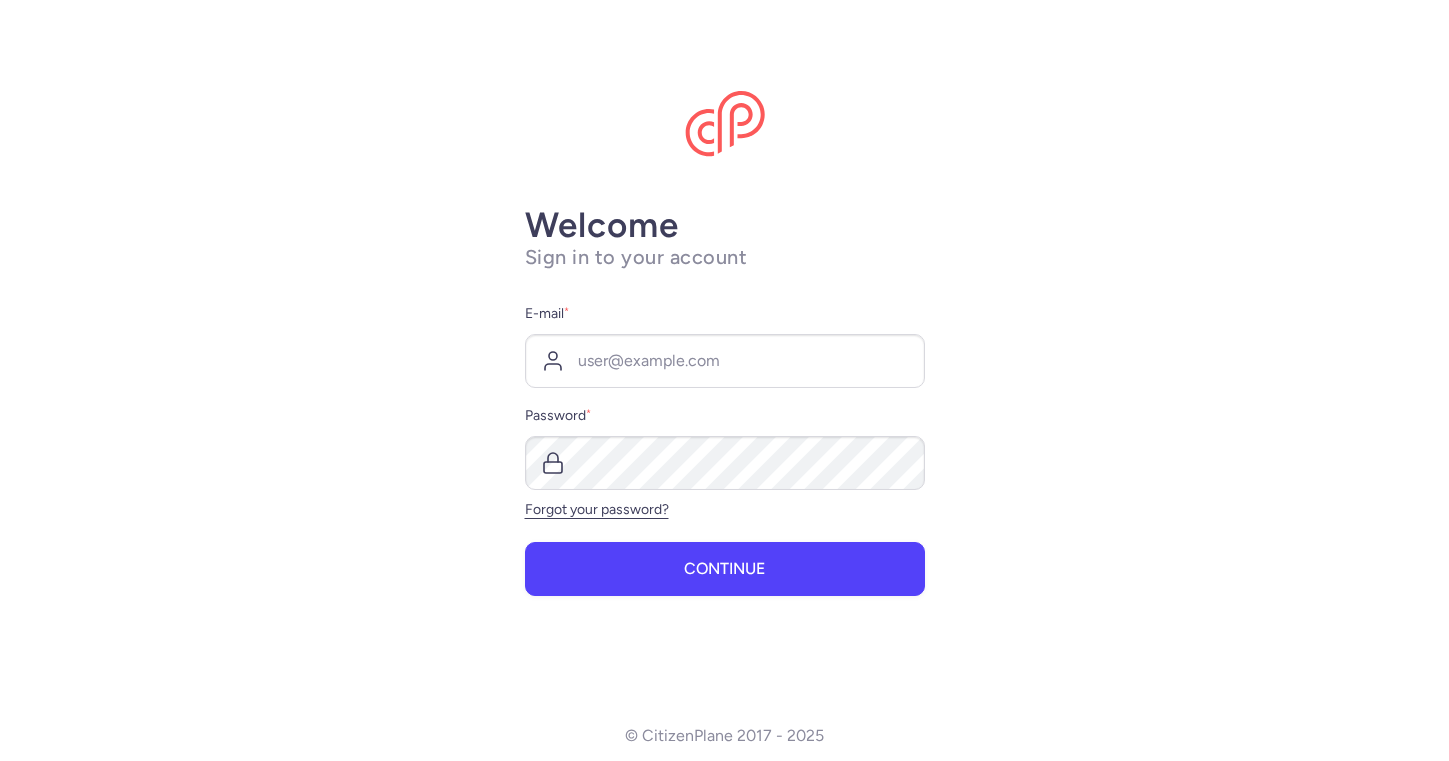 scroll, scrollTop: 0, scrollLeft: 0, axis: both 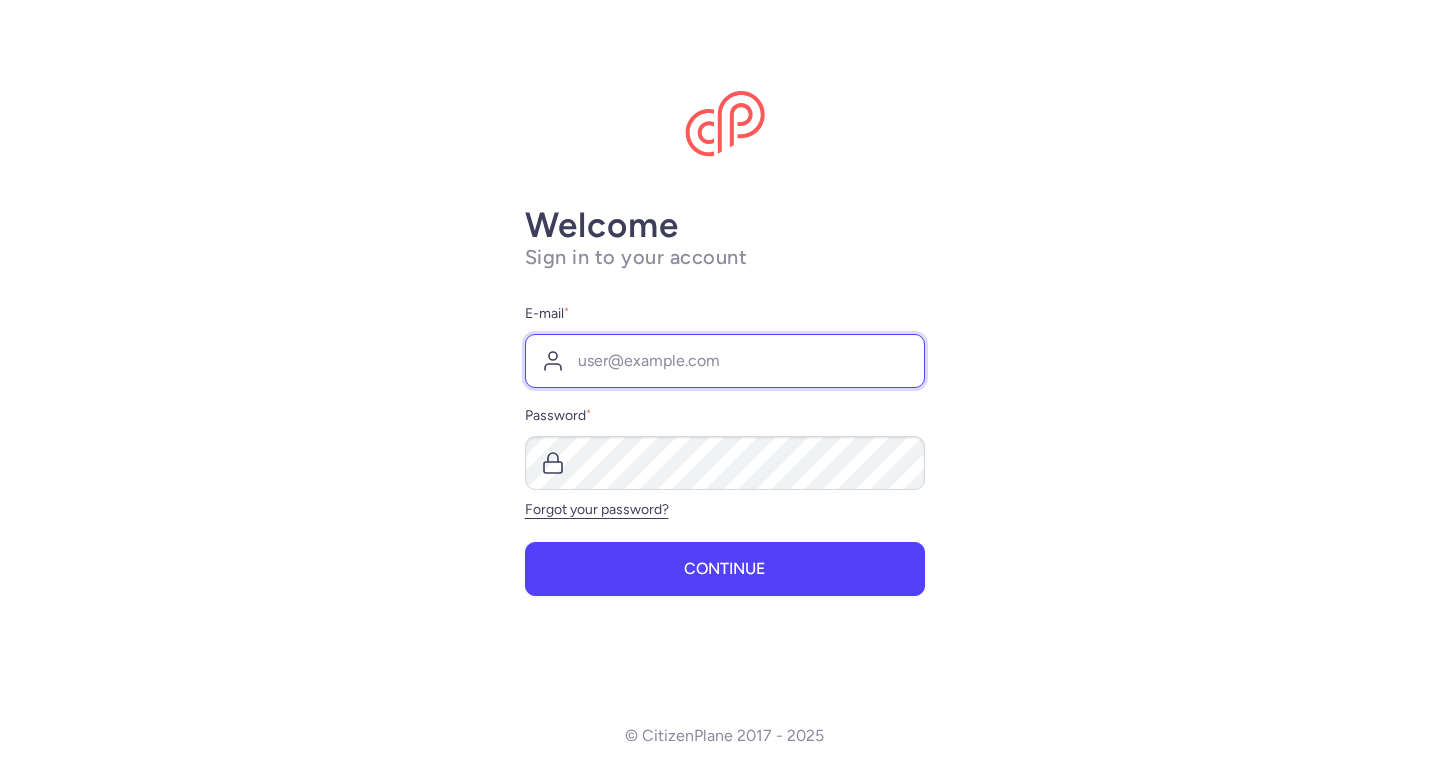type on "[EMAIL]" 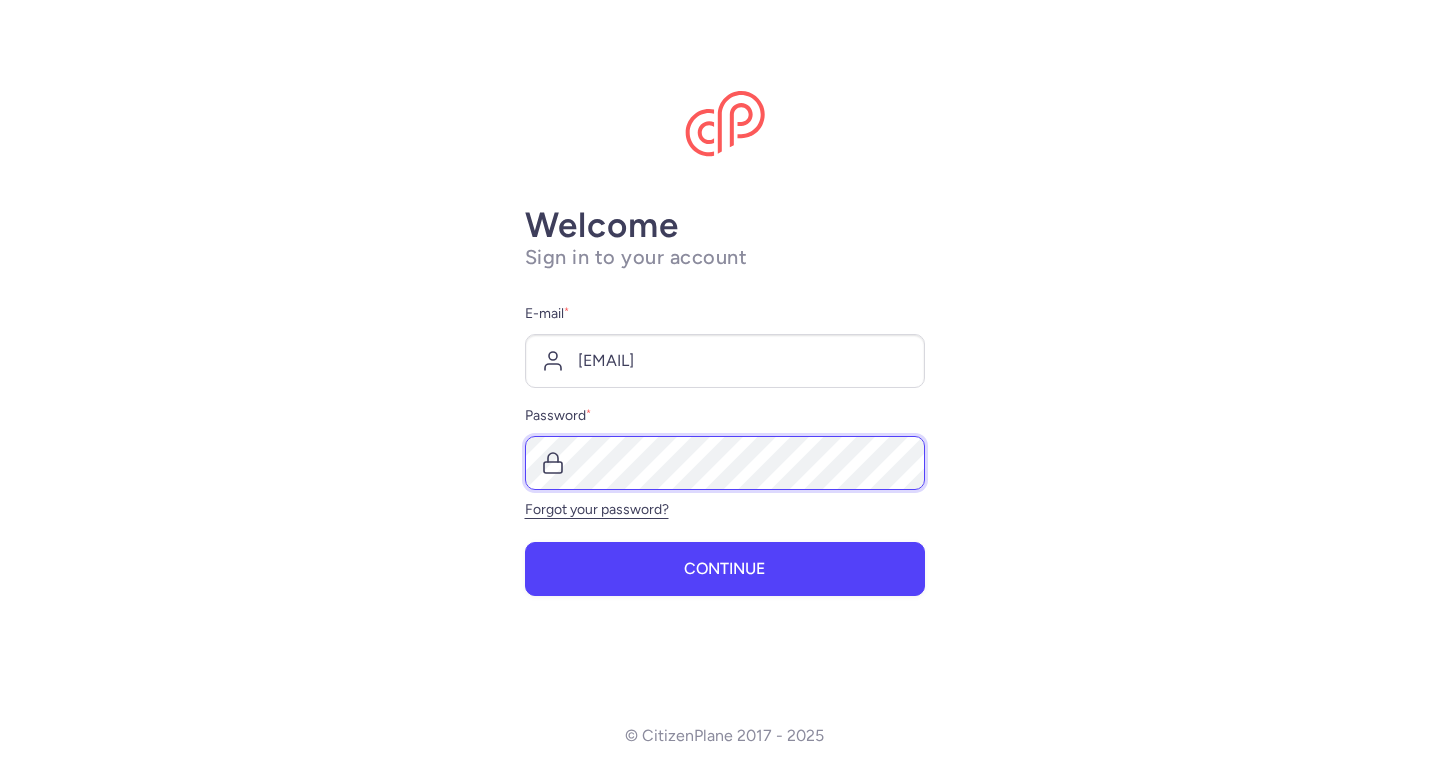 click on "Continue" at bounding box center (725, 569) 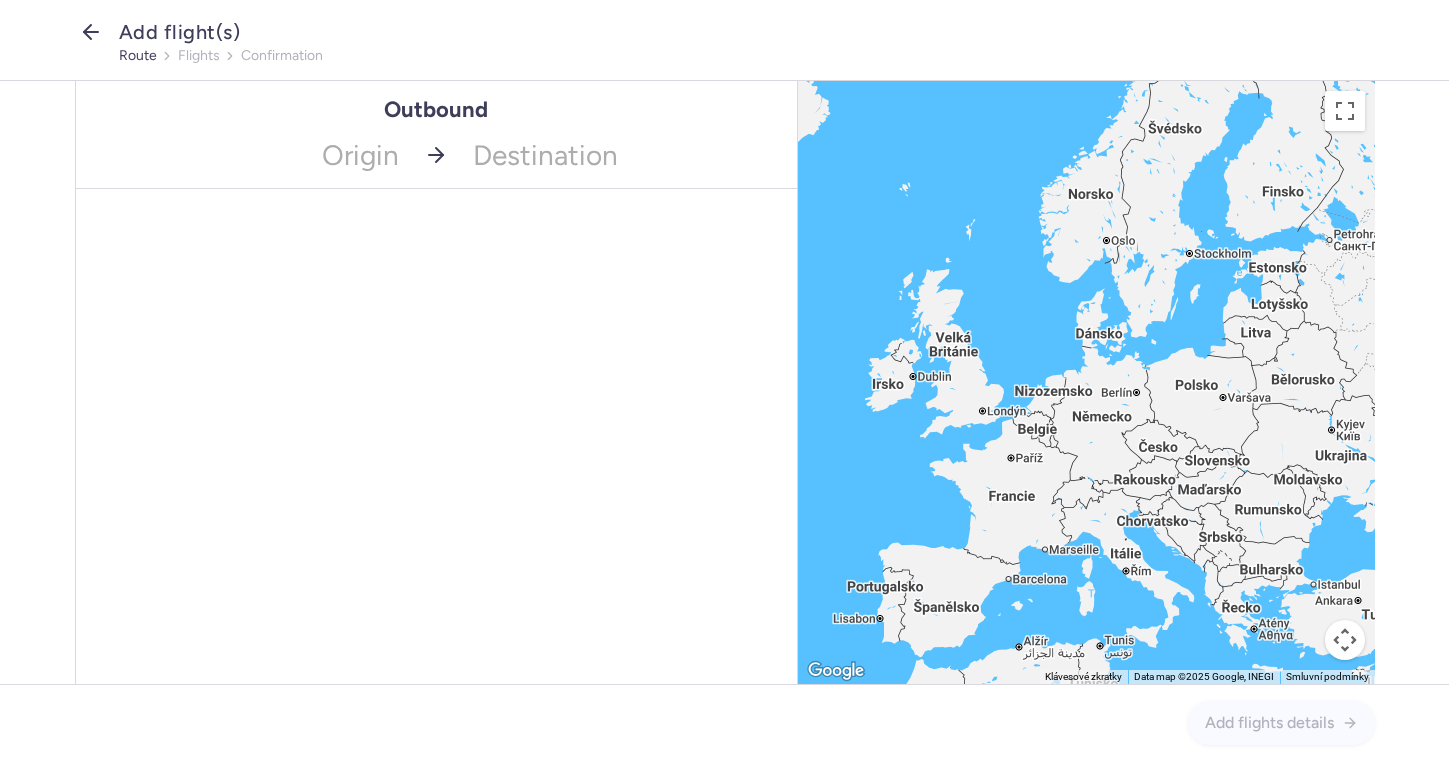 click 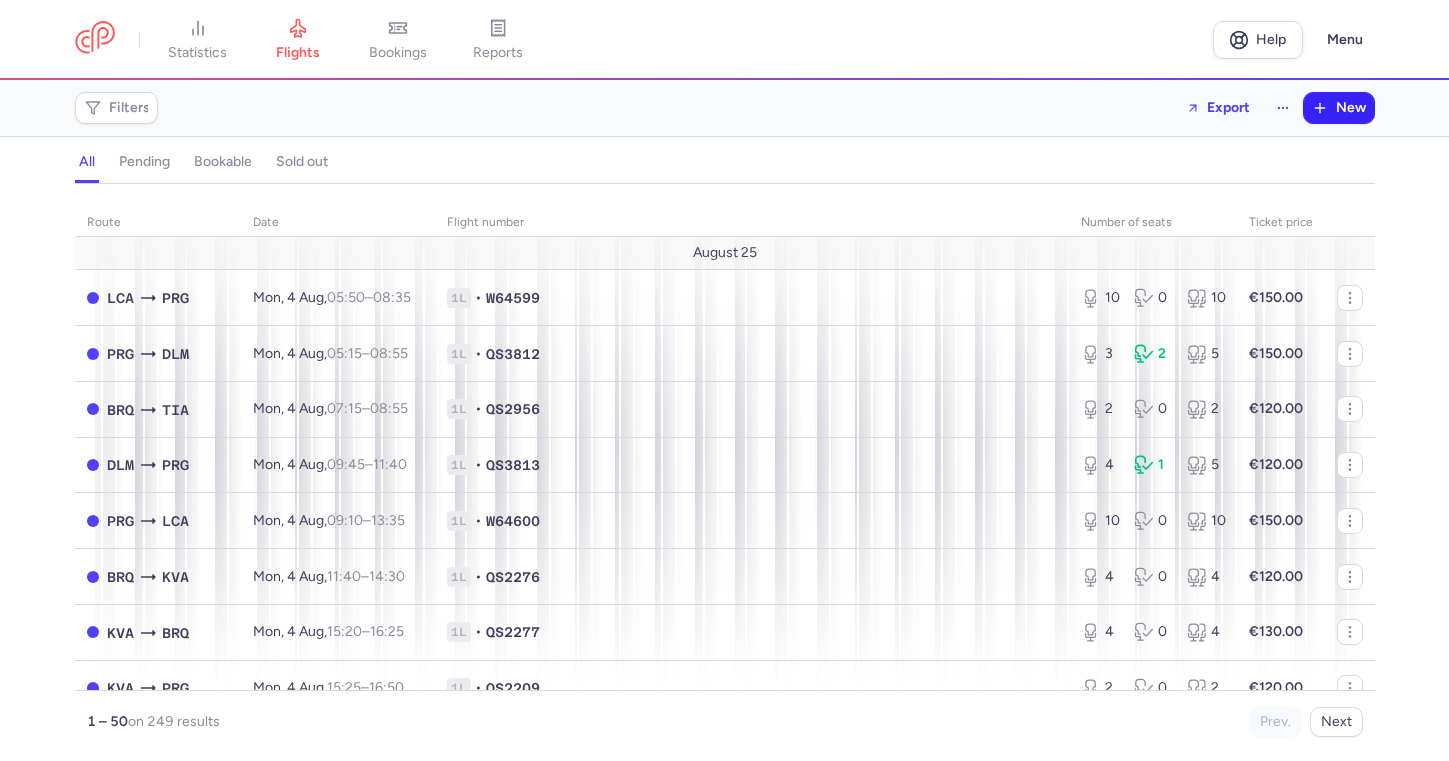 click on "New" at bounding box center (1339, 108) 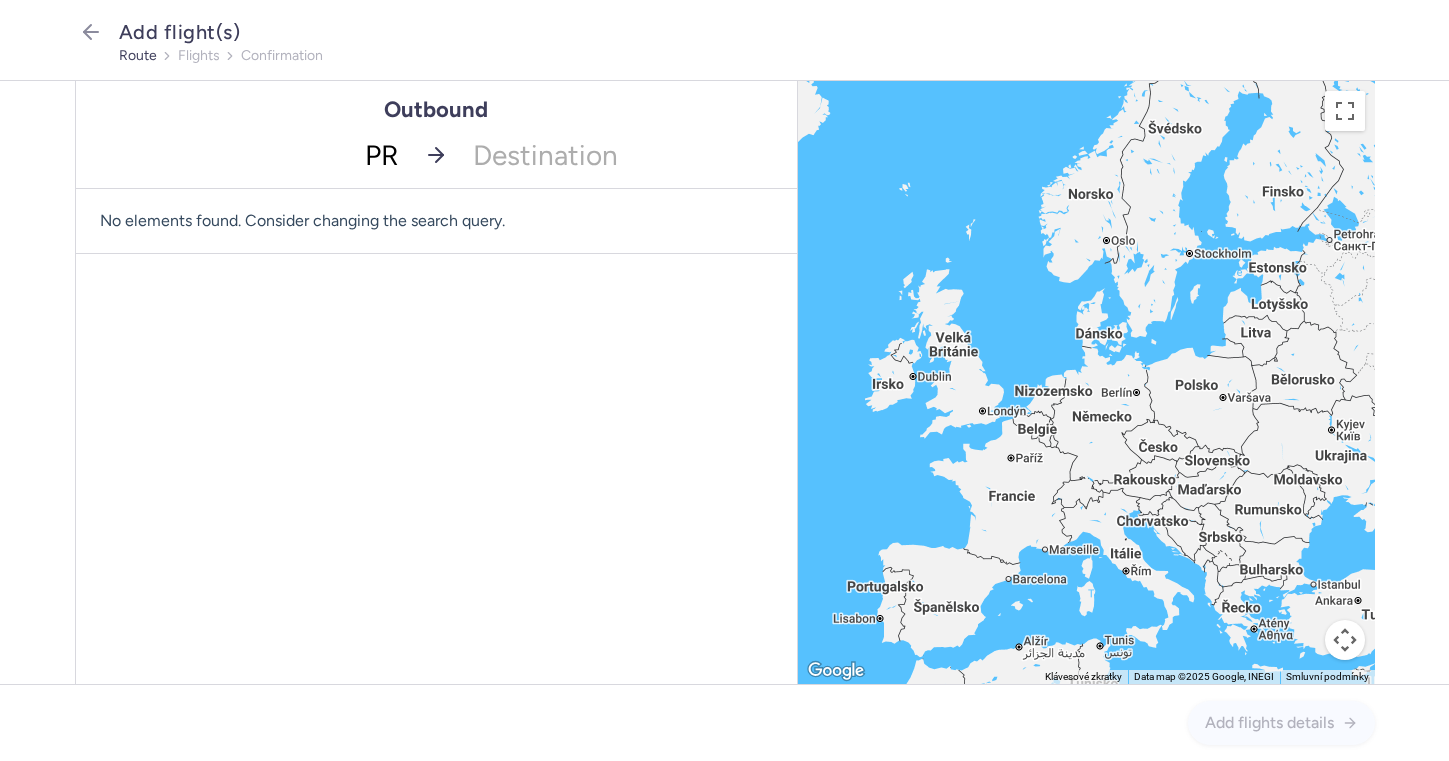 type on "PRG" 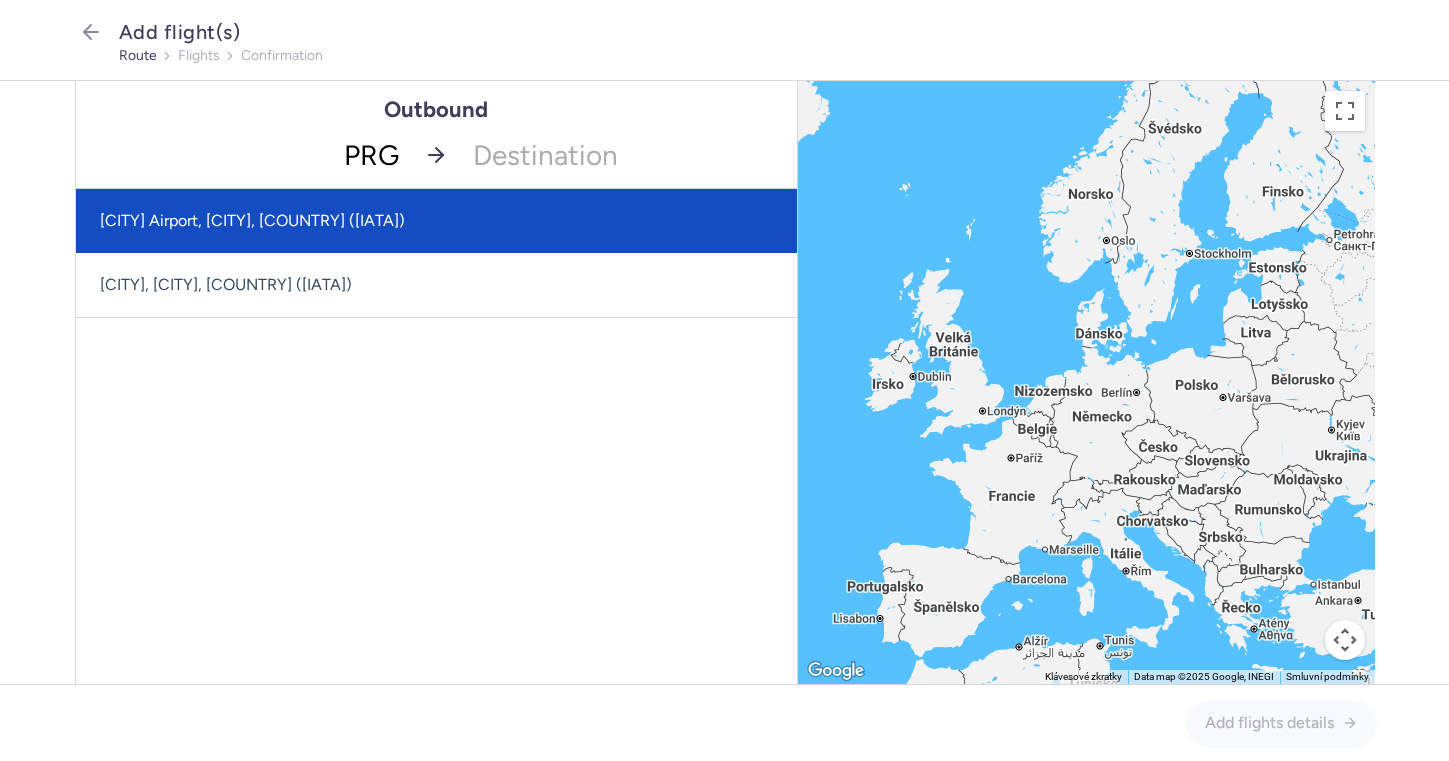 click on "[CITY] Airport, [CITY], [COUNTRY] ([IATA])" 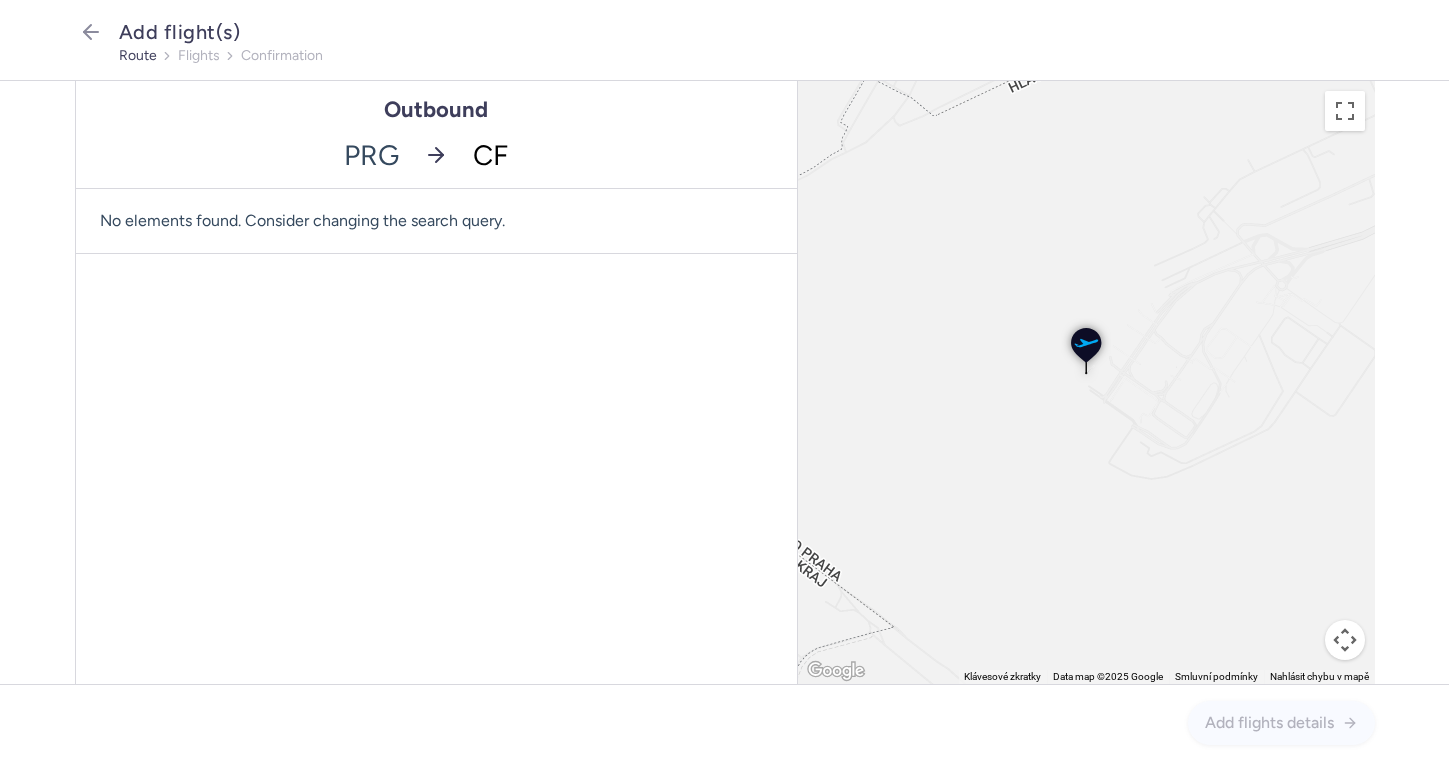 type on "CFU" 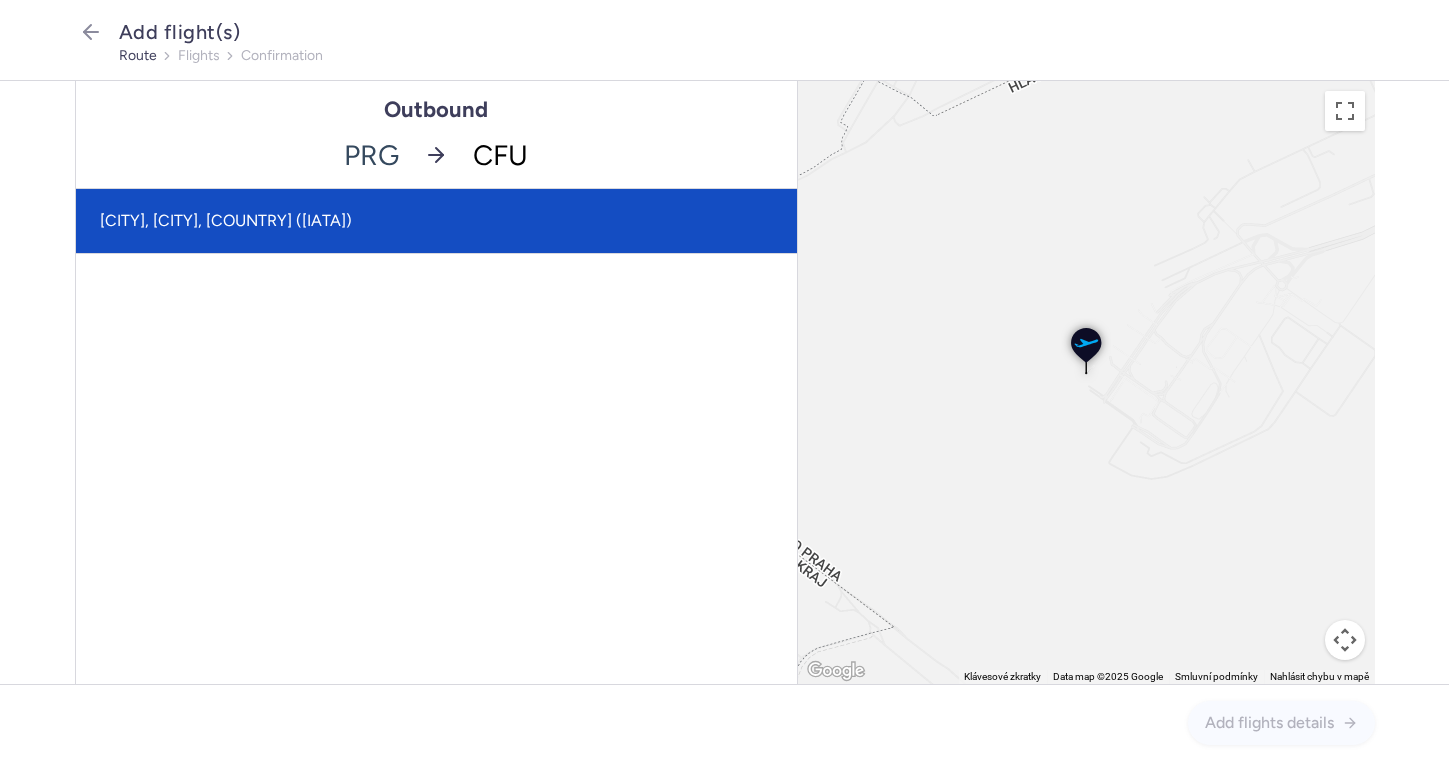 click on "[CITY], [CITY], [COUNTRY] ([IATA])" 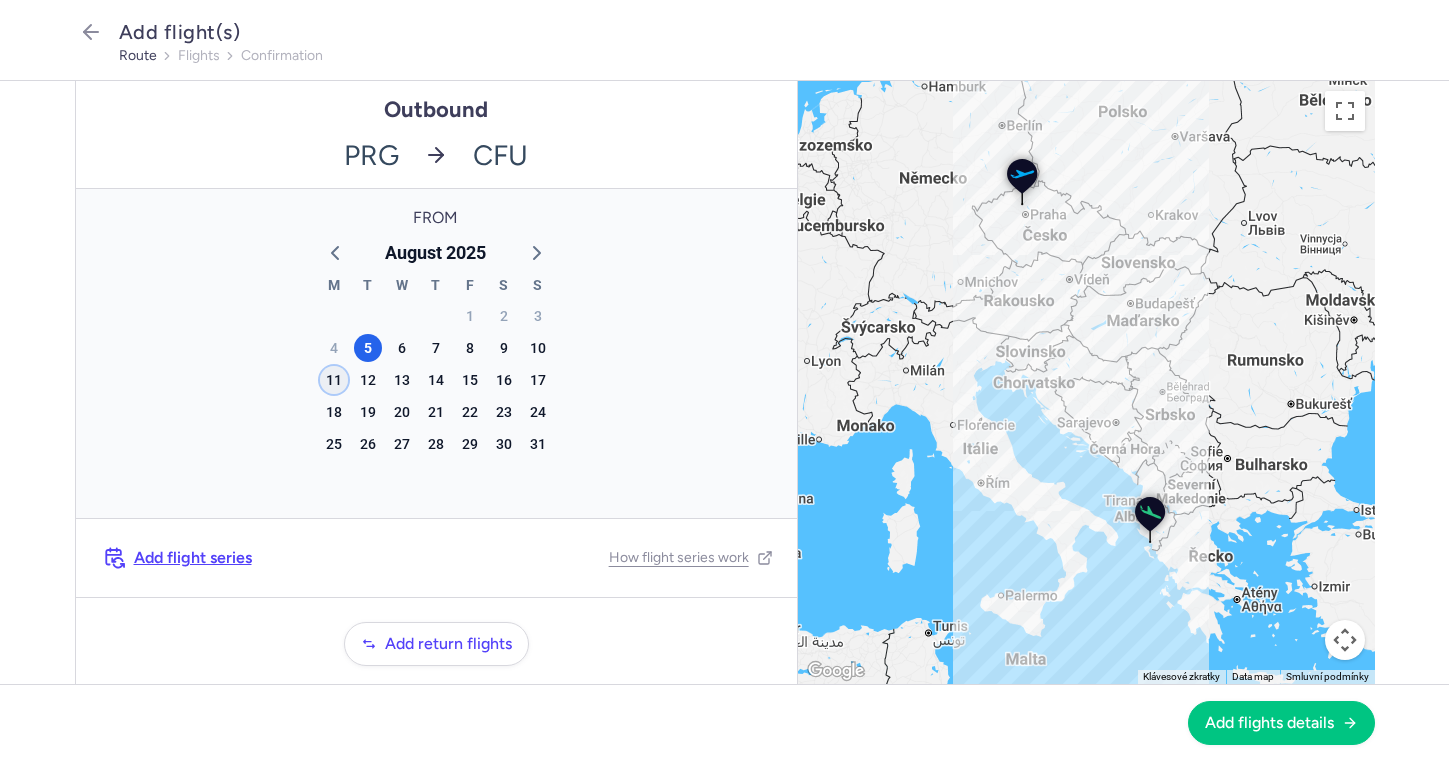 click on "11" 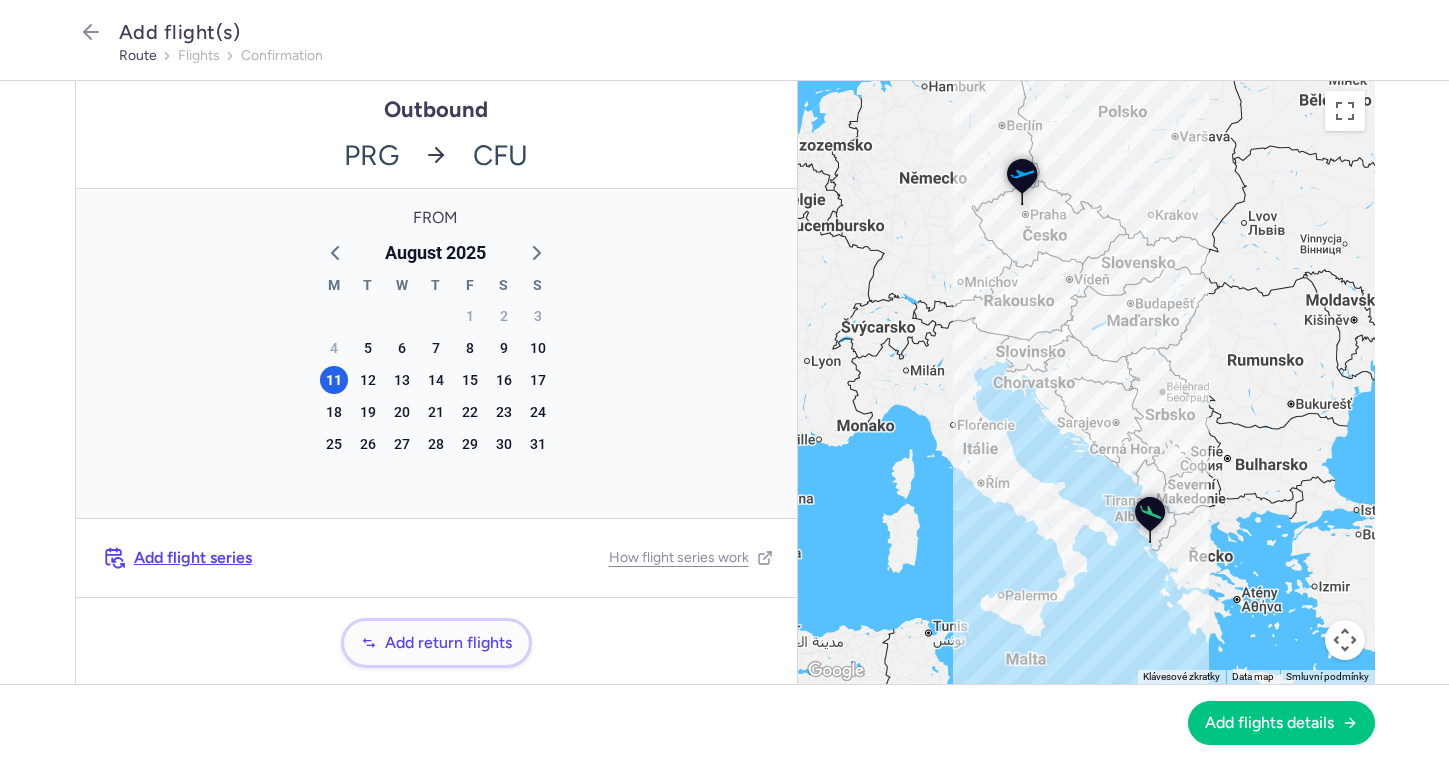 click on "Add return flights" at bounding box center [448, 643] 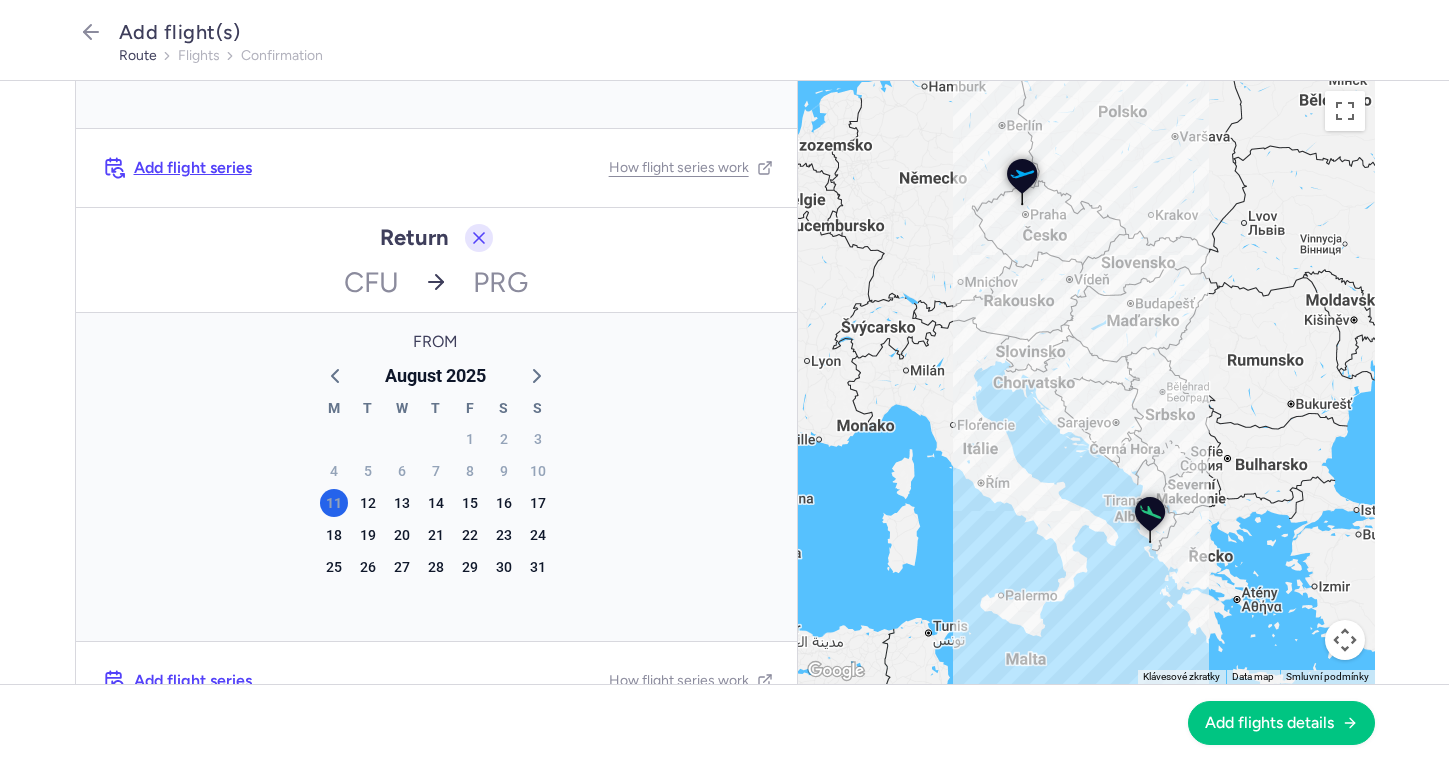 scroll, scrollTop: 391, scrollLeft: 0, axis: vertical 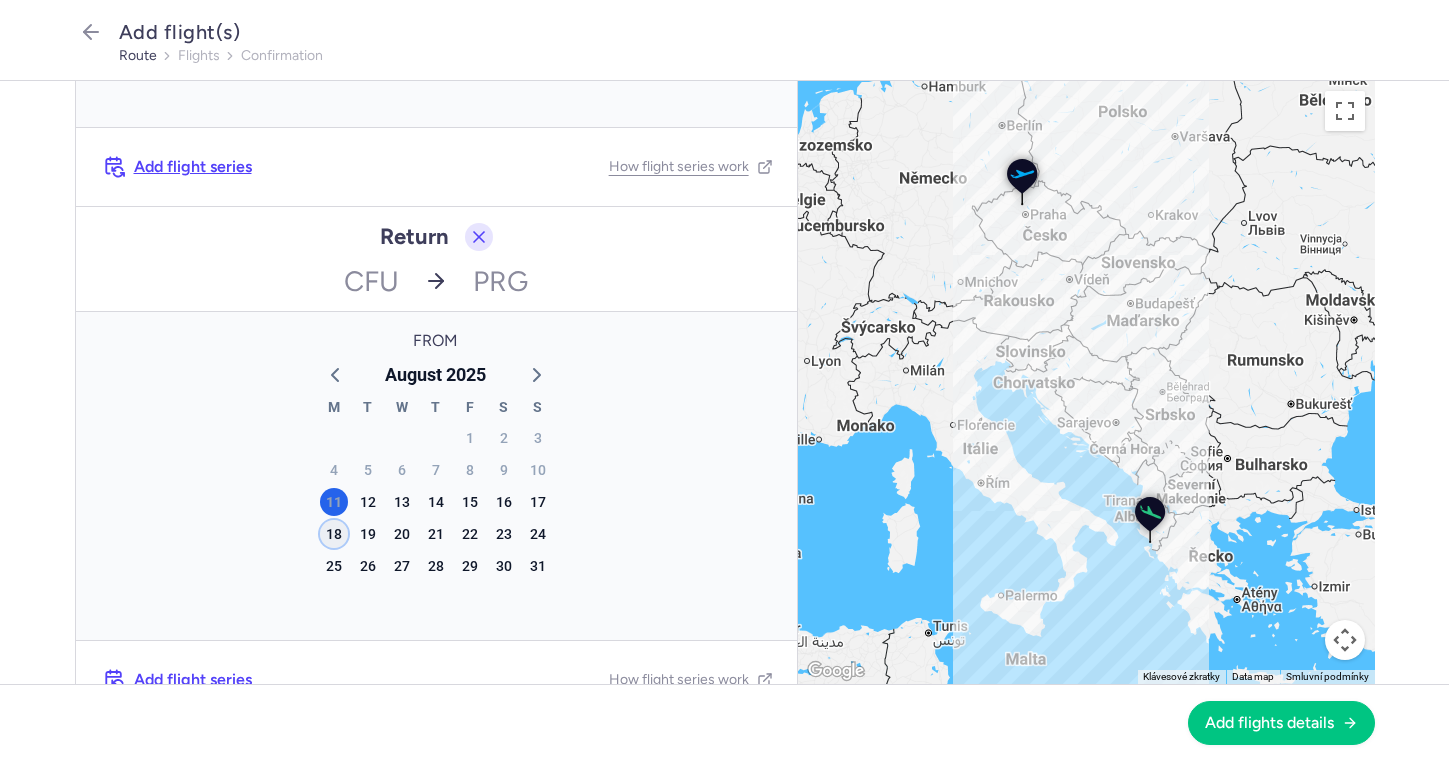 click on "18" 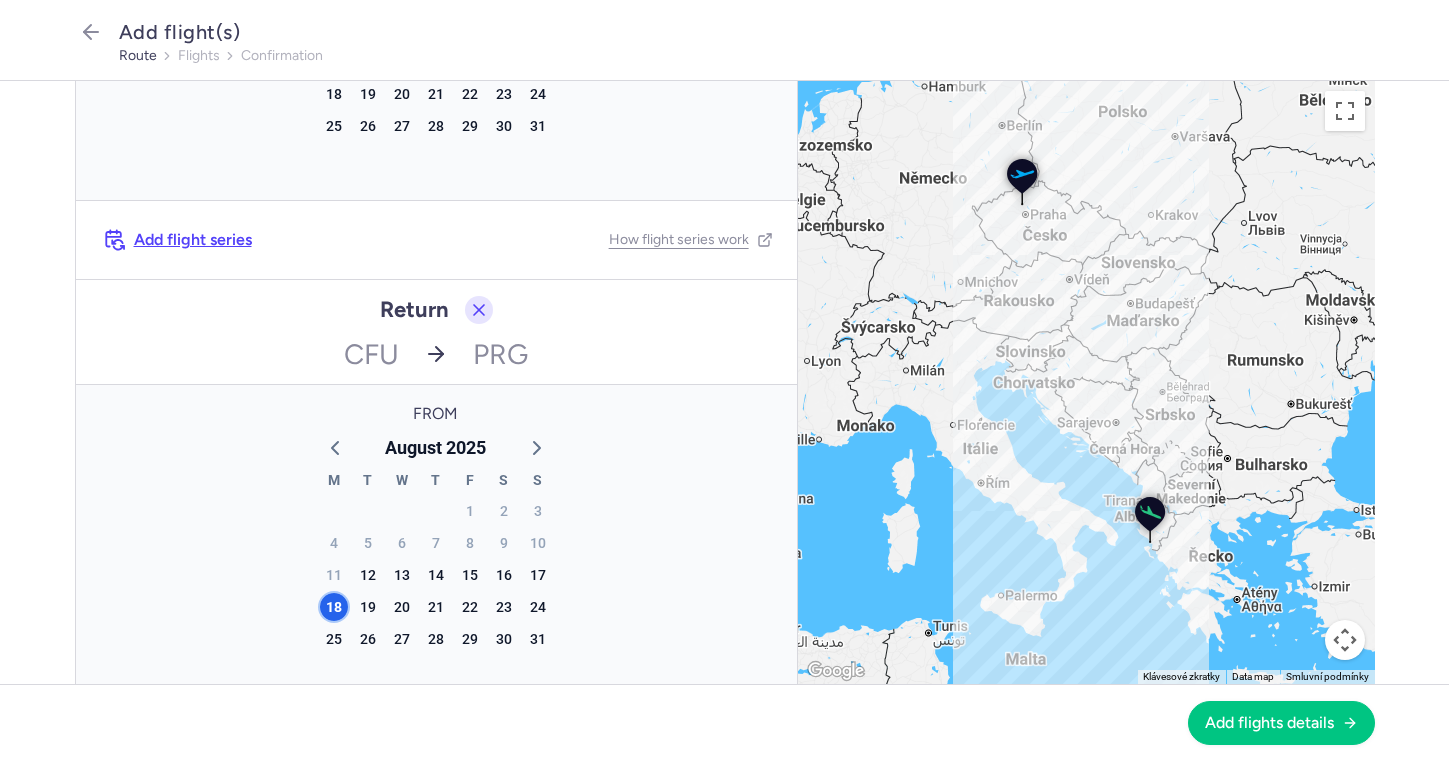 scroll, scrollTop: 289, scrollLeft: 0, axis: vertical 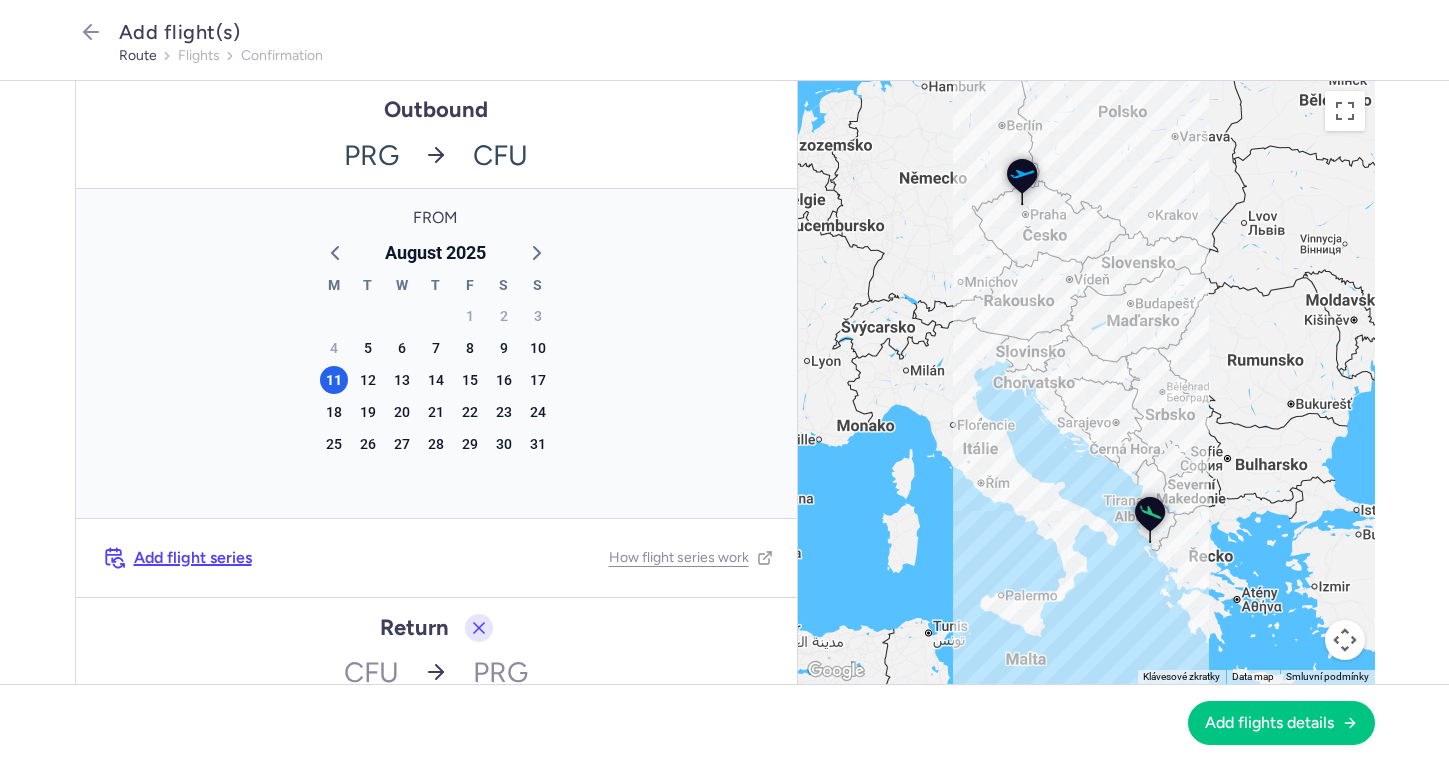click on "Add flight series" at bounding box center (193, 558) 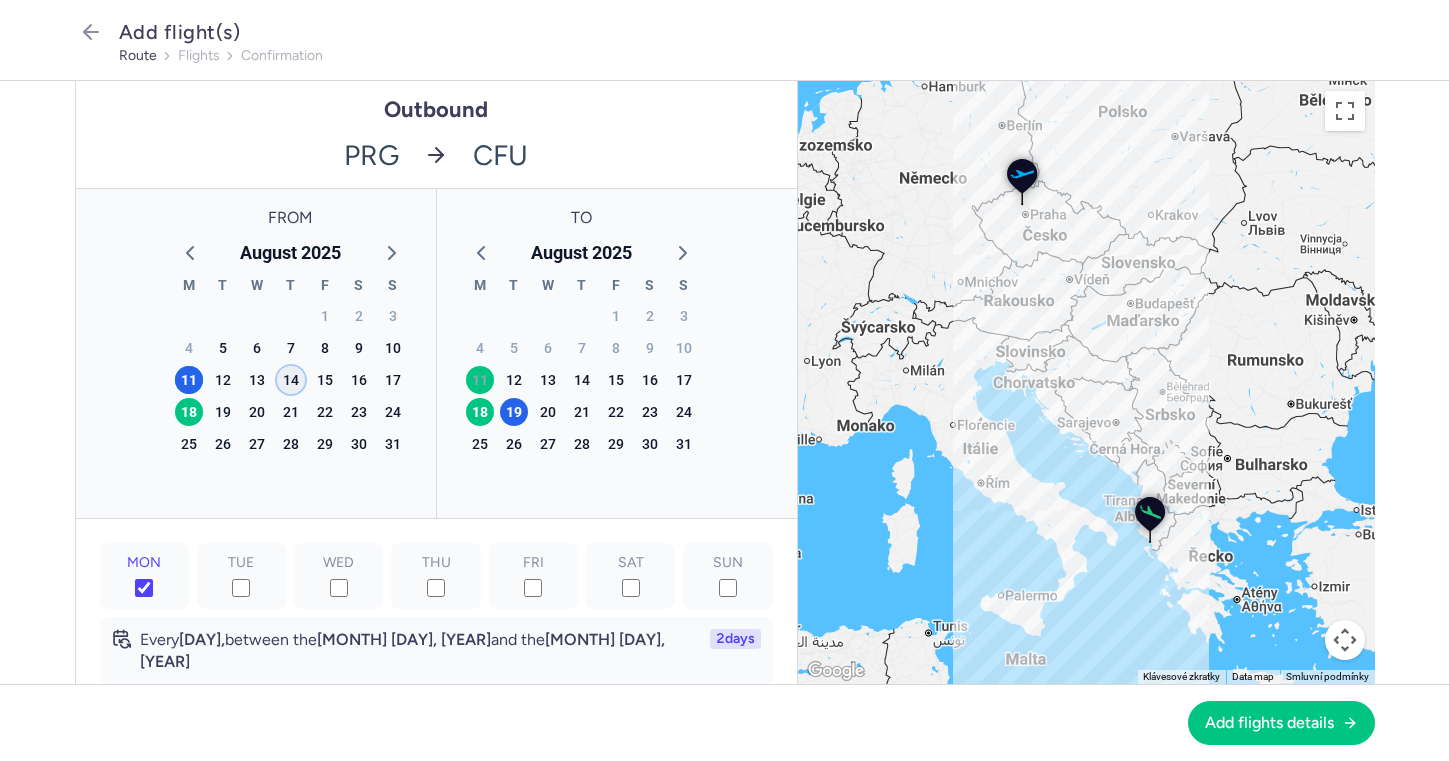 click on "14" 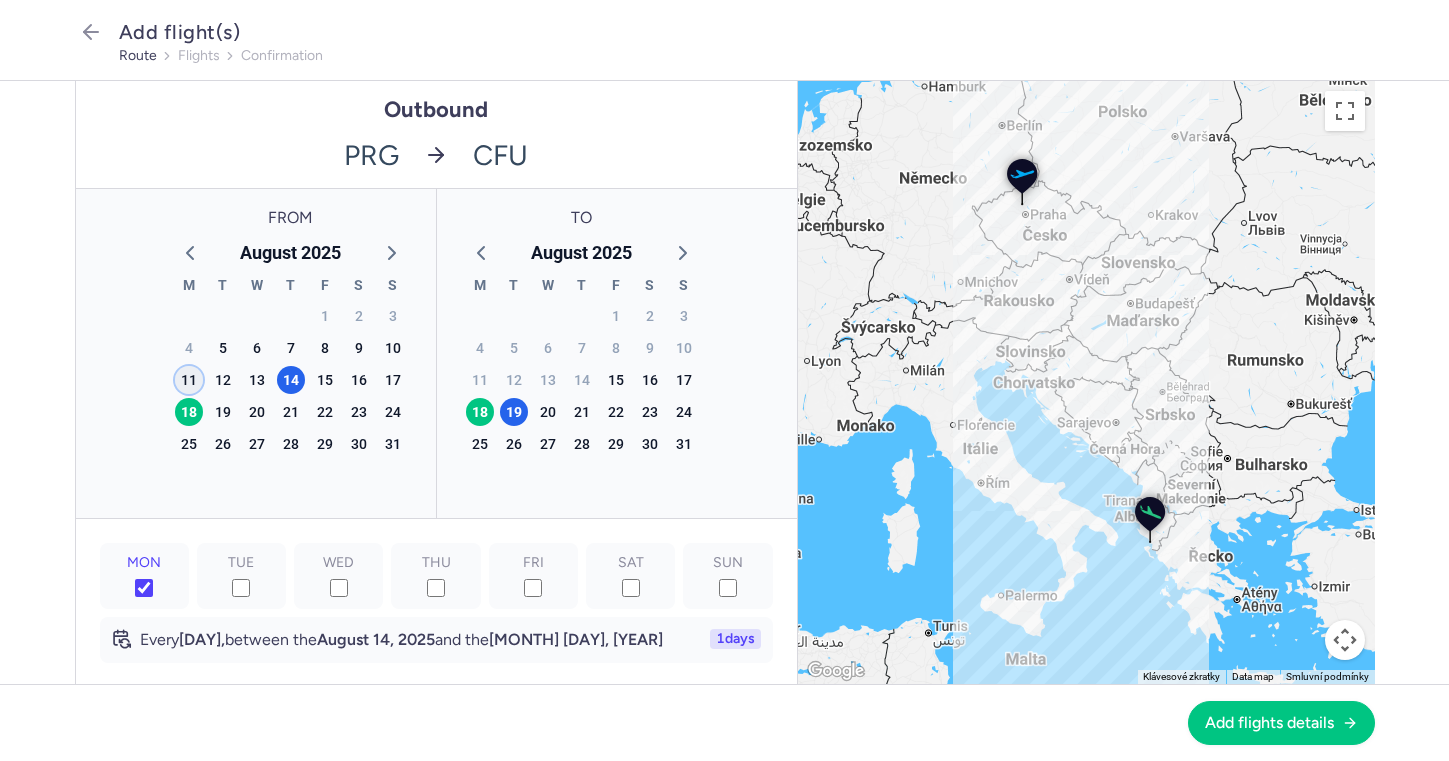 click on "11" 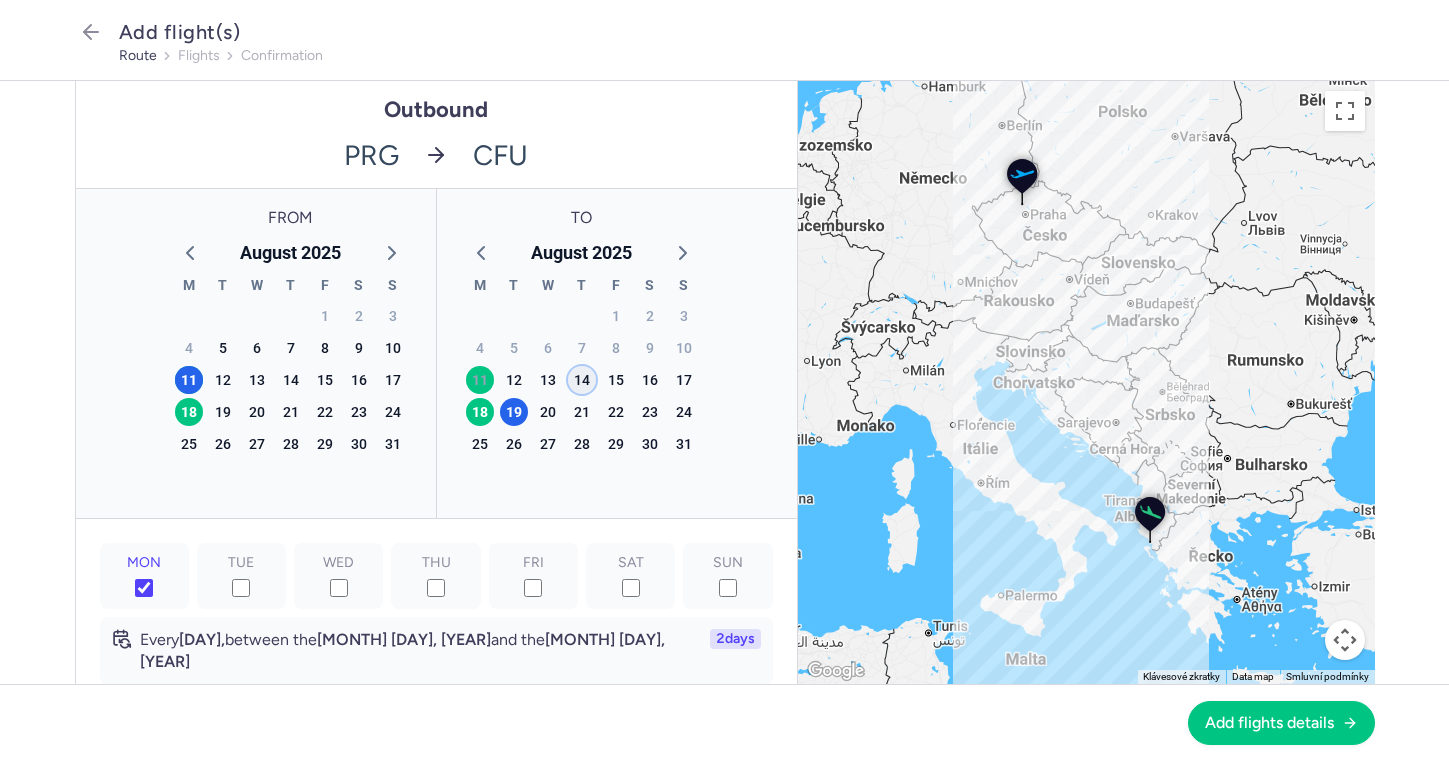 click on "14" 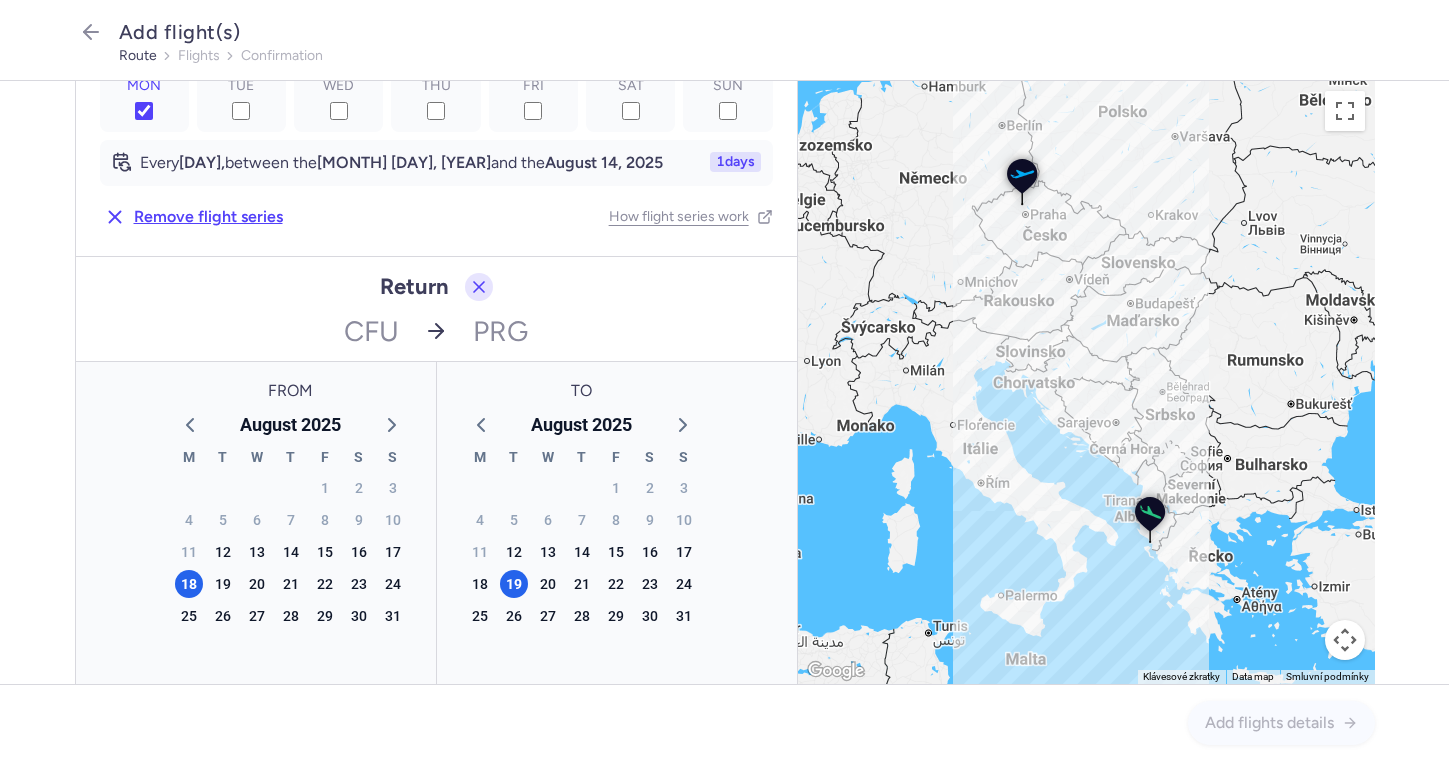 scroll, scrollTop: 478, scrollLeft: 0, axis: vertical 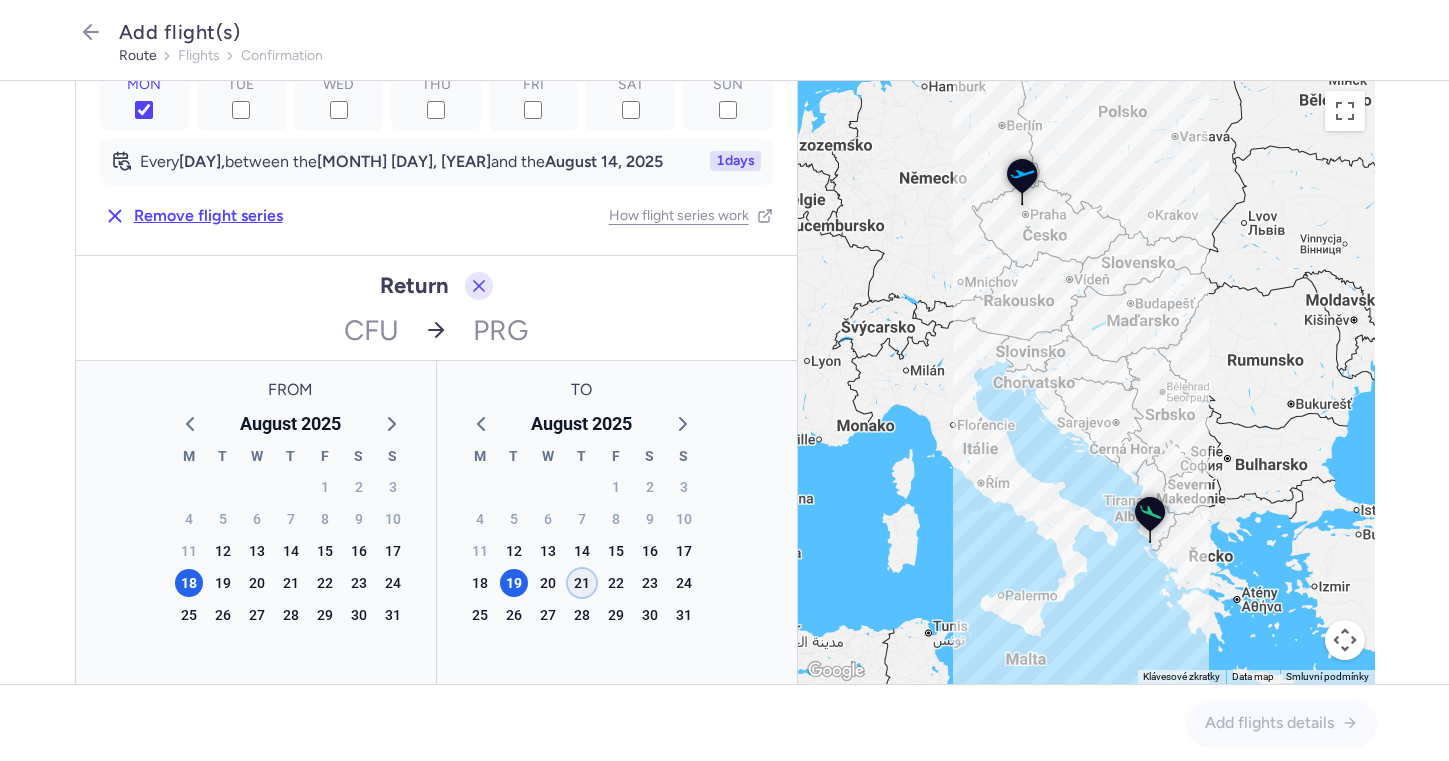 click on "21" 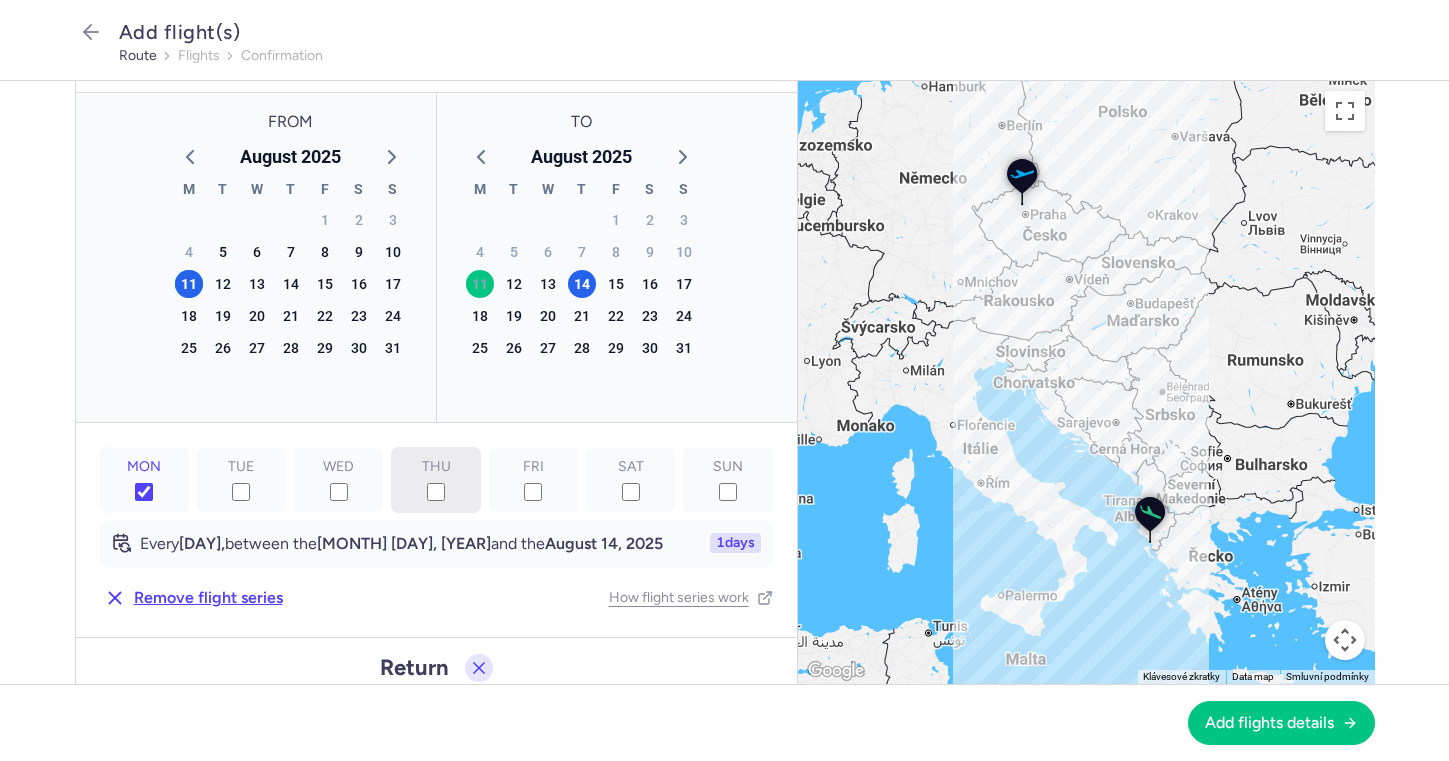 scroll, scrollTop: 76, scrollLeft: 0, axis: vertical 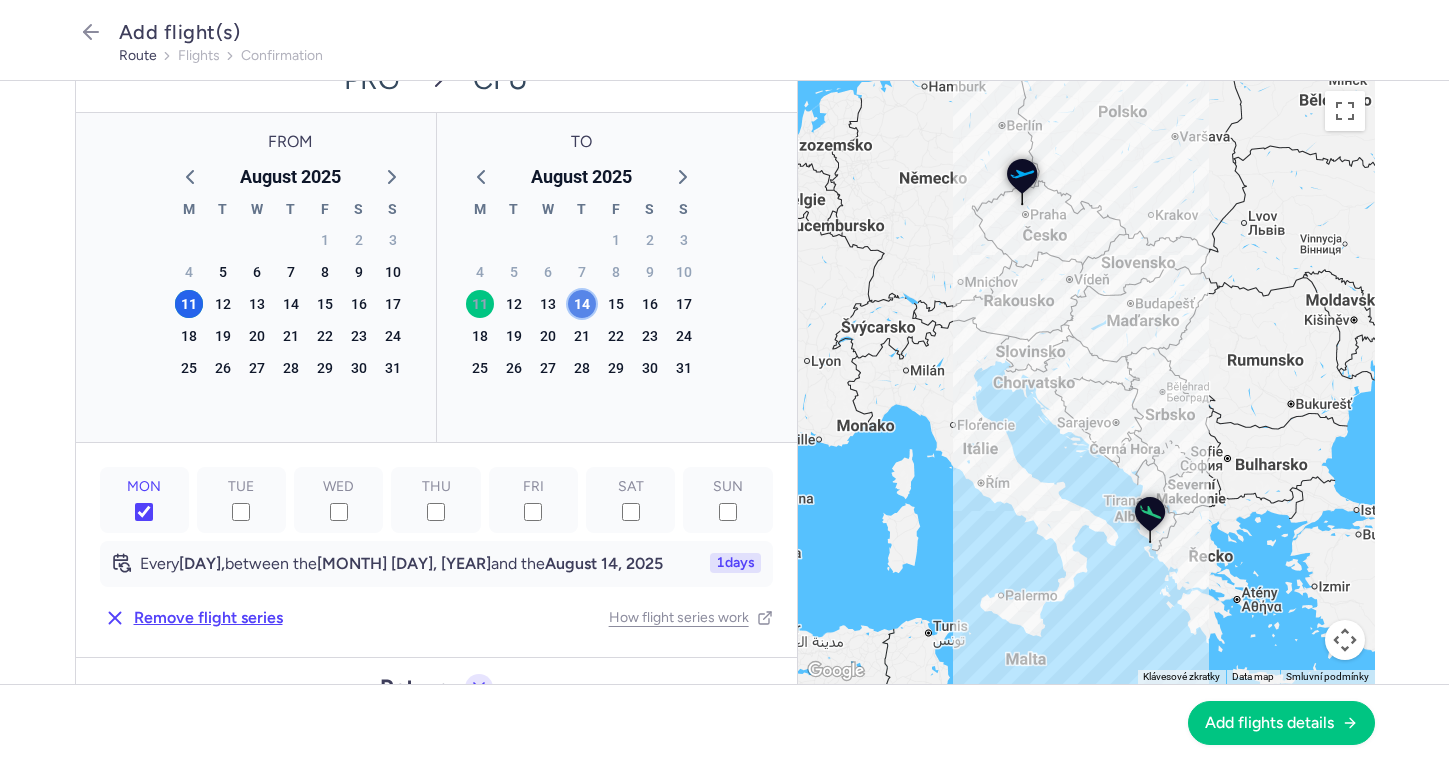 click on "14" 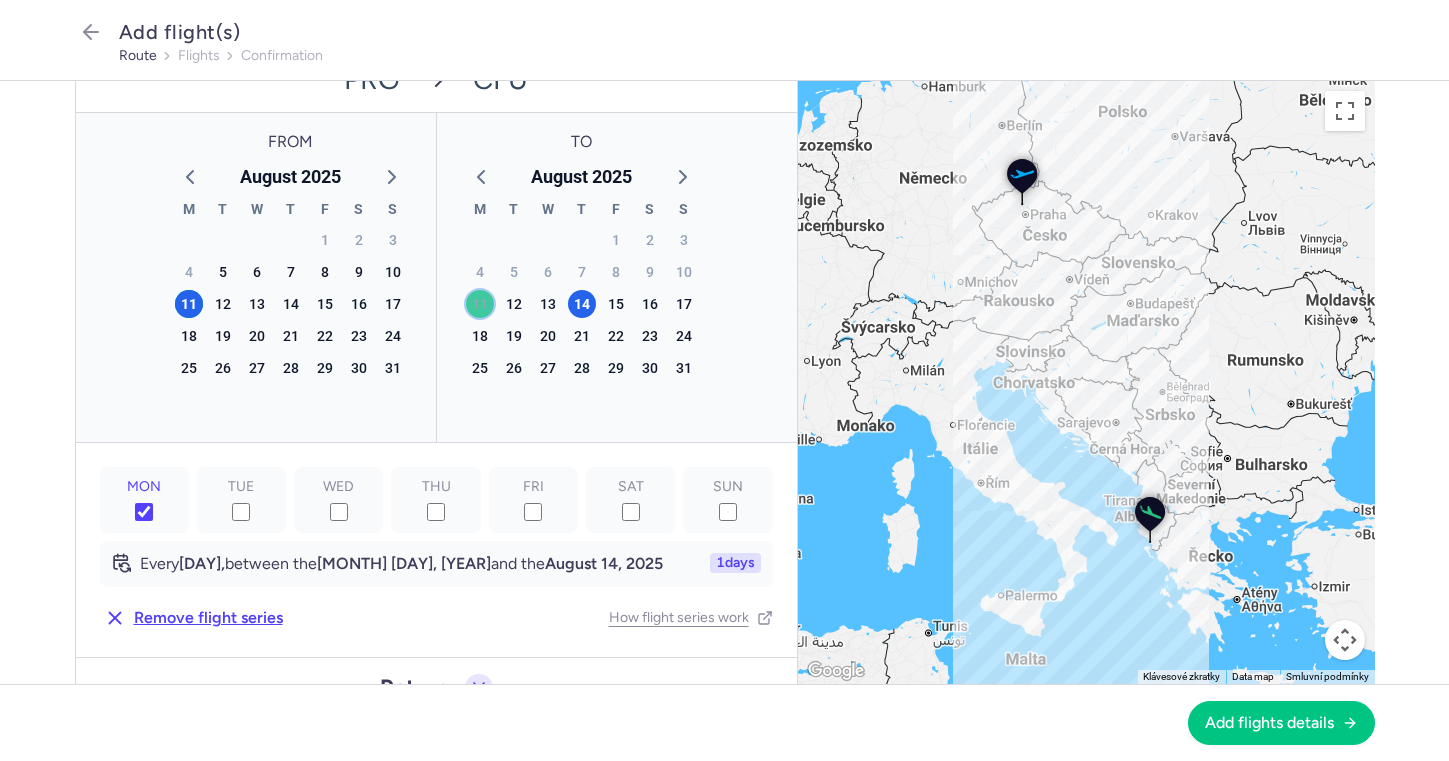 click on "11" 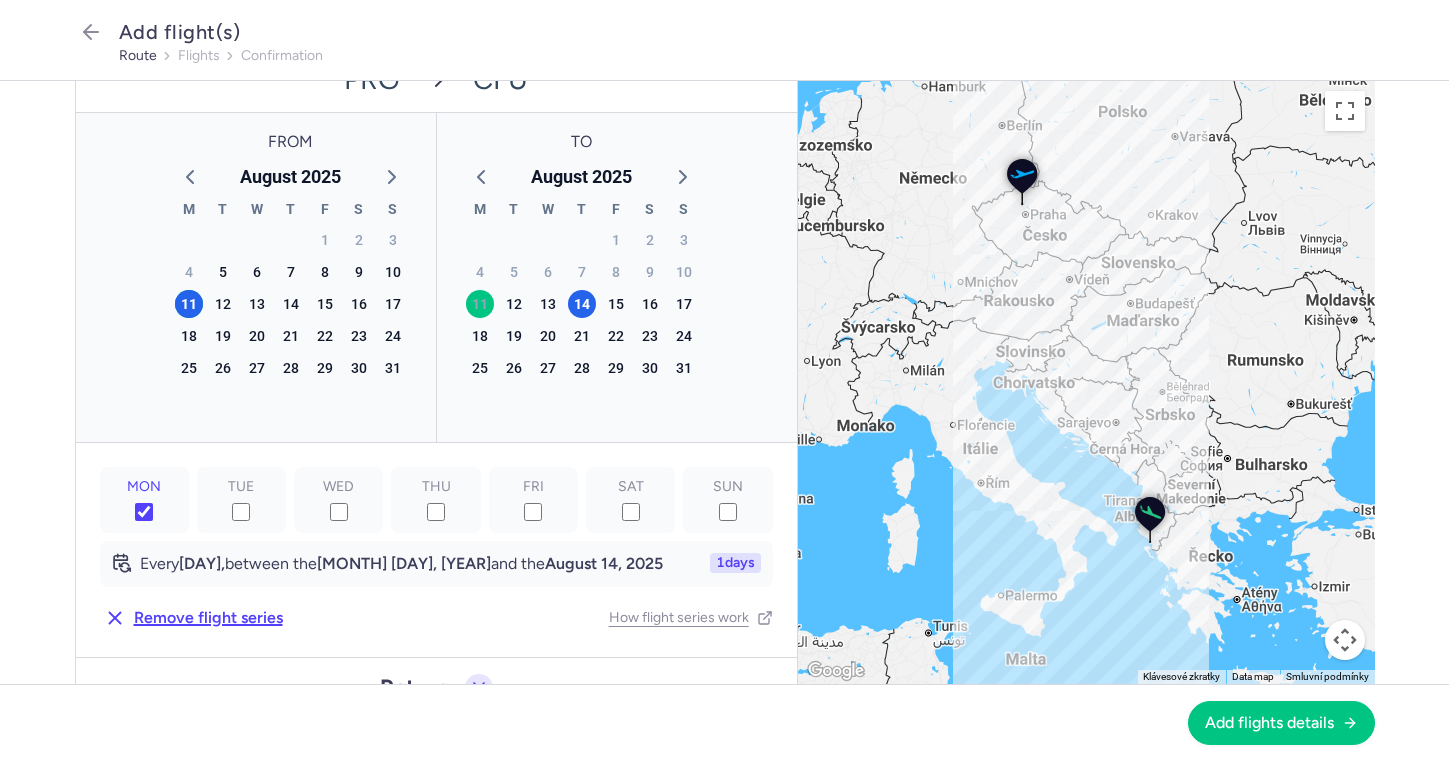 click on "Remove flight series" at bounding box center [208, 618] 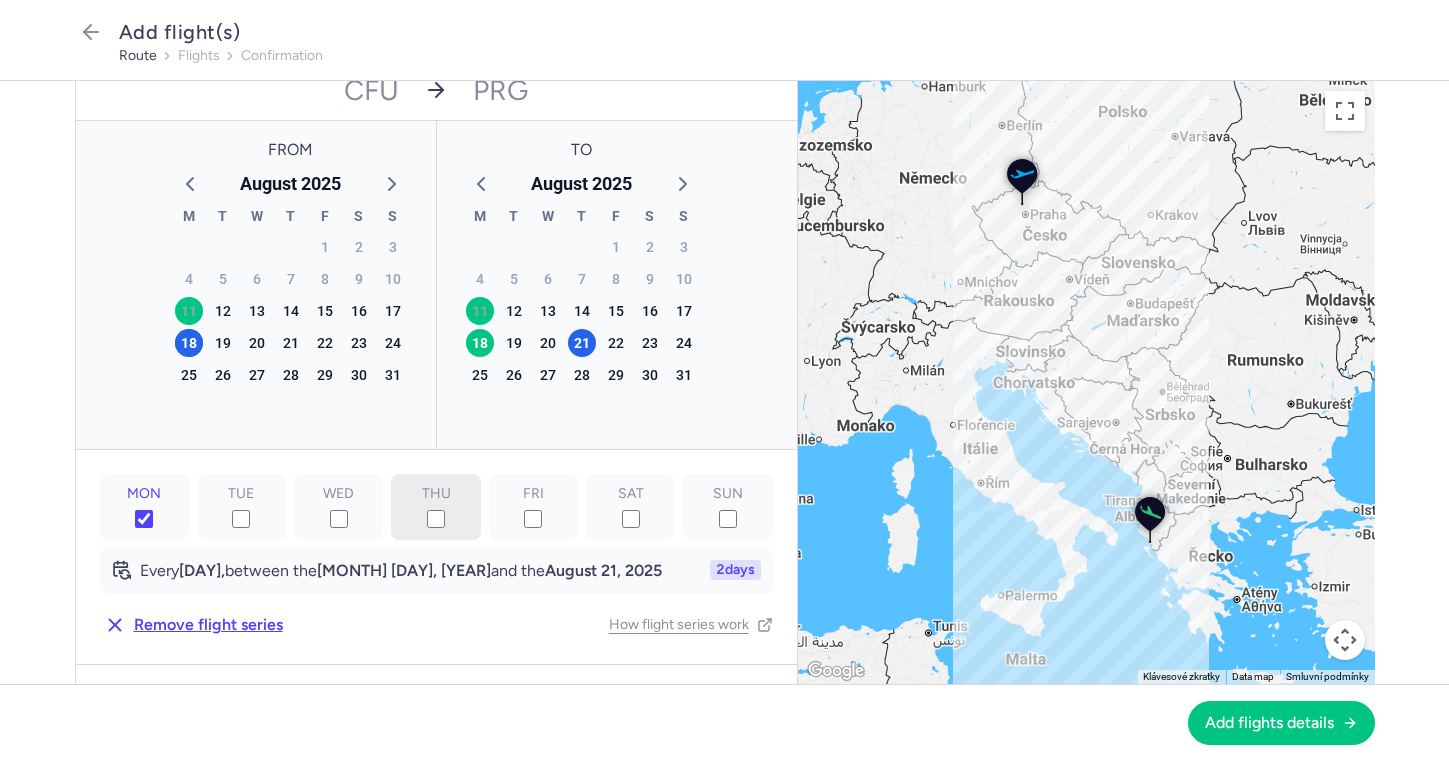 scroll, scrollTop: 587, scrollLeft: 0, axis: vertical 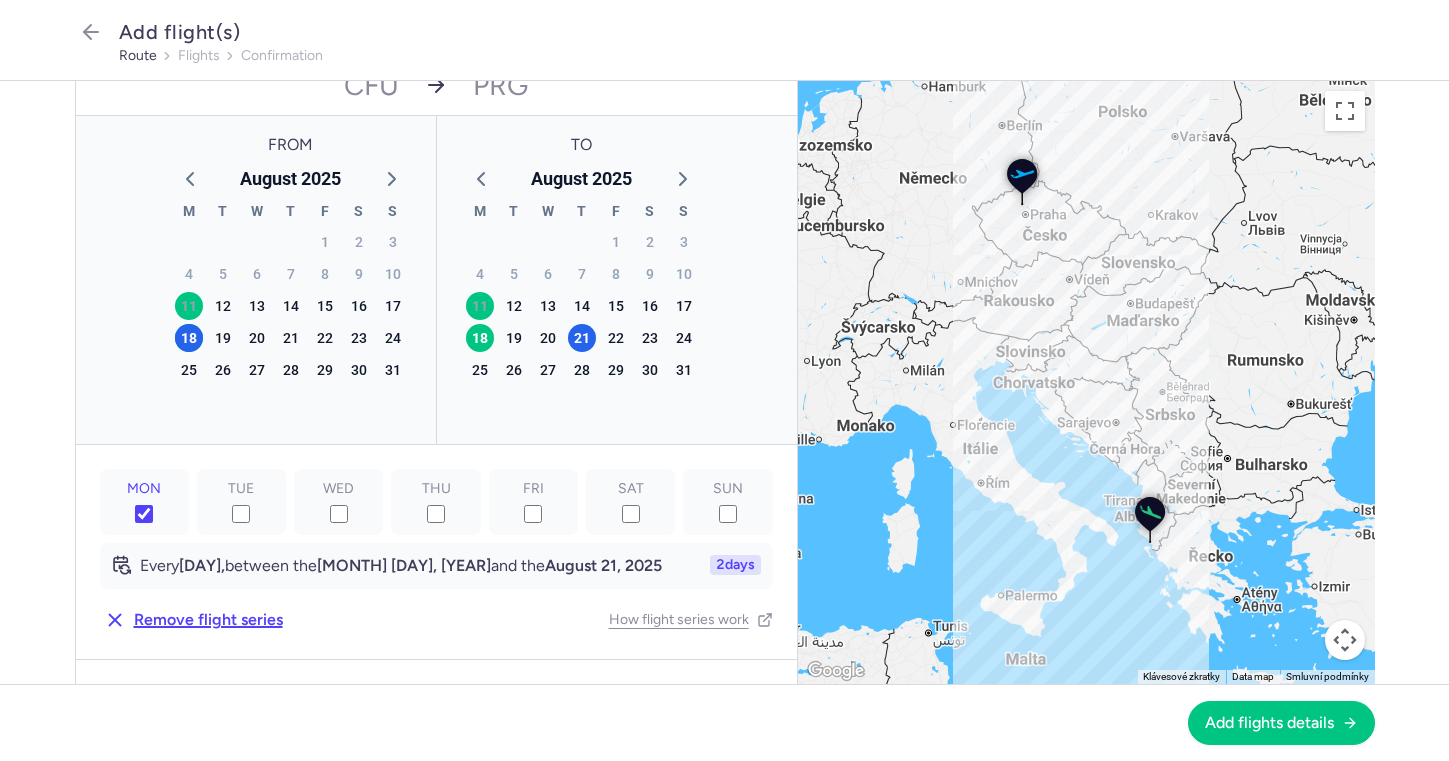 click on "Remove flight series" at bounding box center (208, 620) 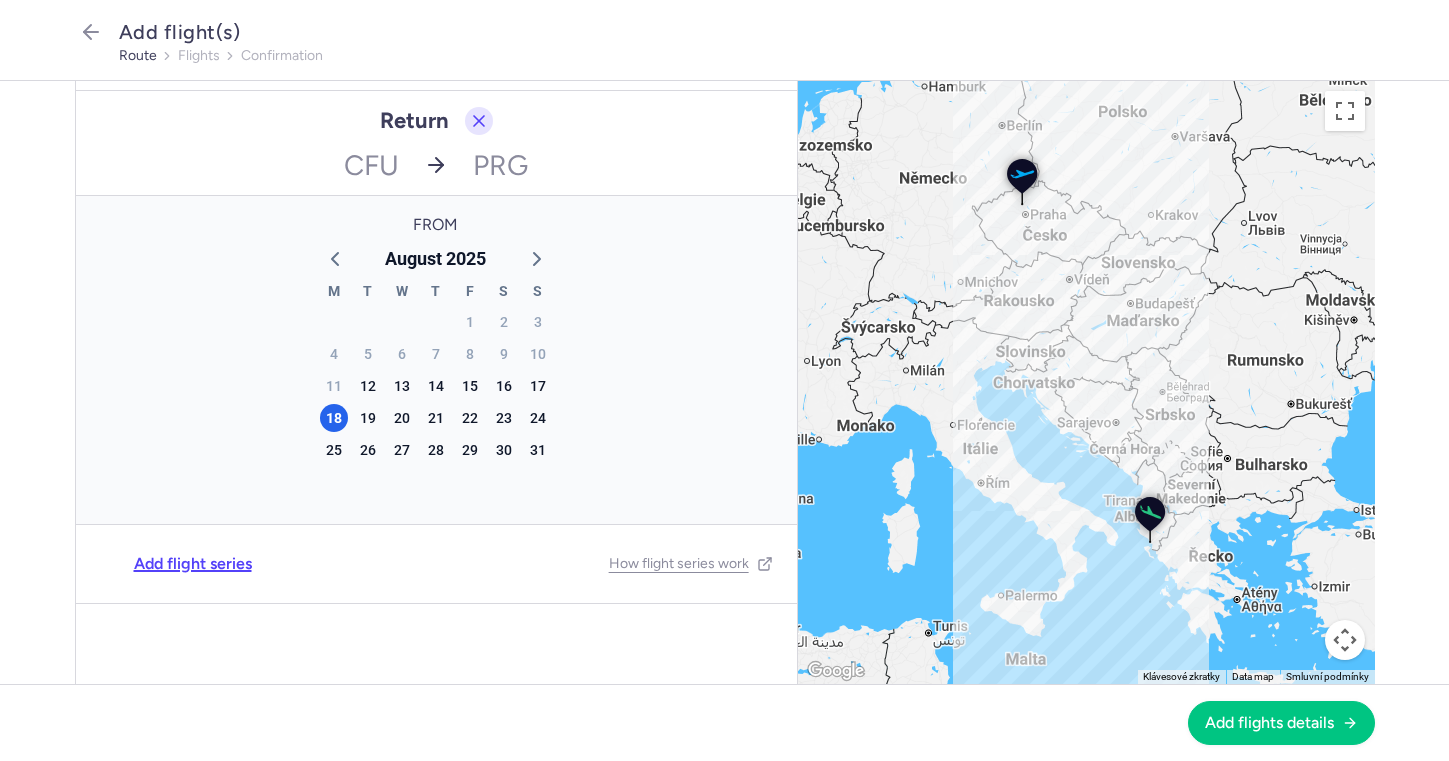 scroll, scrollTop: 506, scrollLeft: 0, axis: vertical 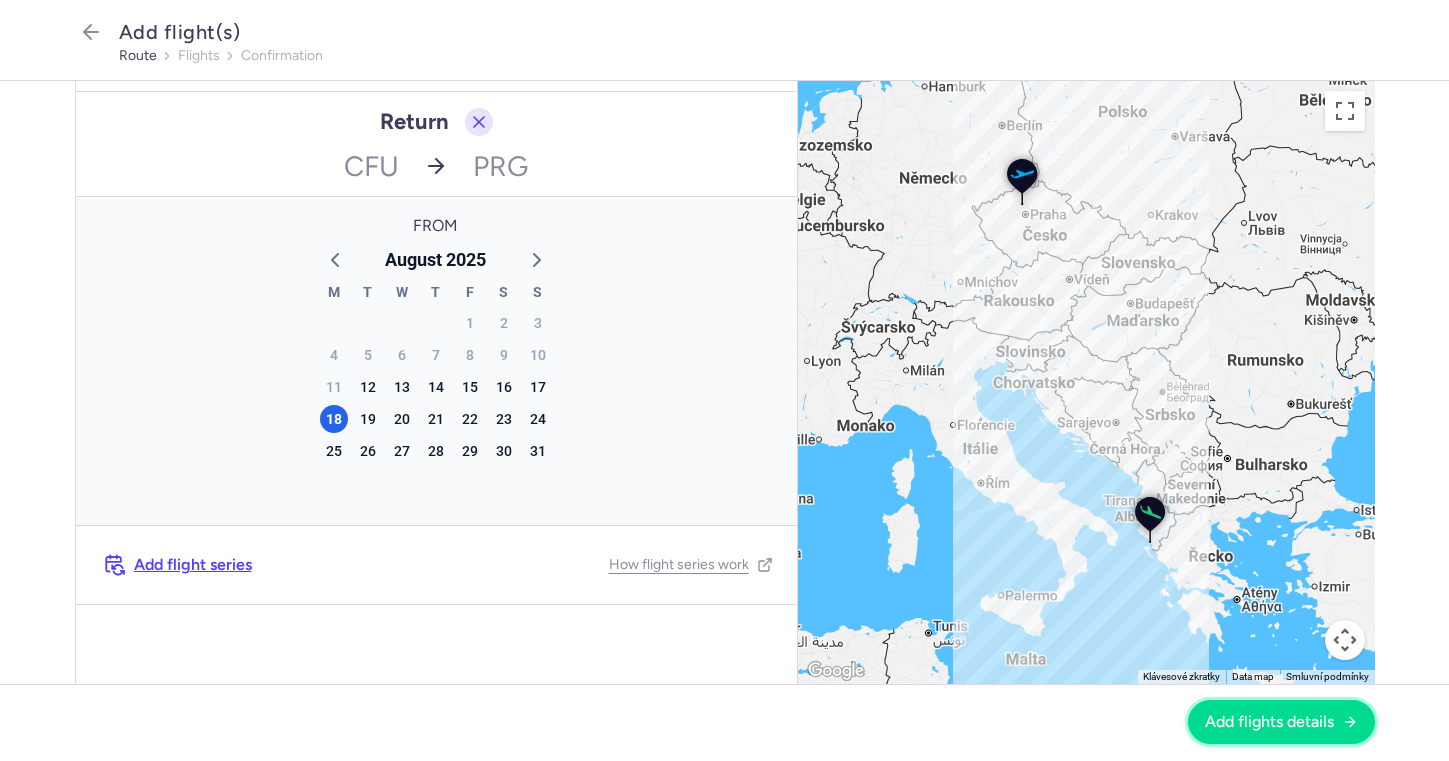 click on "Add flights details" at bounding box center (1269, 722) 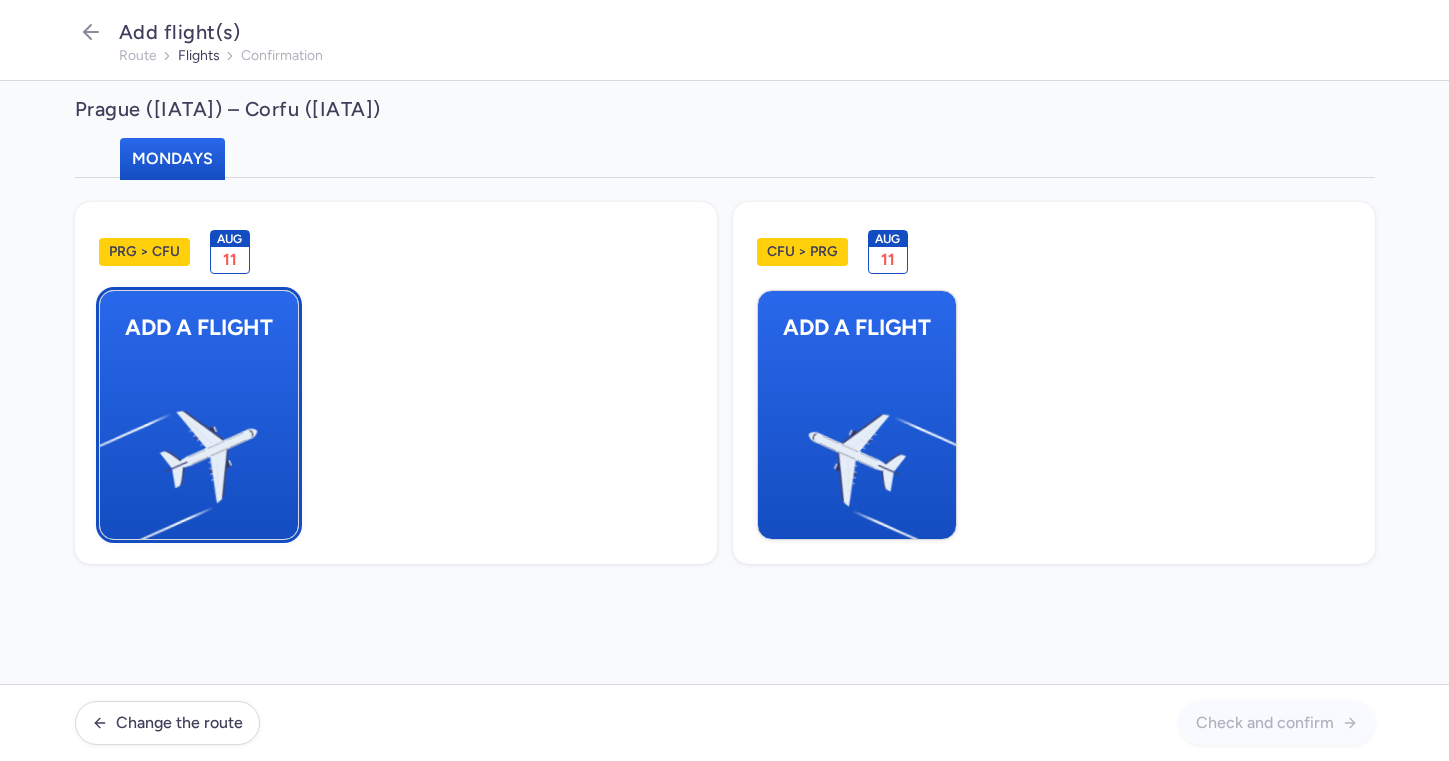 click at bounding box center [109, 448] 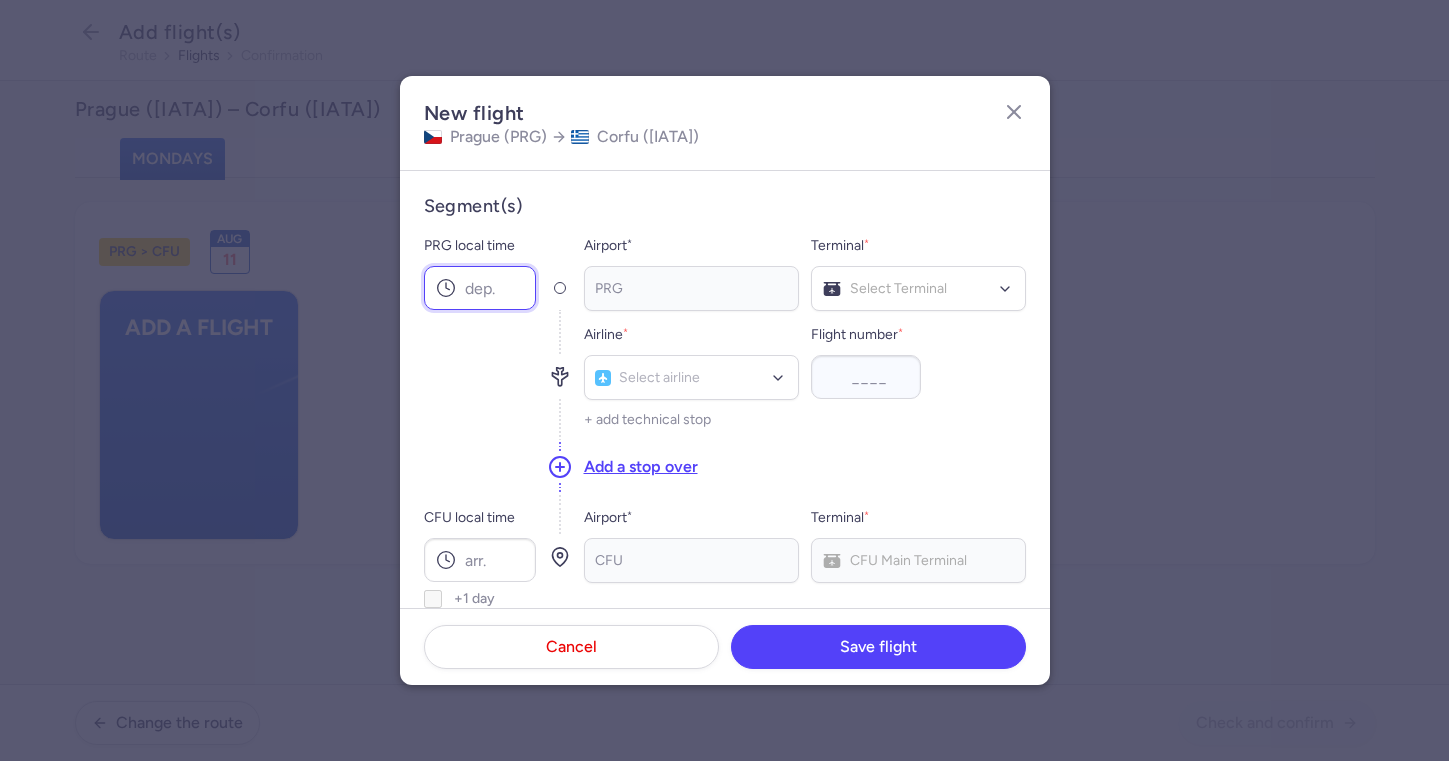 click on "PRG local time" at bounding box center [480, 288] 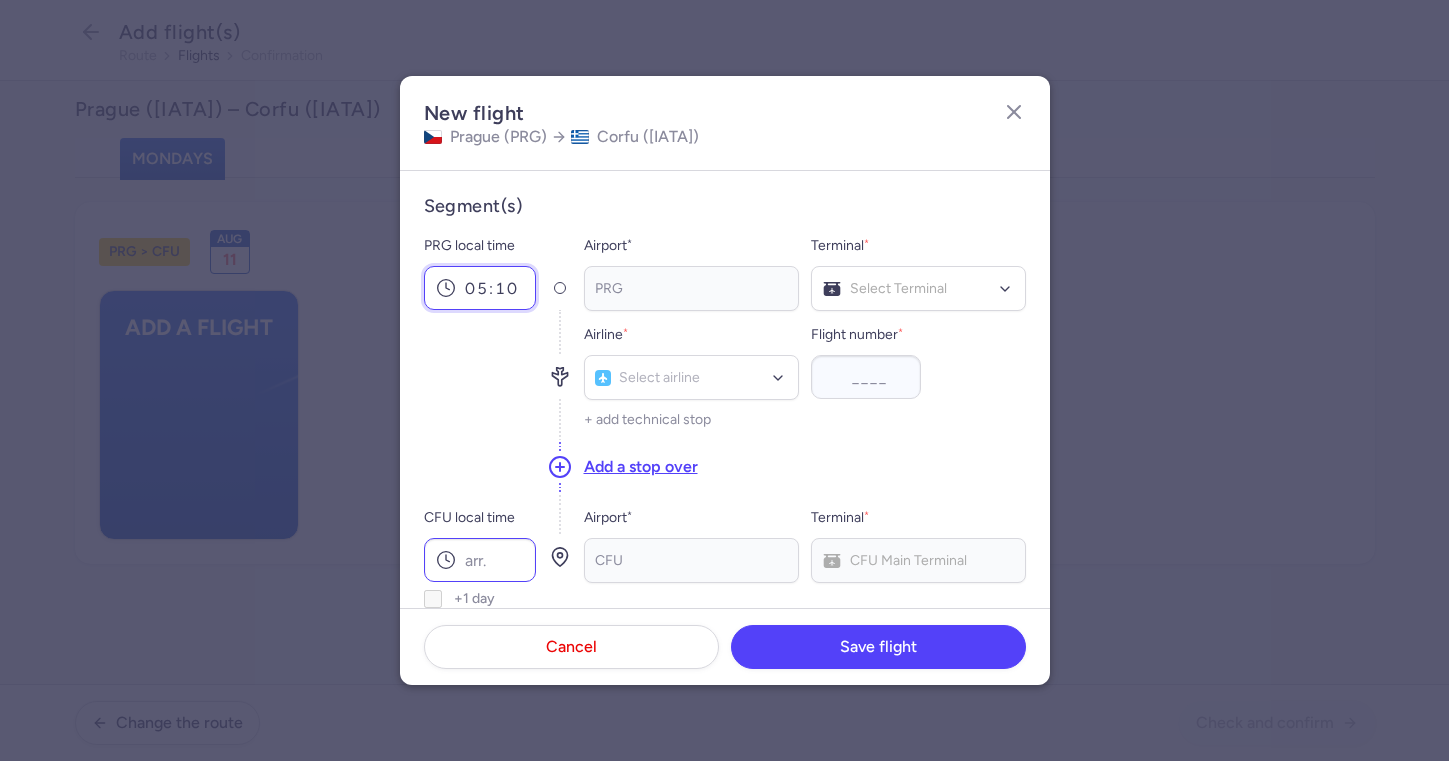 type on "05:10" 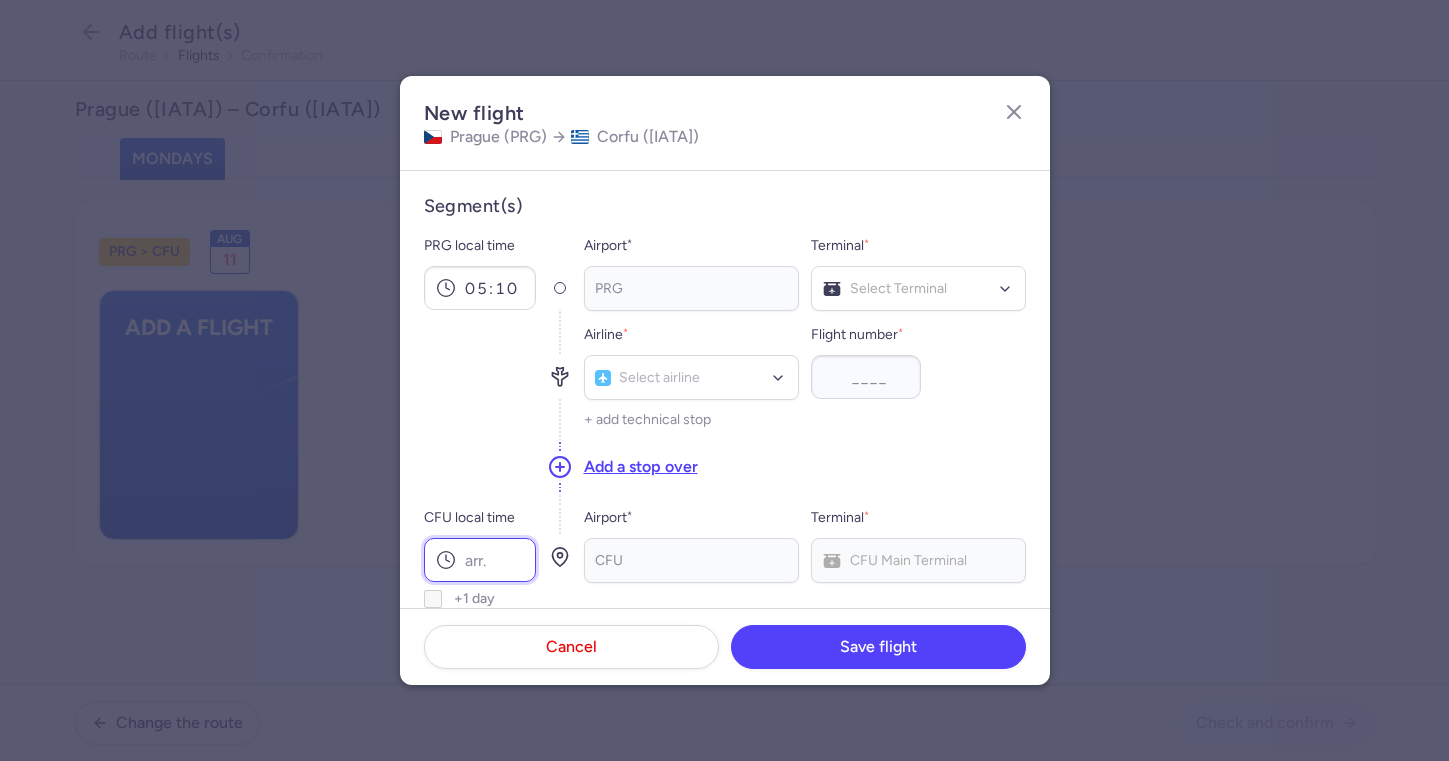 click on "CFU local time" at bounding box center [480, 560] 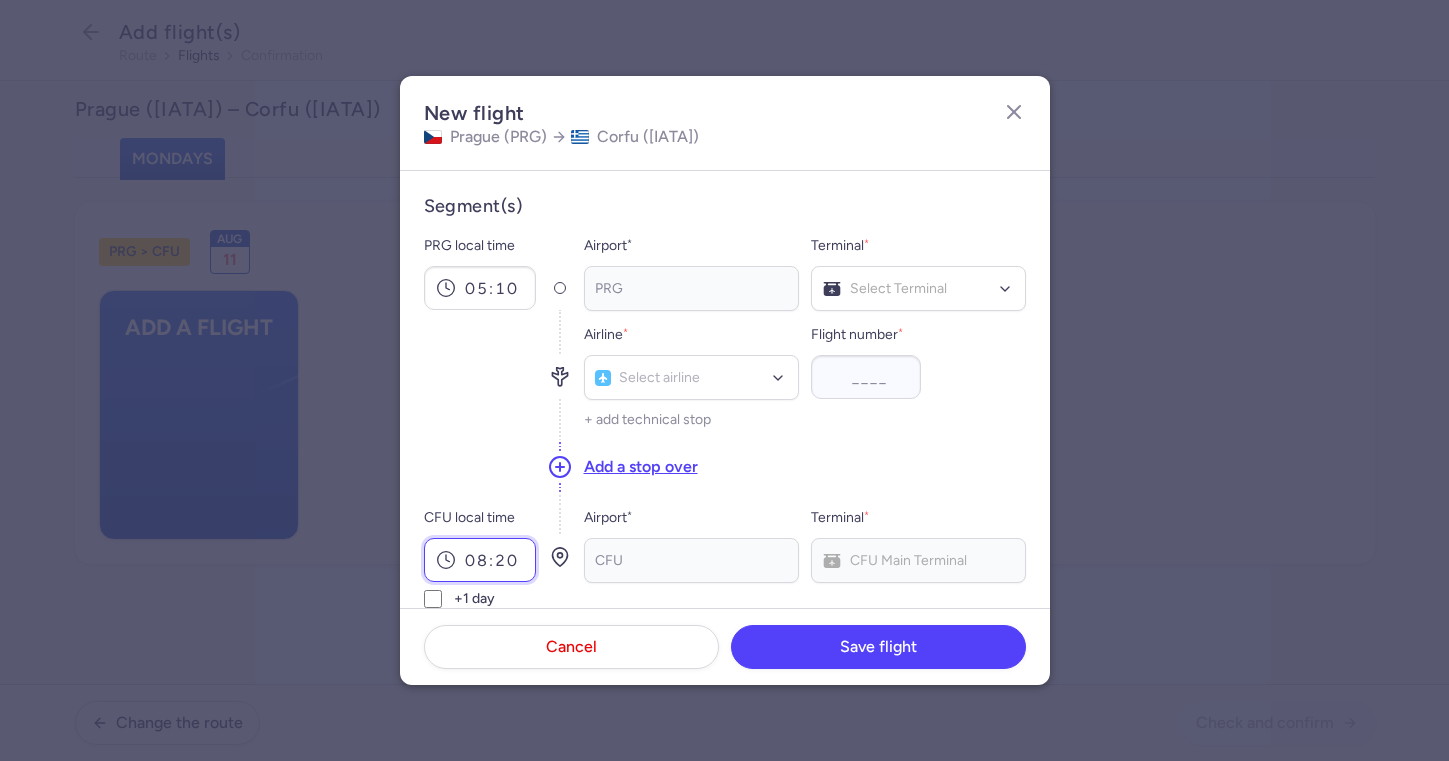 type on "08:20" 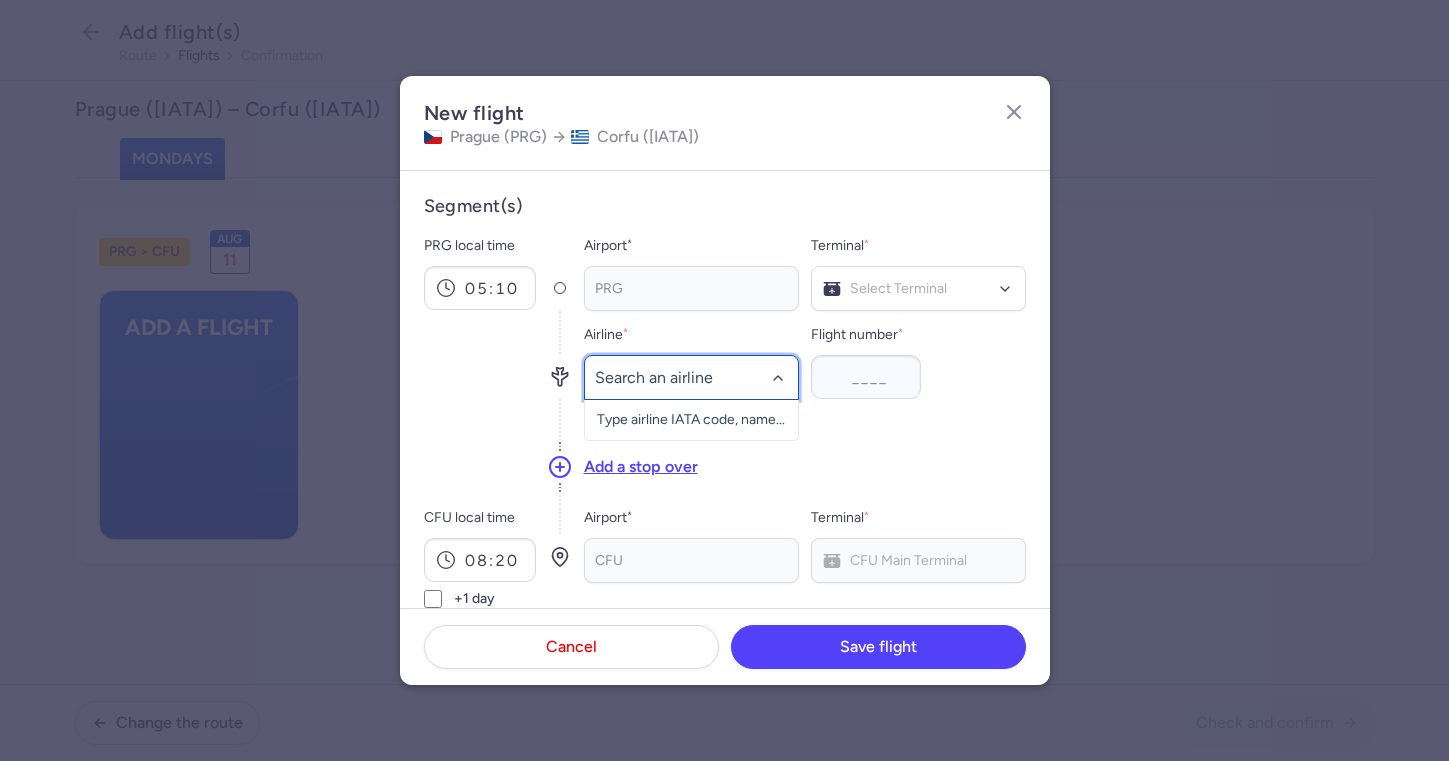 click 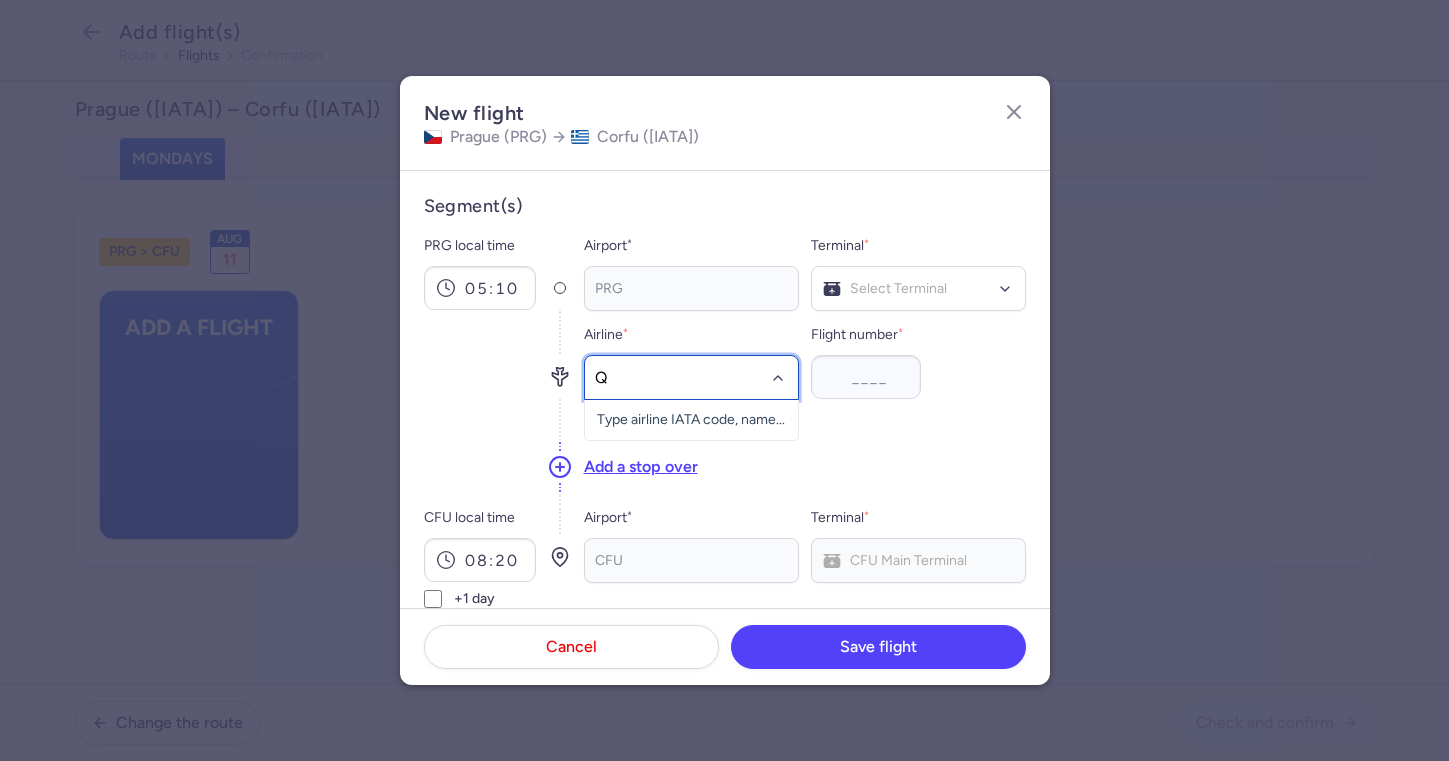type on "QS" 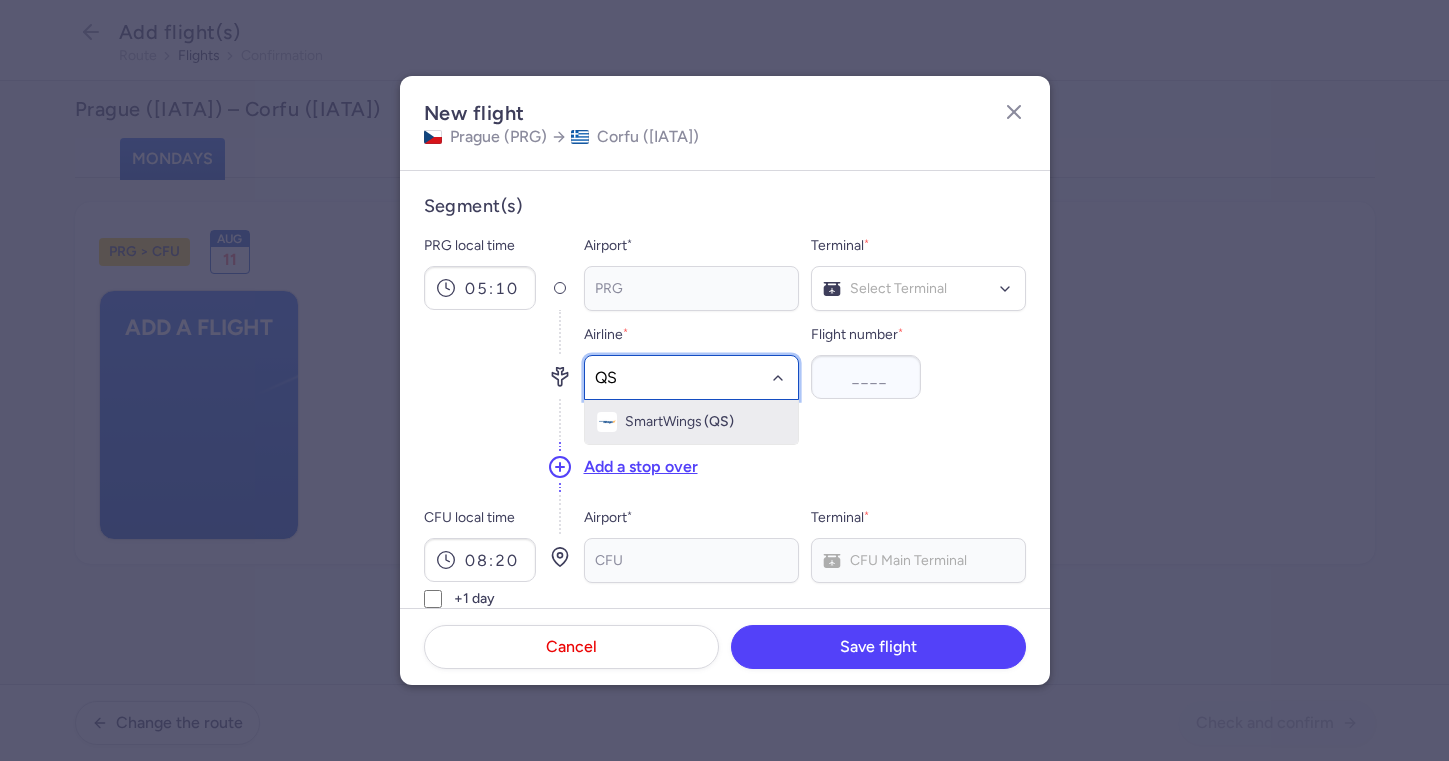 click on "(QS)" at bounding box center (719, 422) 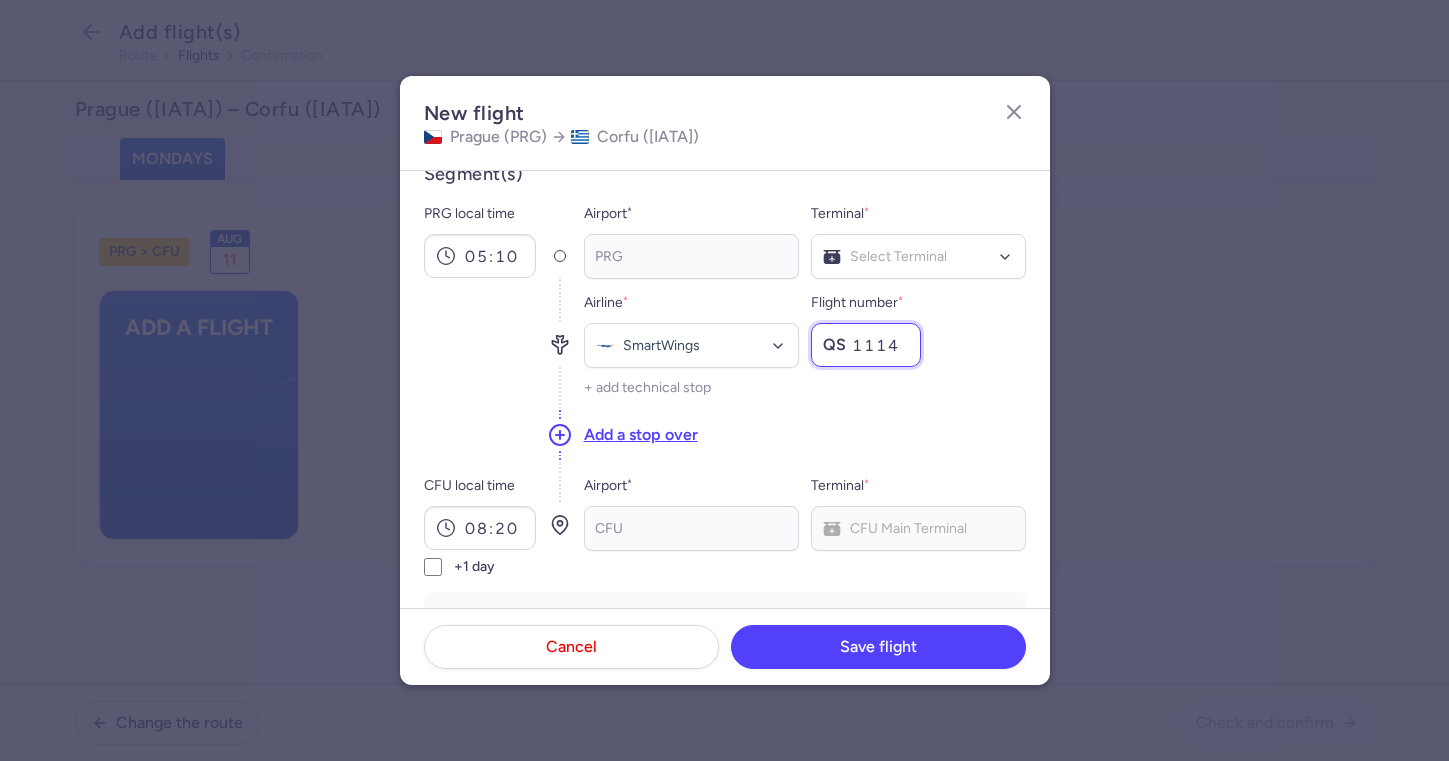 scroll, scrollTop: 45, scrollLeft: 0, axis: vertical 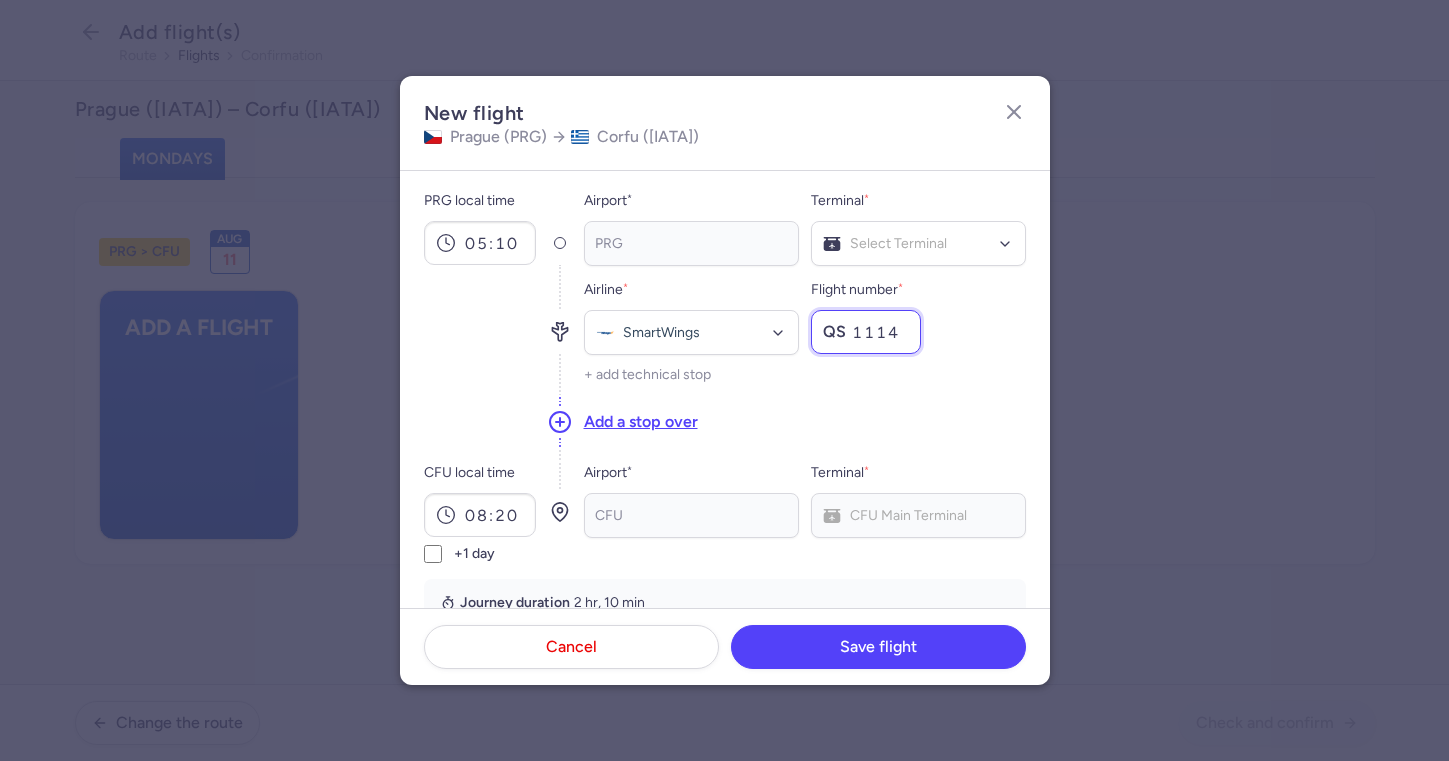 type on "1114" 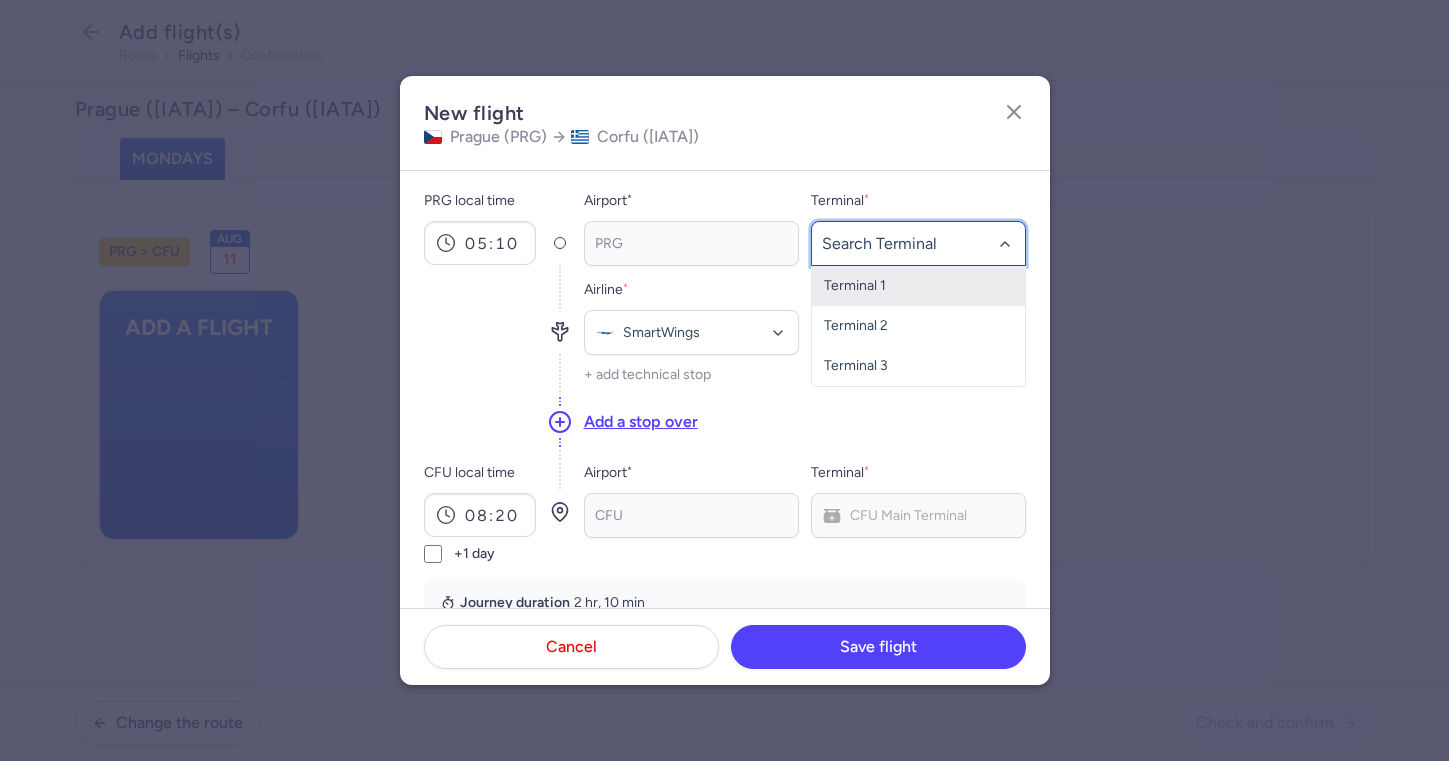 click 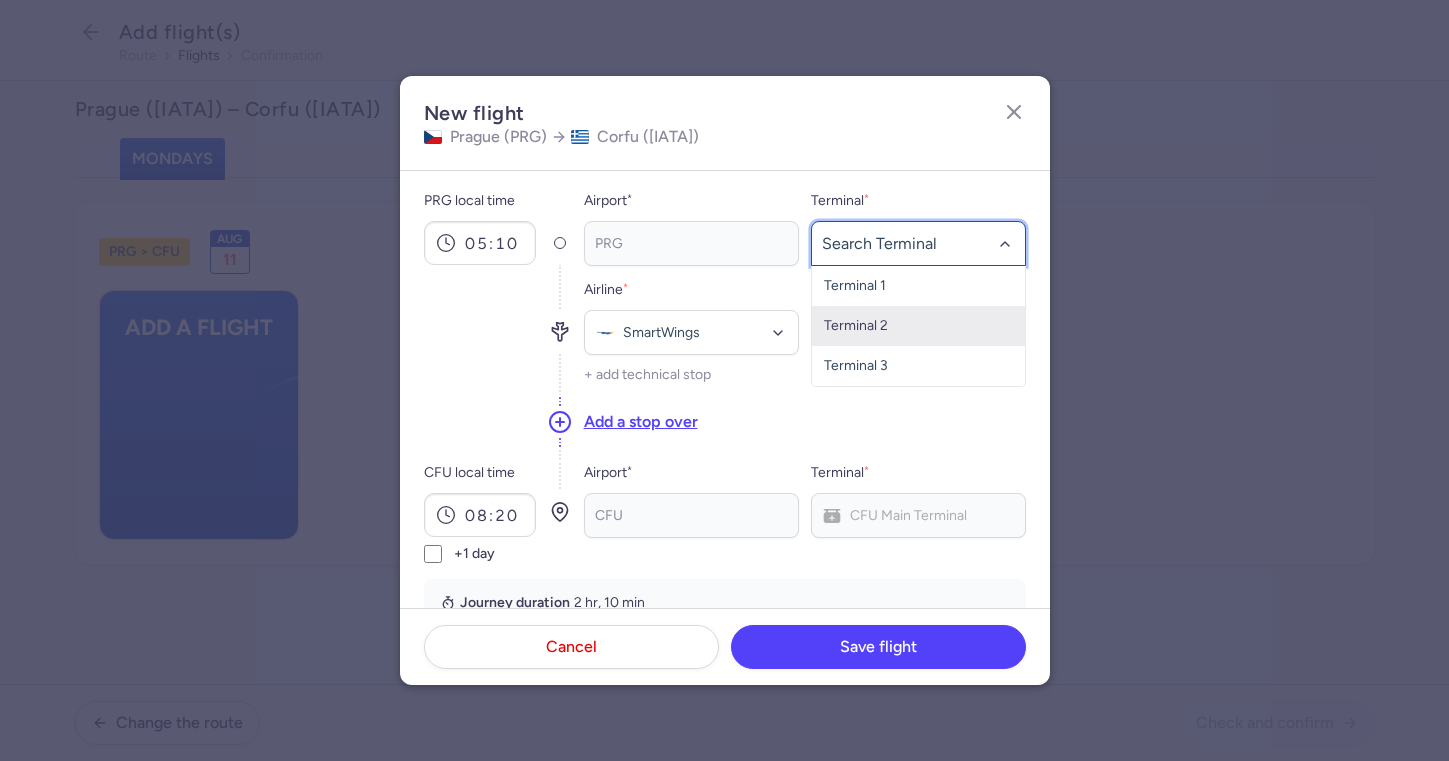 click on "Terminal 2" at bounding box center [918, 326] 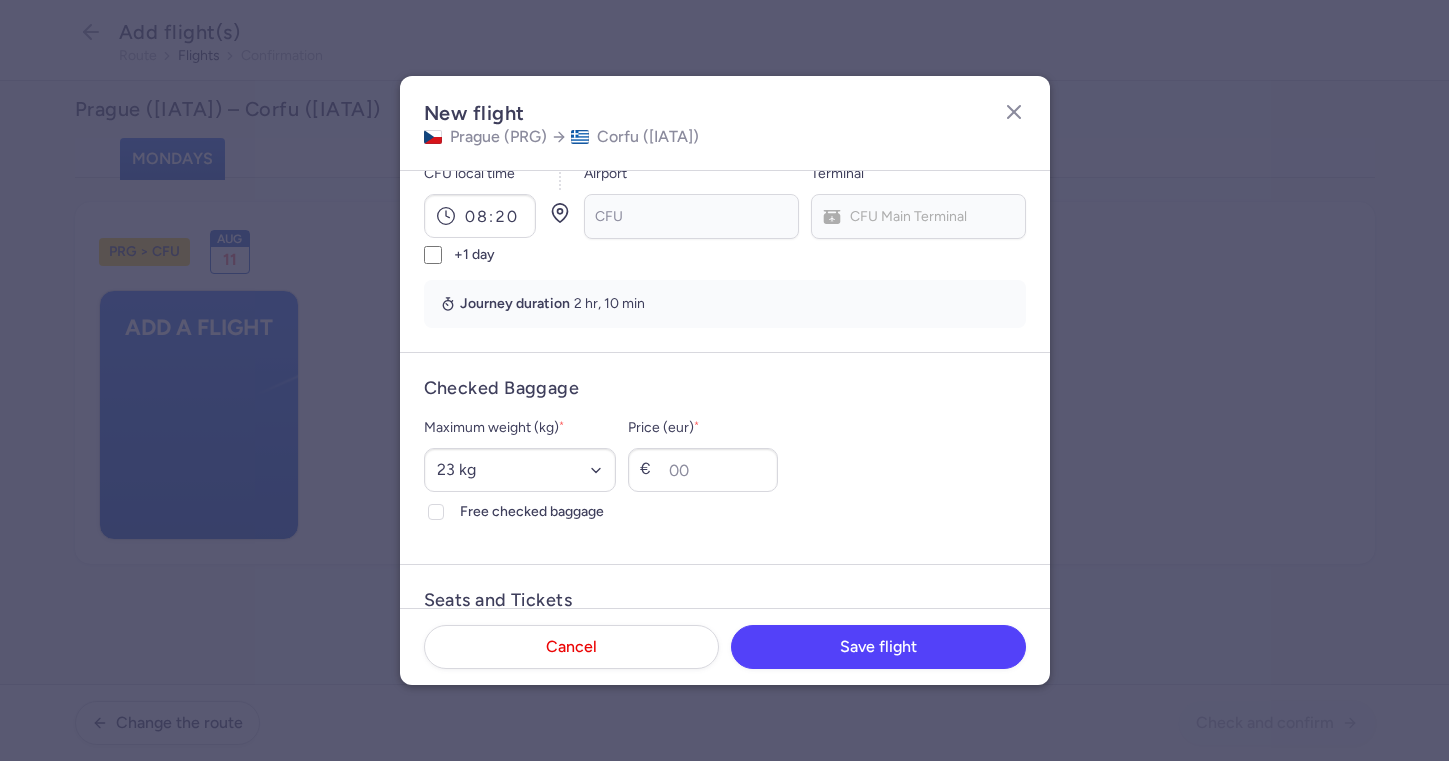 scroll, scrollTop: 354, scrollLeft: 0, axis: vertical 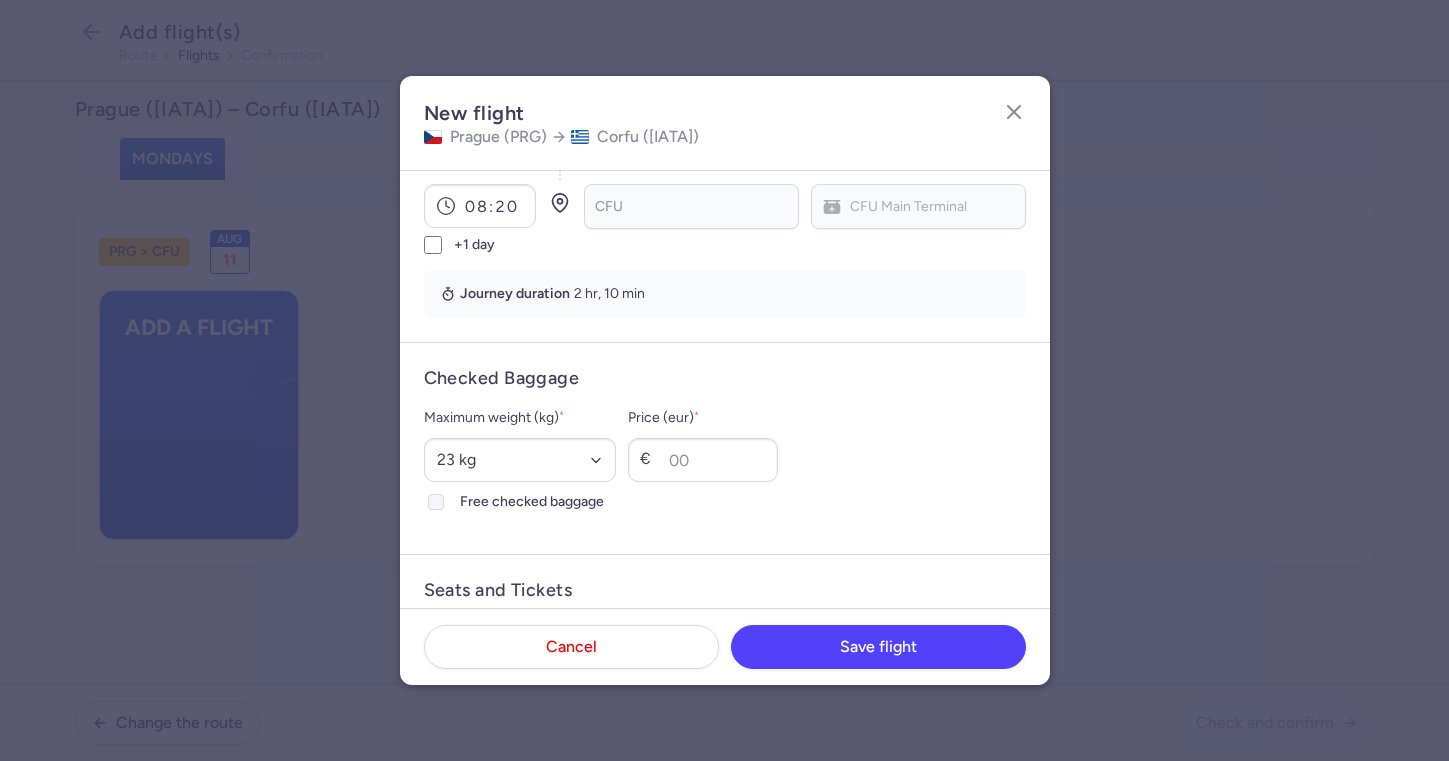 click 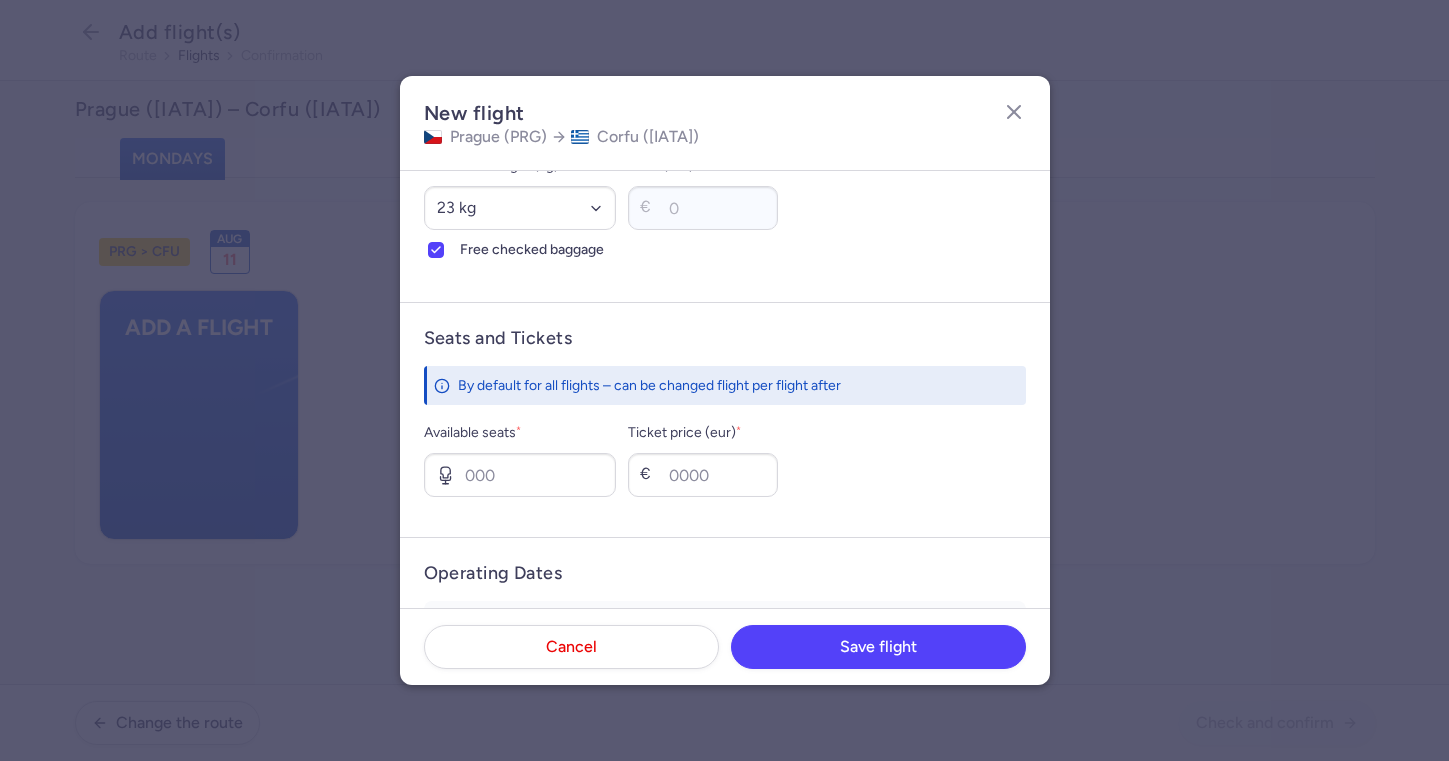 scroll, scrollTop: 607, scrollLeft: 0, axis: vertical 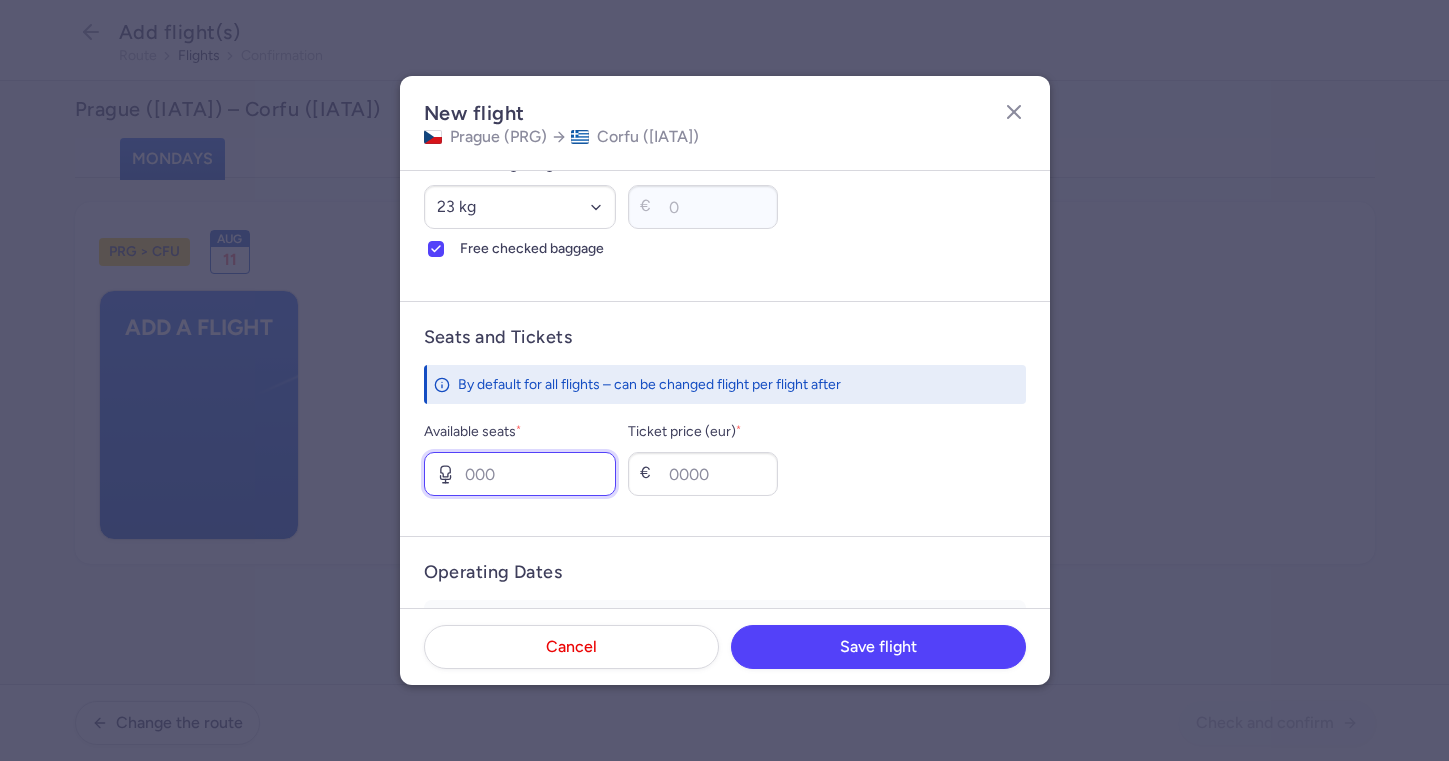 click on "Available seats  *" at bounding box center (520, 474) 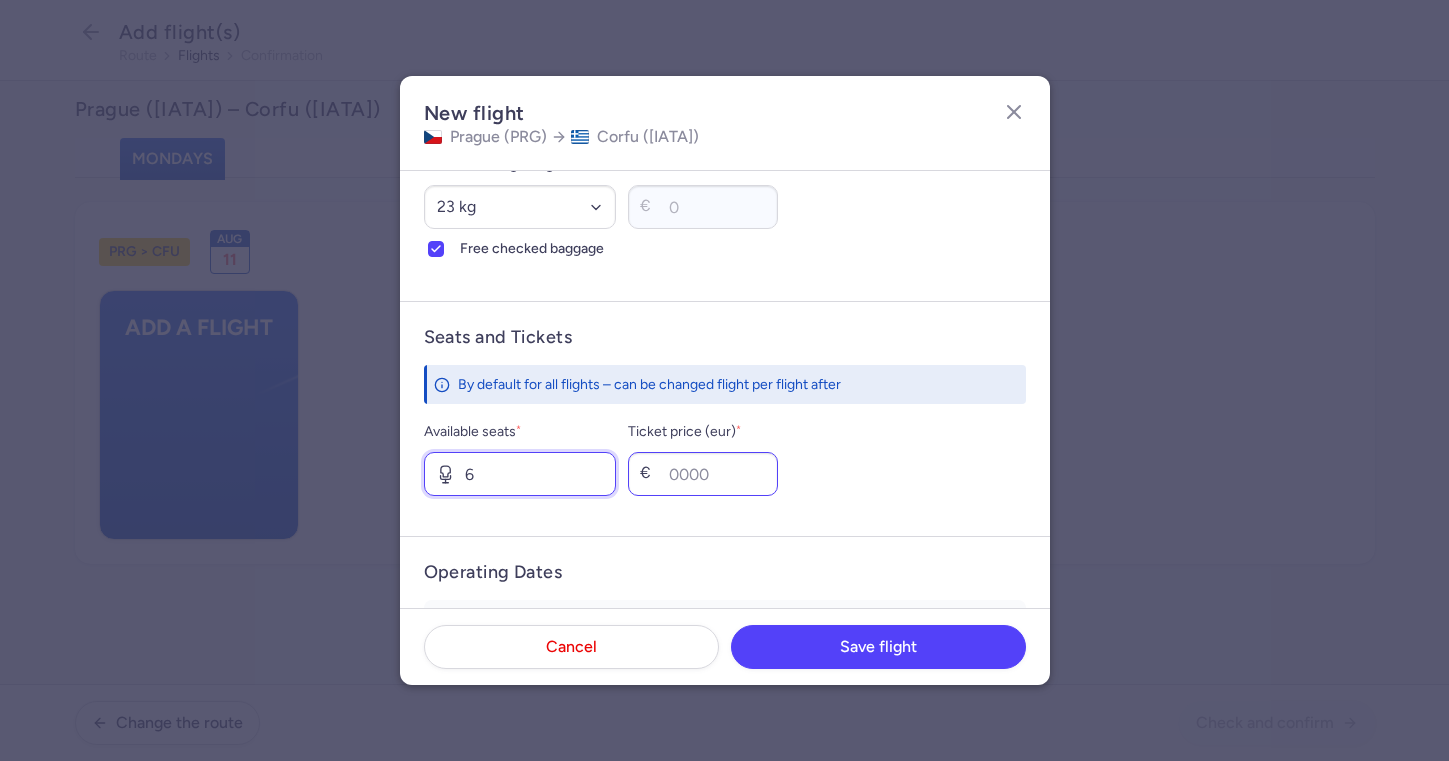 type on "6" 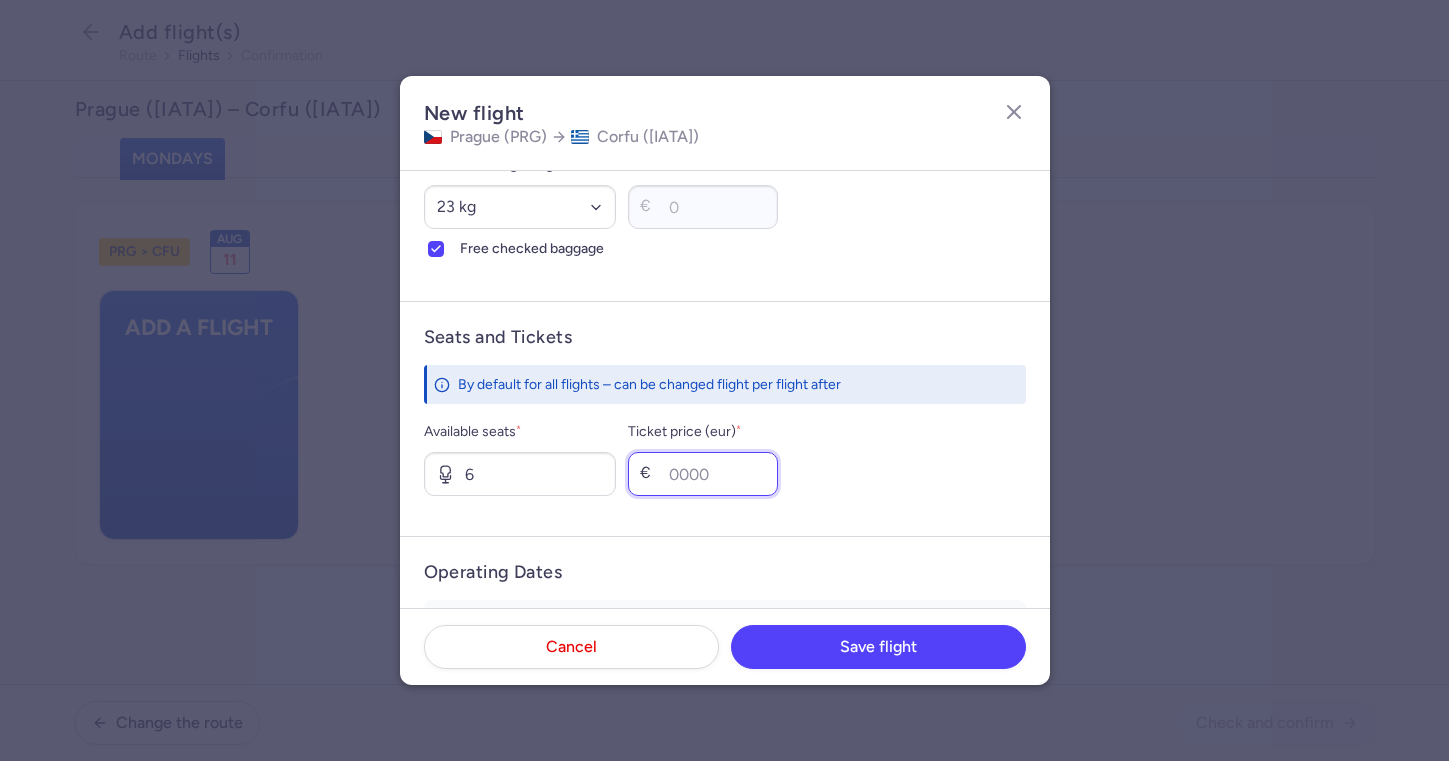 click on "Ticket price (eur)  *" at bounding box center [703, 474] 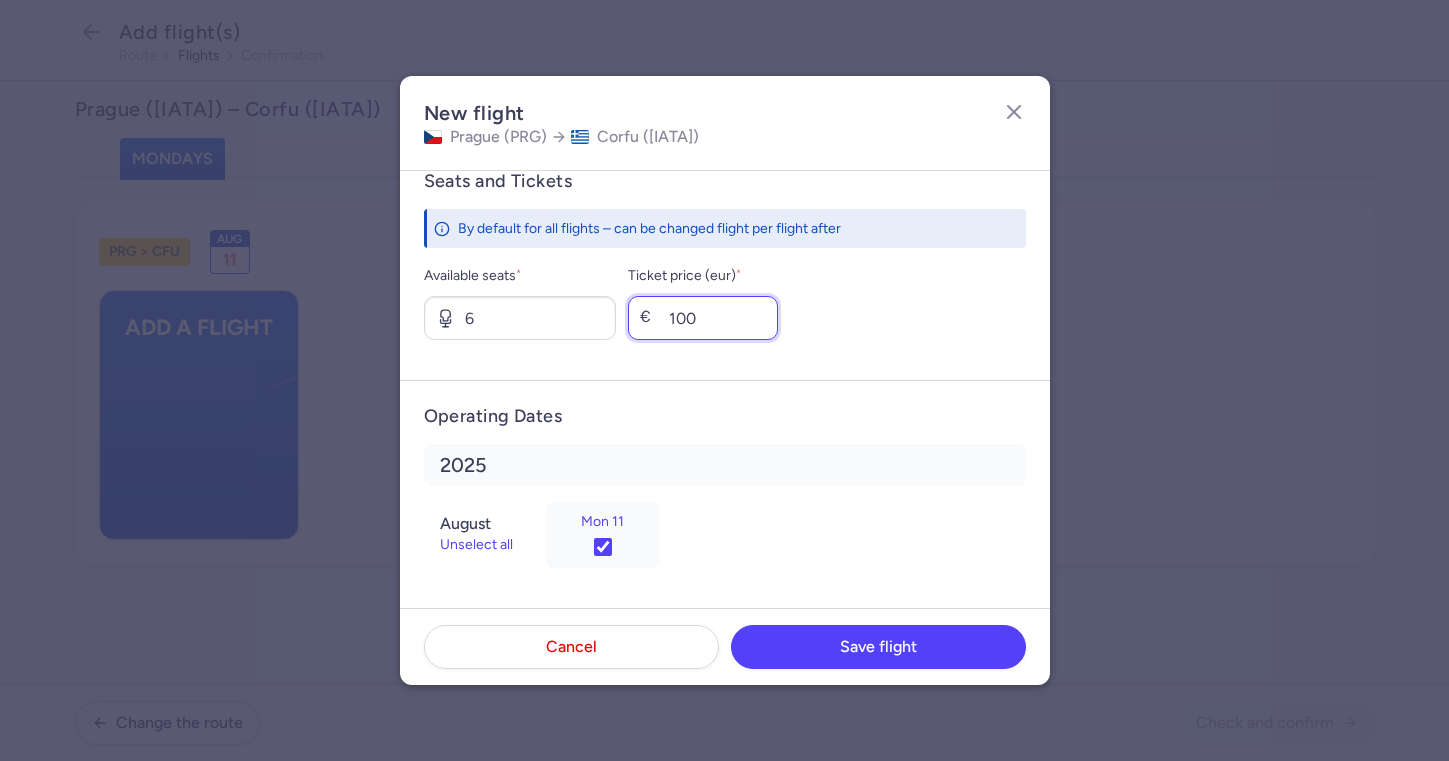 scroll, scrollTop: 763, scrollLeft: 0, axis: vertical 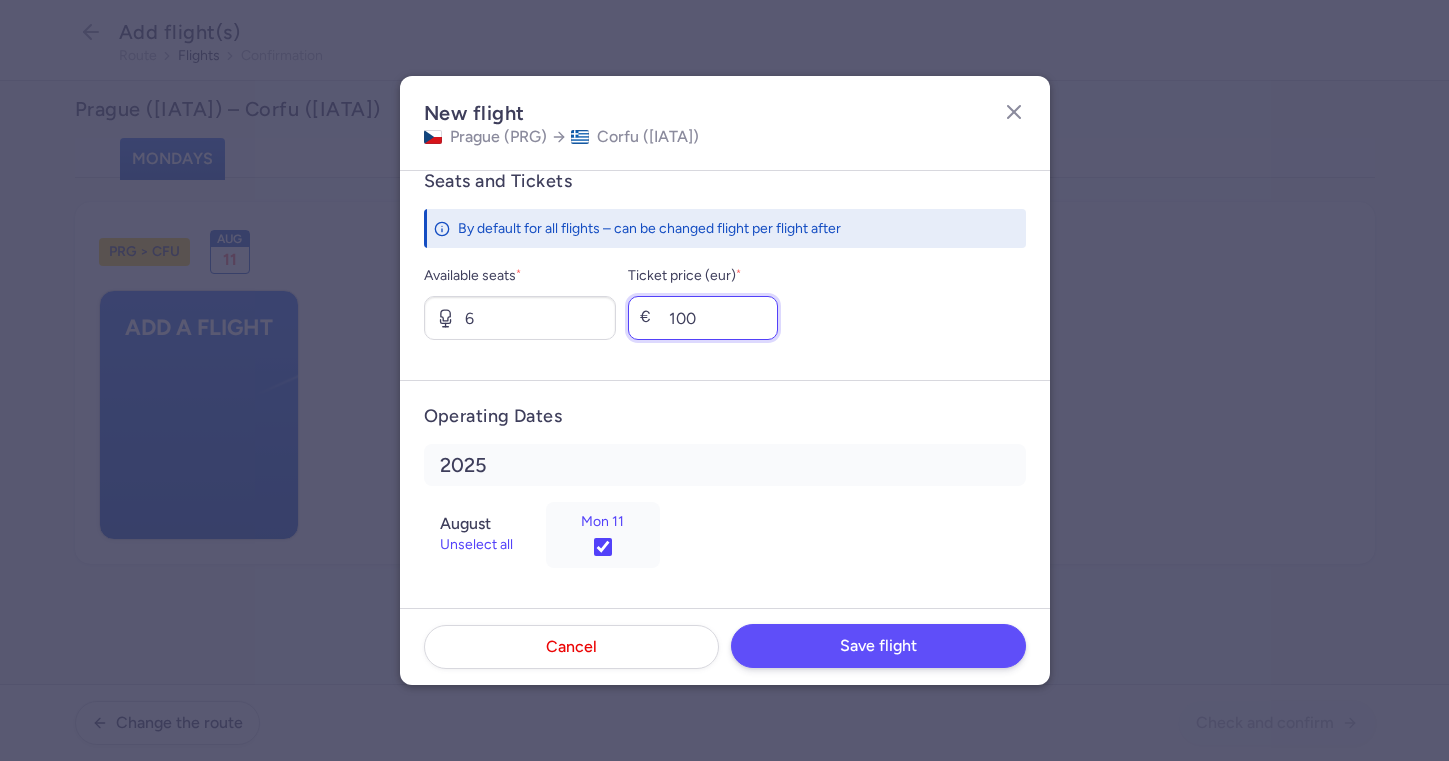 type on "100" 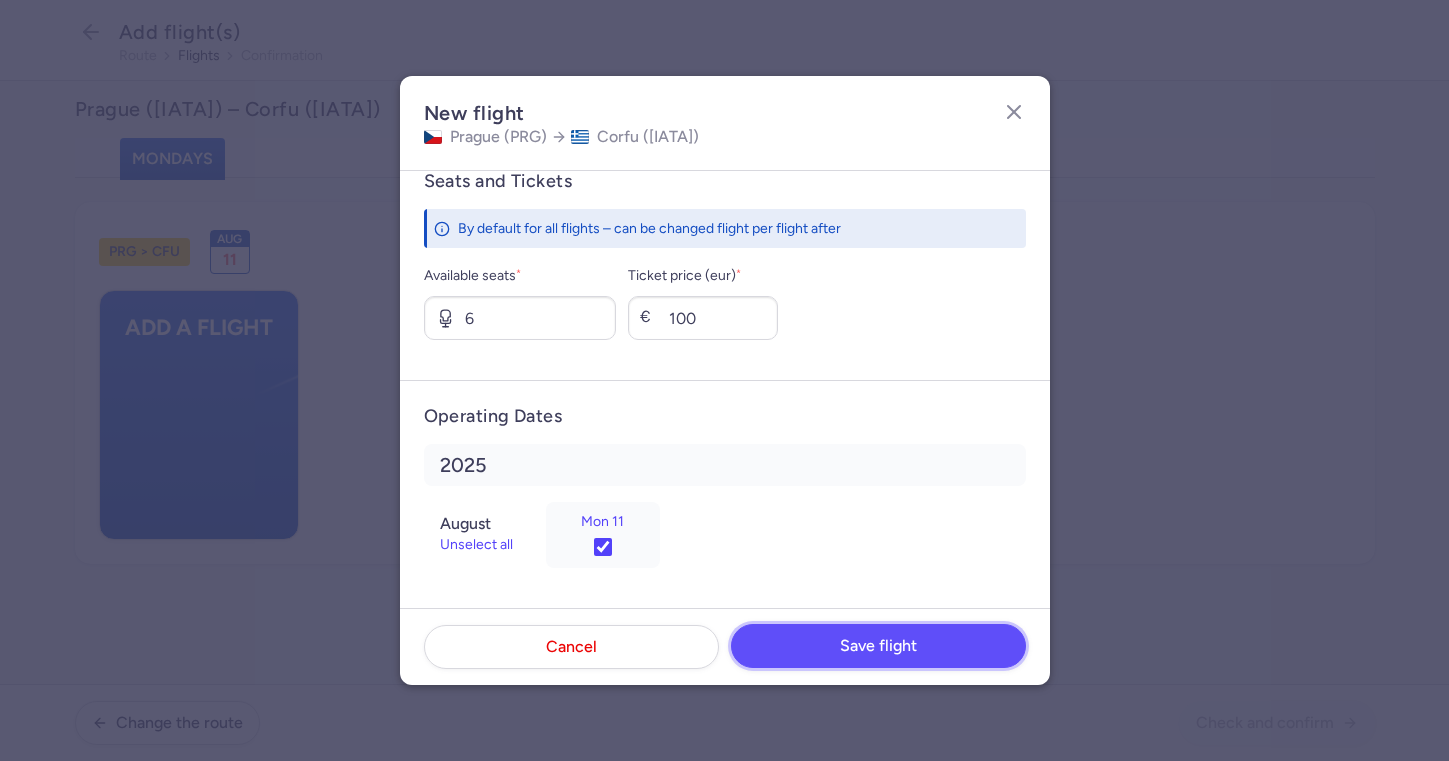 click on "Save flight" at bounding box center [878, 646] 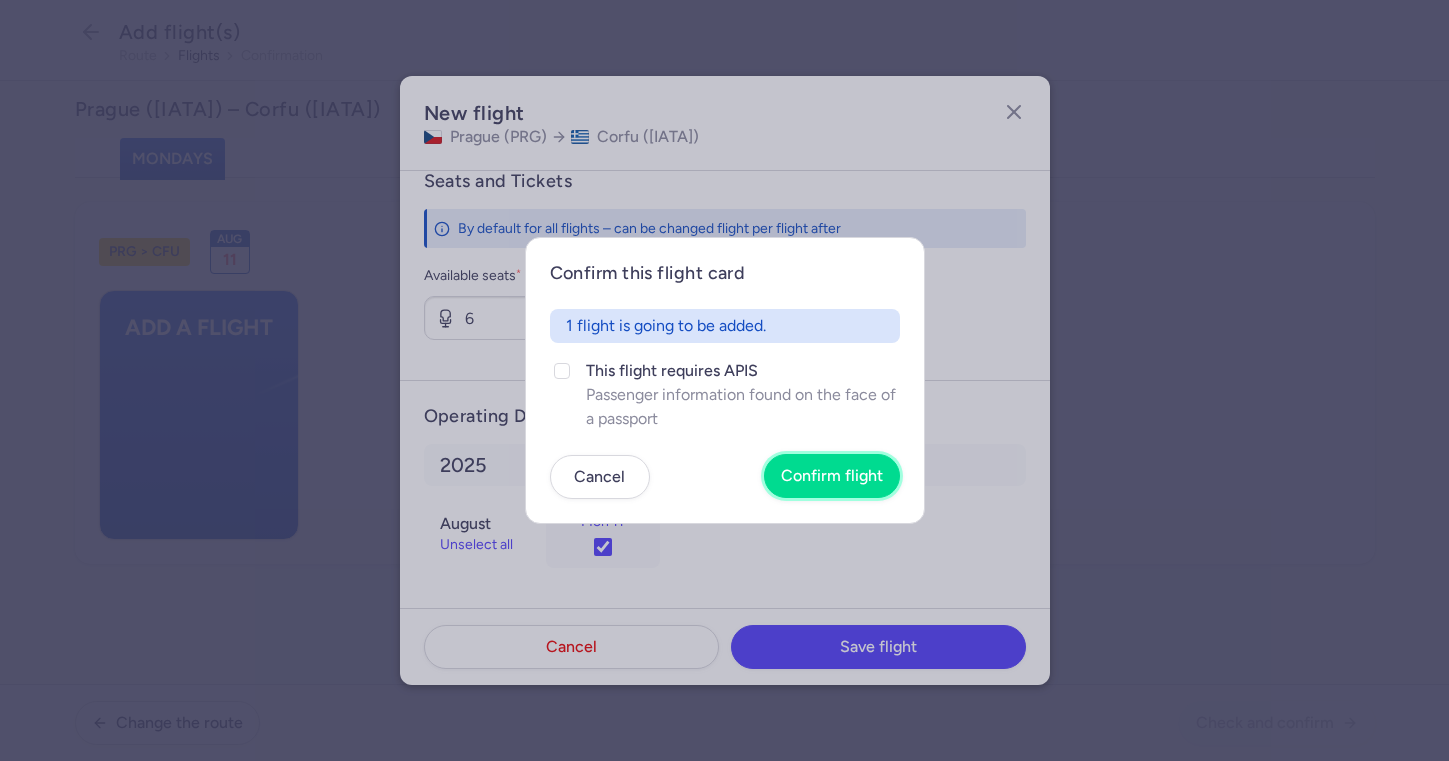click on "Confirm flight" at bounding box center (832, 476) 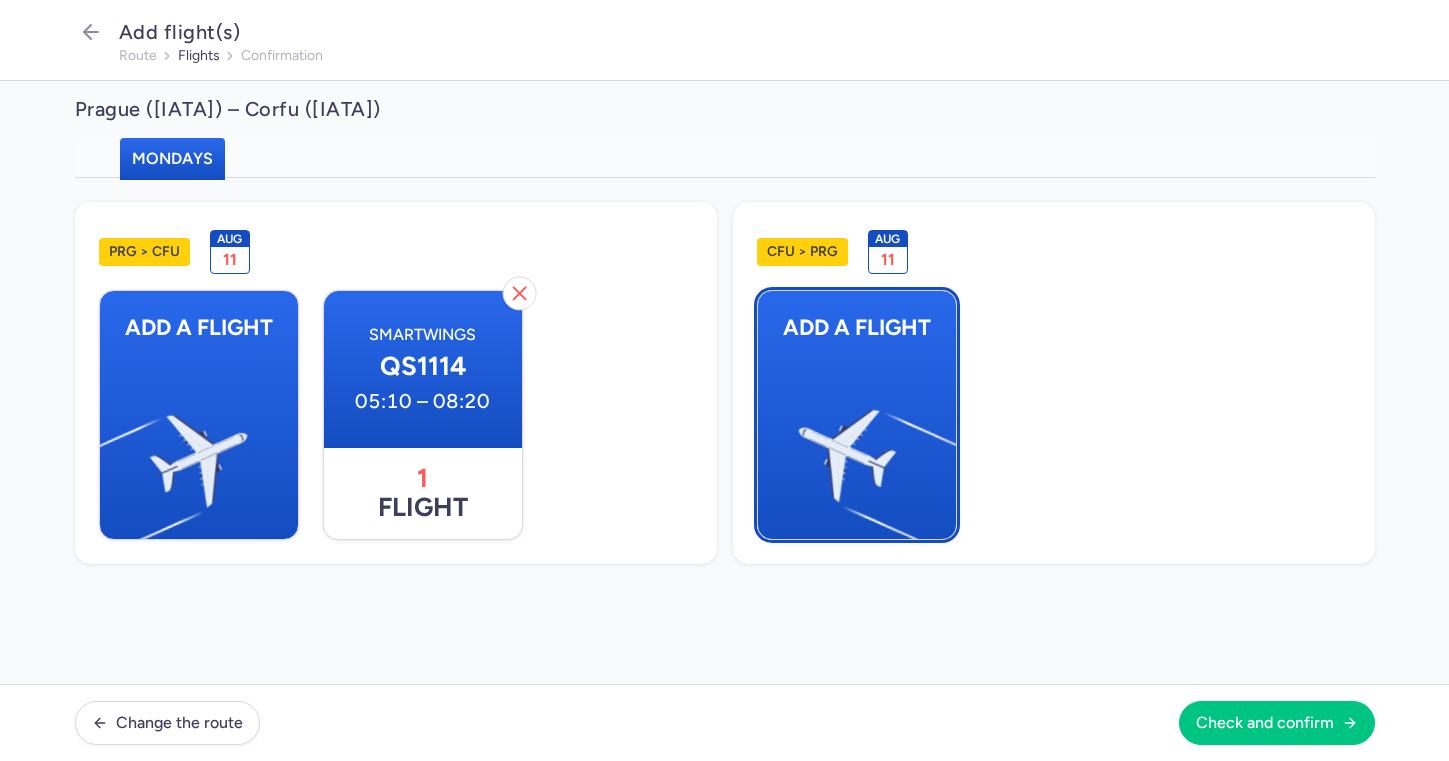 click at bounding box center (946, 448) 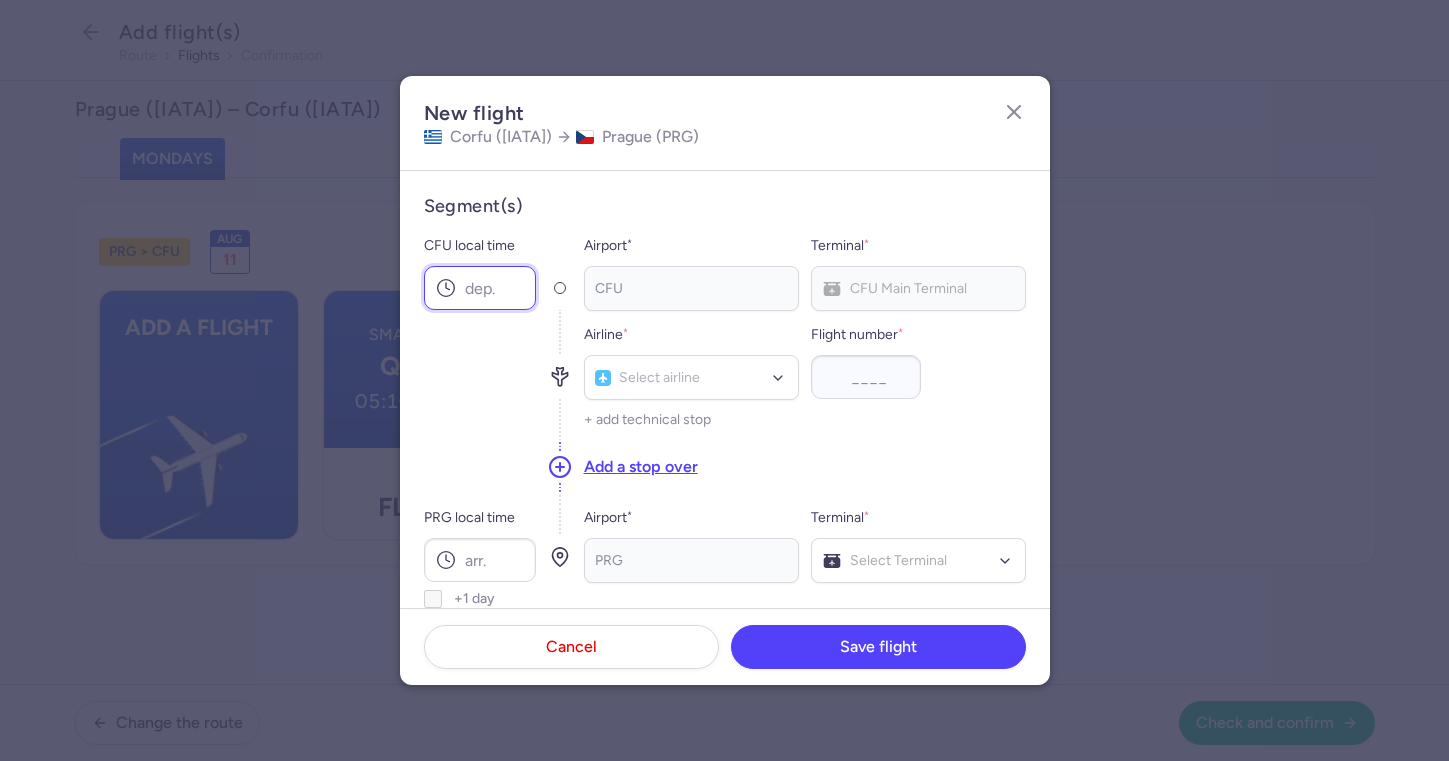 click on "CFU local time" at bounding box center [480, 288] 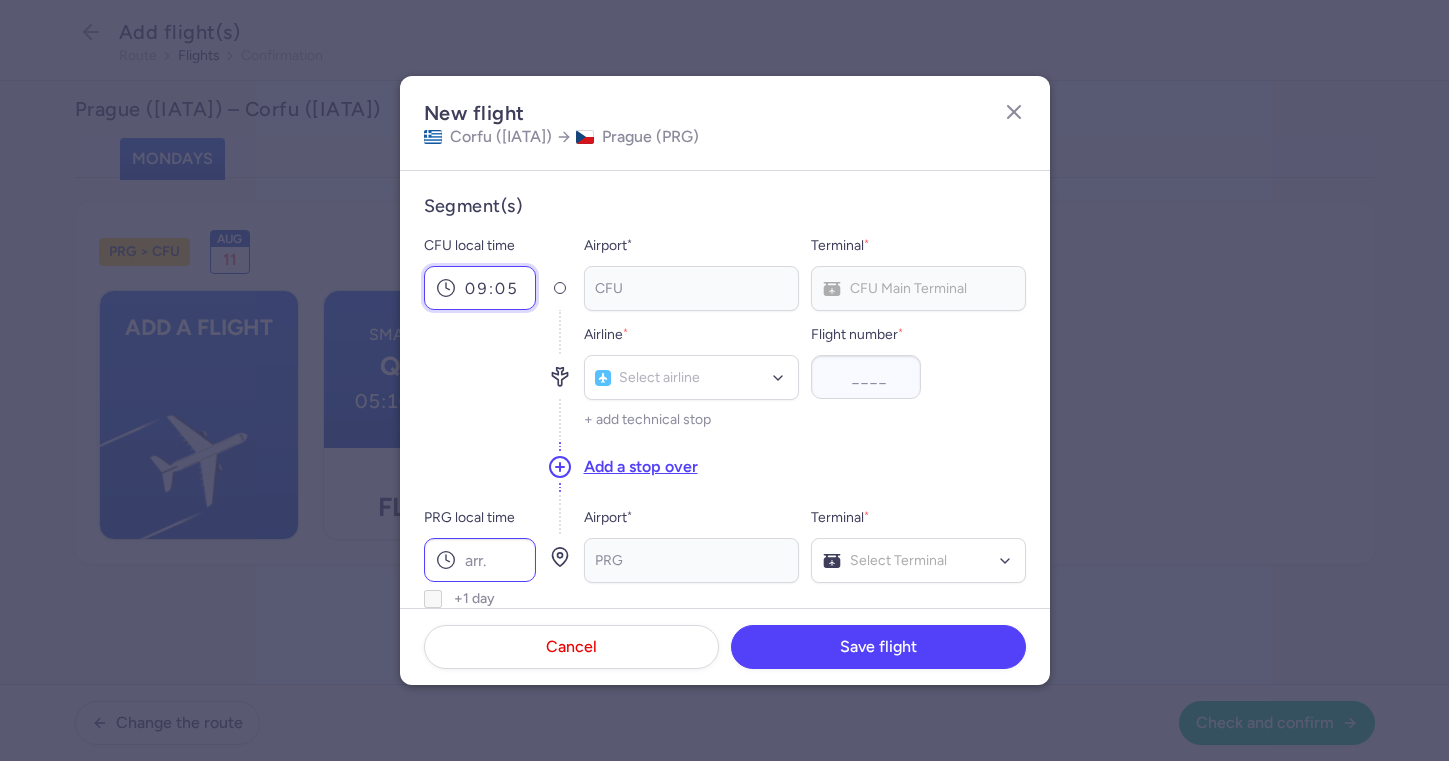 type on "09:05" 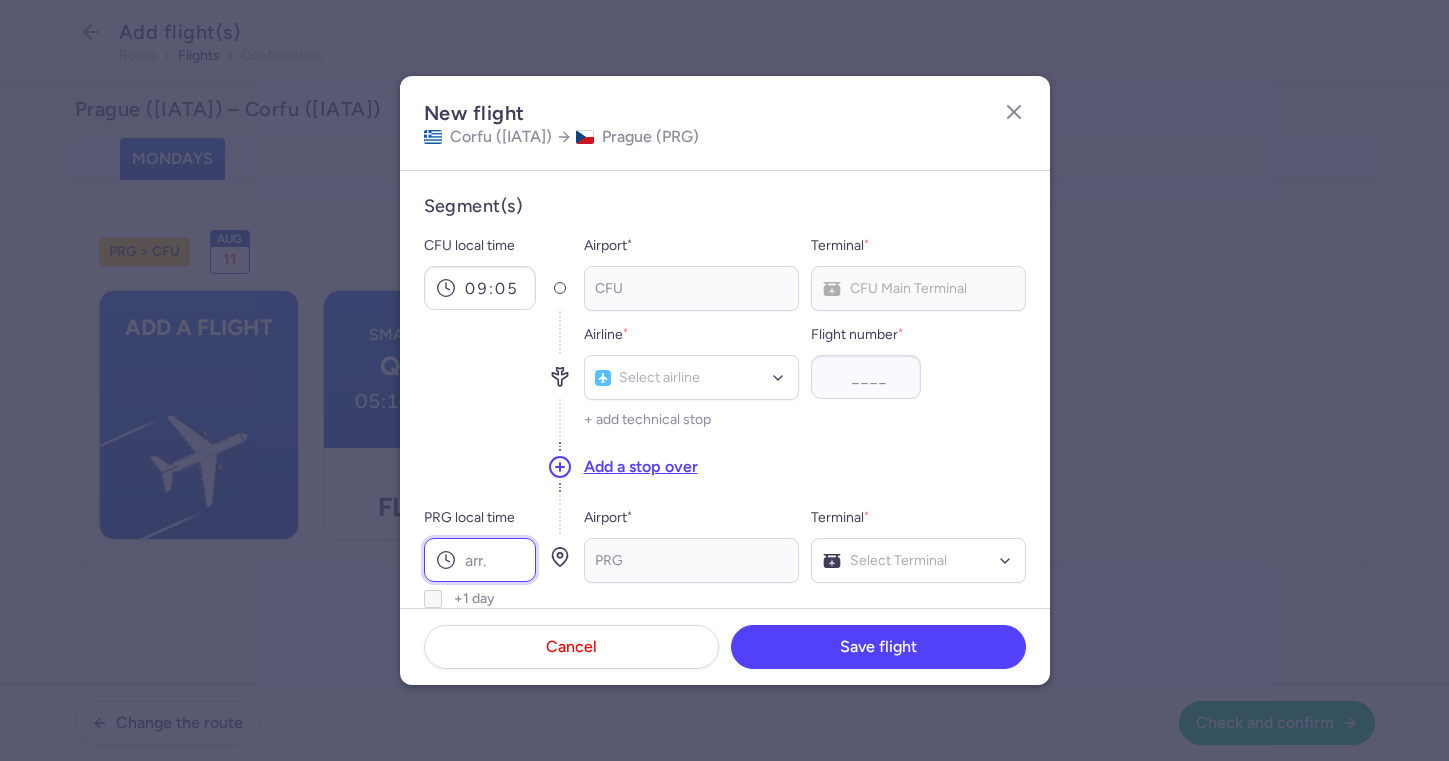 click on "PRG local time" at bounding box center (480, 560) 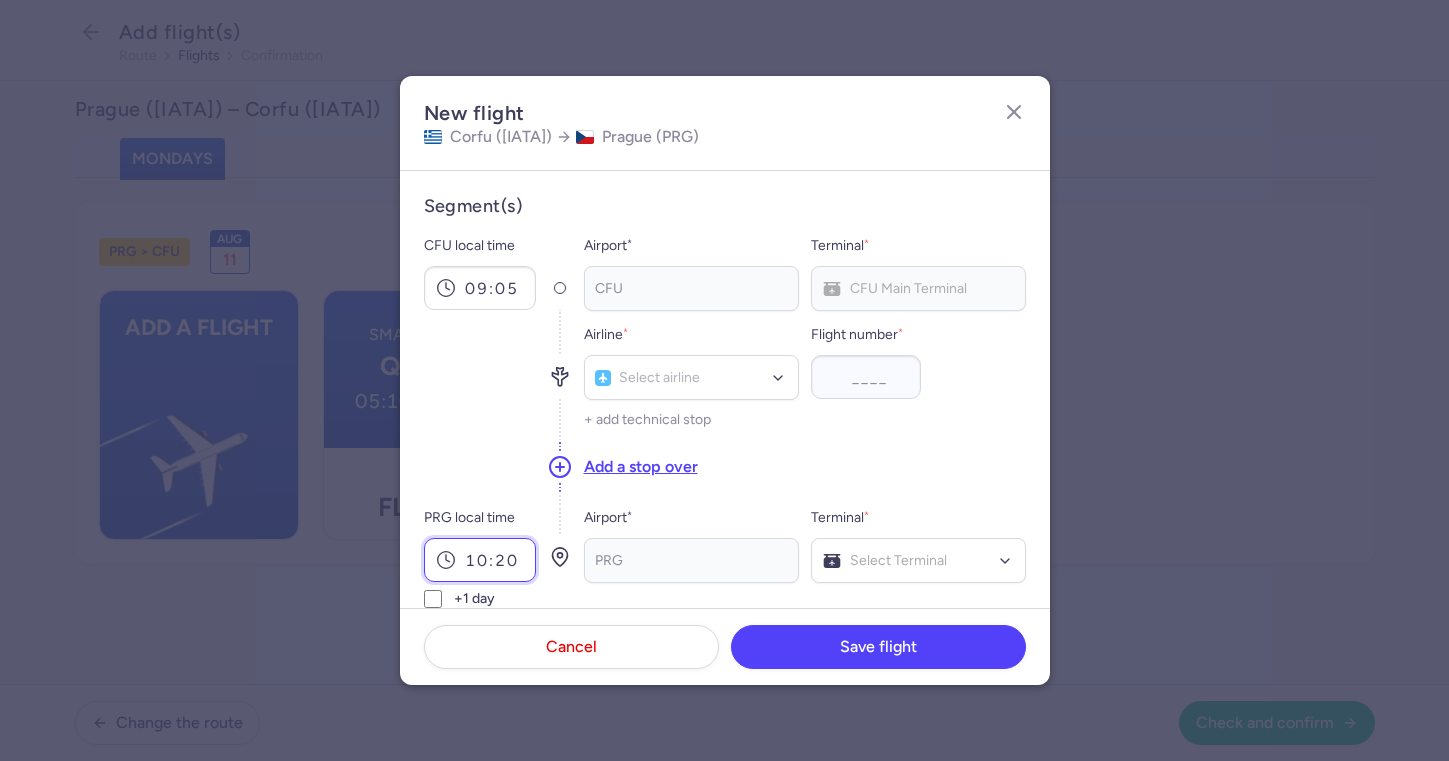 type on "10:20" 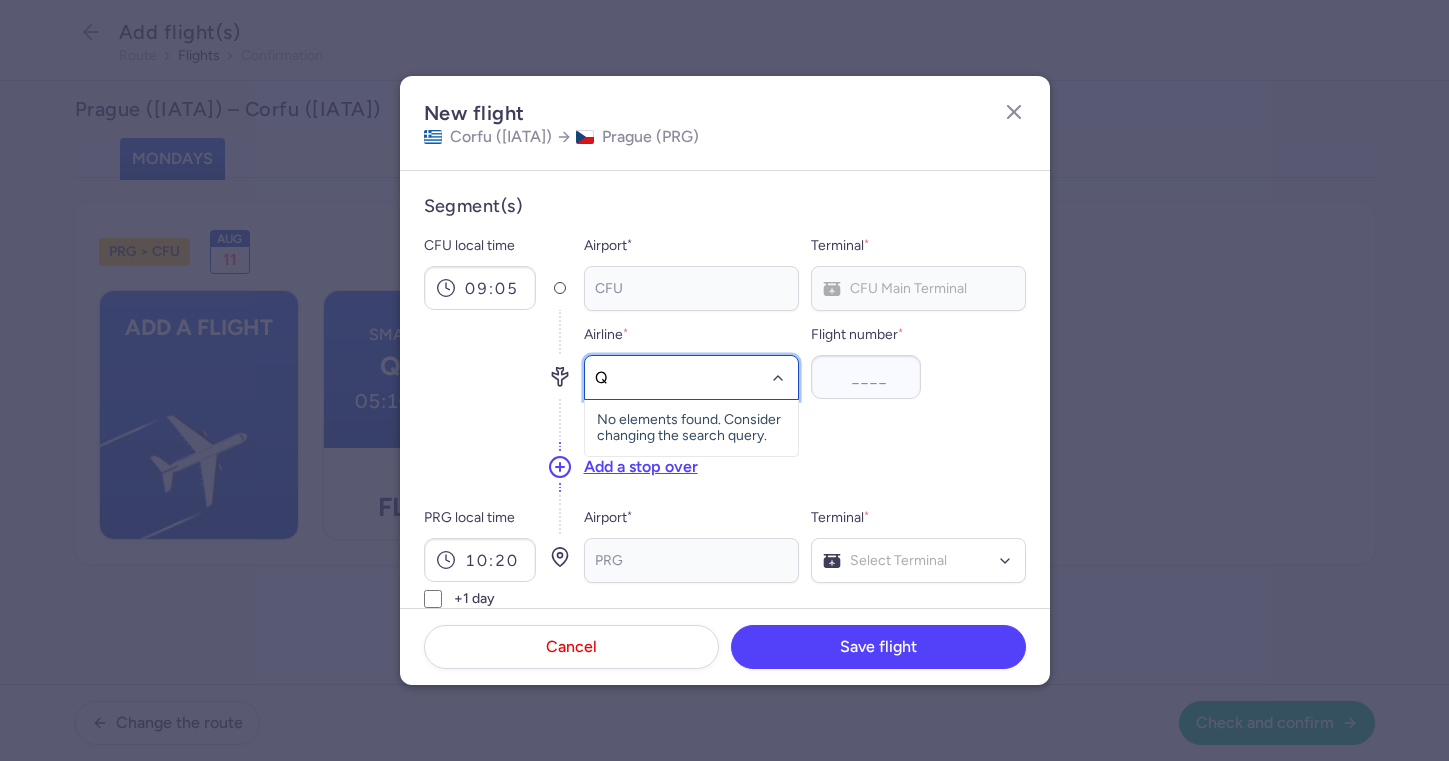 type on "QS" 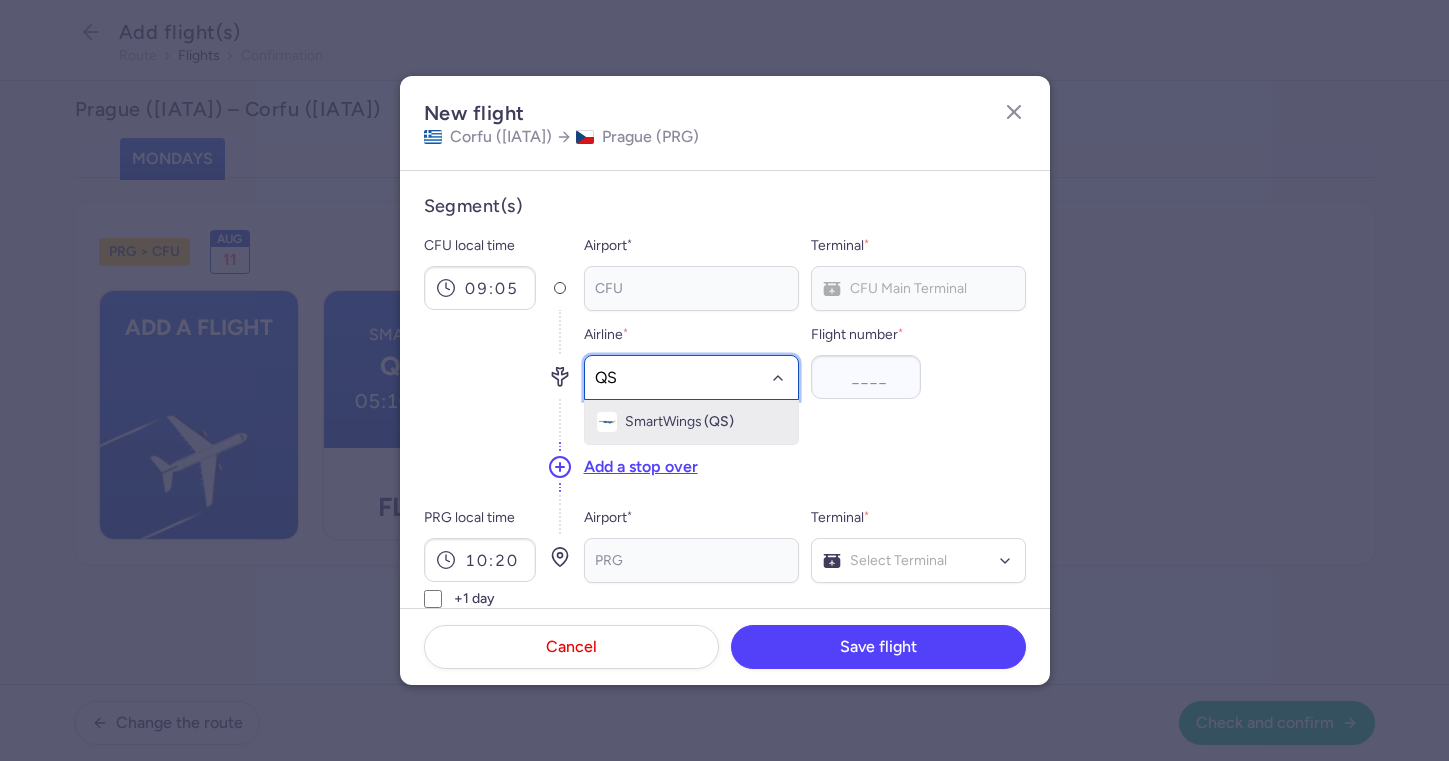 click on "SmartWings (QS)" at bounding box center [691, 422] 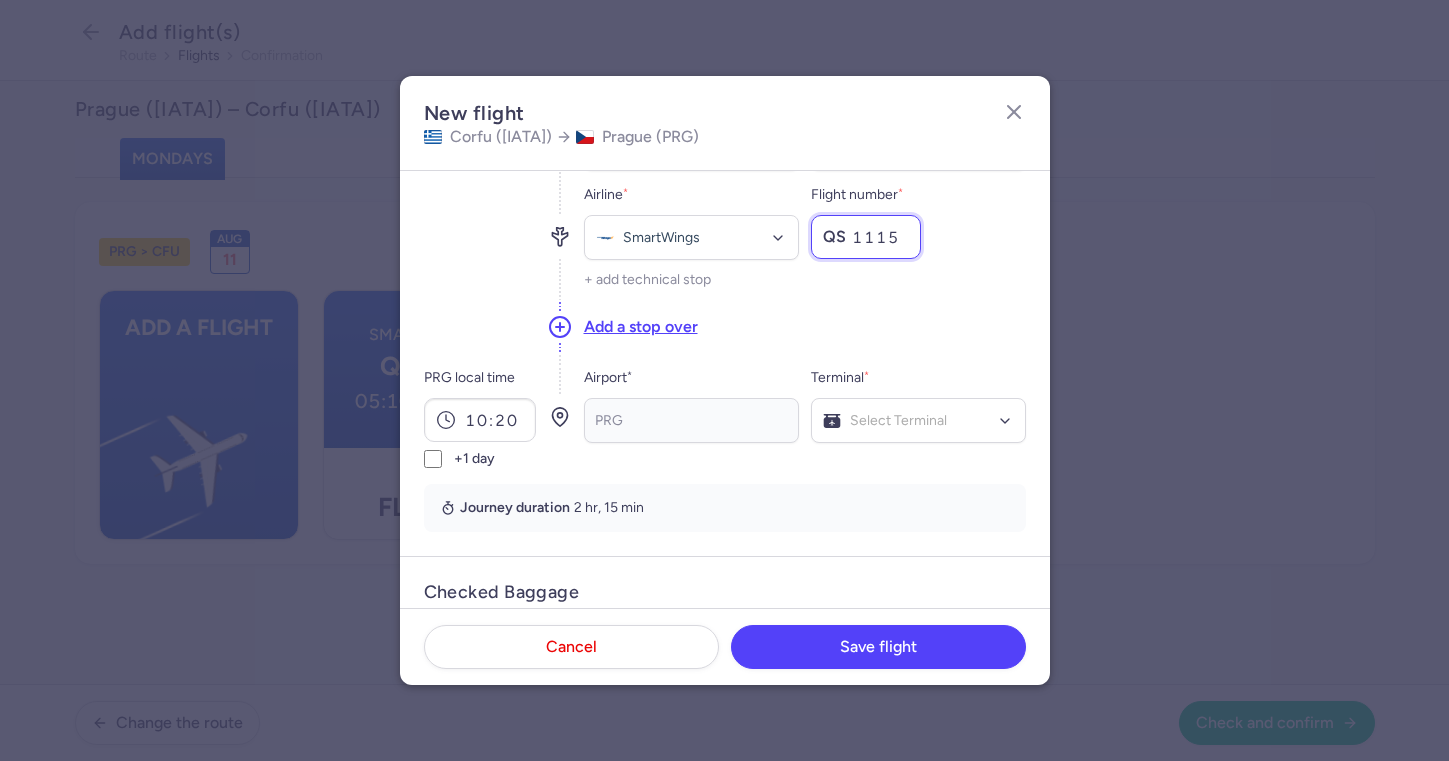 scroll, scrollTop: 154, scrollLeft: 0, axis: vertical 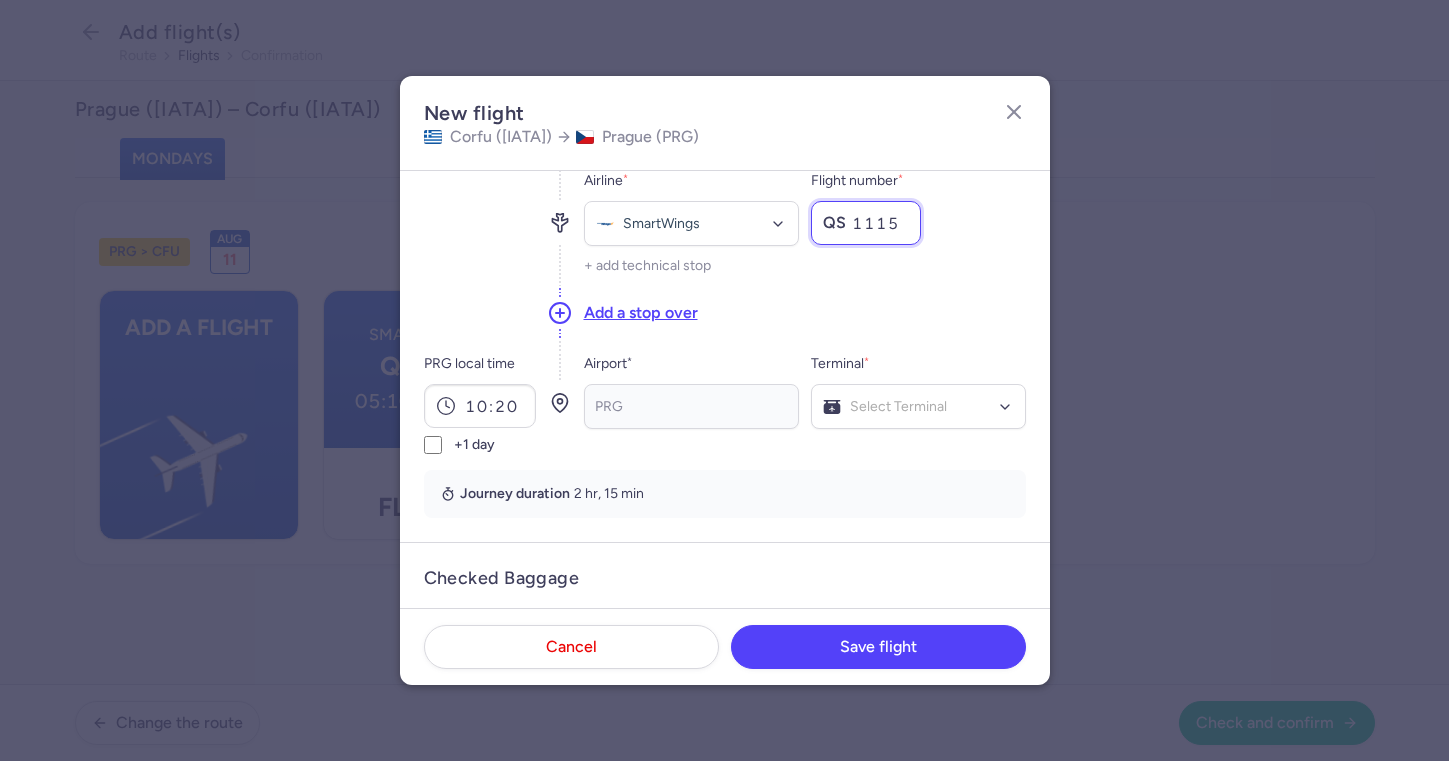 type on "1115" 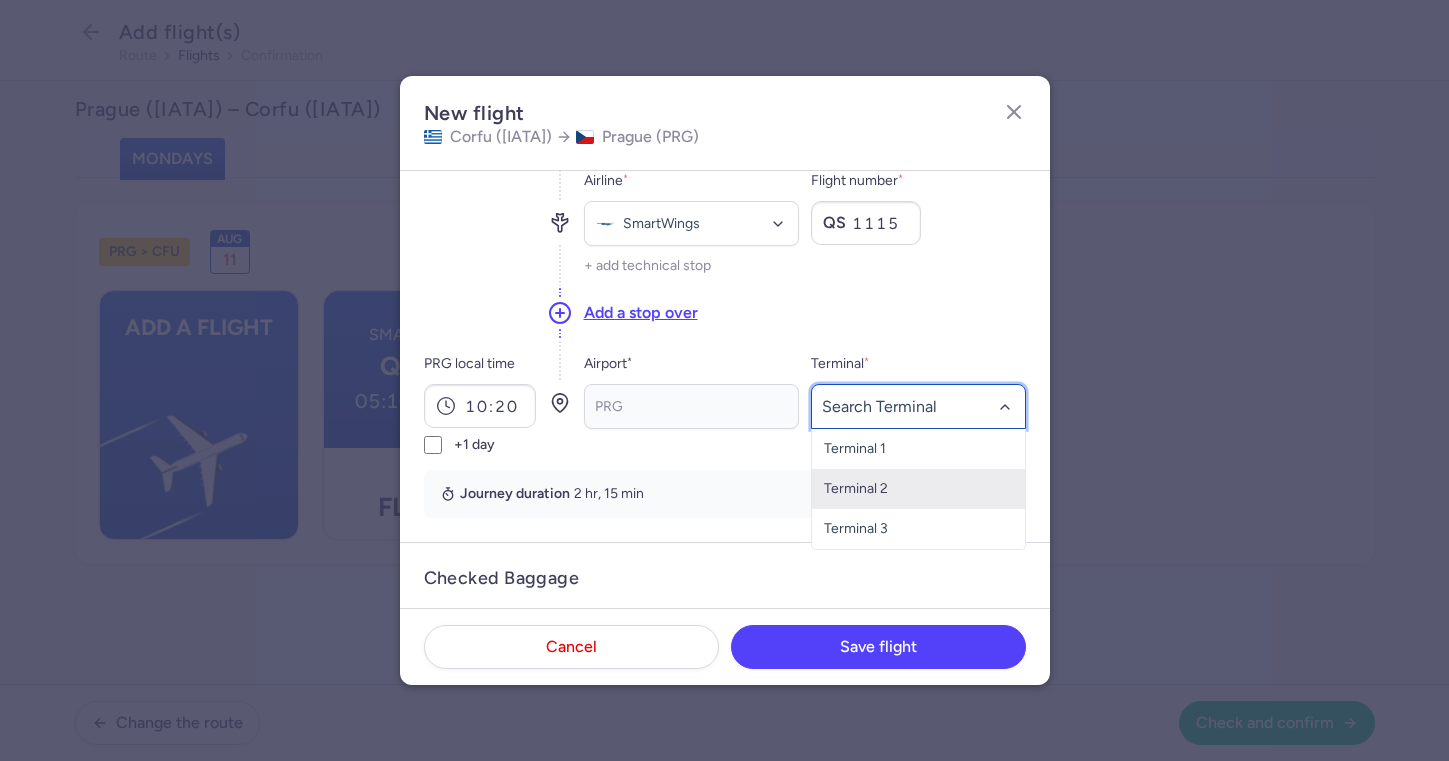 click on "Terminal 2" 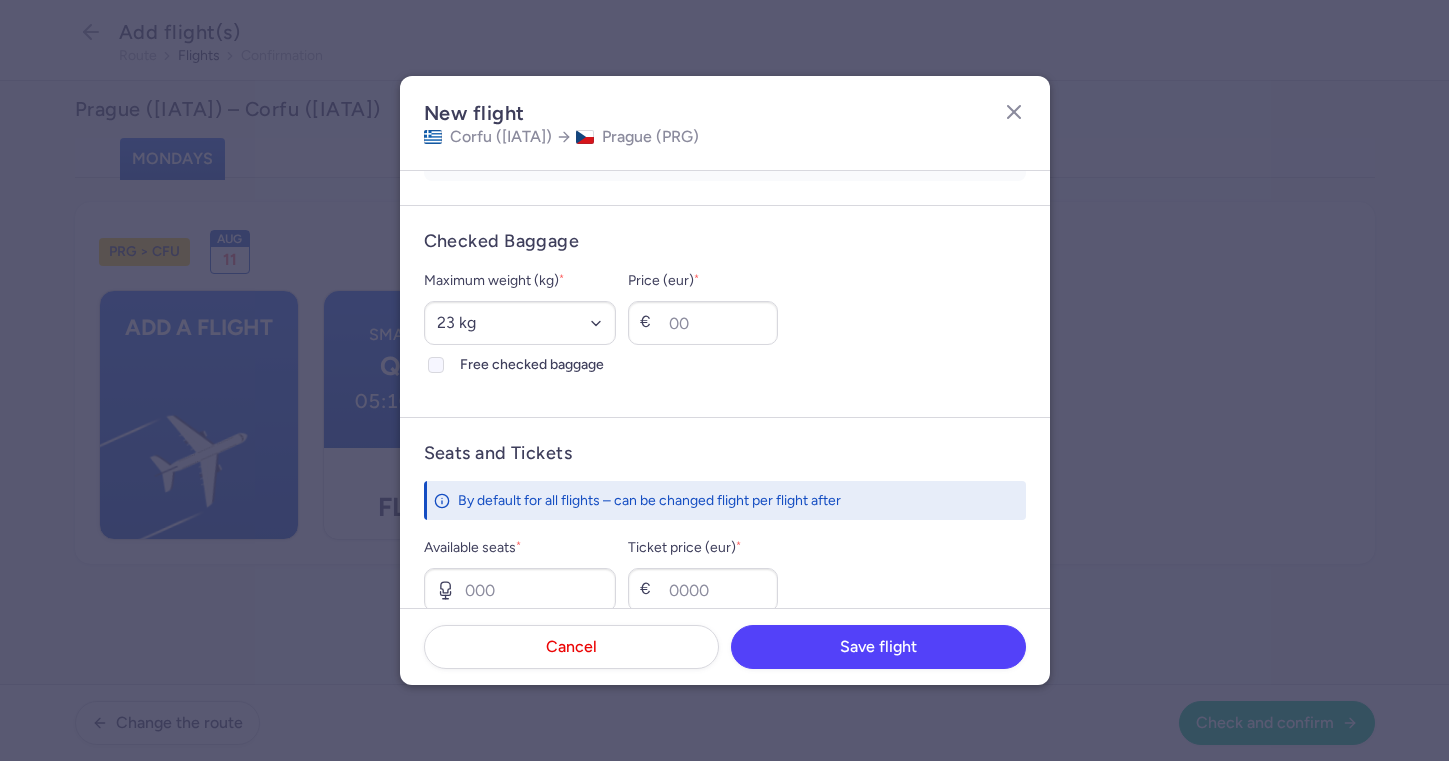 click on "Free checked baggage" 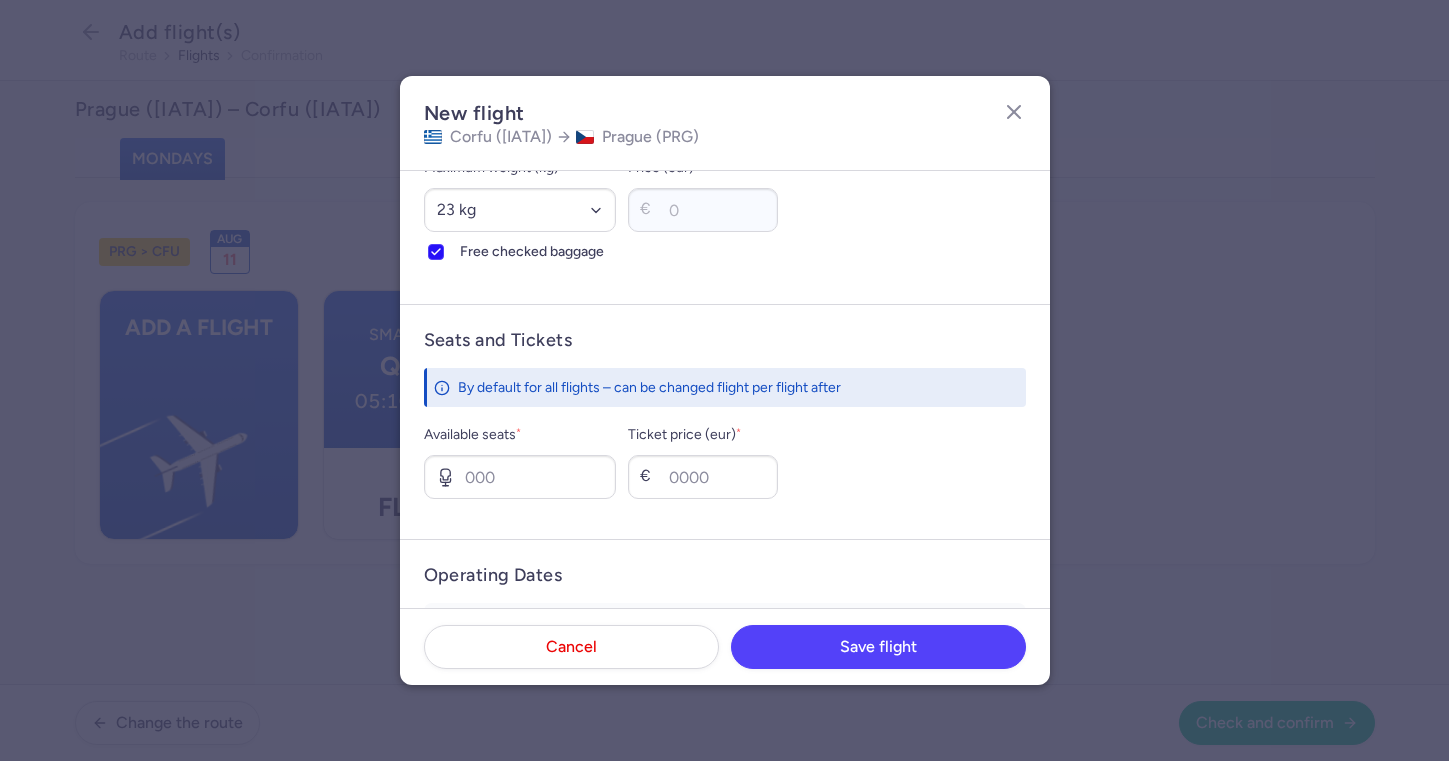 scroll, scrollTop: 611, scrollLeft: 0, axis: vertical 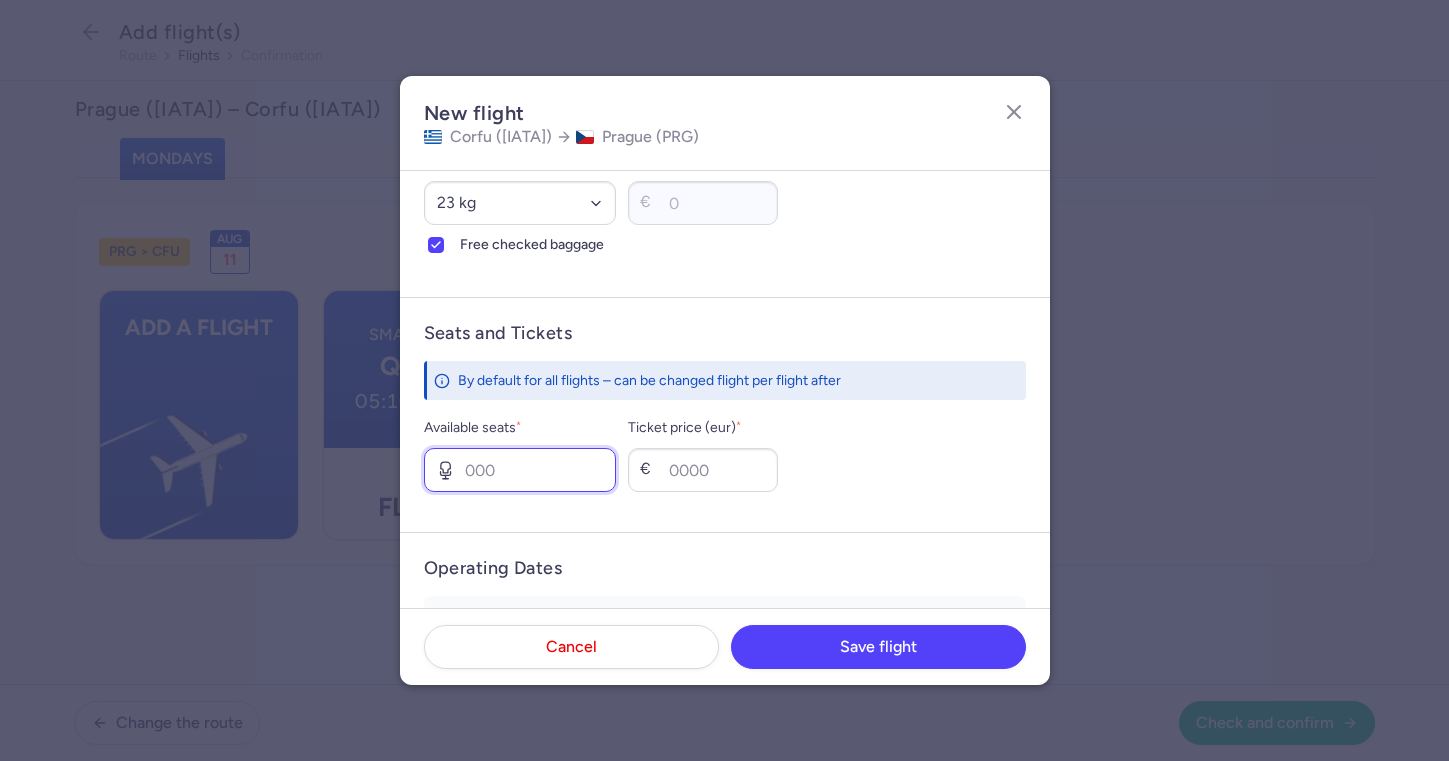 click on "Available seats  *" at bounding box center (520, 470) 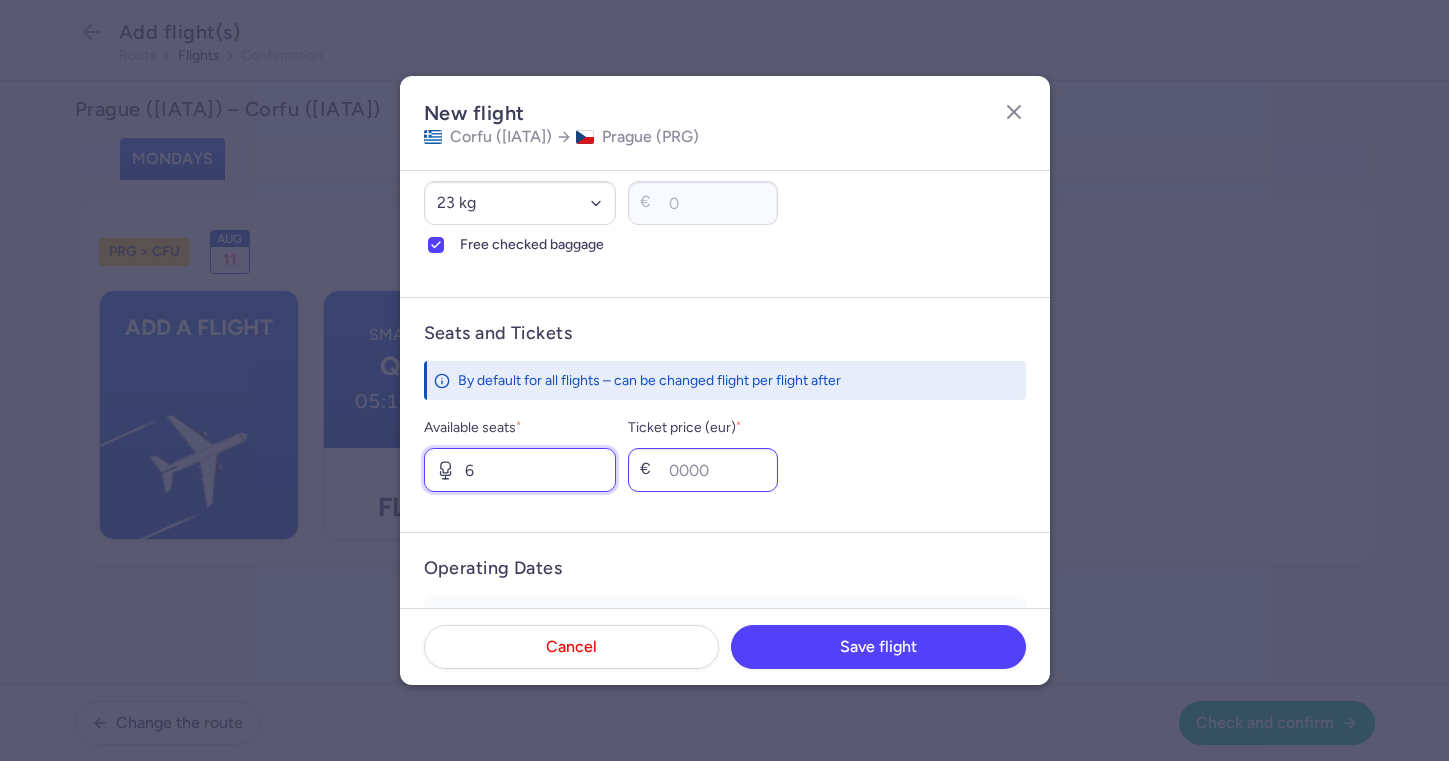 type on "6" 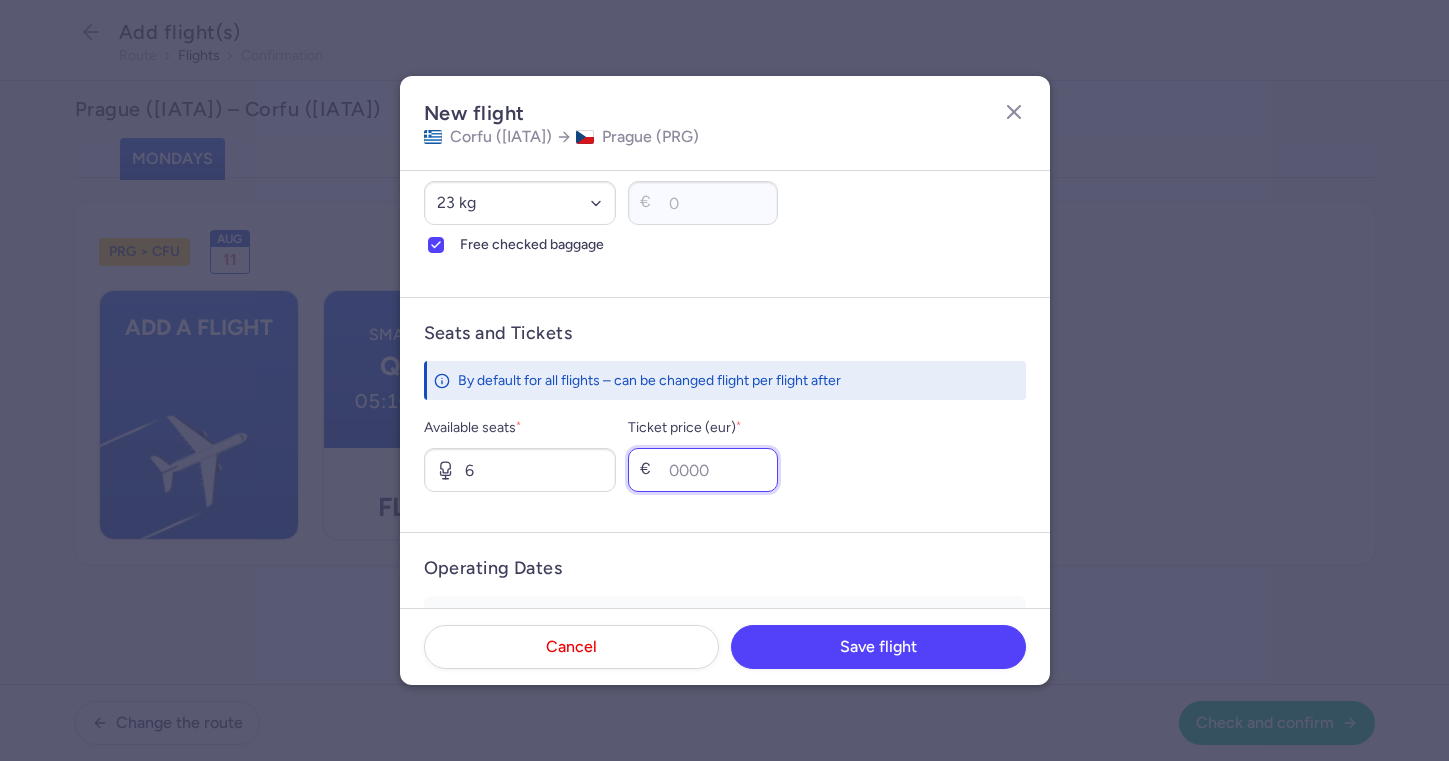 click on "Ticket price (eur)  *" at bounding box center [703, 470] 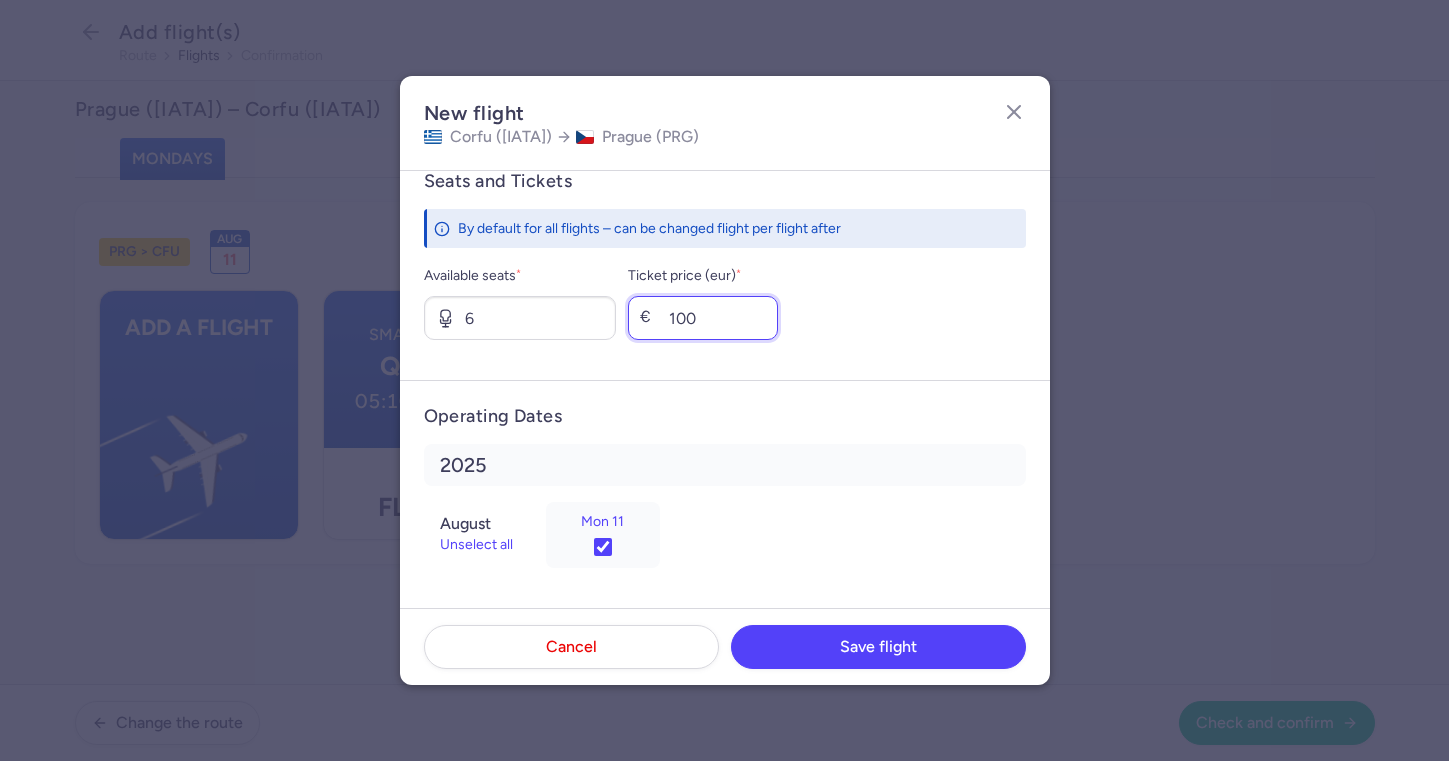 scroll, scrollTop: 763, scrollLeft: 0, axis: vertical 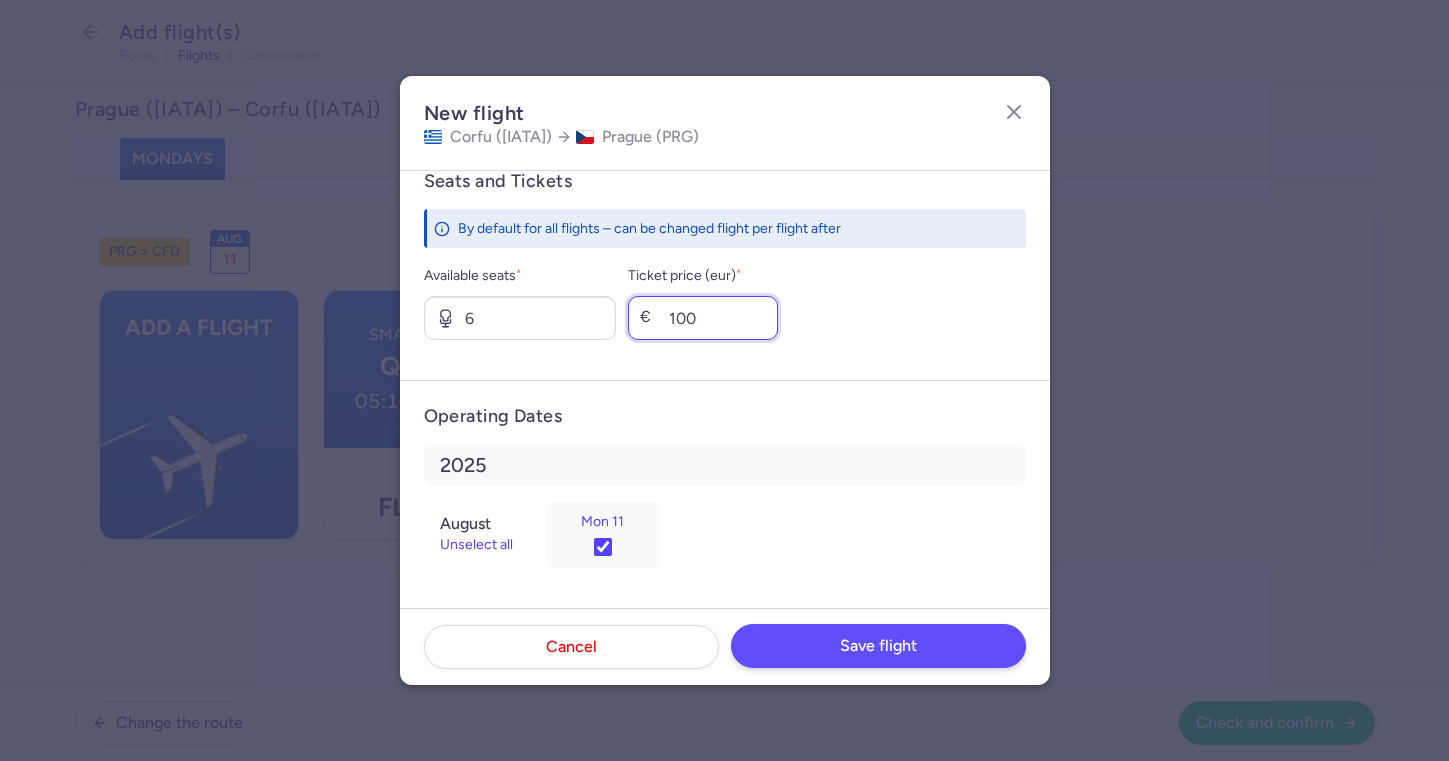 type on "100" 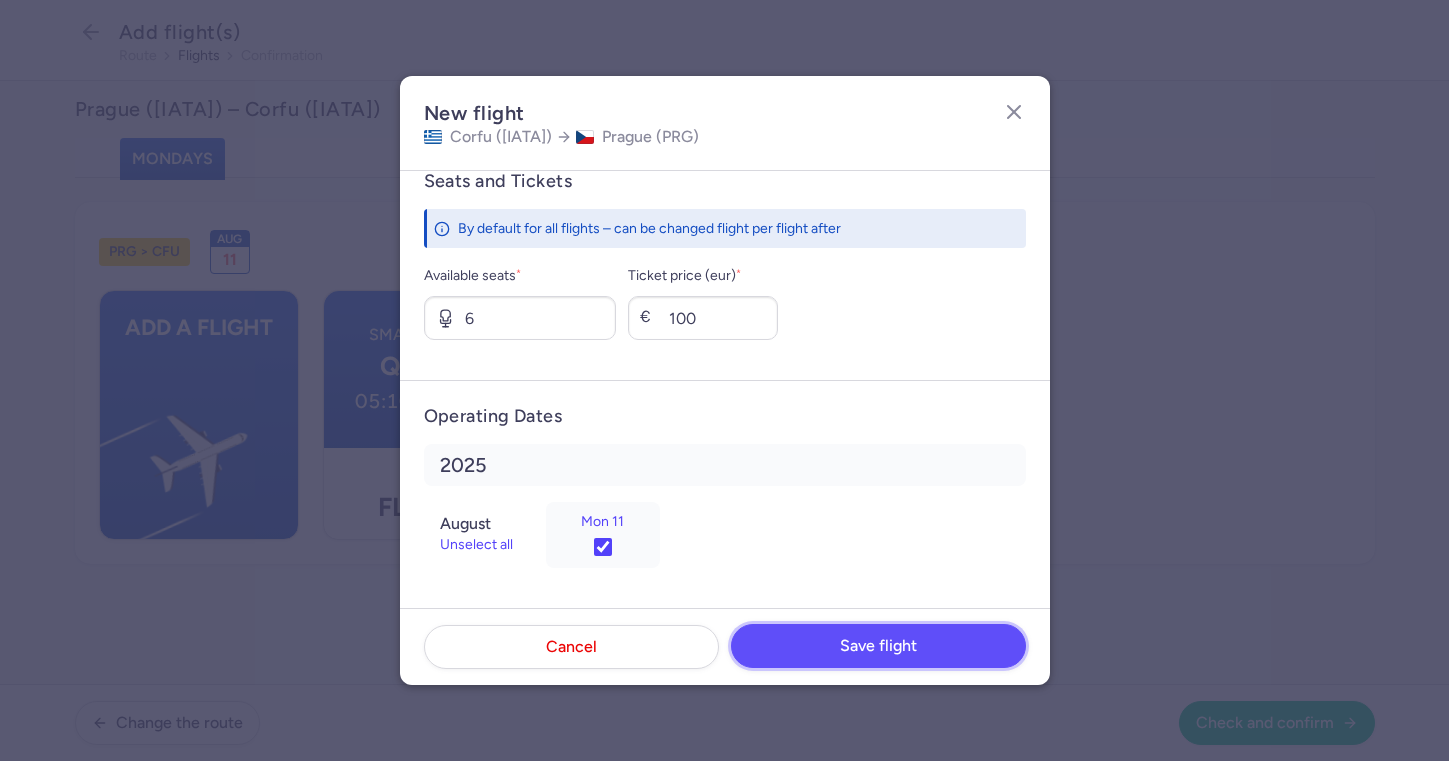 click on "Save flight" at bounding box center (878, 646) 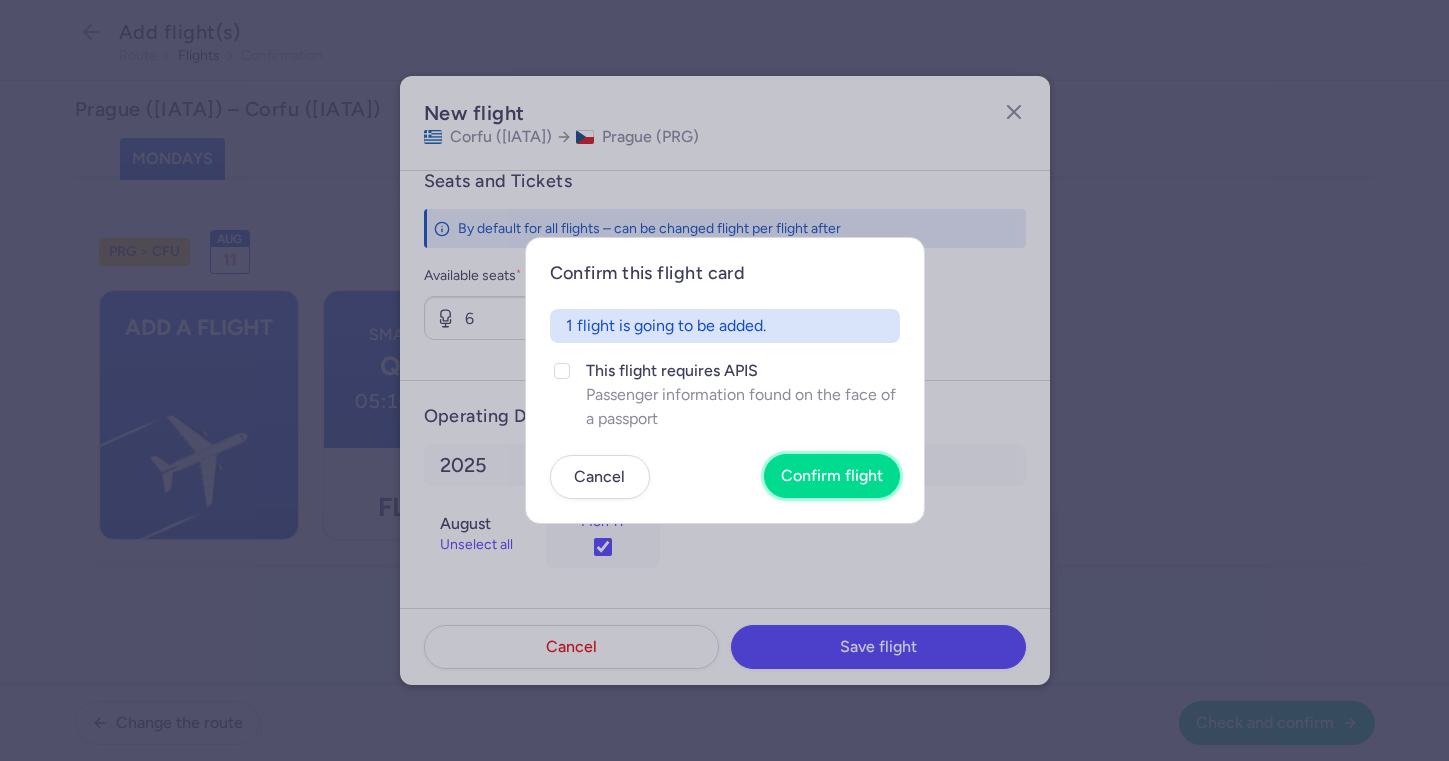 click on "Confirm flight" at bounding box center [832, 476] 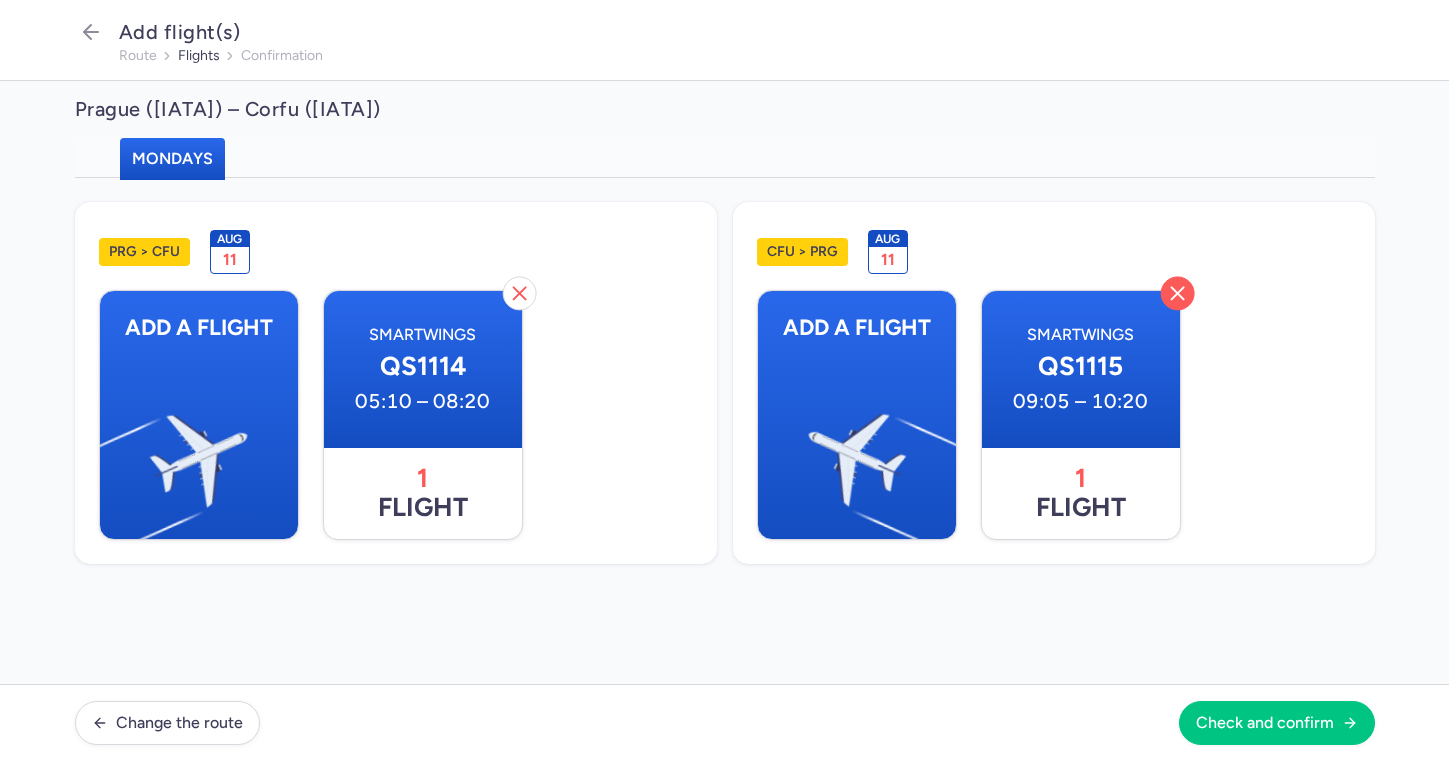 click 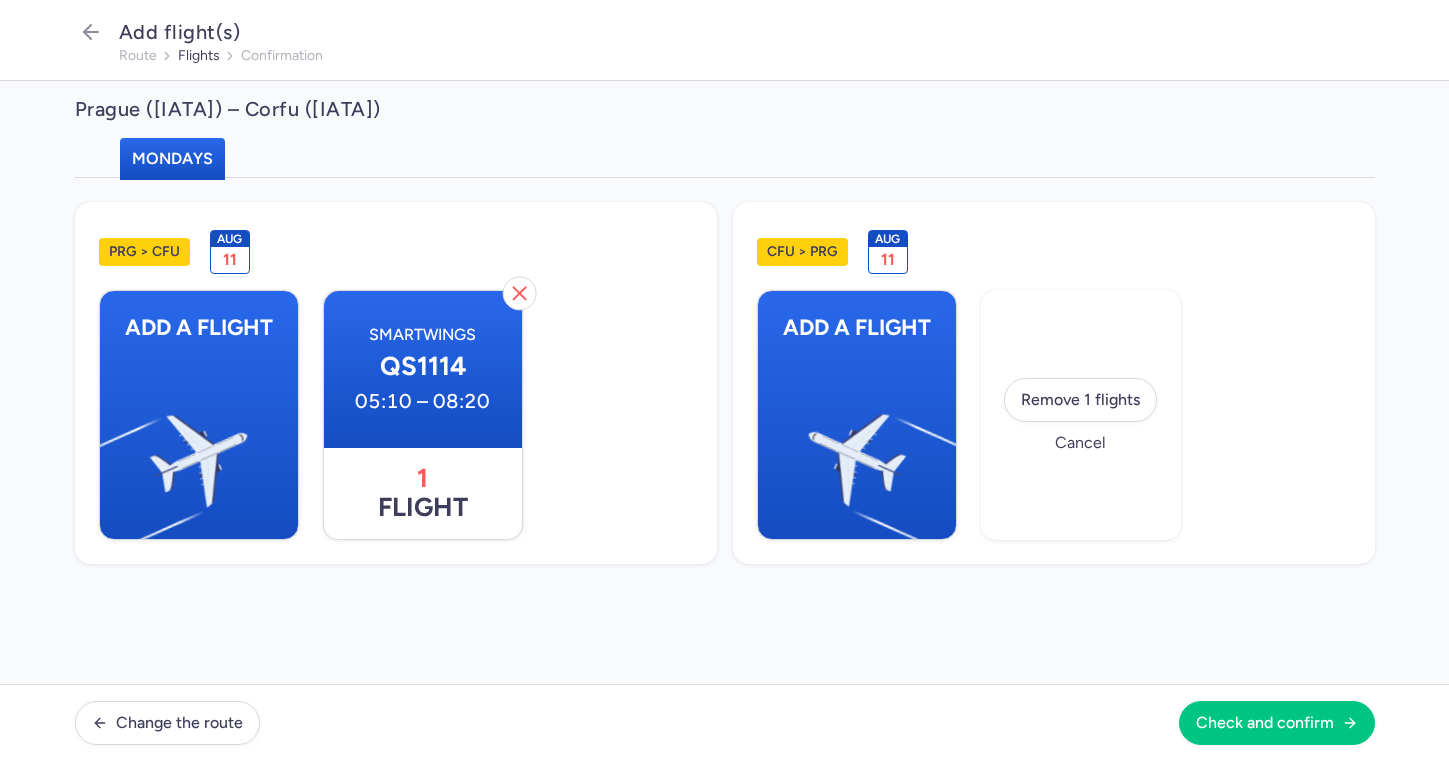 click on "11" at bounding box center (888, 260) 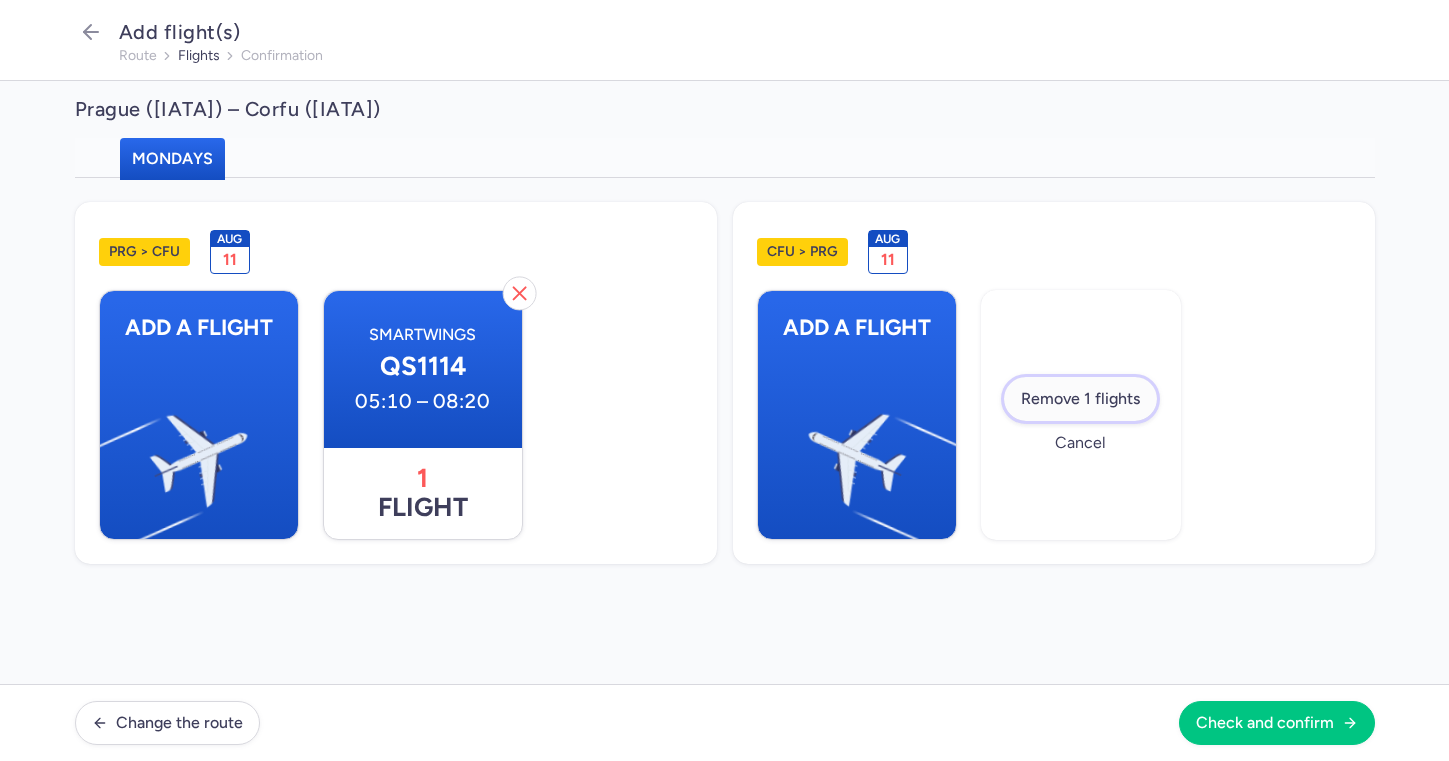click on "Remove 1 flights" at bounding box center (1080, 399) 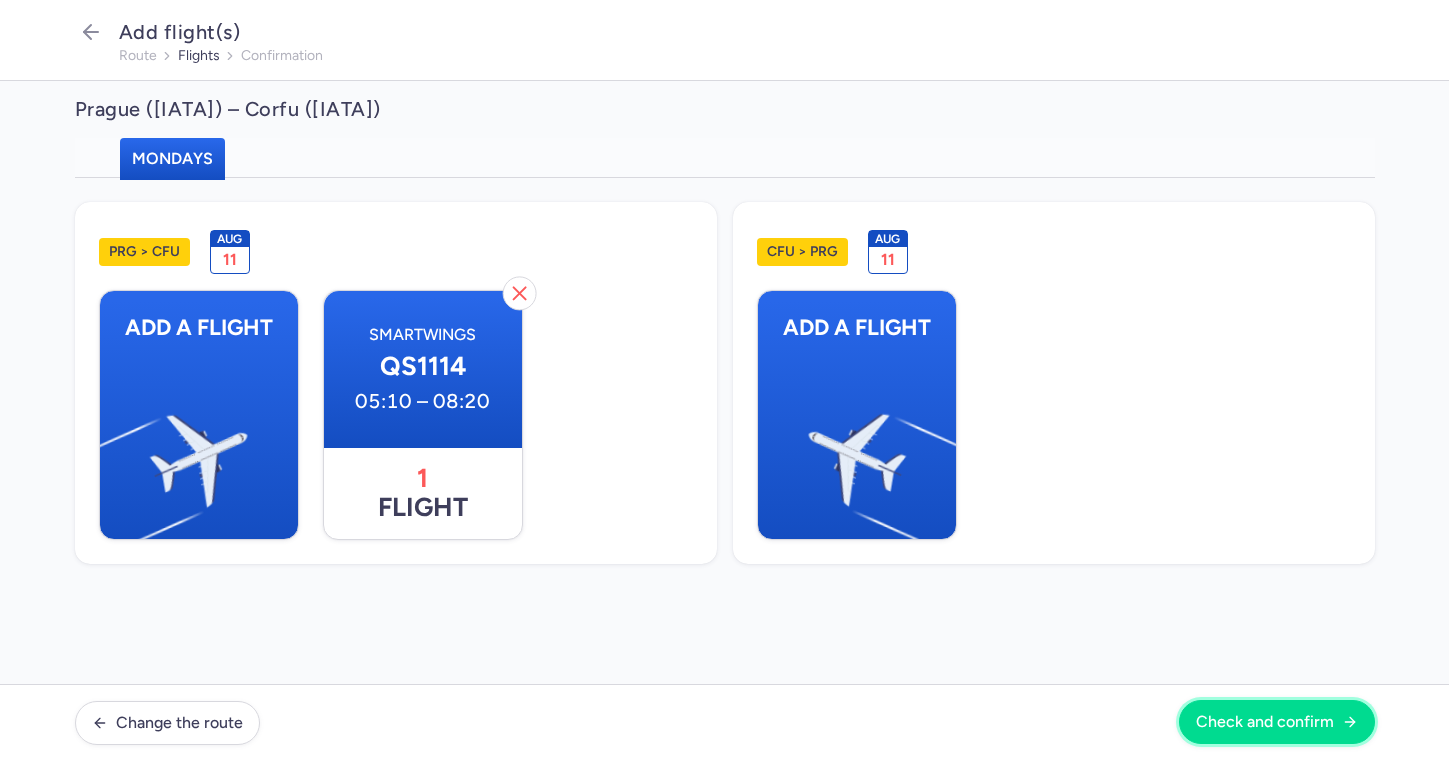click on "Check and confirm" at bounding box center (1265, 722) 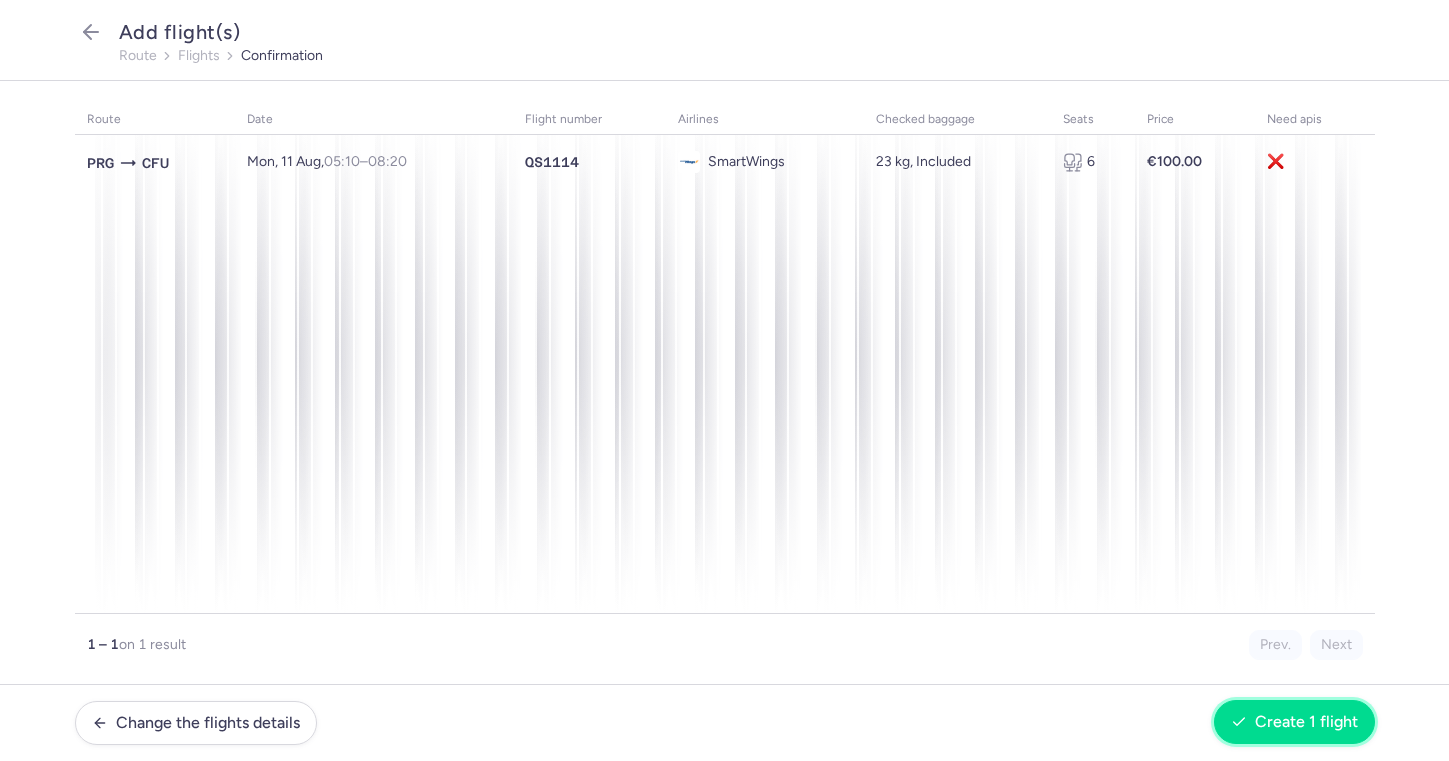 click on "Create 1 flight" at bounding box center [1306, 722] 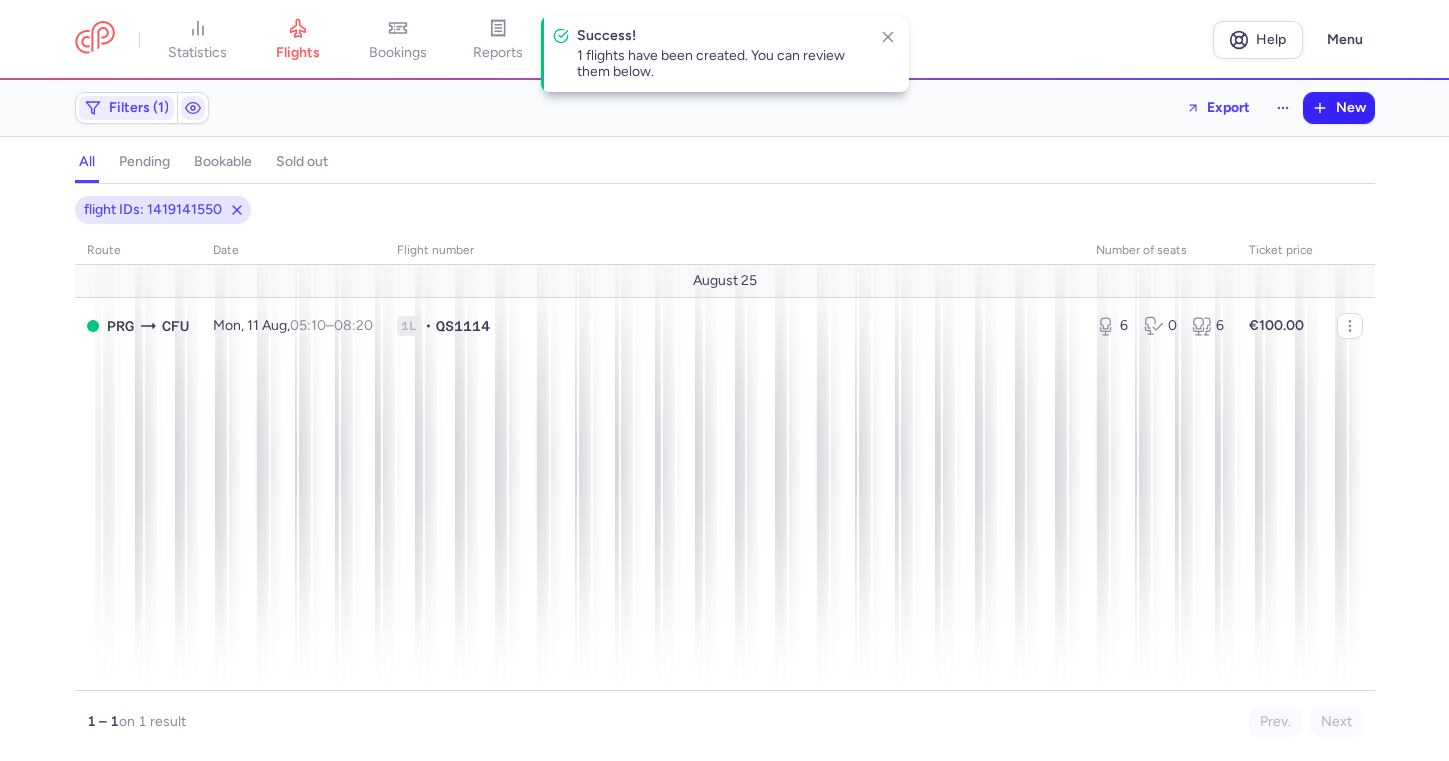 click on "New" at bounding box center [1339, 108] 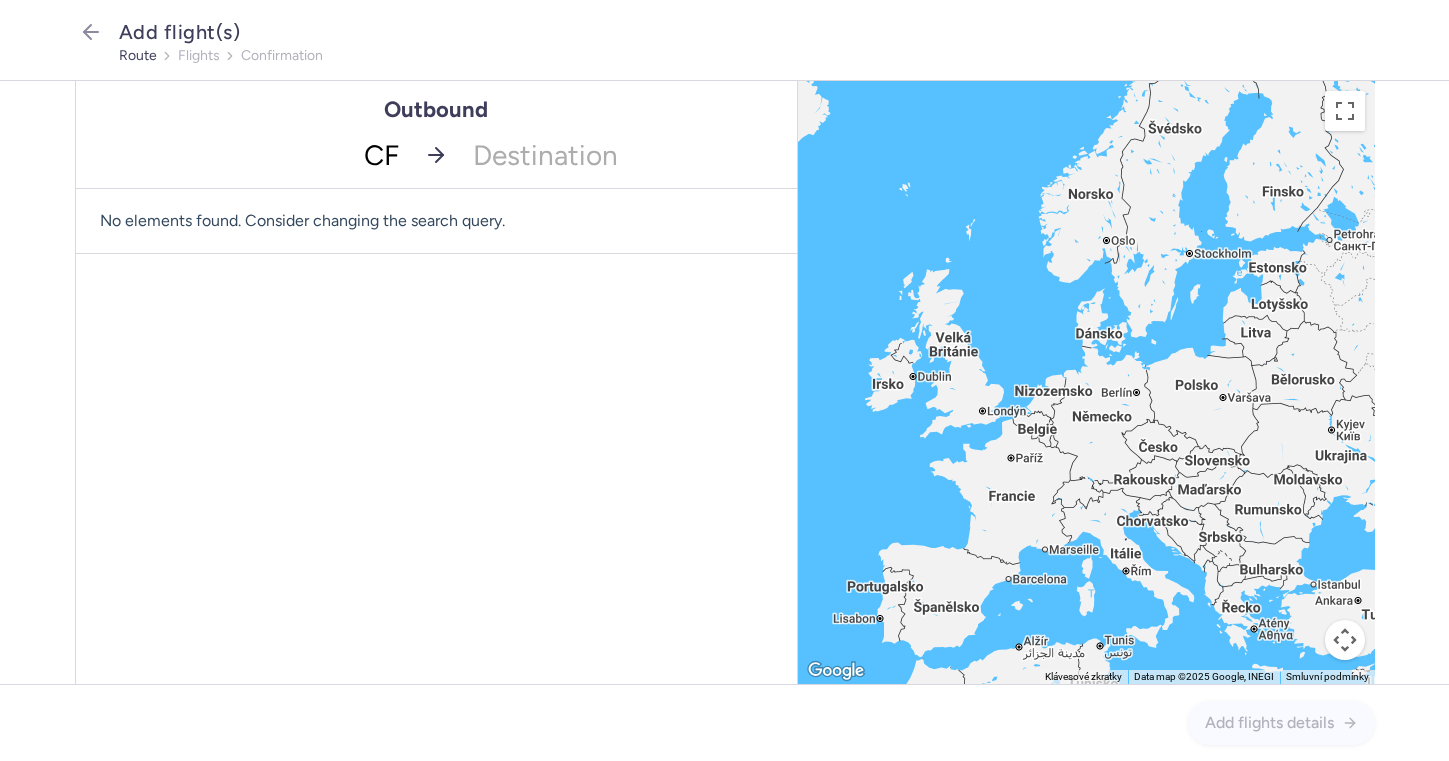 type on "CFU" 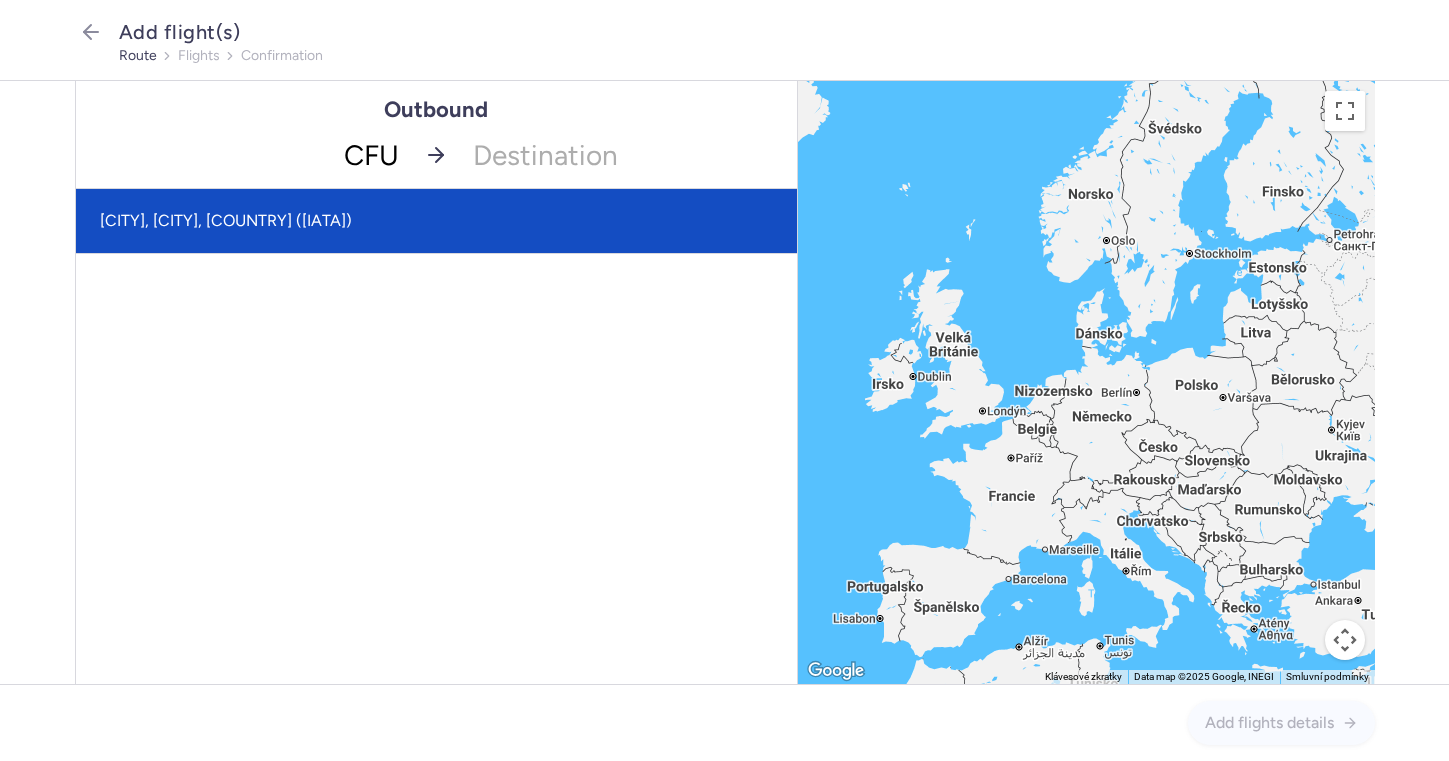 click on "[CITY], [CITY], [COUNTRY] ([IATA])" at bounding box center (436, 221) 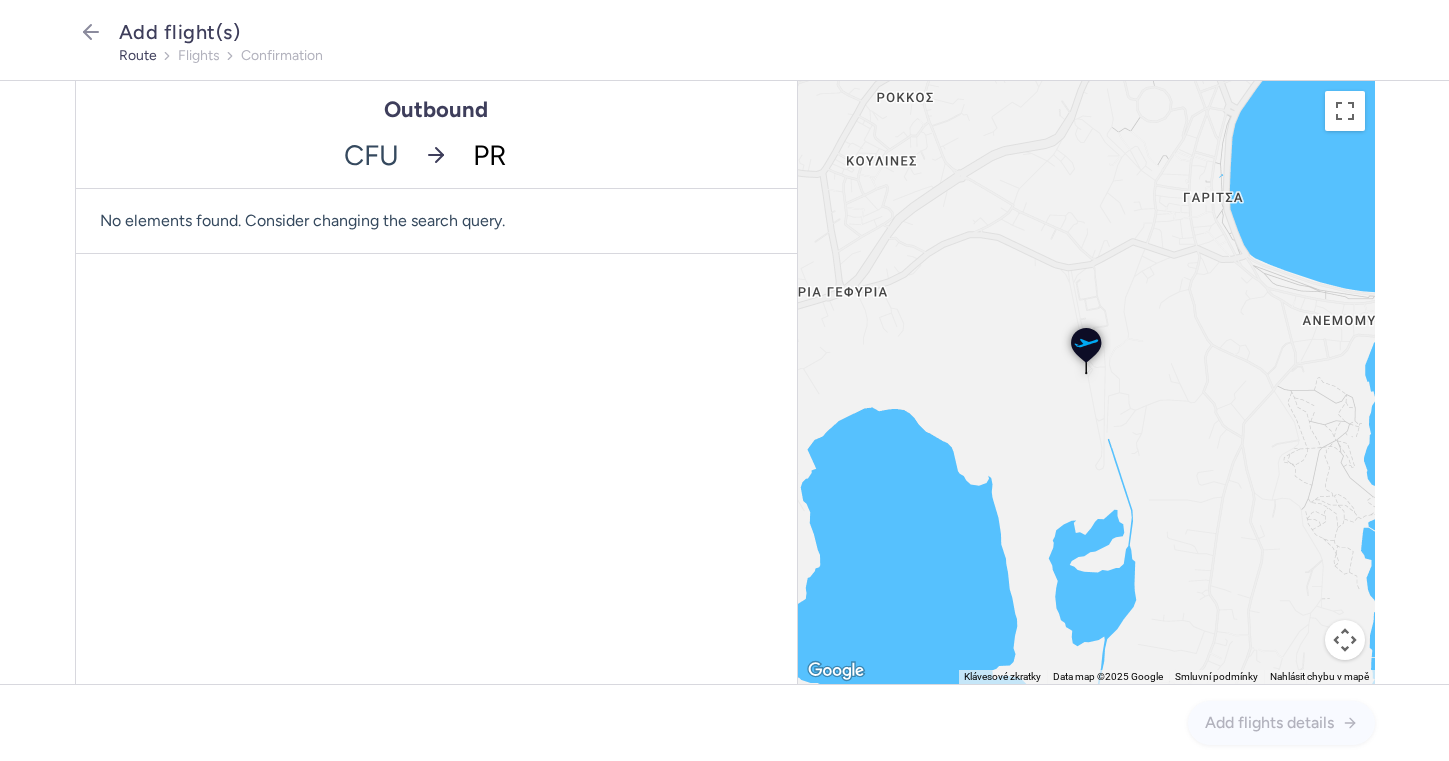 type on "PRG" 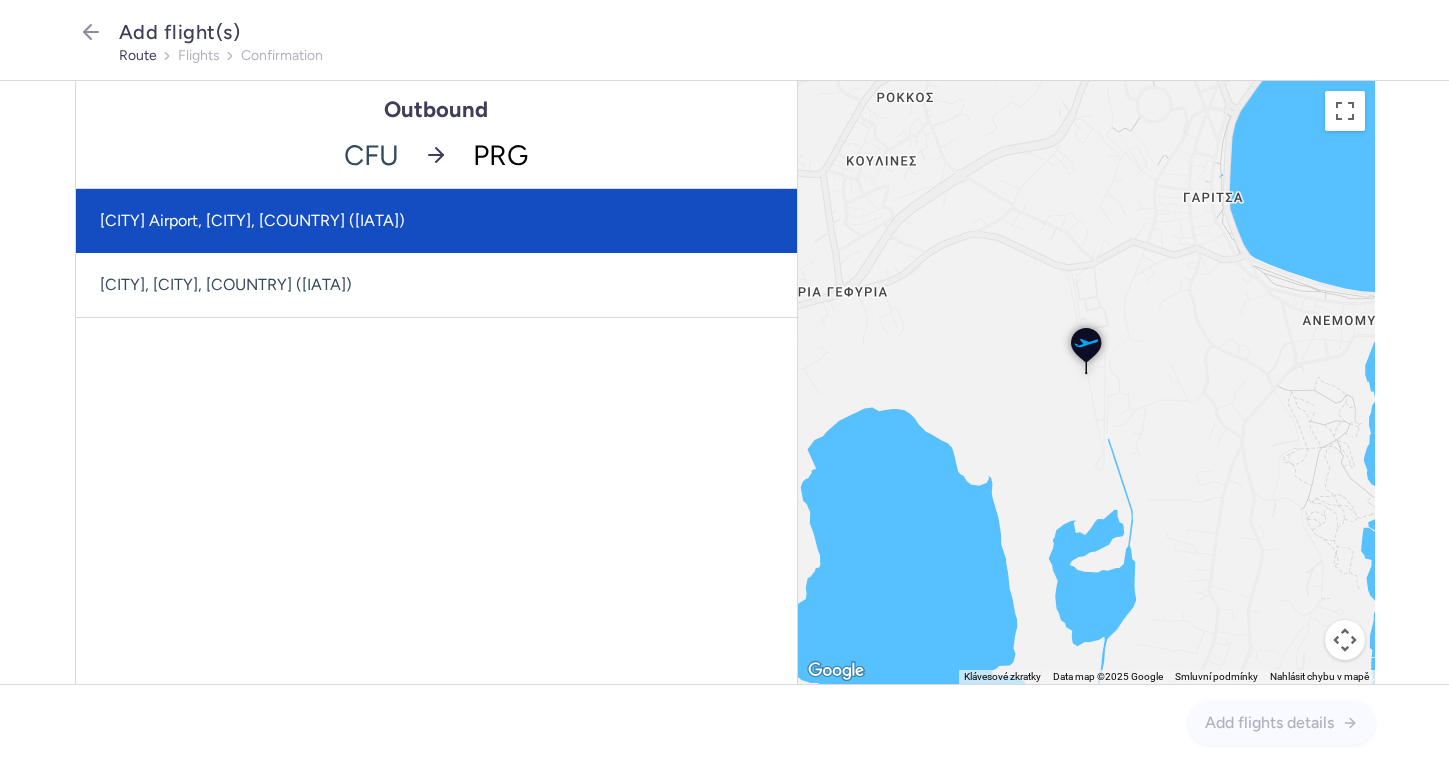 click on "[CITY] Airport, [CITY], [COUNTRY] ([IATA])" 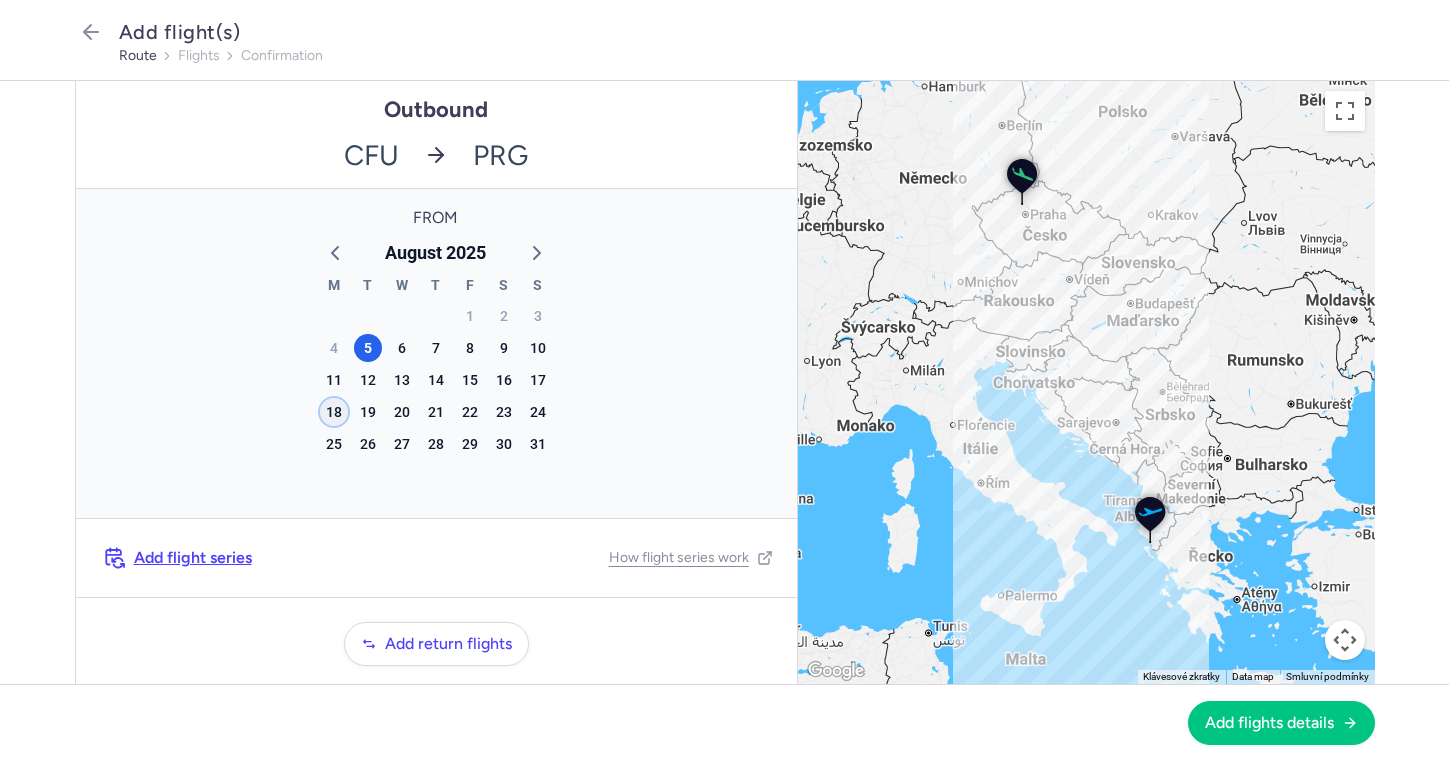 click on "18" 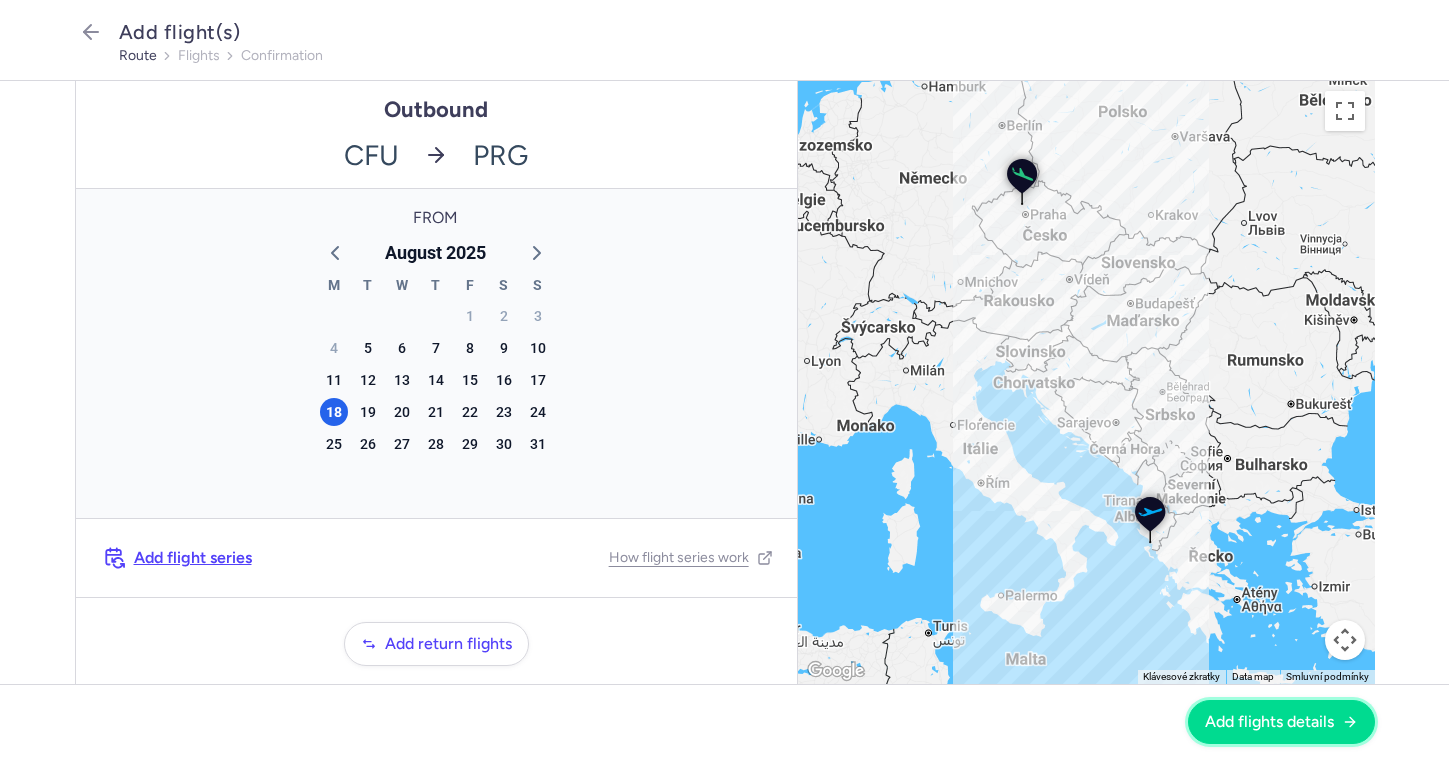 click on "Add flights details" at bounding box center (1269, 722) 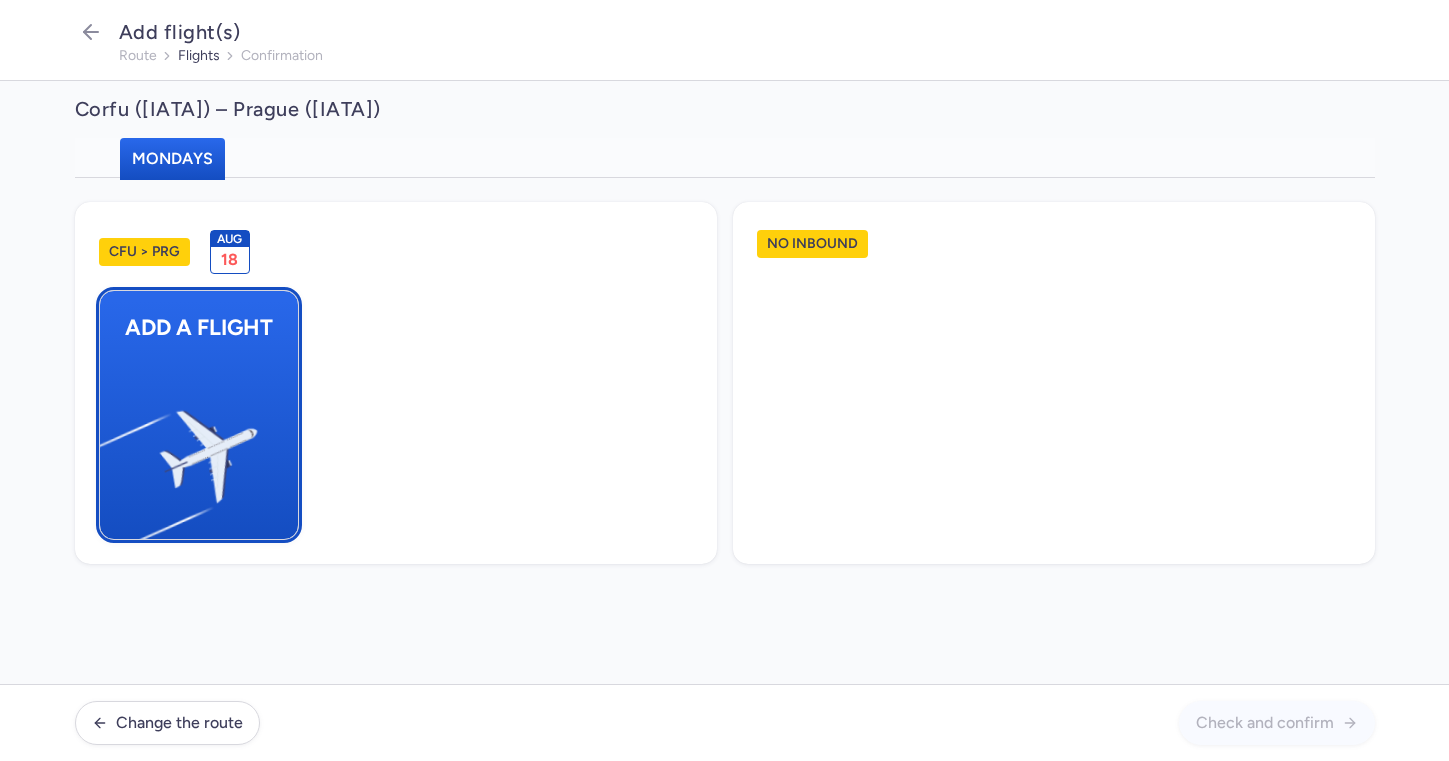 click on "Add a flight" at bounding box center (199, 415) 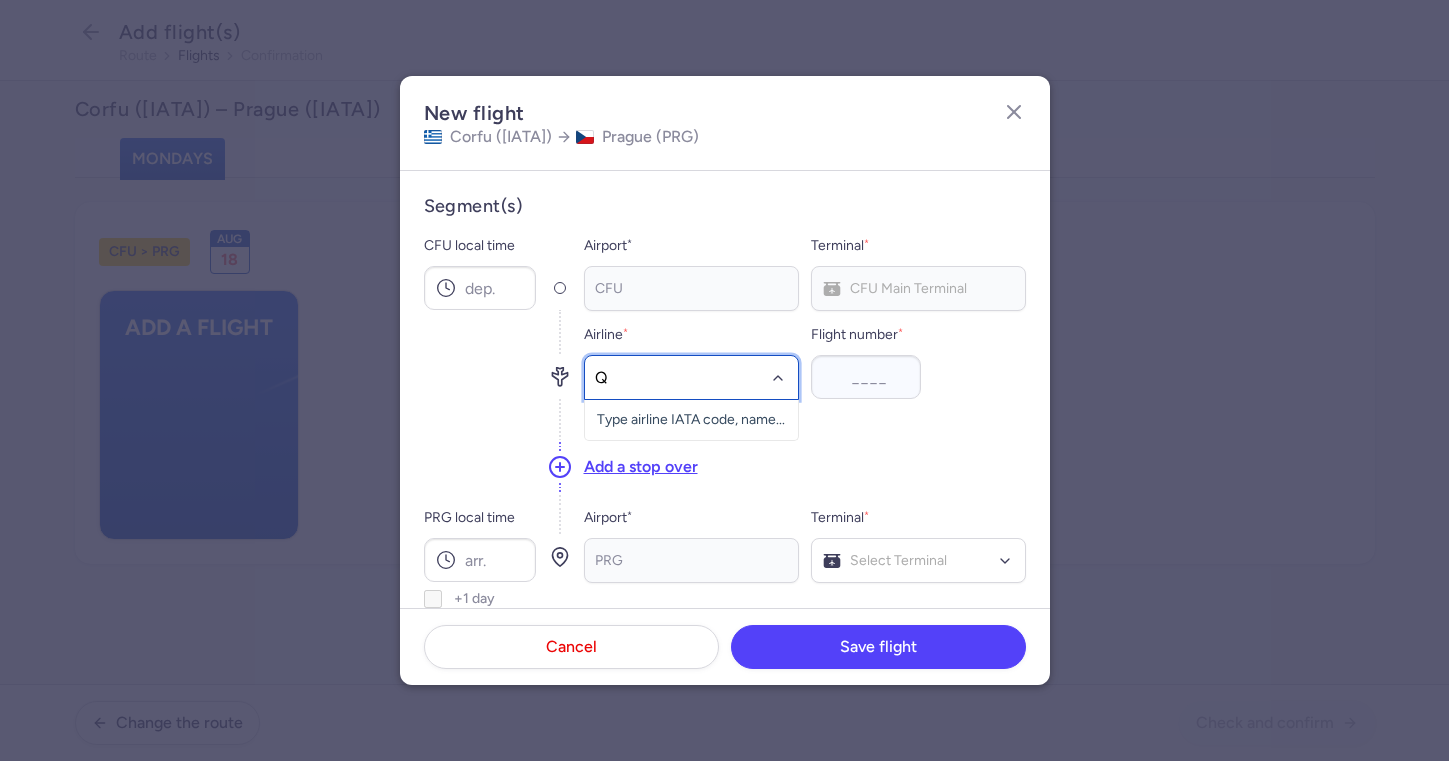 type on "QS" 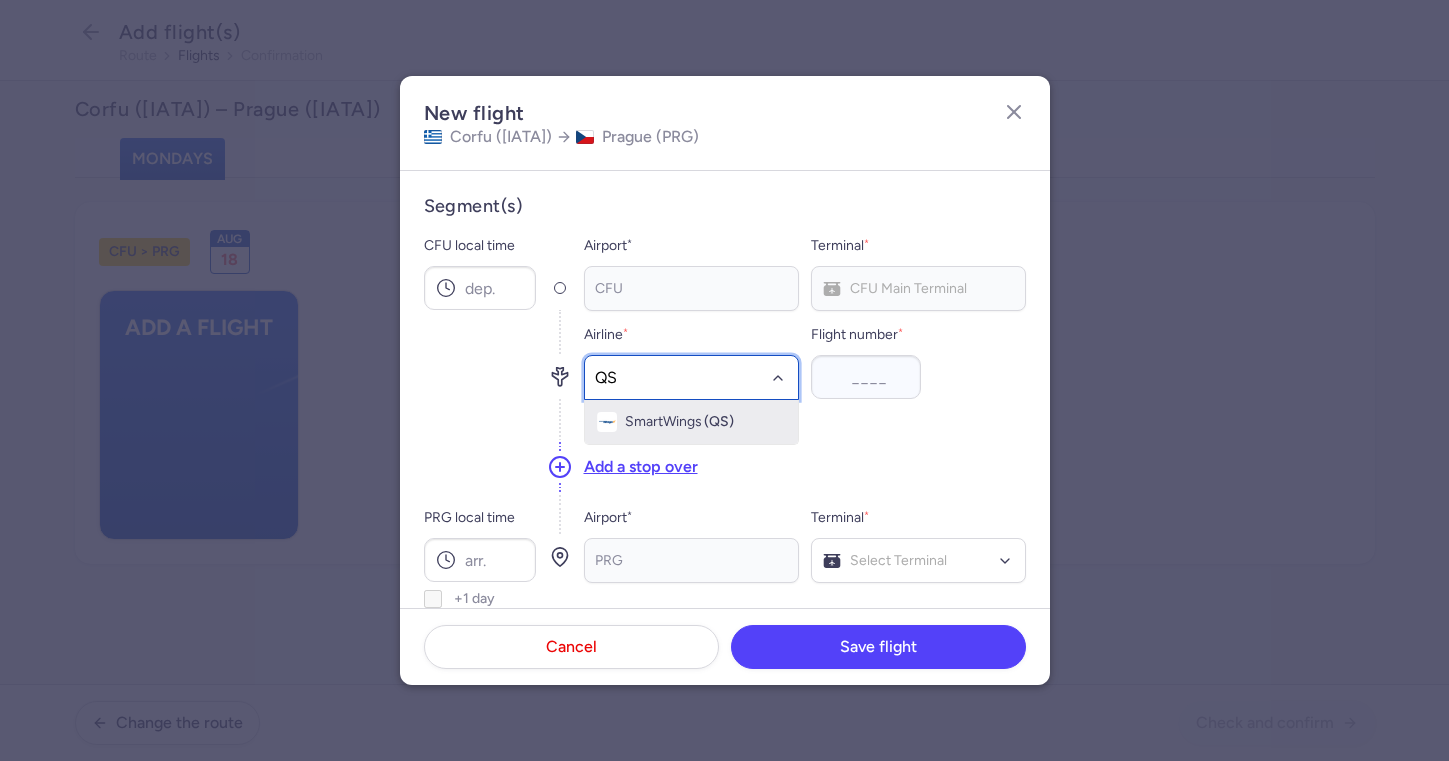 click on "SmartWings (QS)" 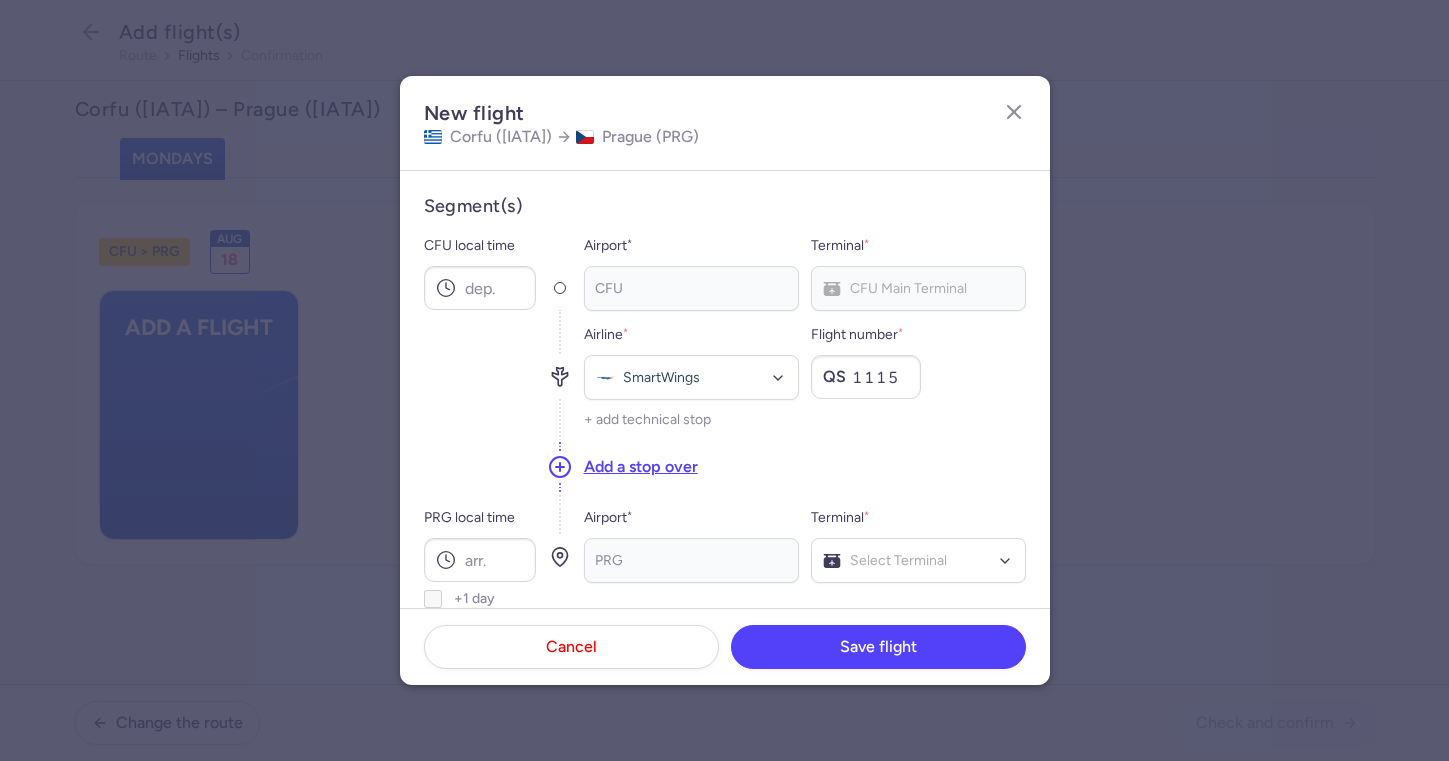 type on "1115" 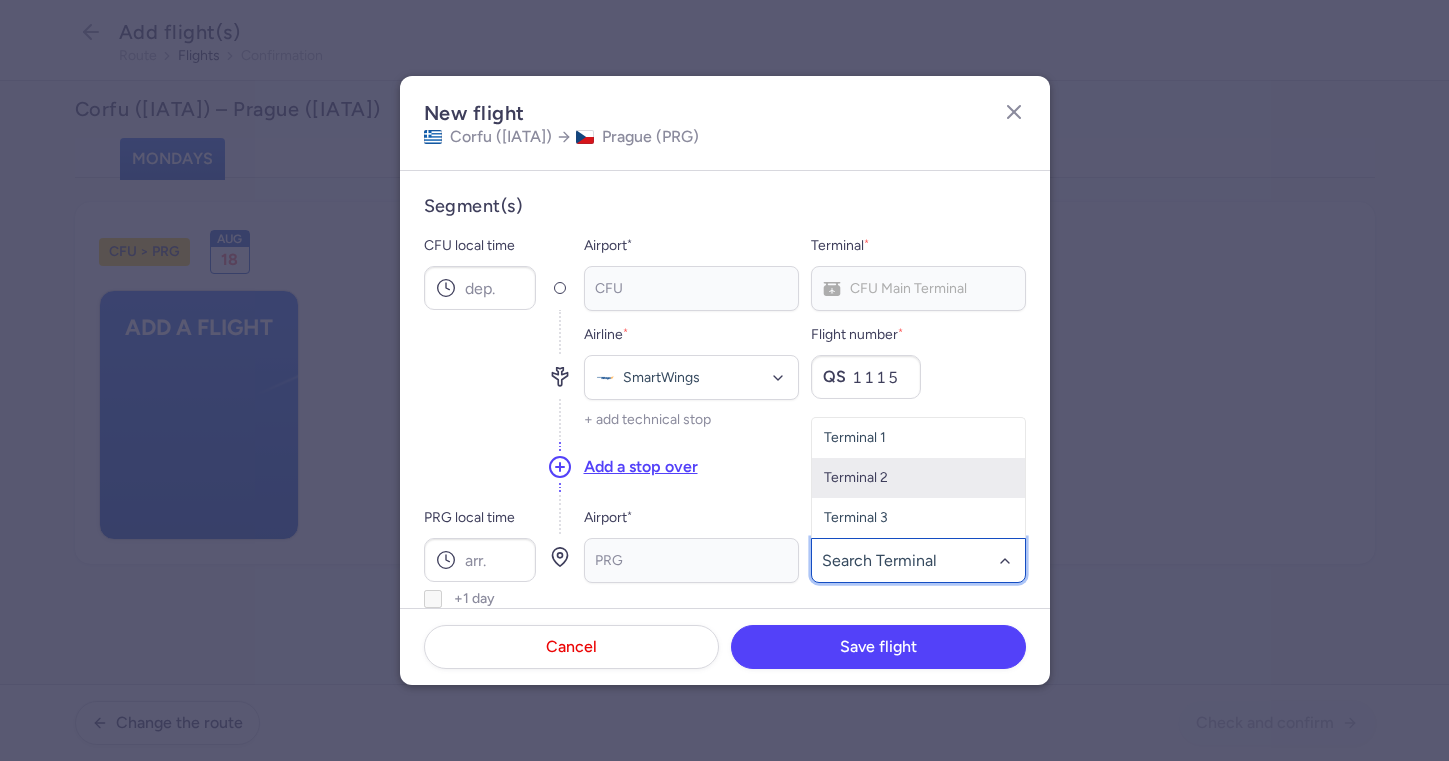 click on "Terminal 2" 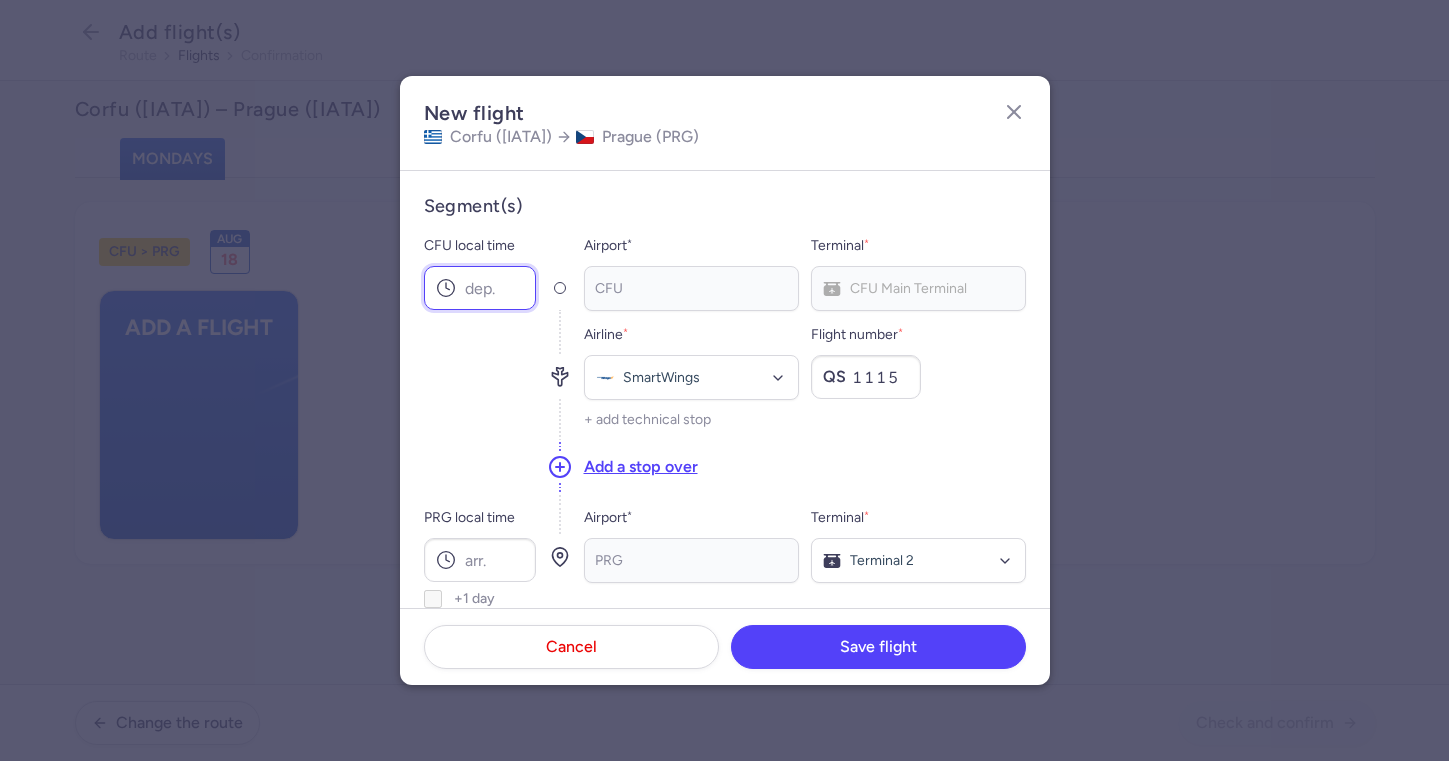 click on "CFU local time" at bounding box center [480, 288] 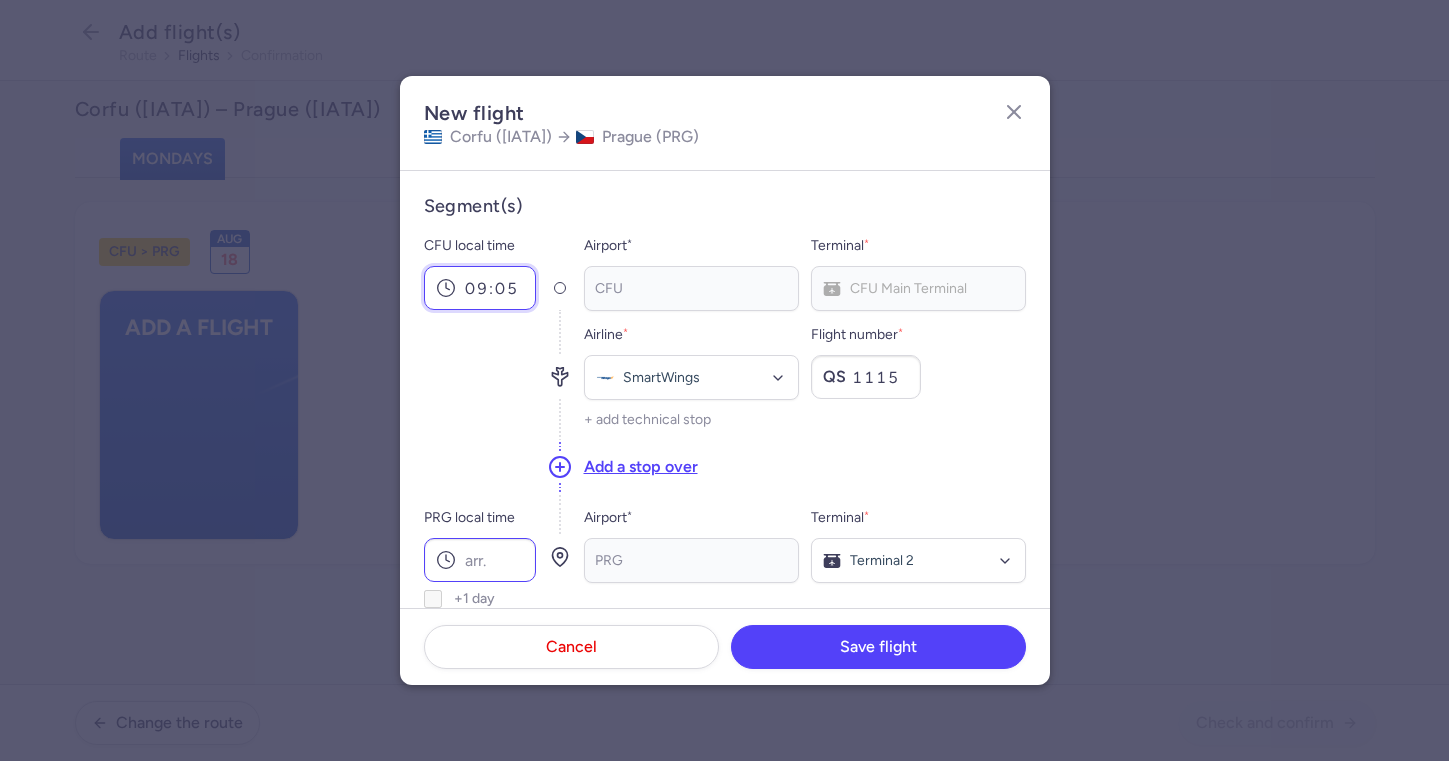 type on "09:05" 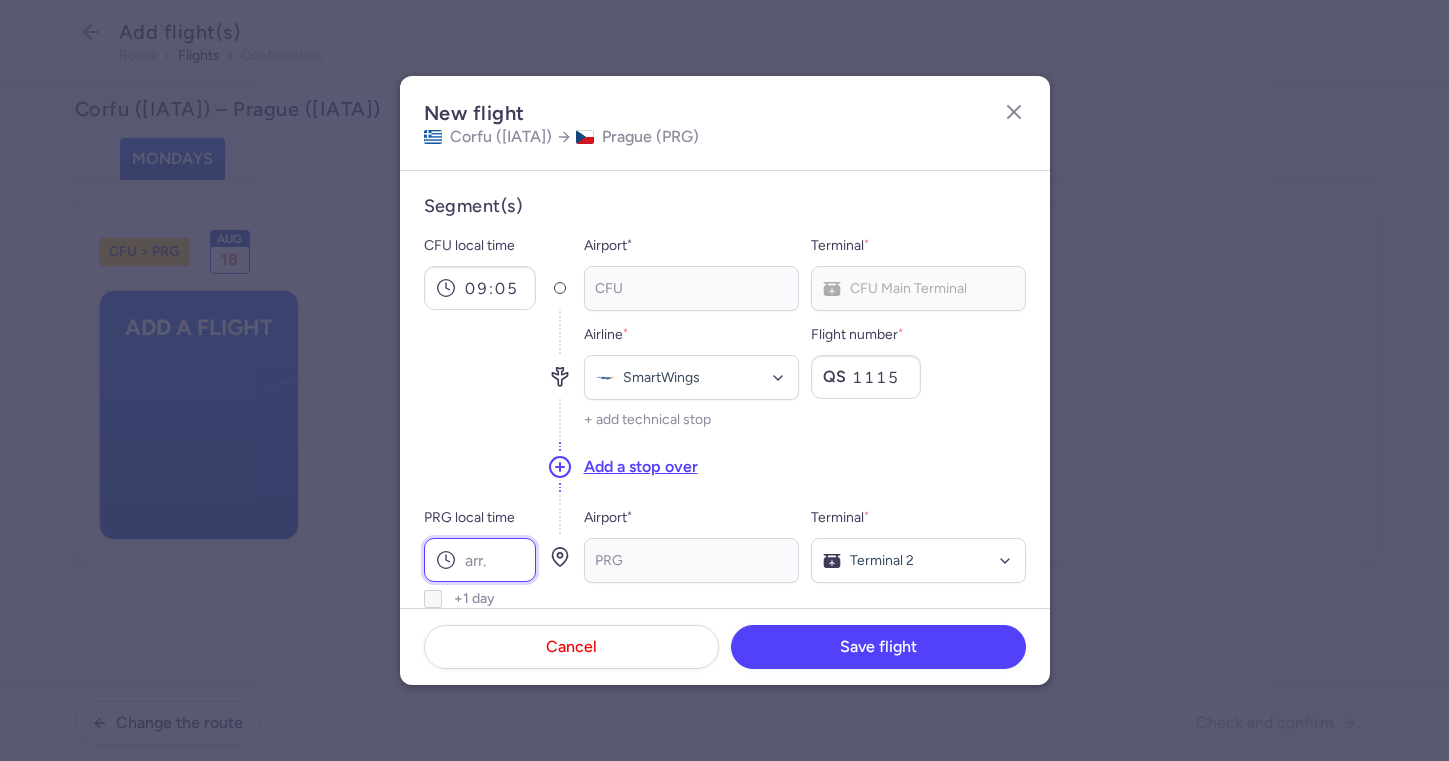 click on "PRG local time" at bounding box center [480, 560] 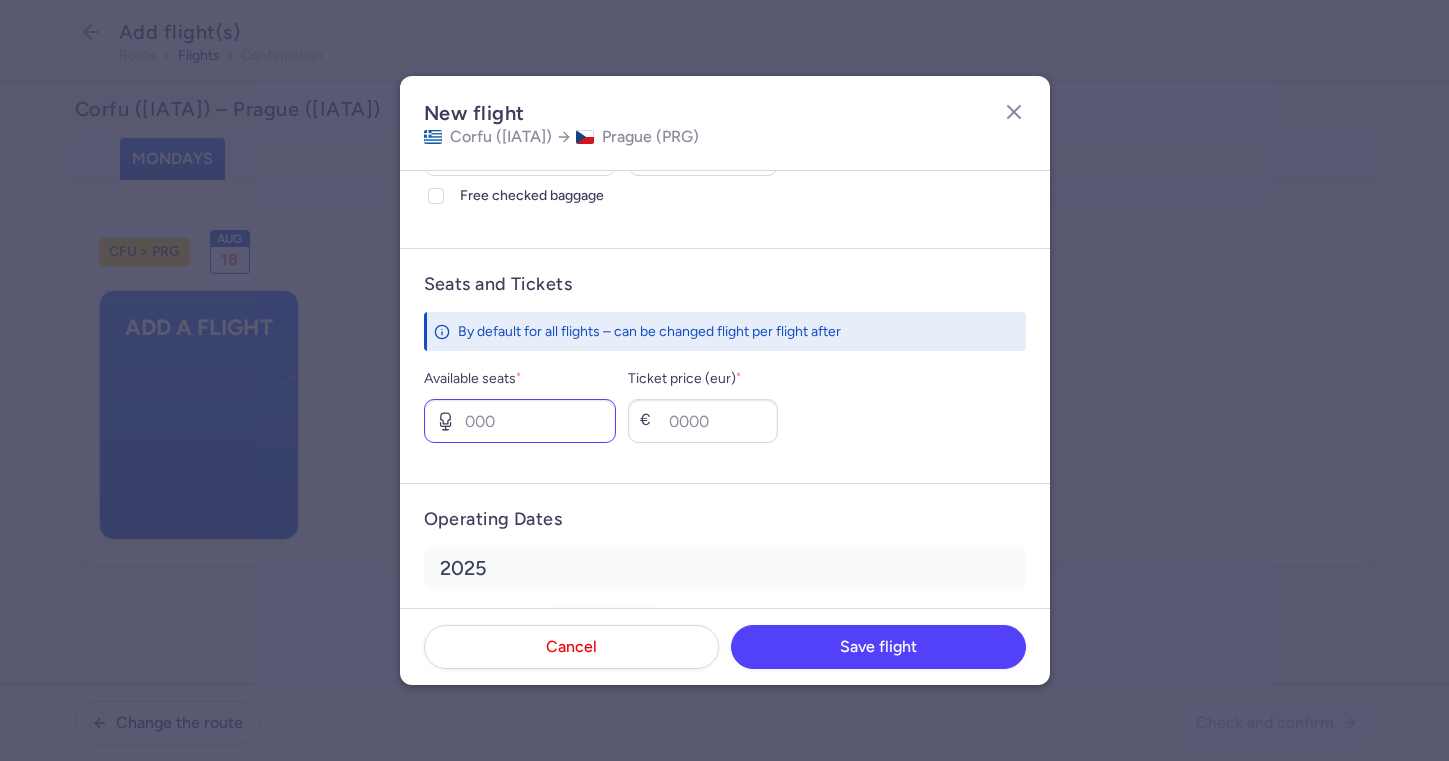 scroll, scrollTop: 666, scrollLeft: 0, axis: vertical 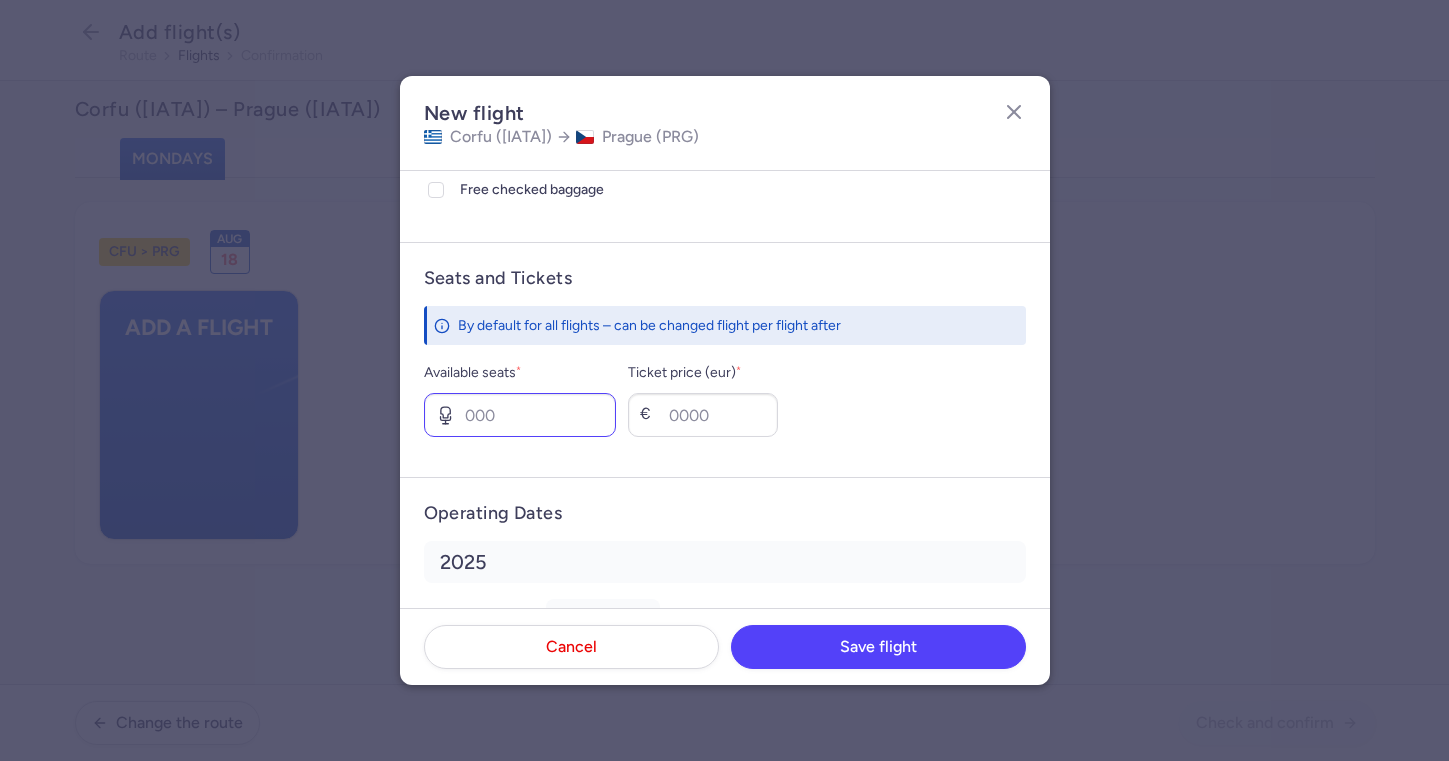 type on "10:20" 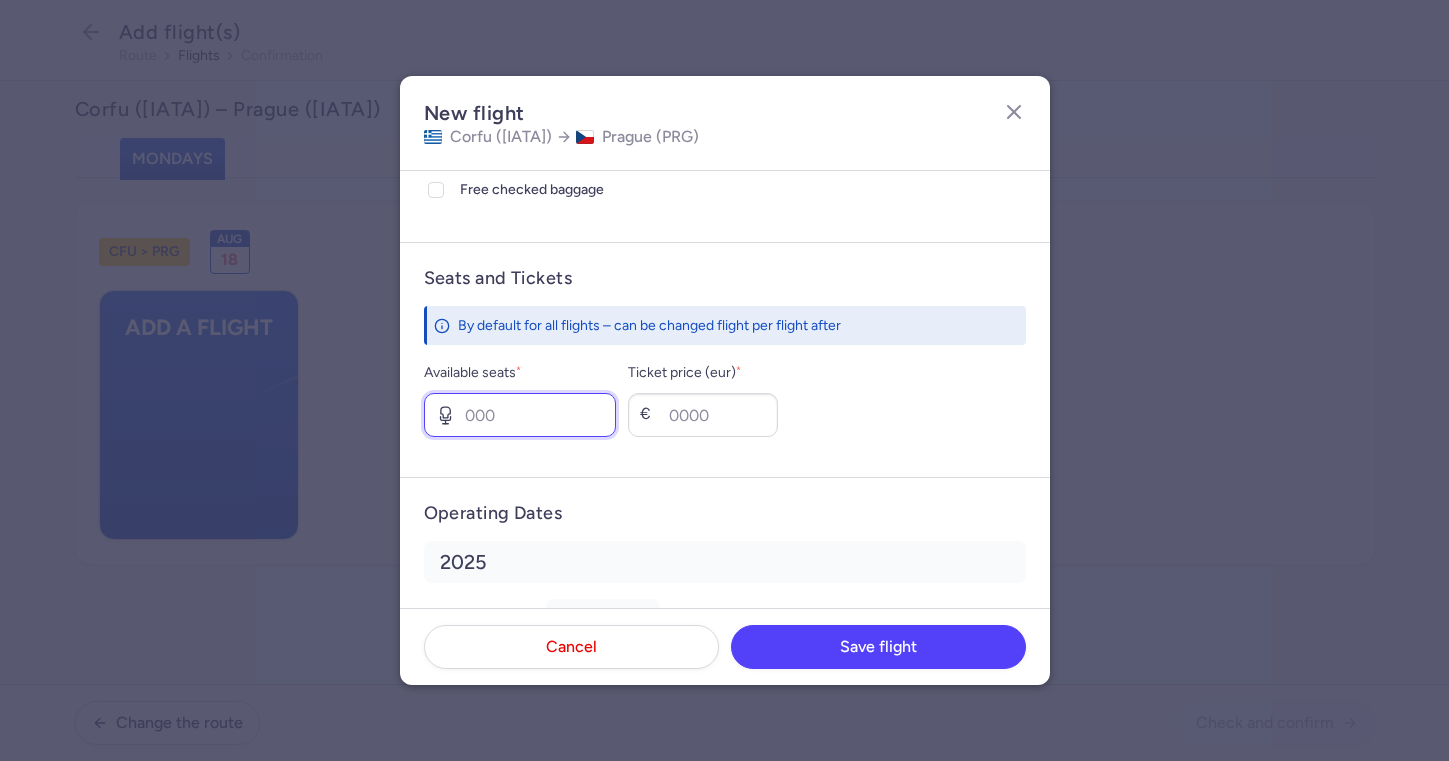 click on "Available seats  *" at bounding box center (520, 415) 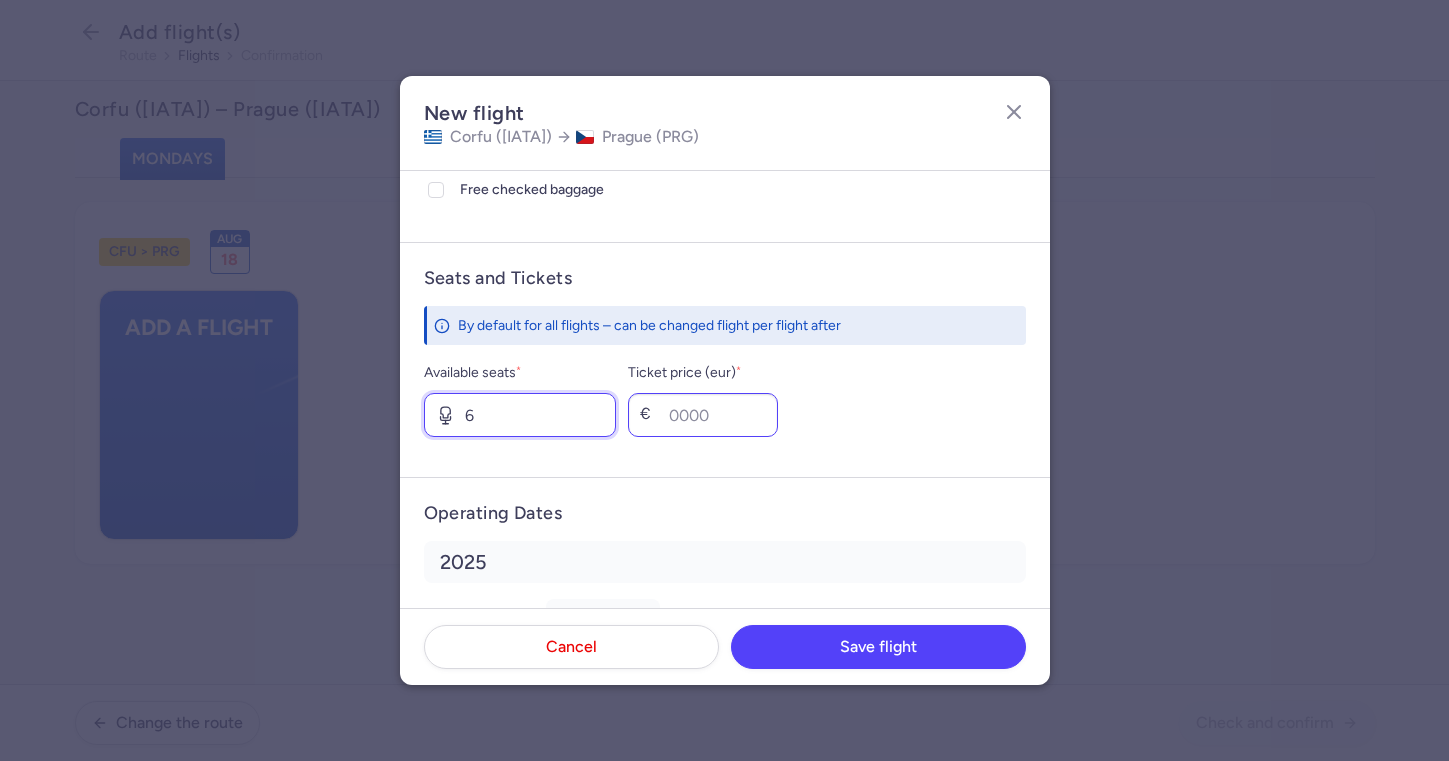 type on "6" 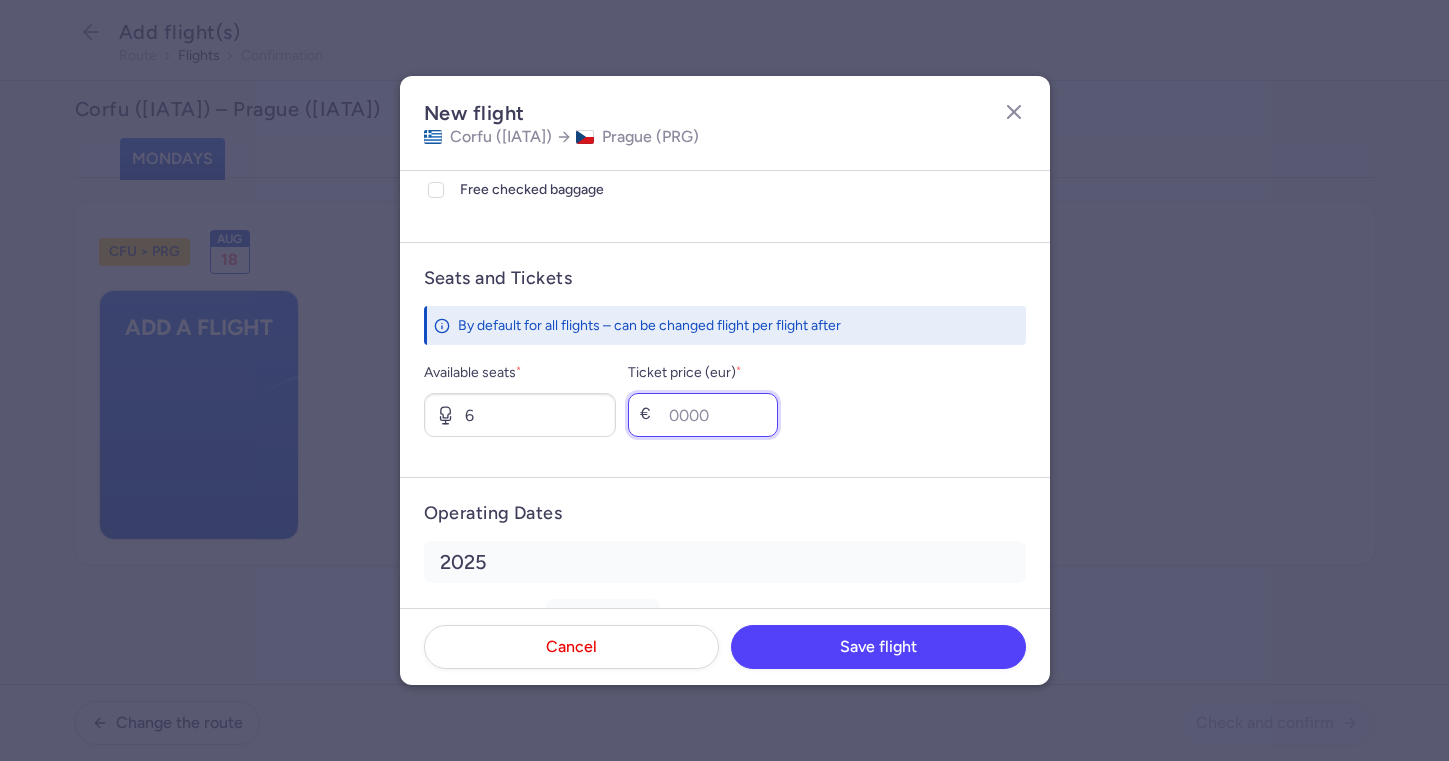 click on "Ticket price (eur)  *" at bounding box center (703, 415) 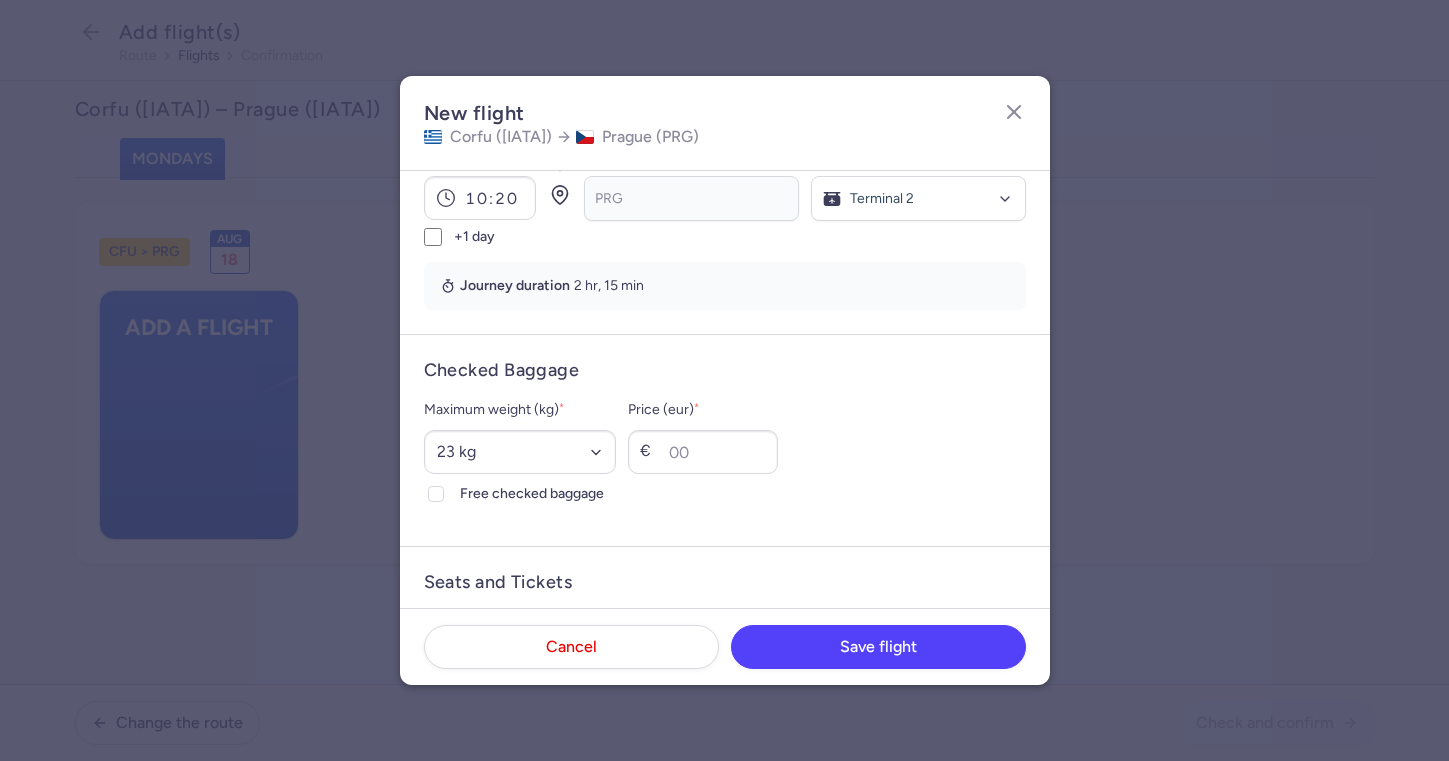 scroll, scrollTop: 355, scrollLeft: 0, axis: vertical 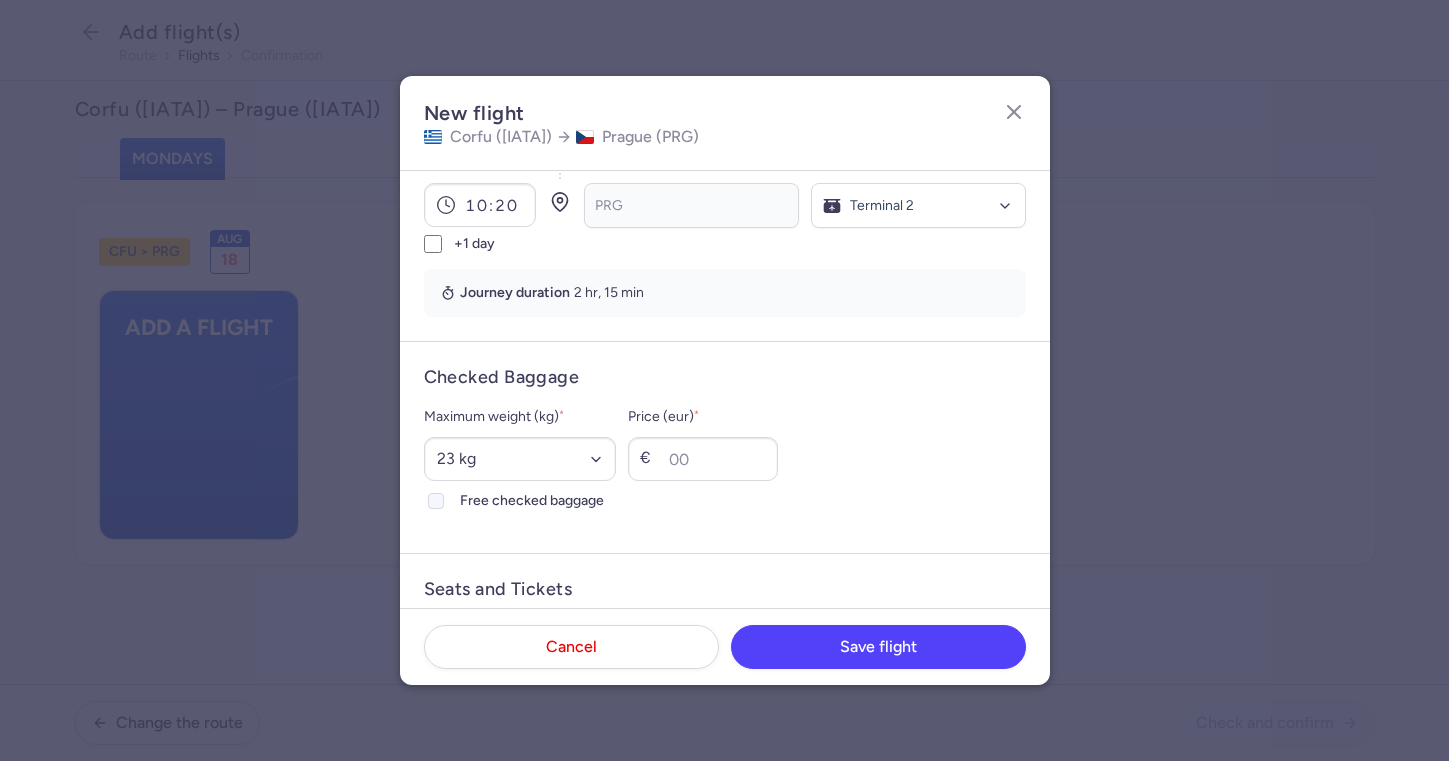 type on "100" 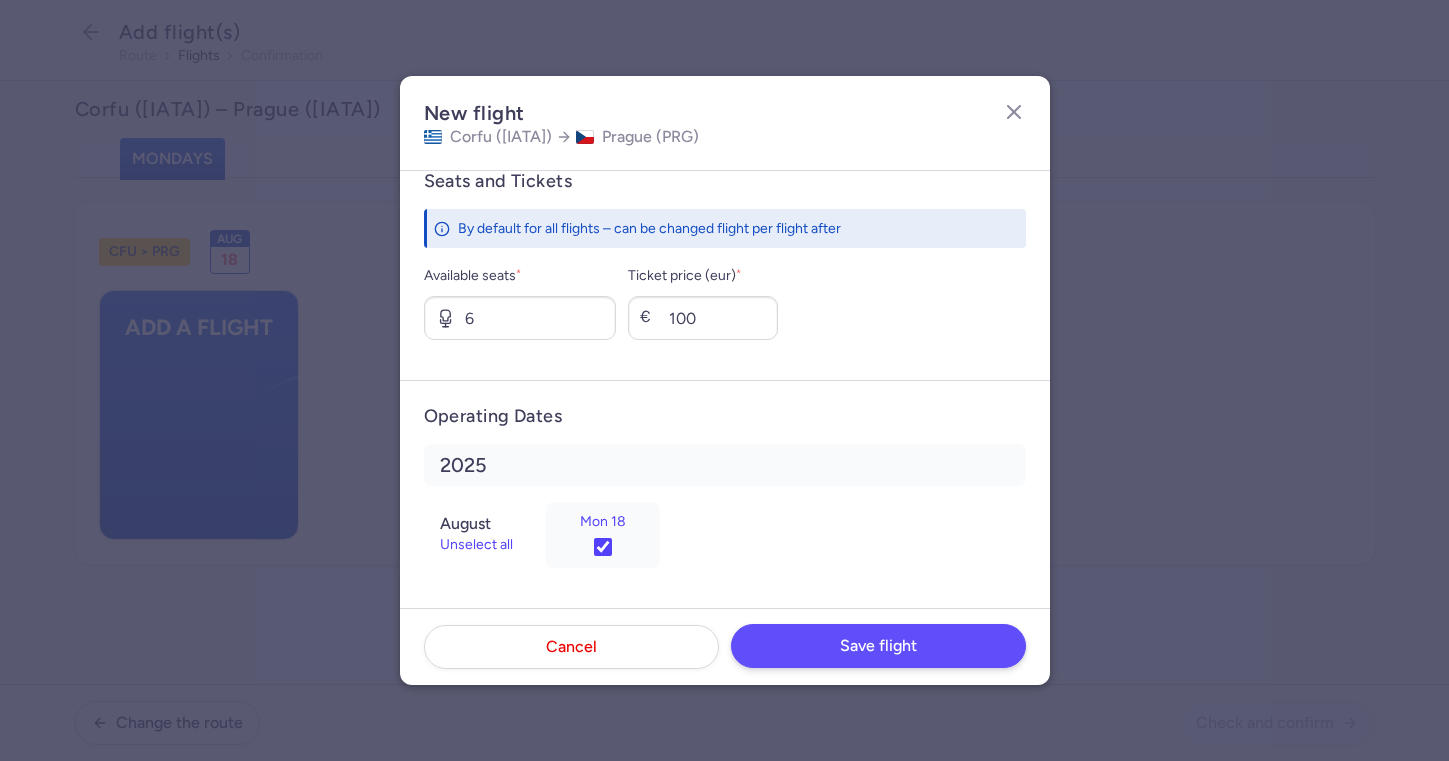 scroll, scrollTop: 763, scrollLeft: 0, axis: vertical 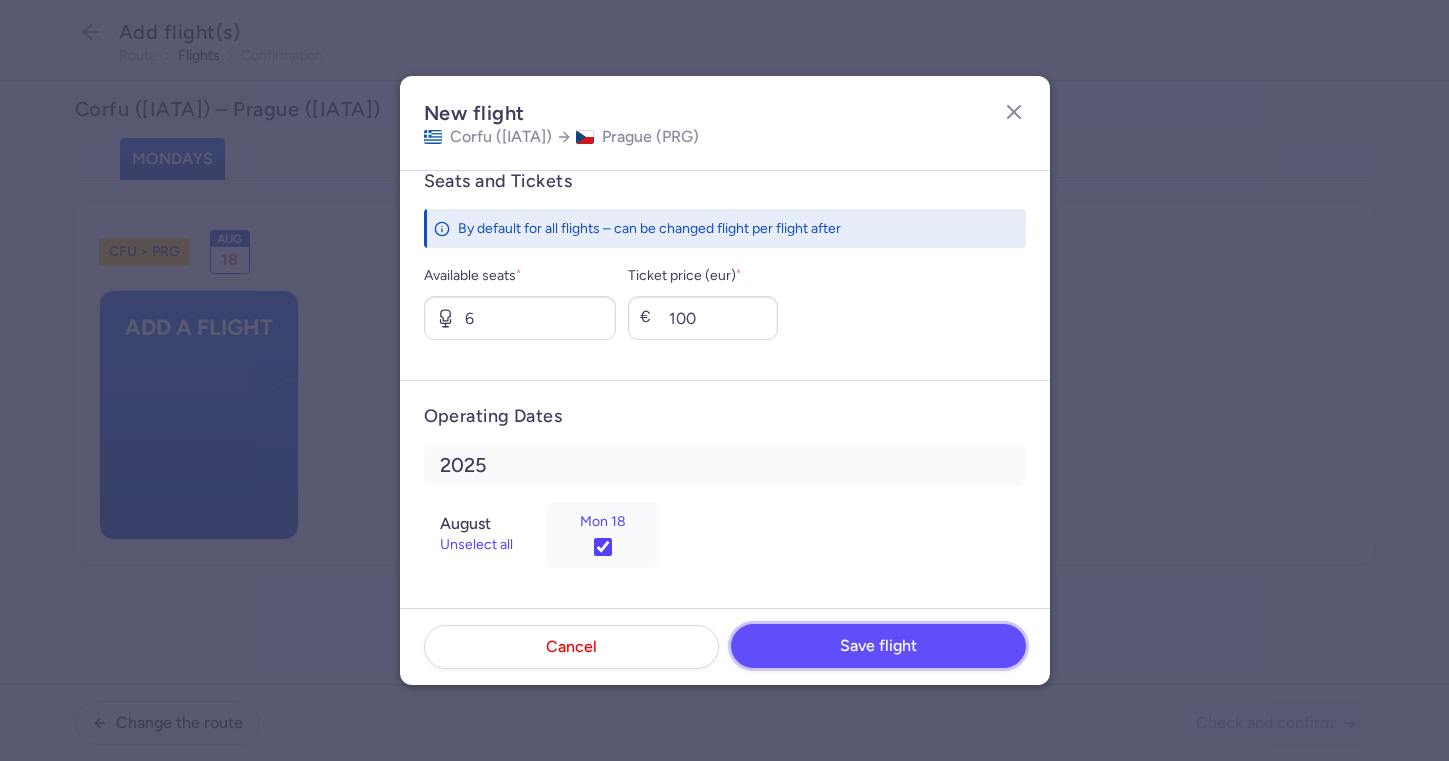 click on "Save flight" at bounding box center [878, 646] 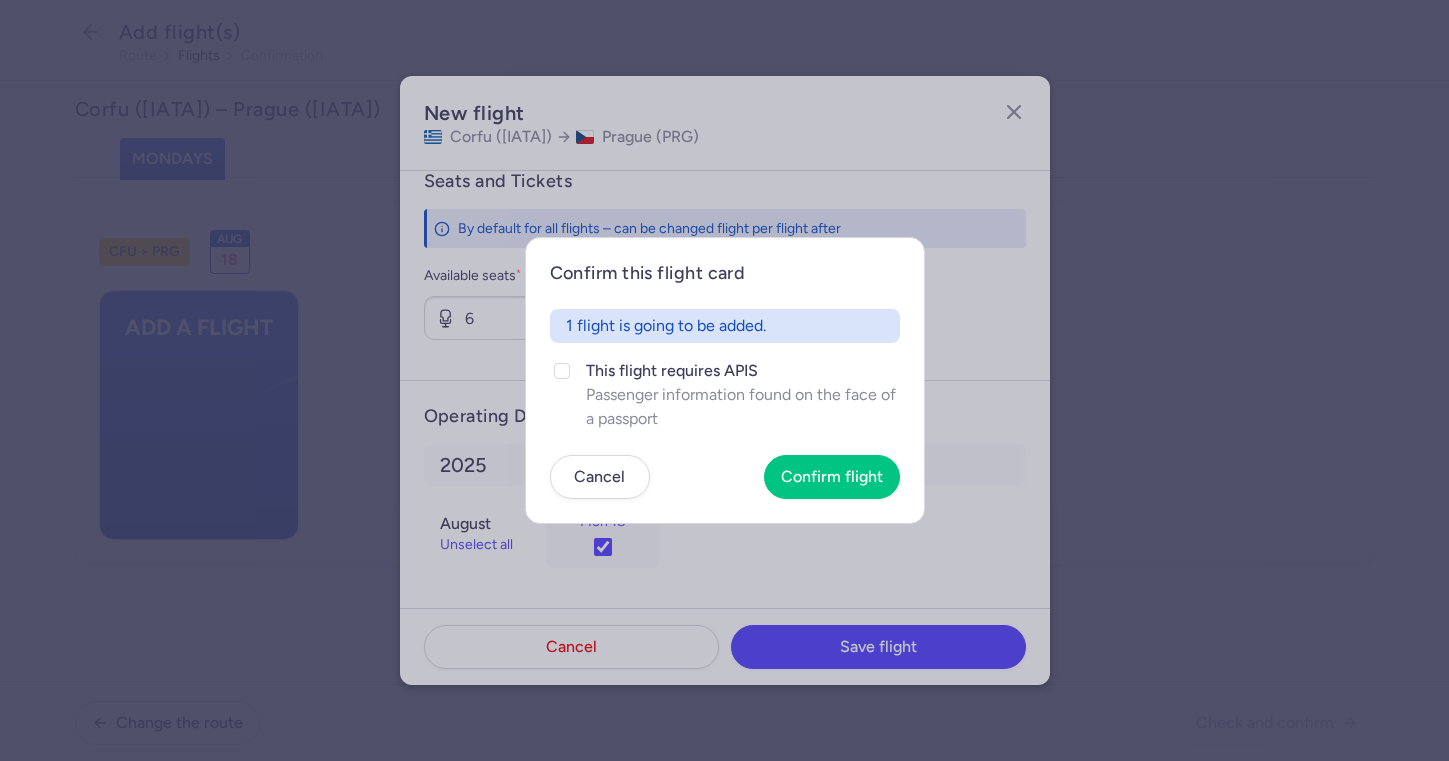 click on "Confirm this flight card 1 flight is going to be added. This flight requires APIS Passenger information found on the face of a passport Cancel Confirm flight" at bounding box center [725, 380] 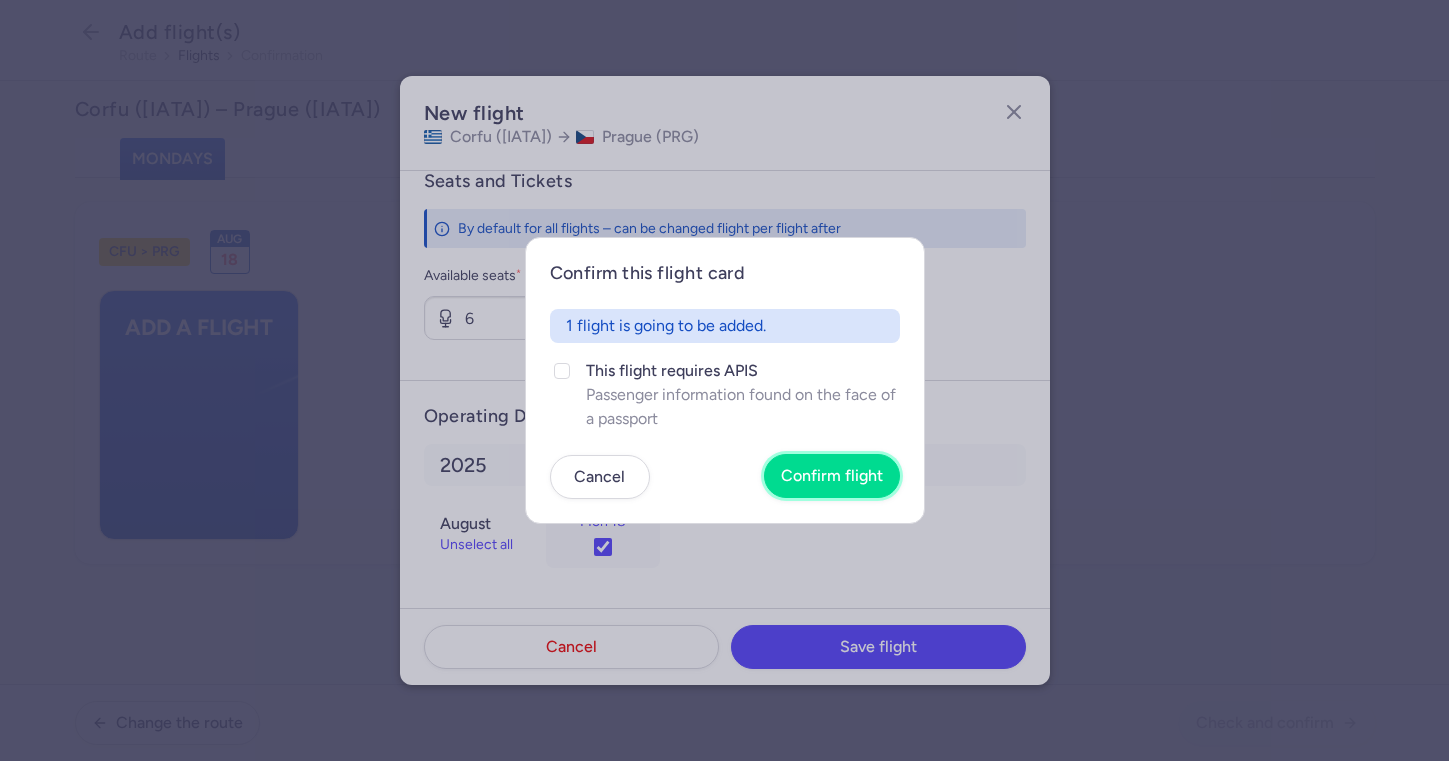 click on "Confirm flight" at bounding box center [832, 476] 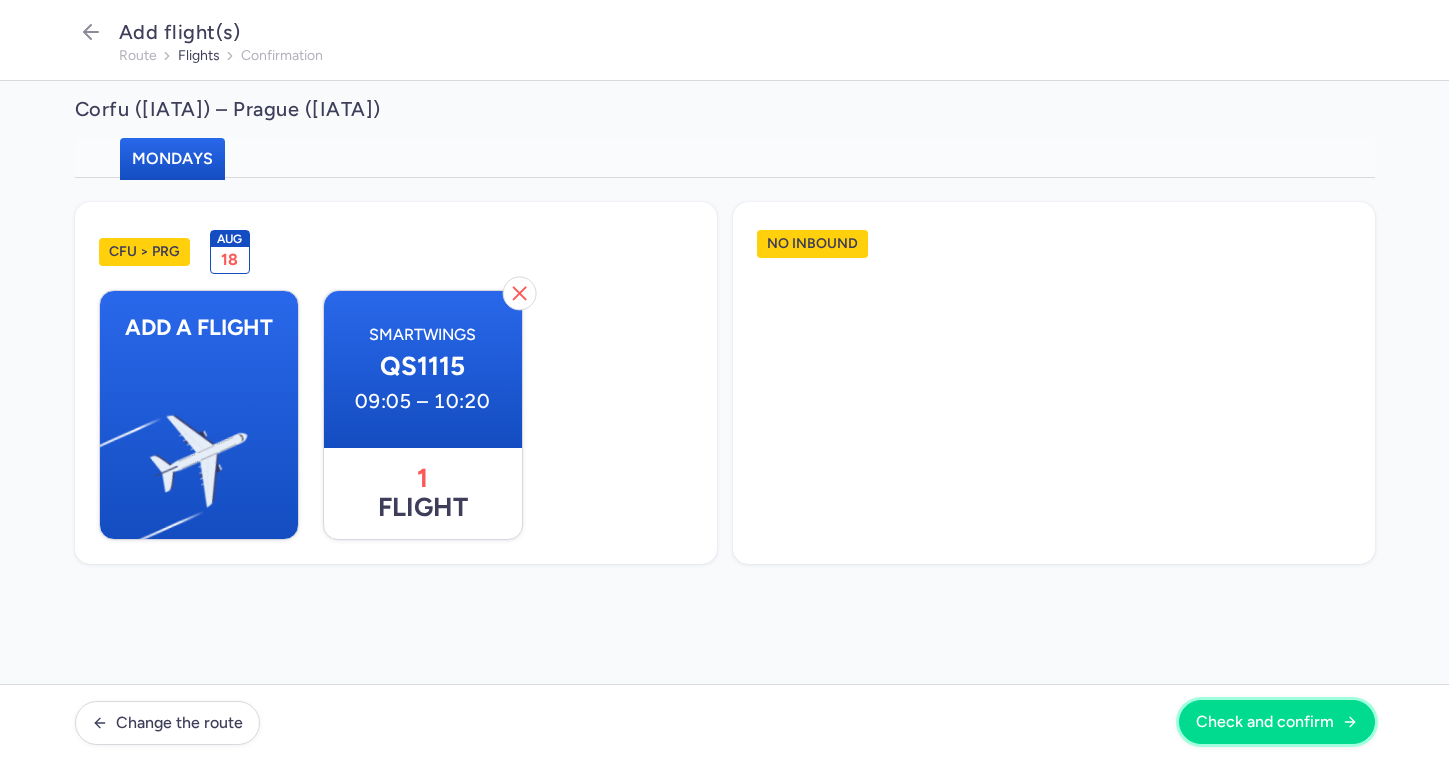 click on "Check and confirm" at bounding box center [1265, 722] 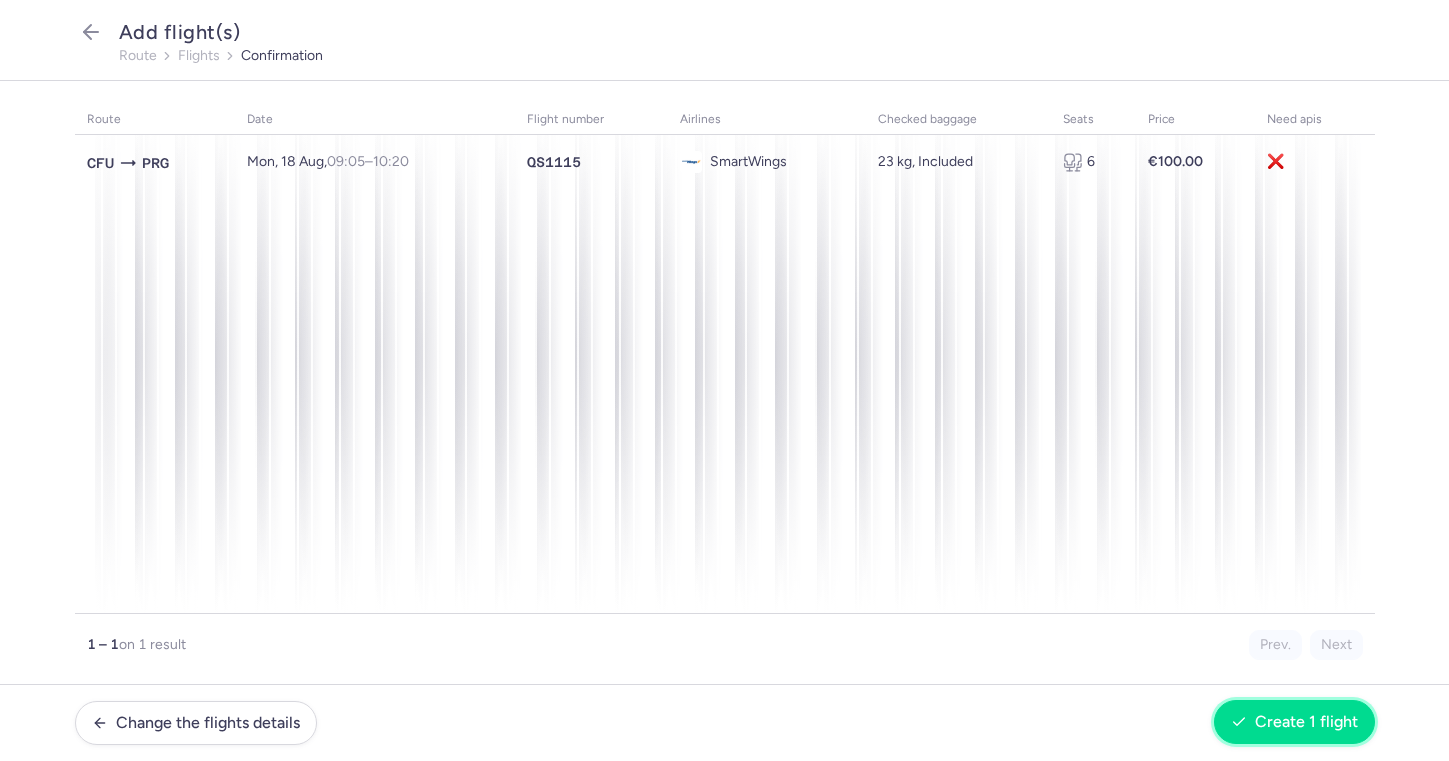 click on "Create 1 flight" at bounding box center [1306, 722] 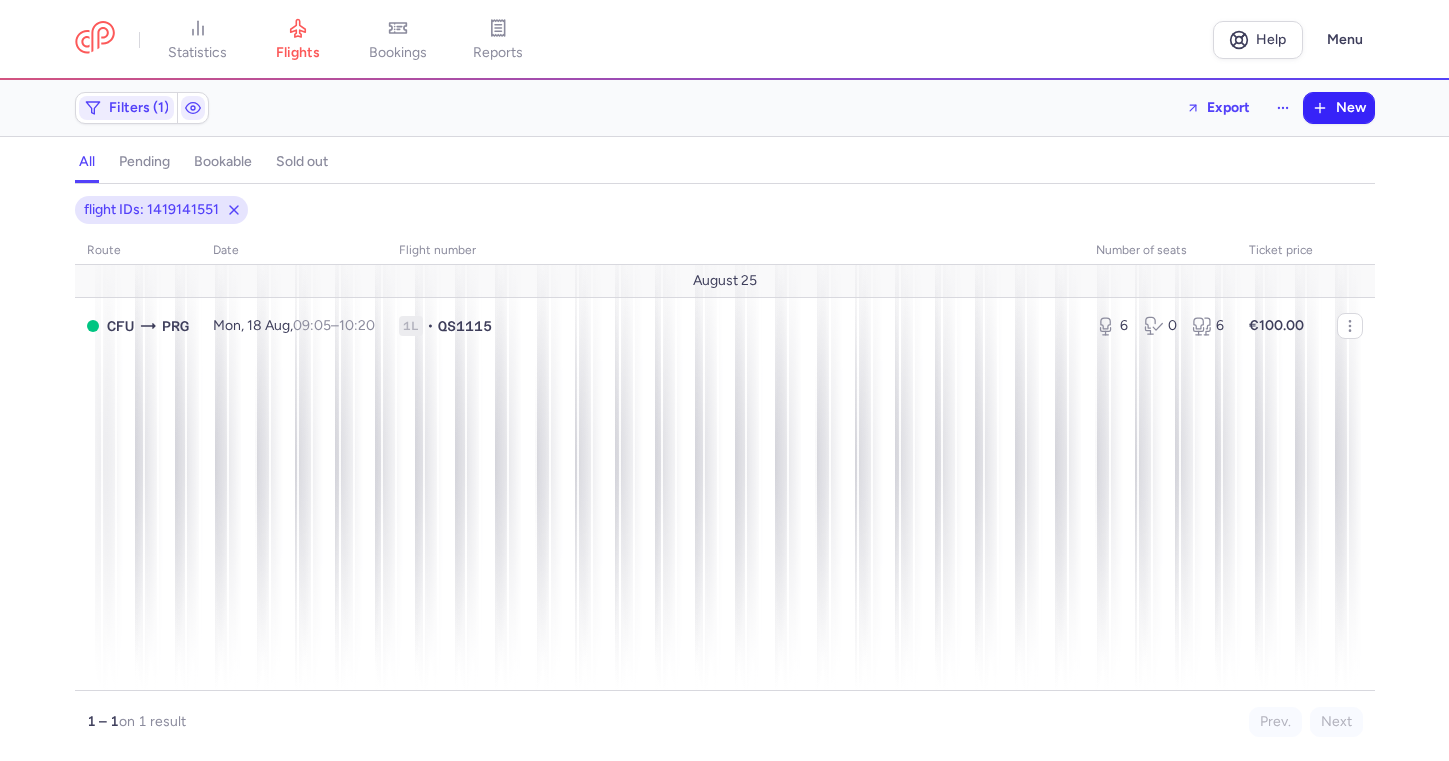 click 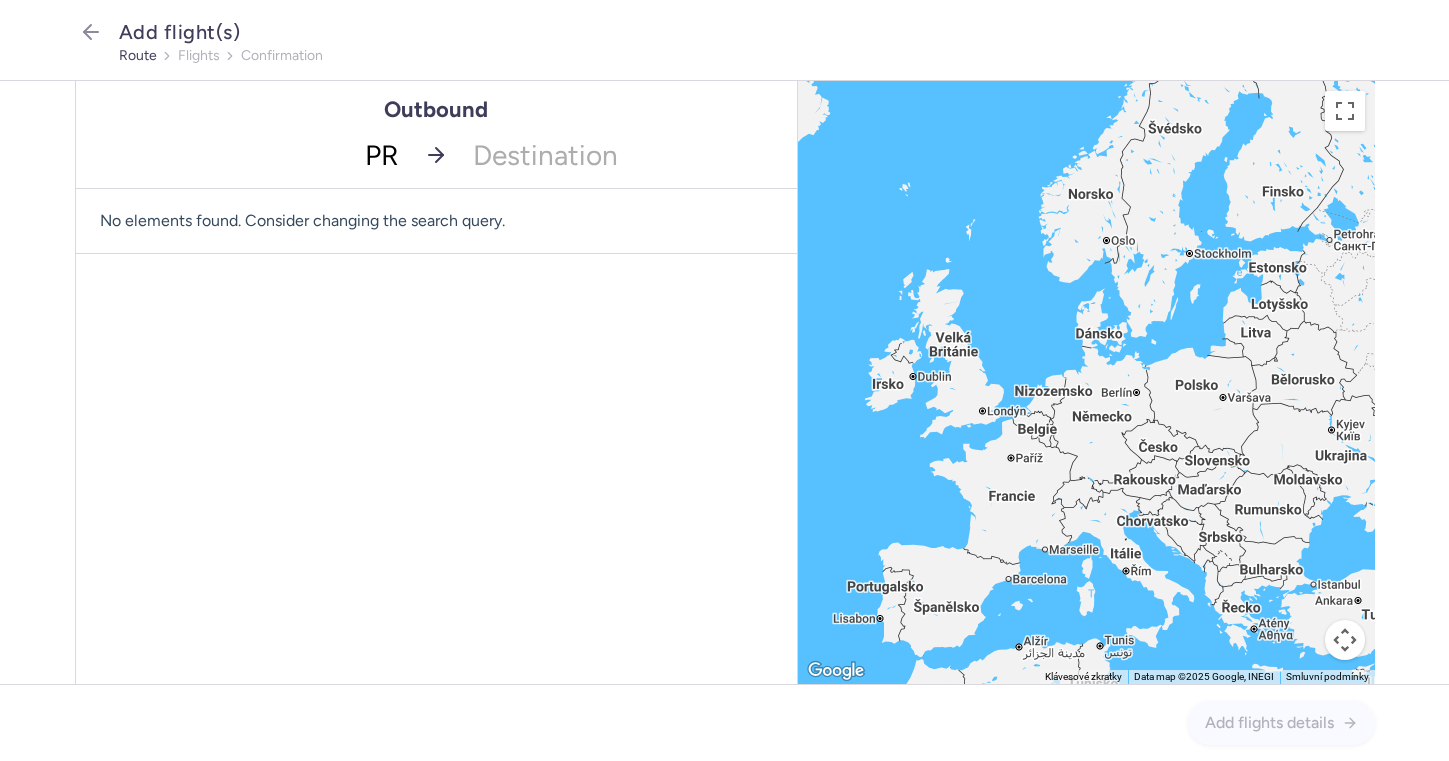 type on "PRG" 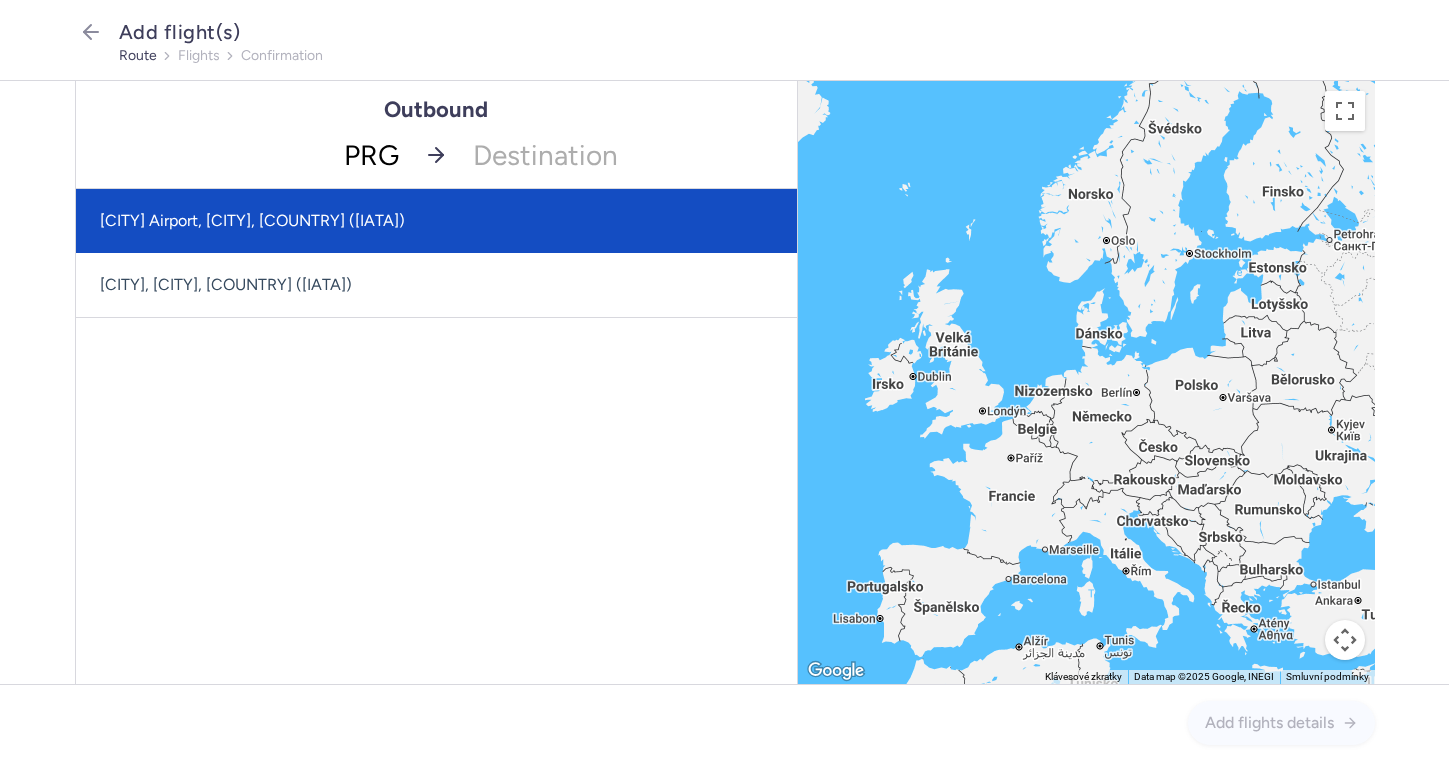 click on "[CITY] Airport, [CITY], [COUNTRY] ([IATA])" at bounding box center (436, 221) 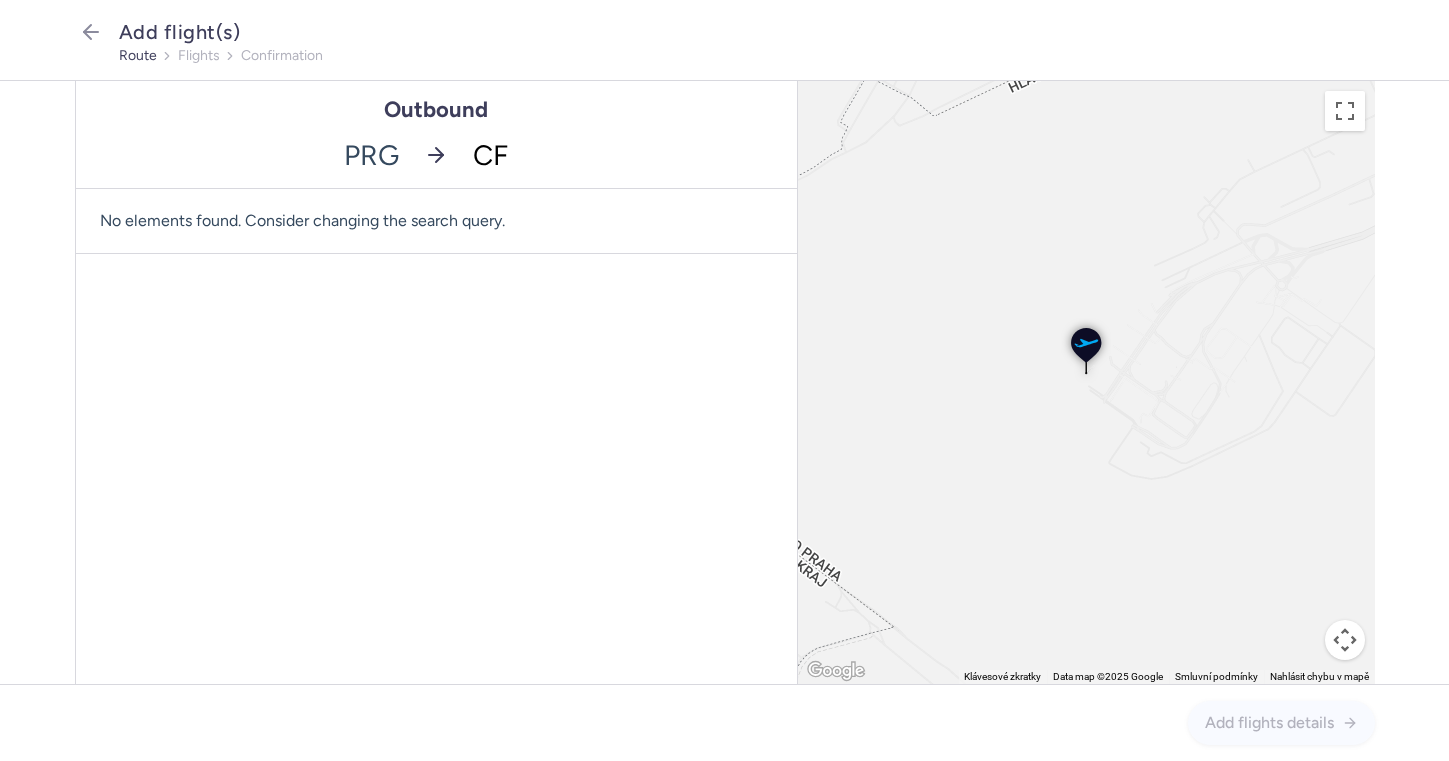 type on "CFU" 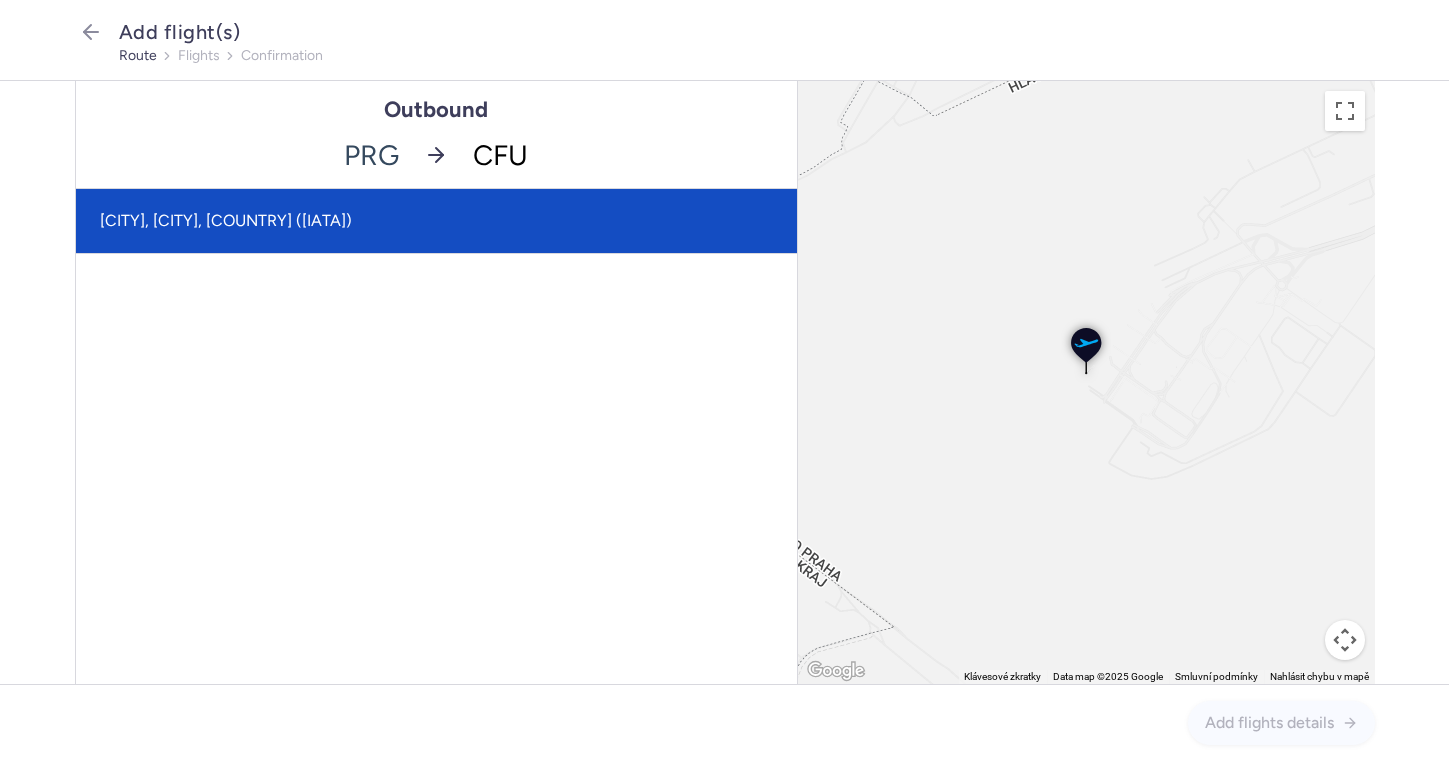 click on "[CITY], [CITY], [COUNTRY] ([IATA])" 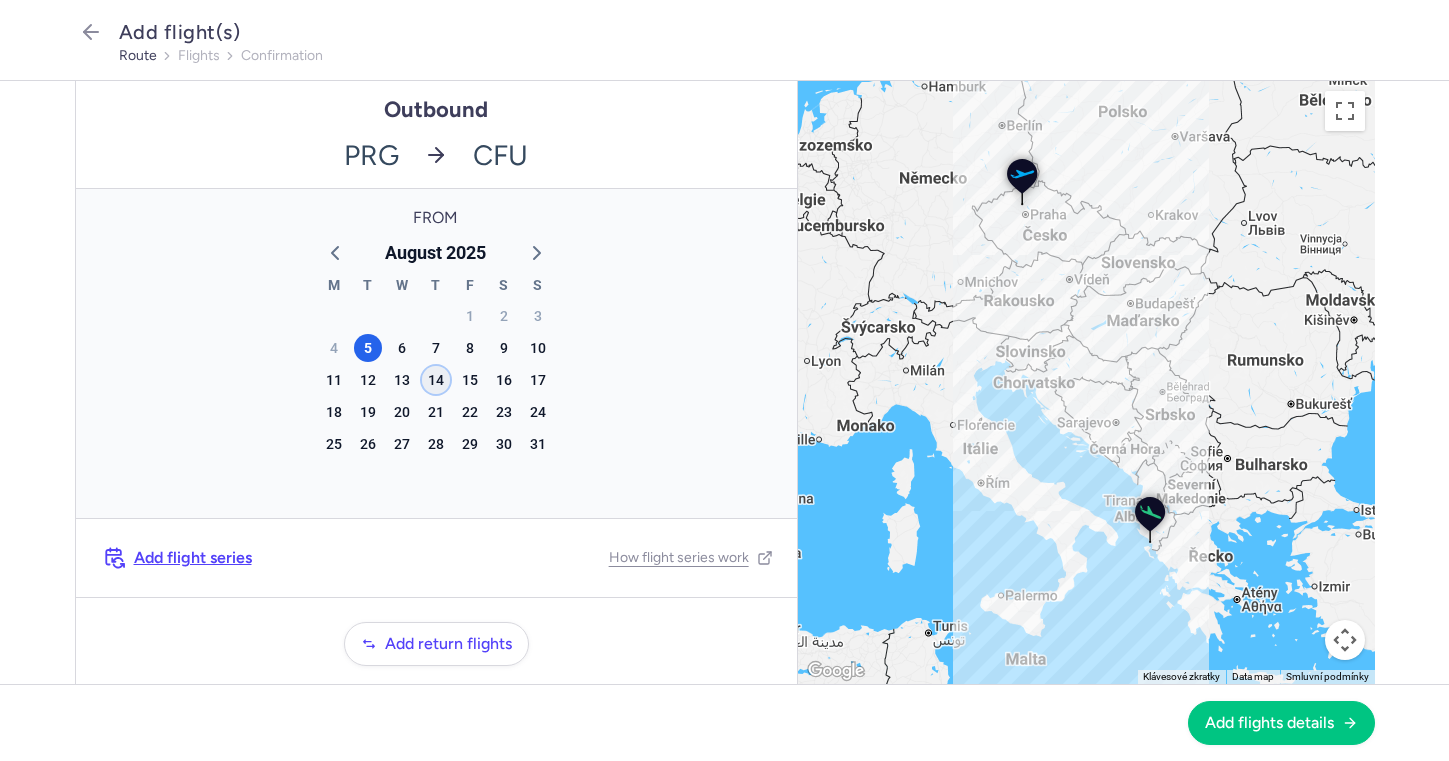 click on "14" 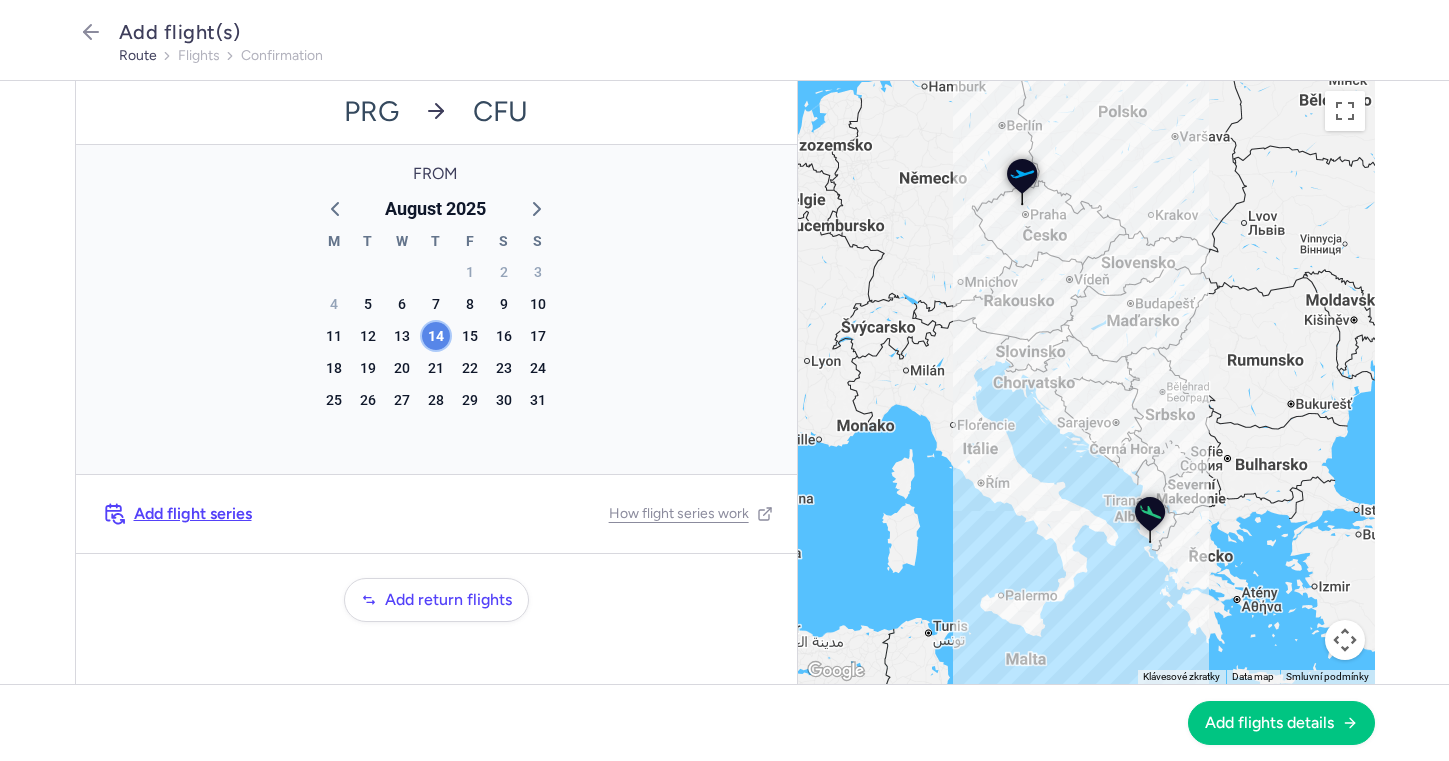 scroll, scrollTop: 55, scrollLeft: 0, axis: vertical 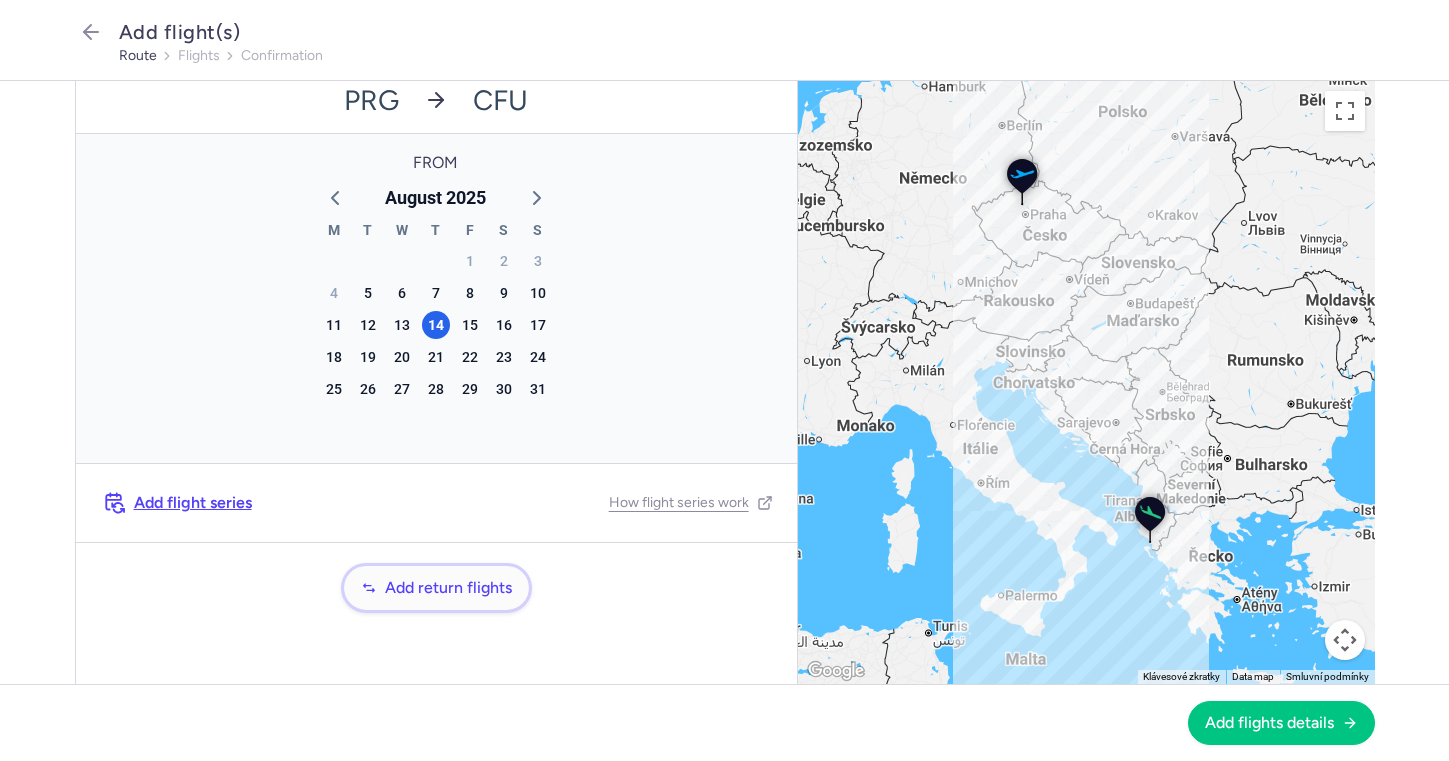 click on "Add return flights" at bounding box center (436, 588) 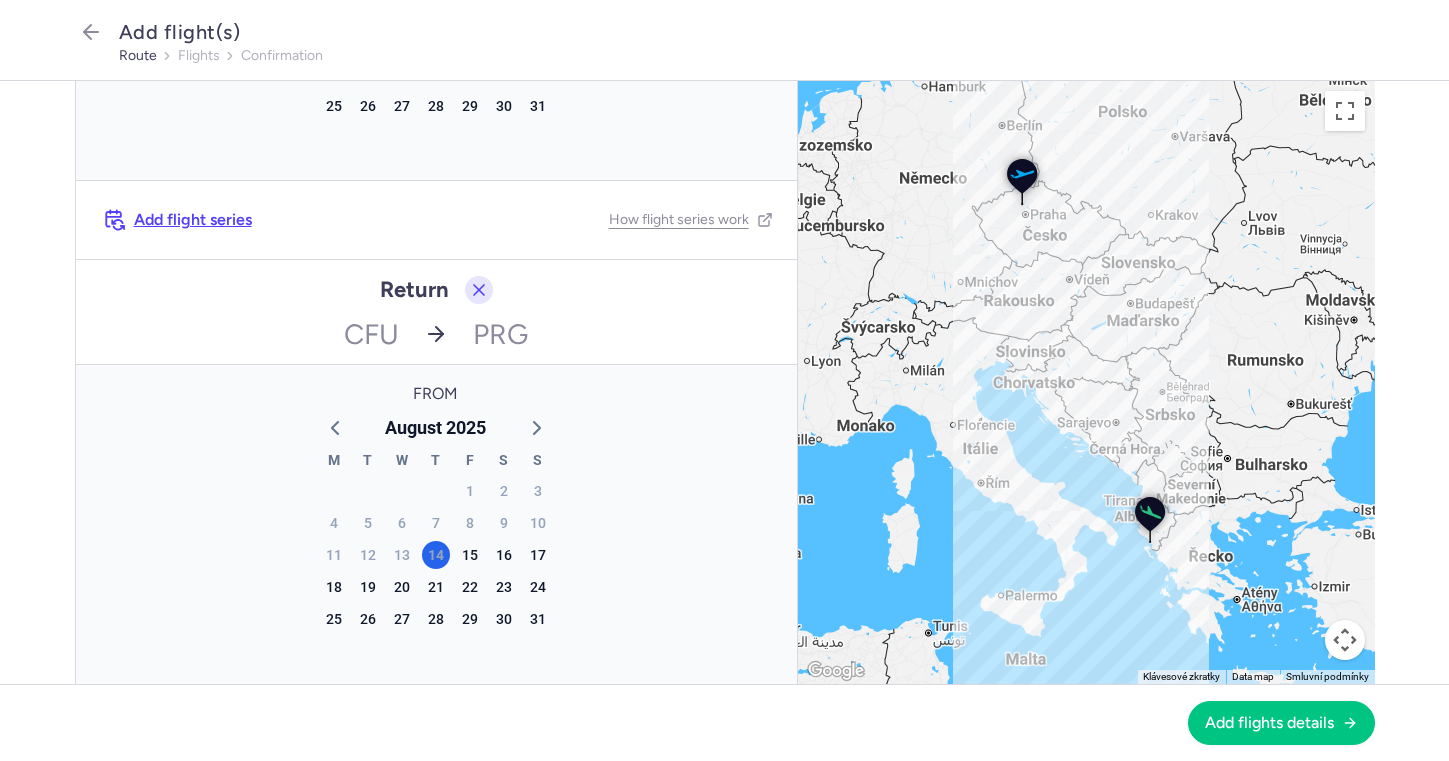 scroll, scrollTop: 353, scrollLeft: 0, axis: vertical 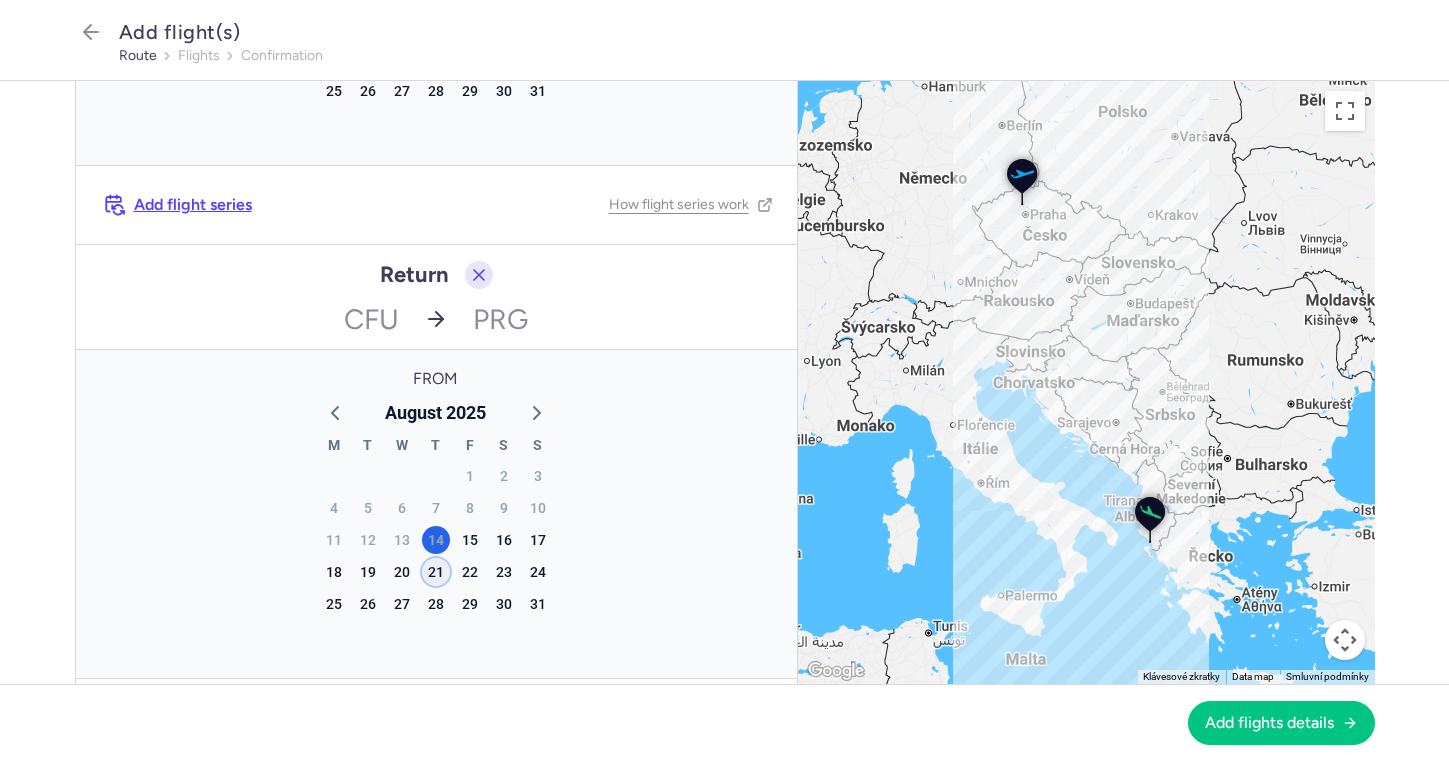click on "21" 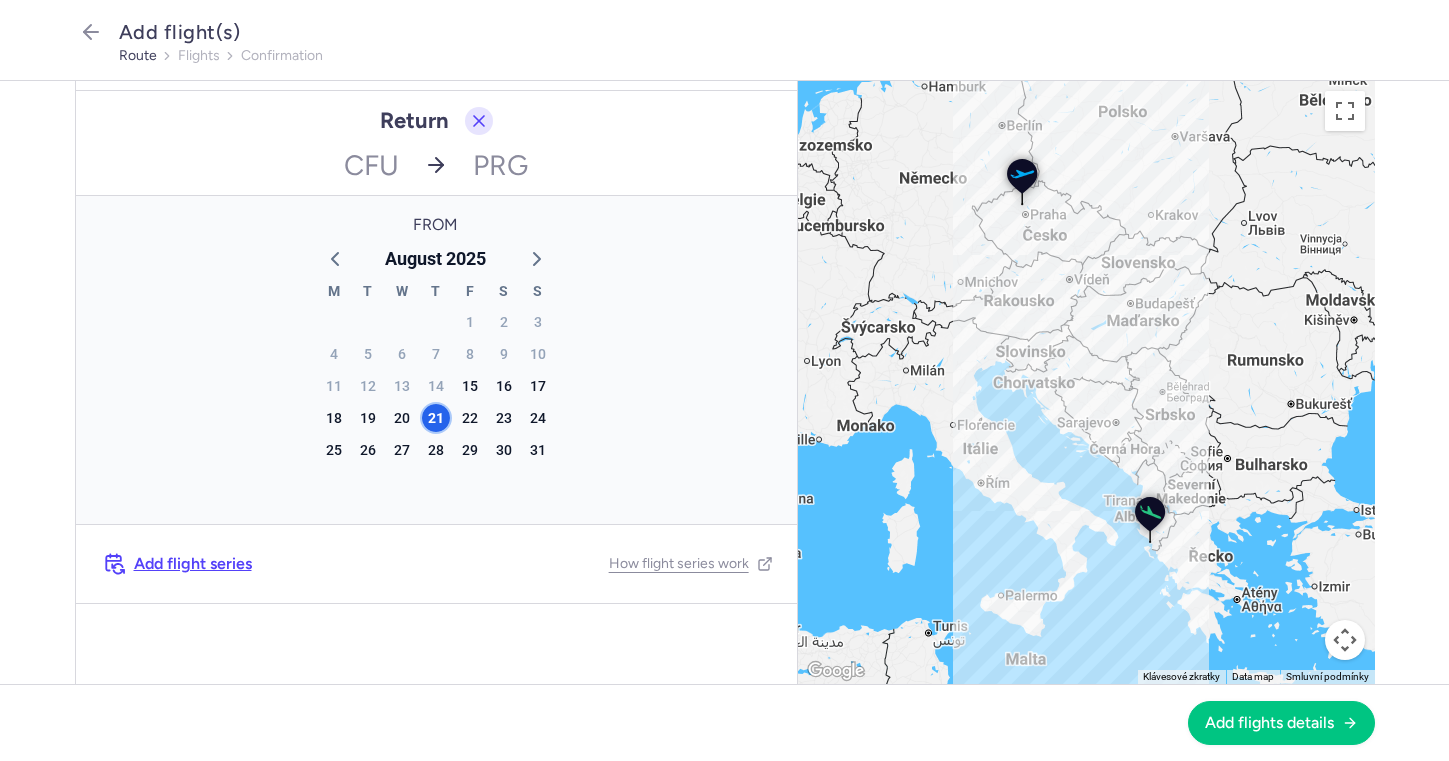 scroll, scrollTop: 506, scrollLeft: 0, axis: vertical 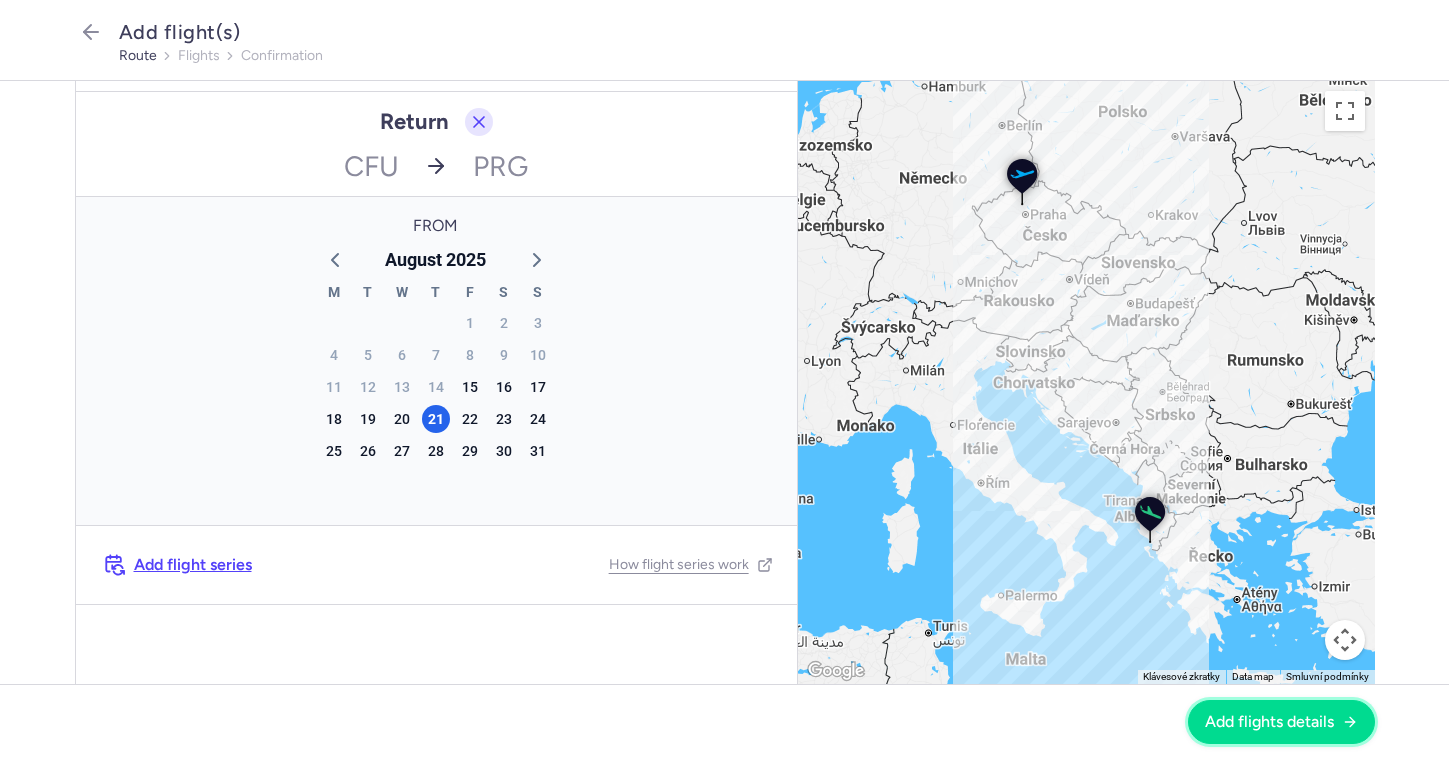 click on "Add flights details" at bounding box center (1269, 722) 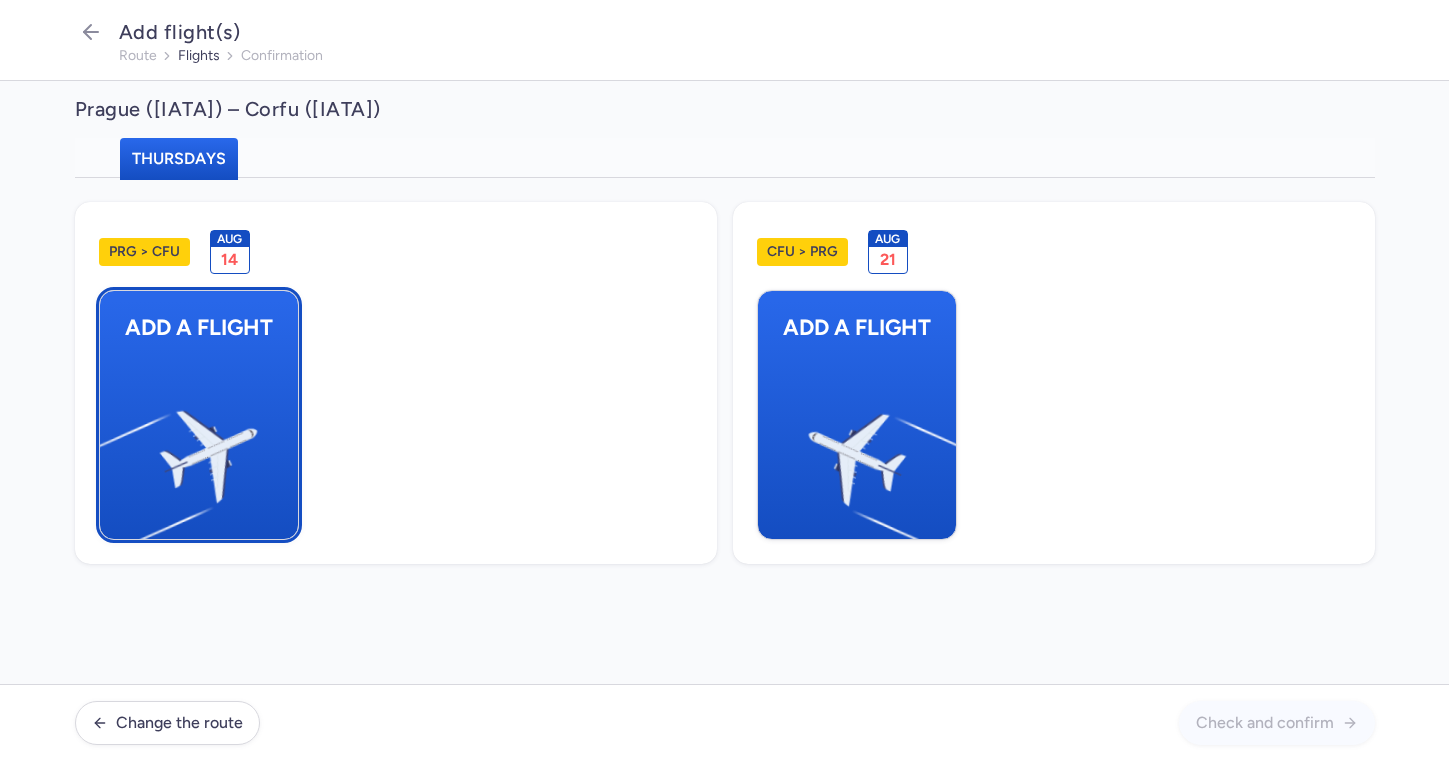 click on "Add a flight" at bounding box center [199, 415] 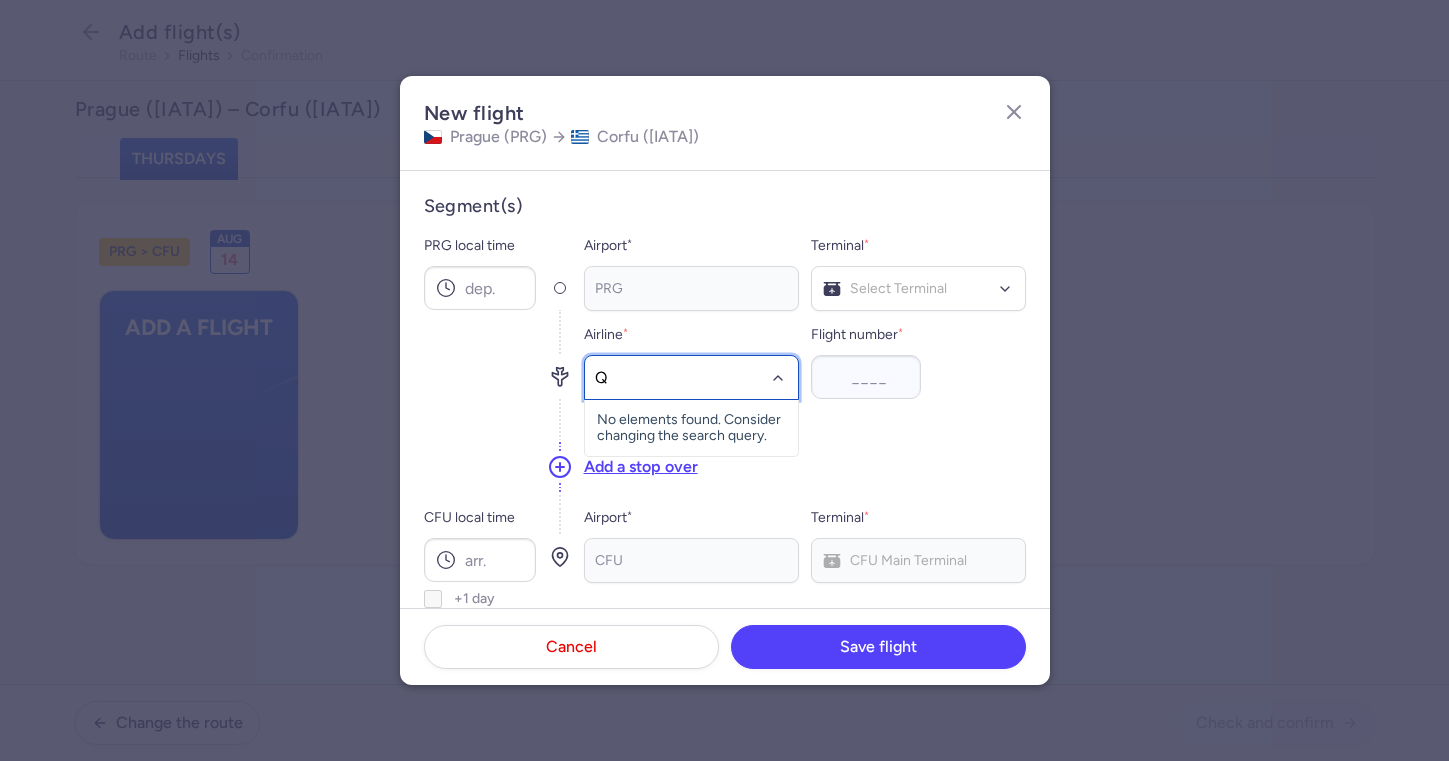 type on "QS" 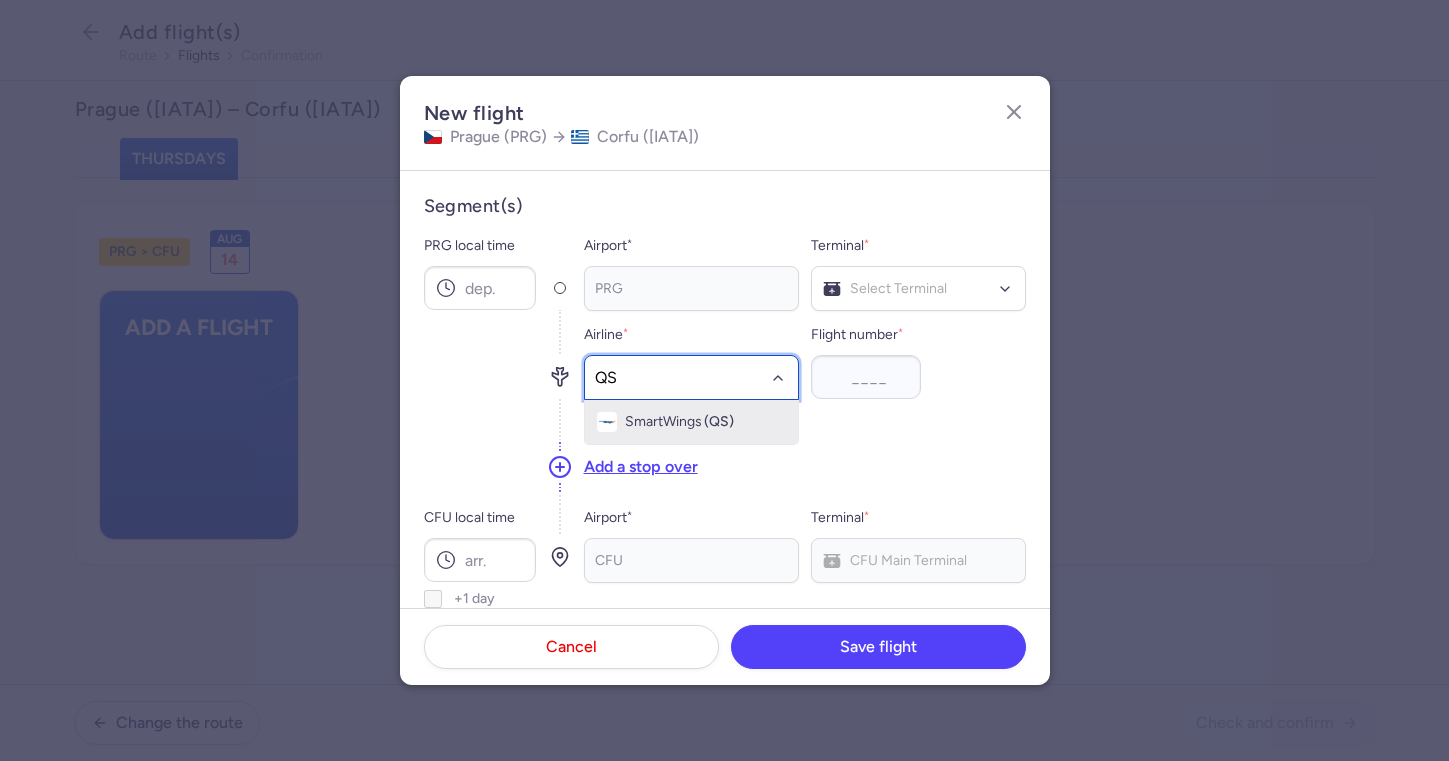 click on "SmartWings" at bounding box center [663, 422] 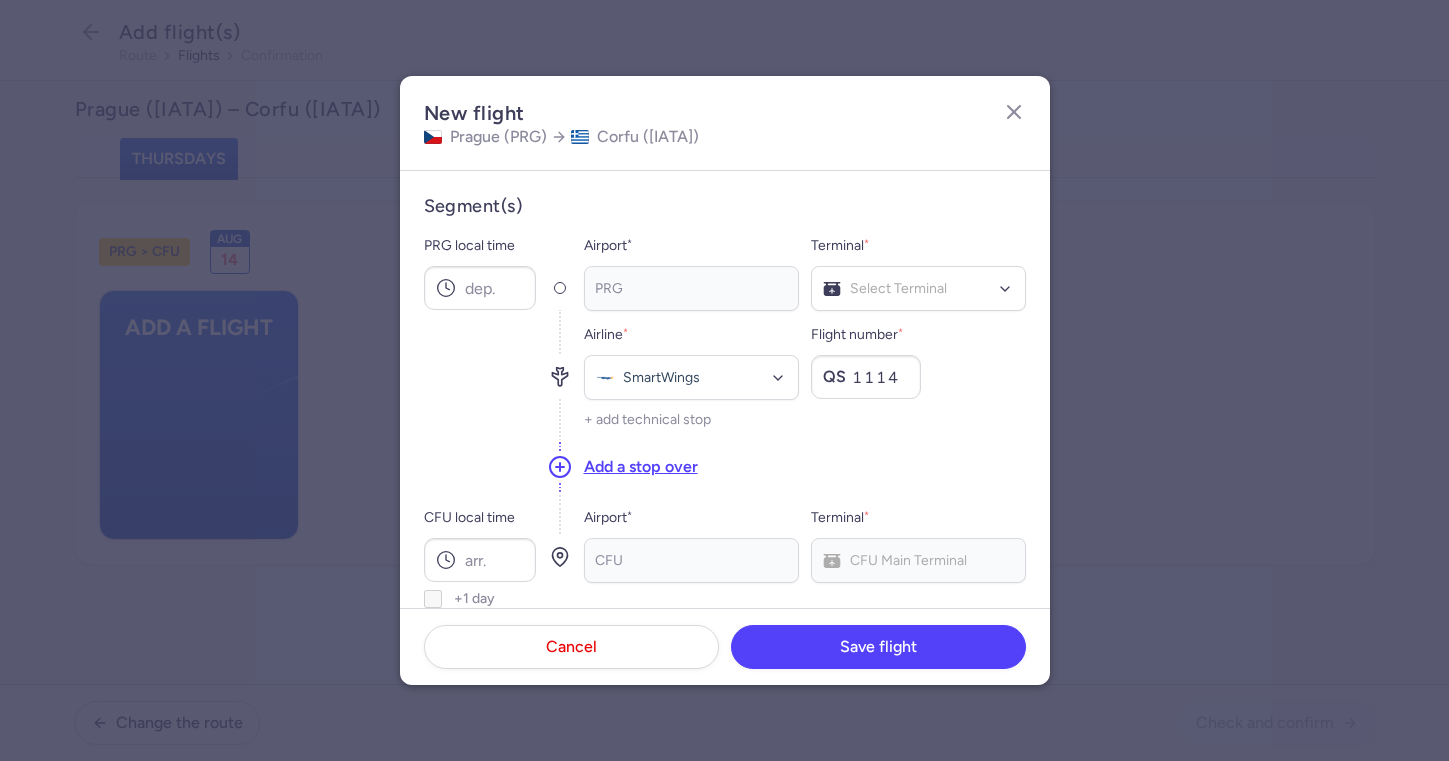 type on "1114" 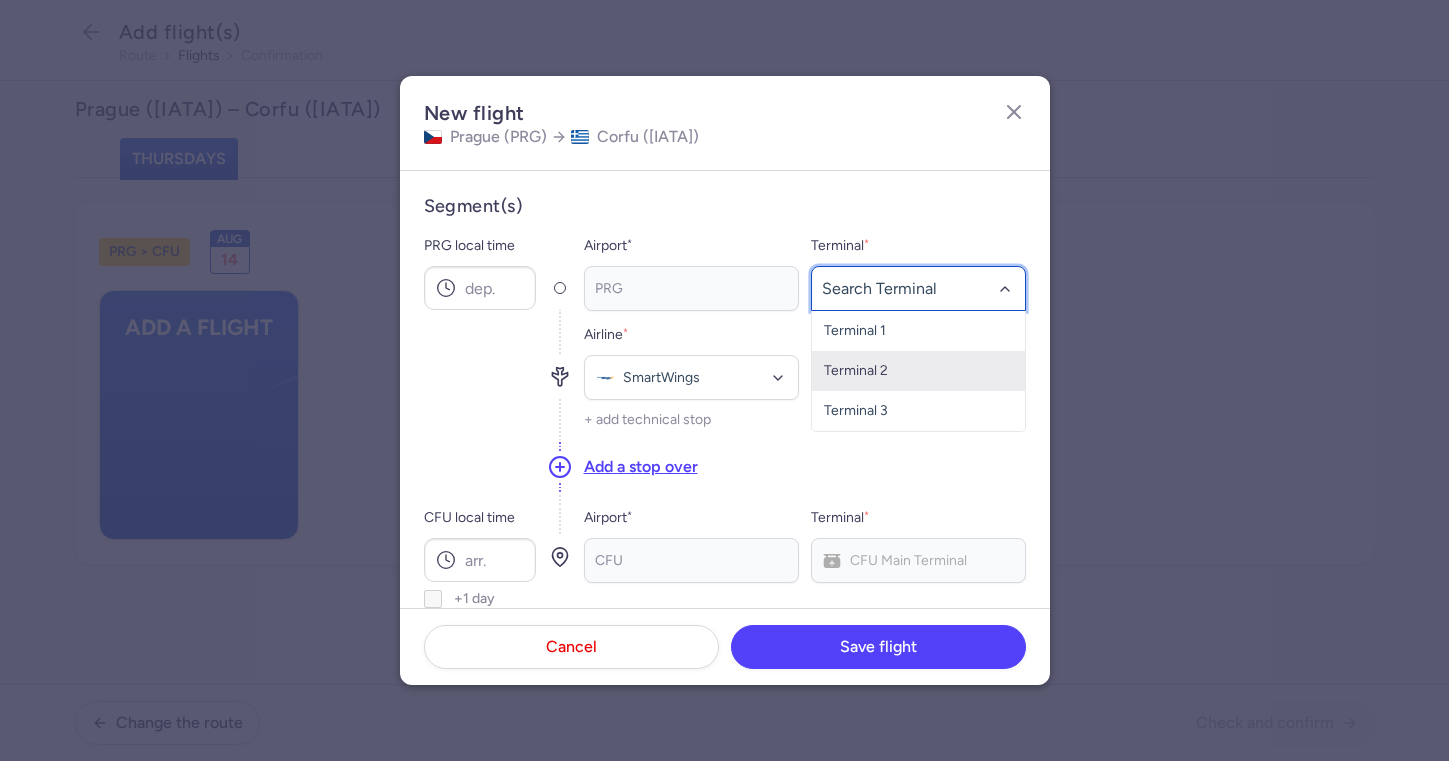 click on "Terminal 2" 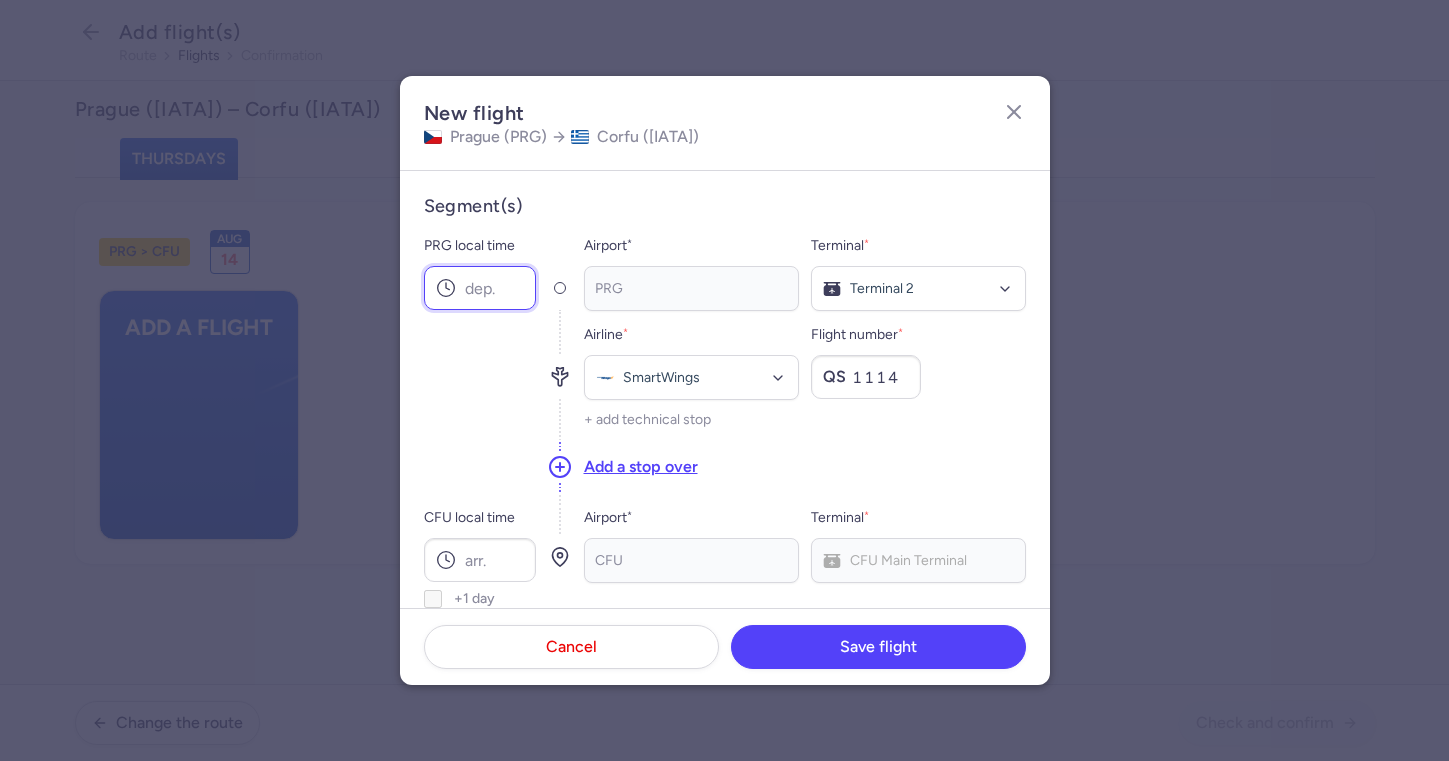 click on "PRG local time" at bounding box center (480, 288) 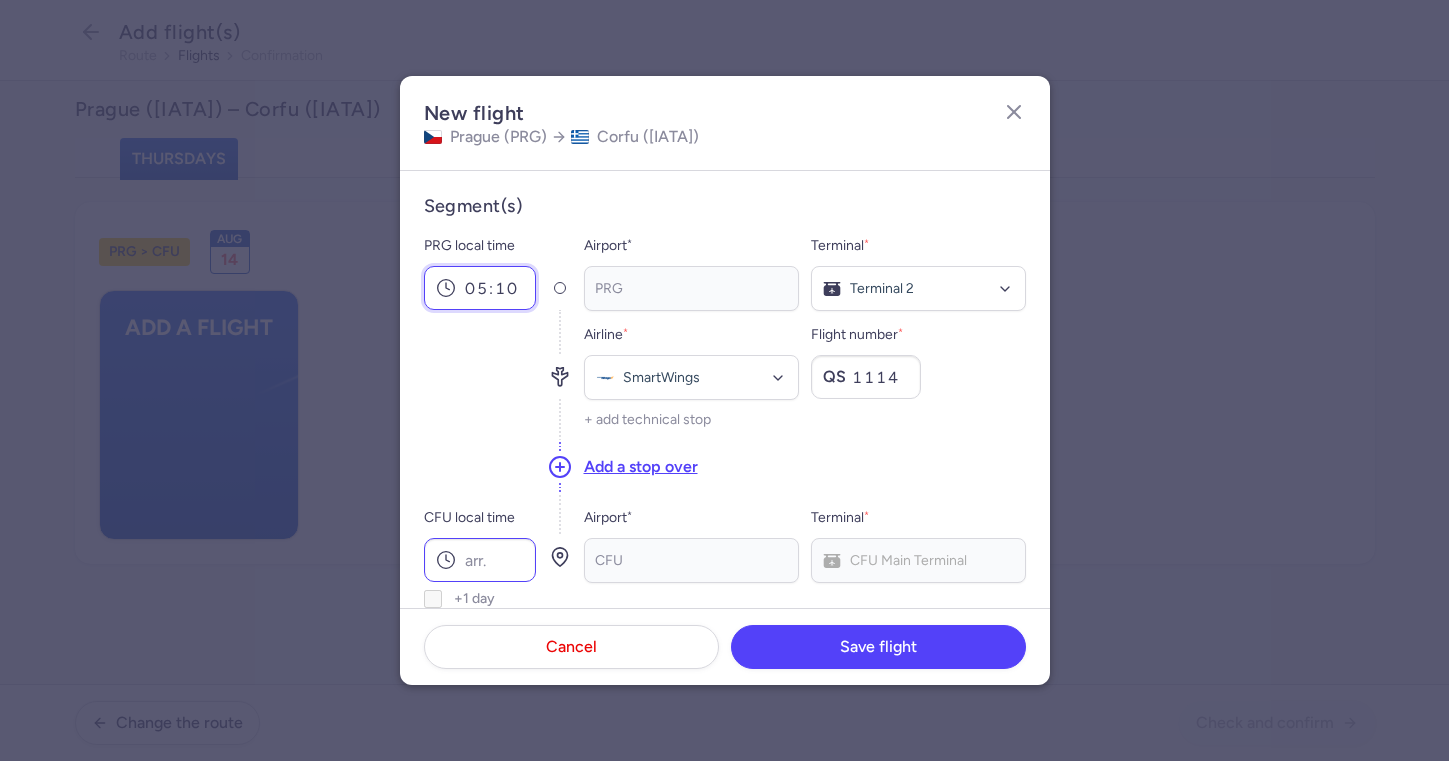 type on "05:10" 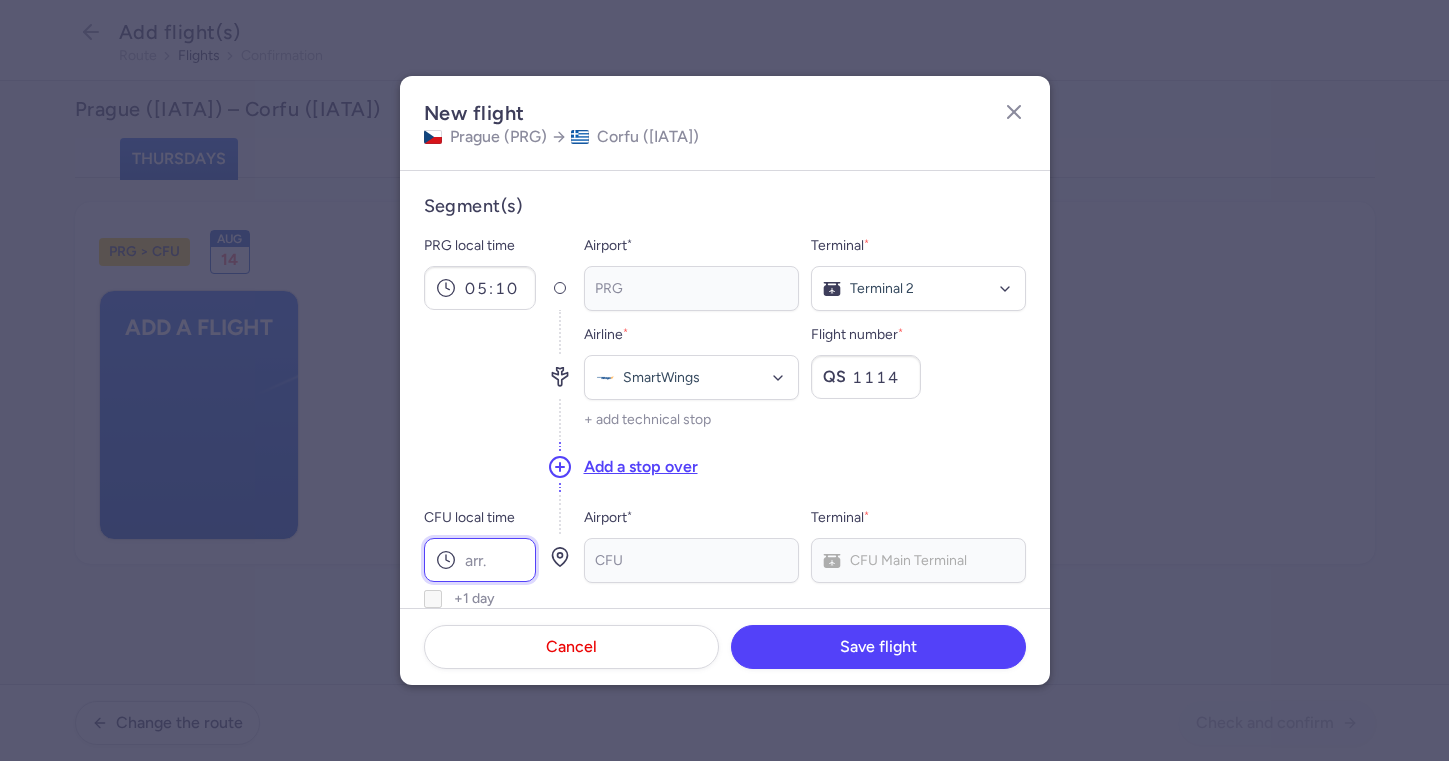 click on "CFU local time" at bounding box center (480, 560) 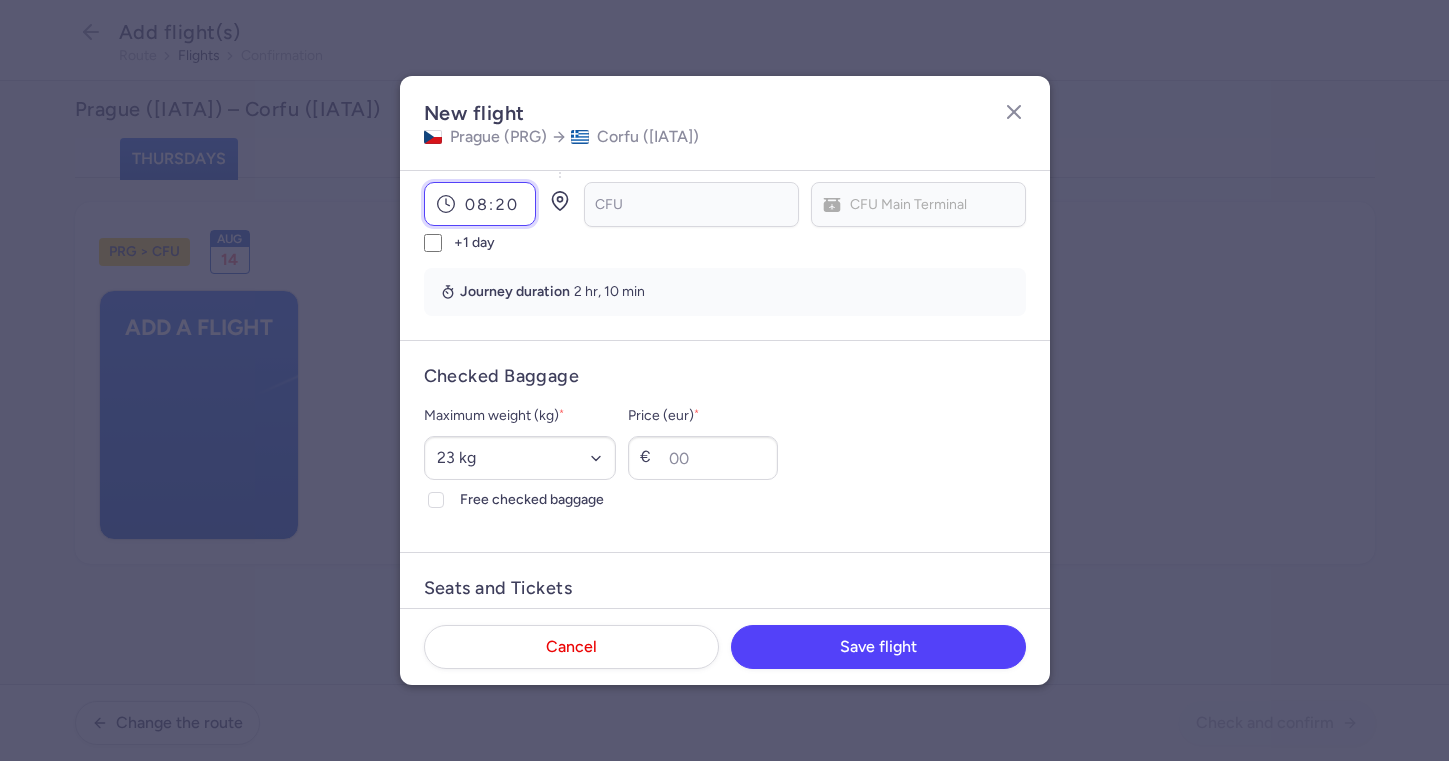 scroll, scrollTop: 361, scrollLeft: 0, axis: vertical 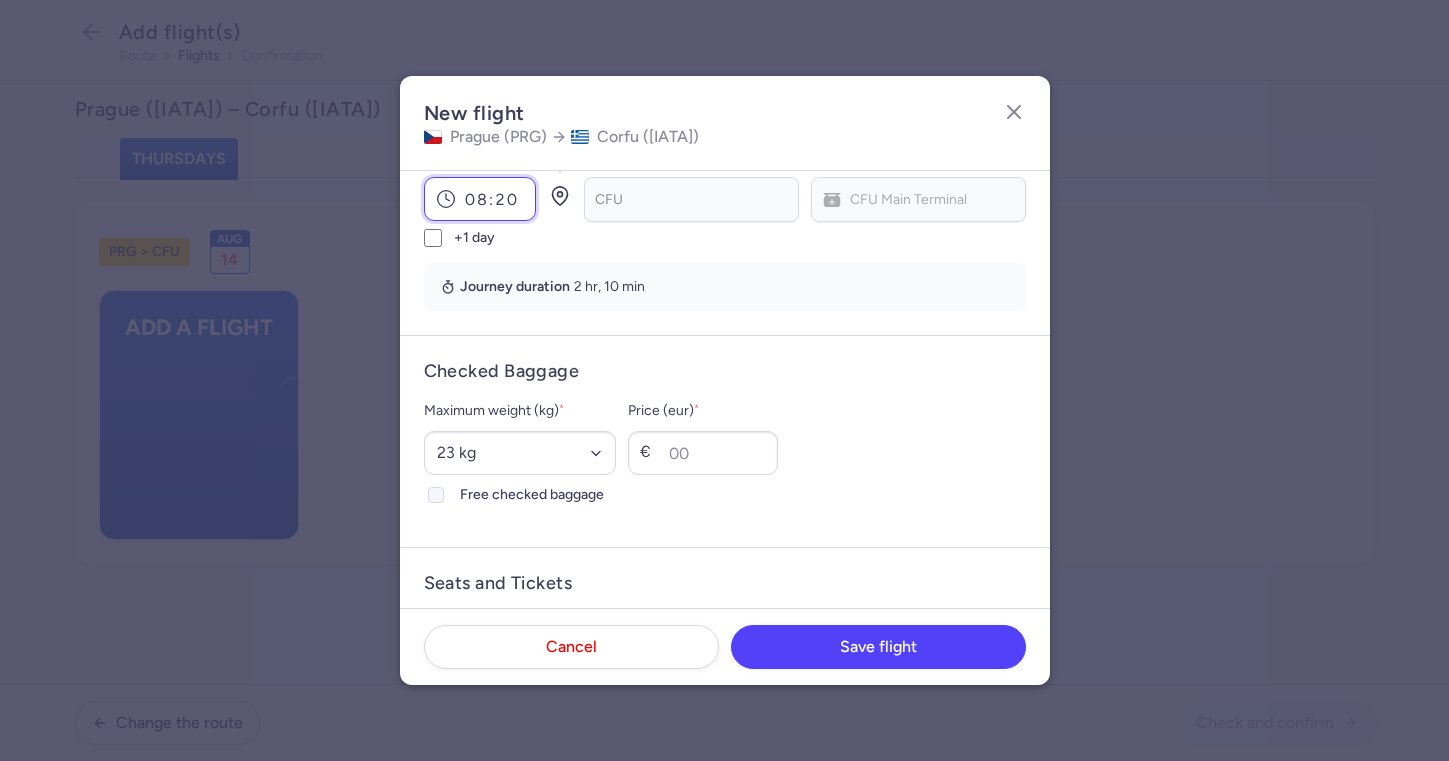 type on "08:20" 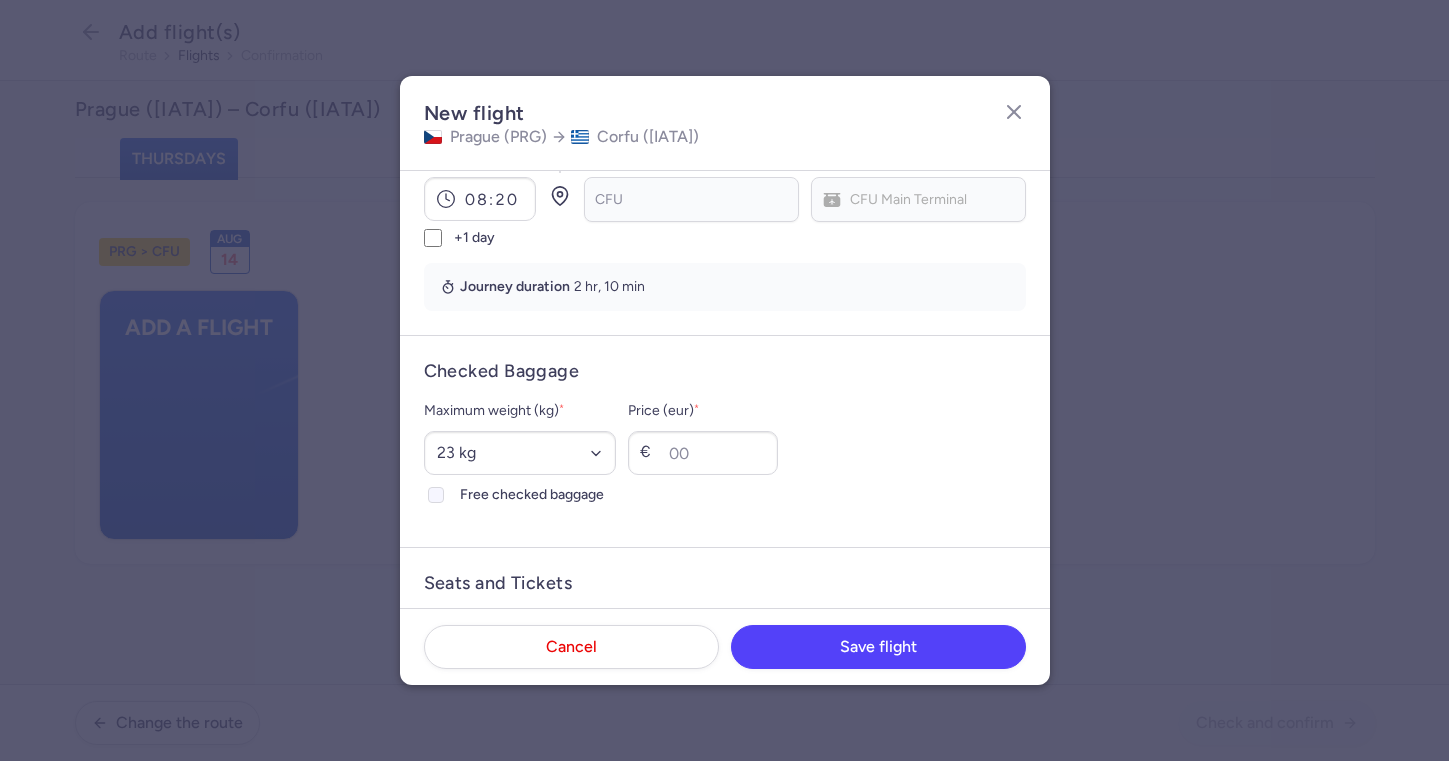 click on "Free checked baggage" 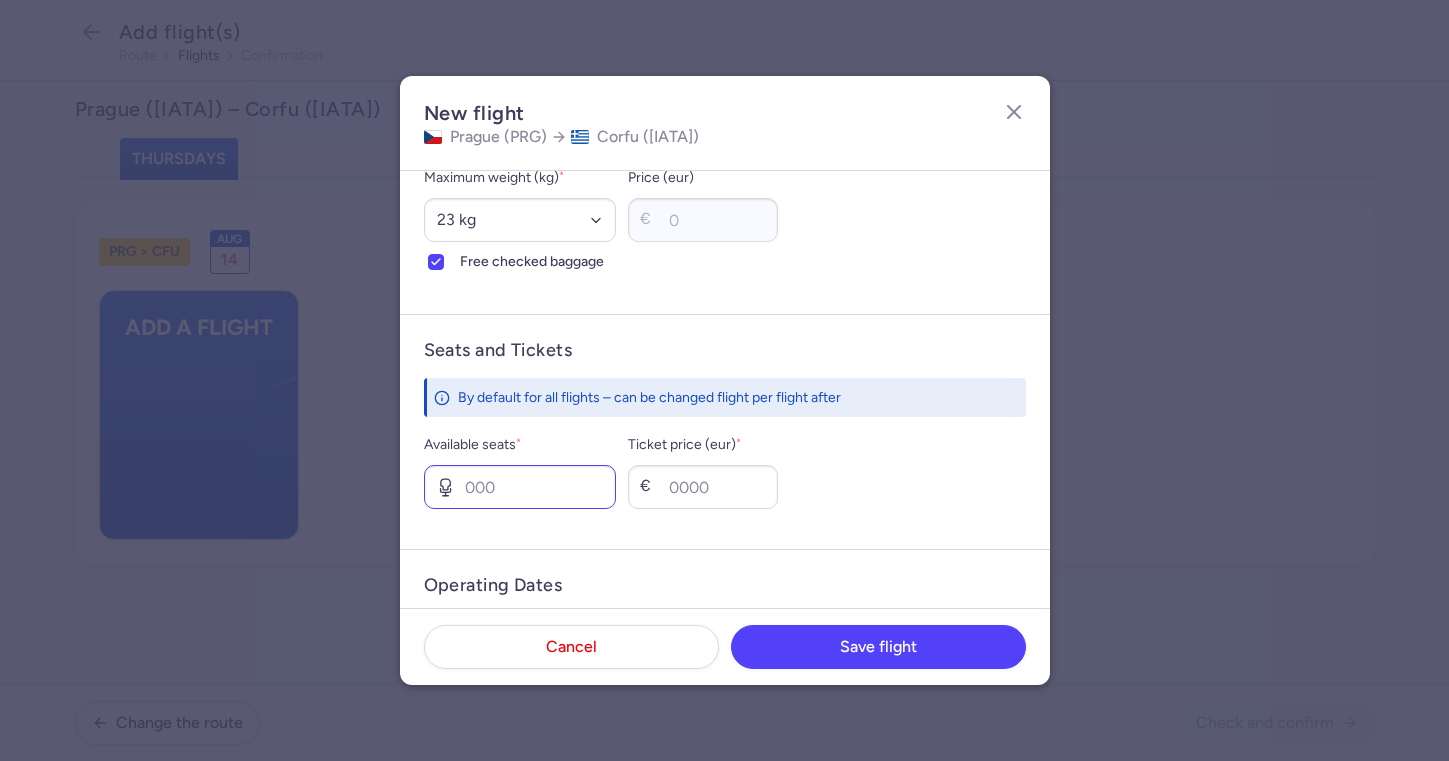 scroll, scrollTop: 602, scrollLeft: 0, axis: vertical 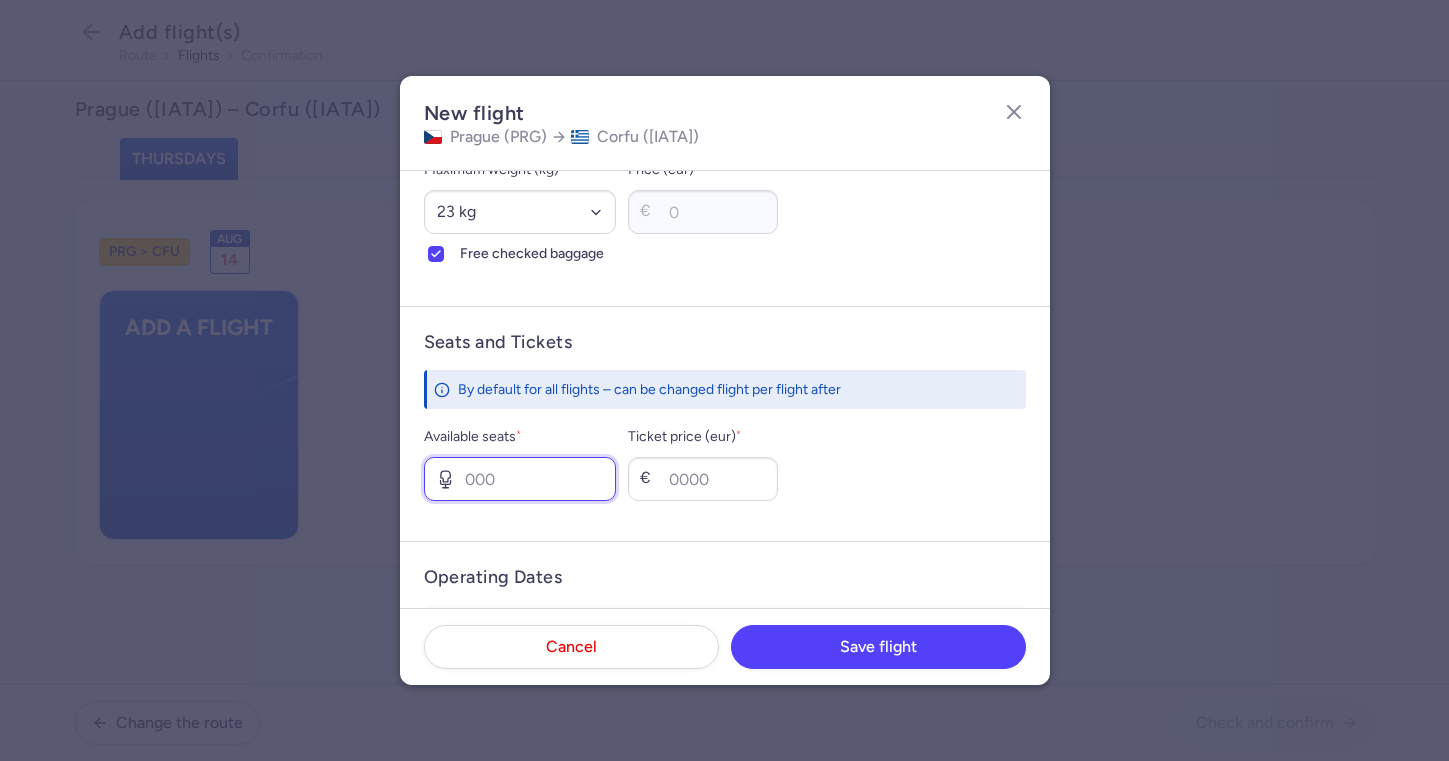 click on "Available seats  *" at bounding box center (520, 479) 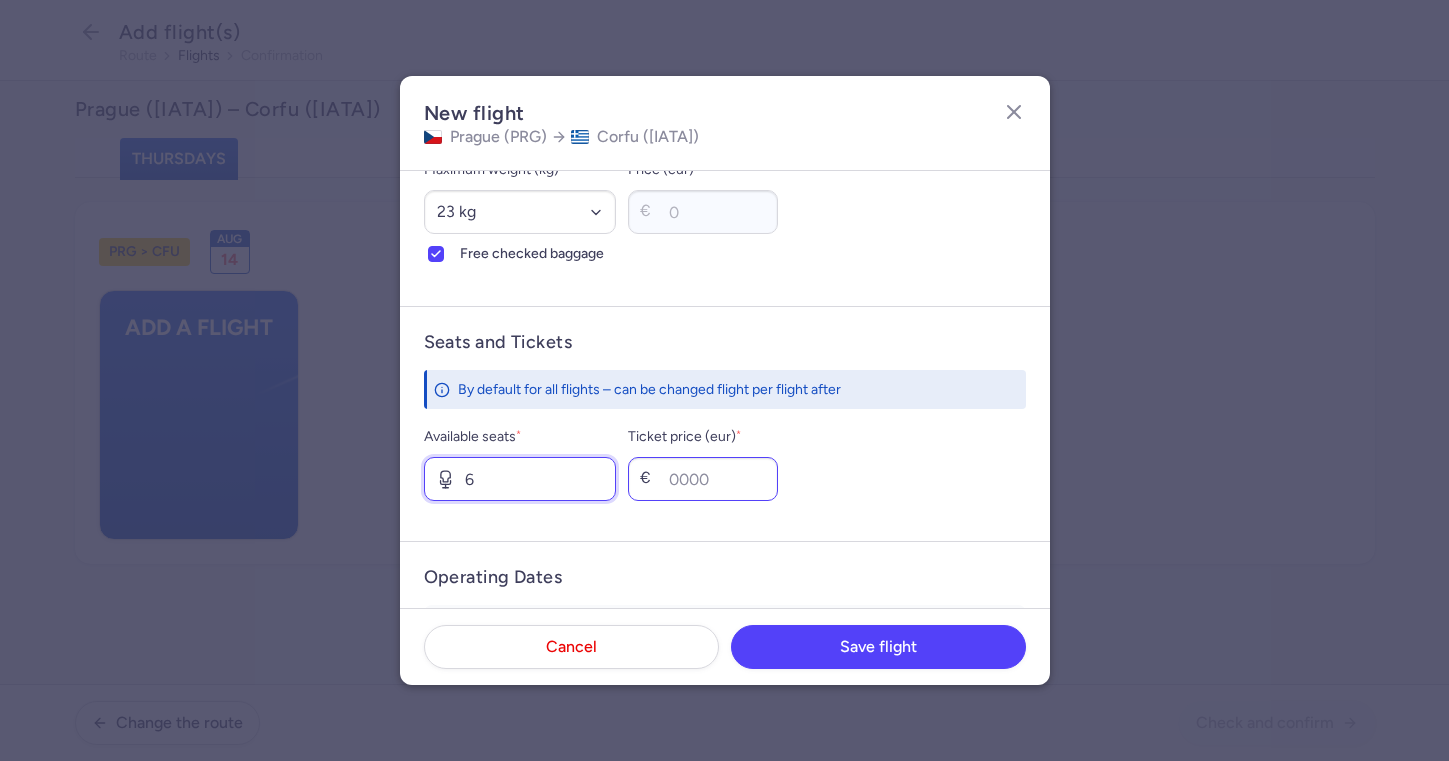 type on "6" 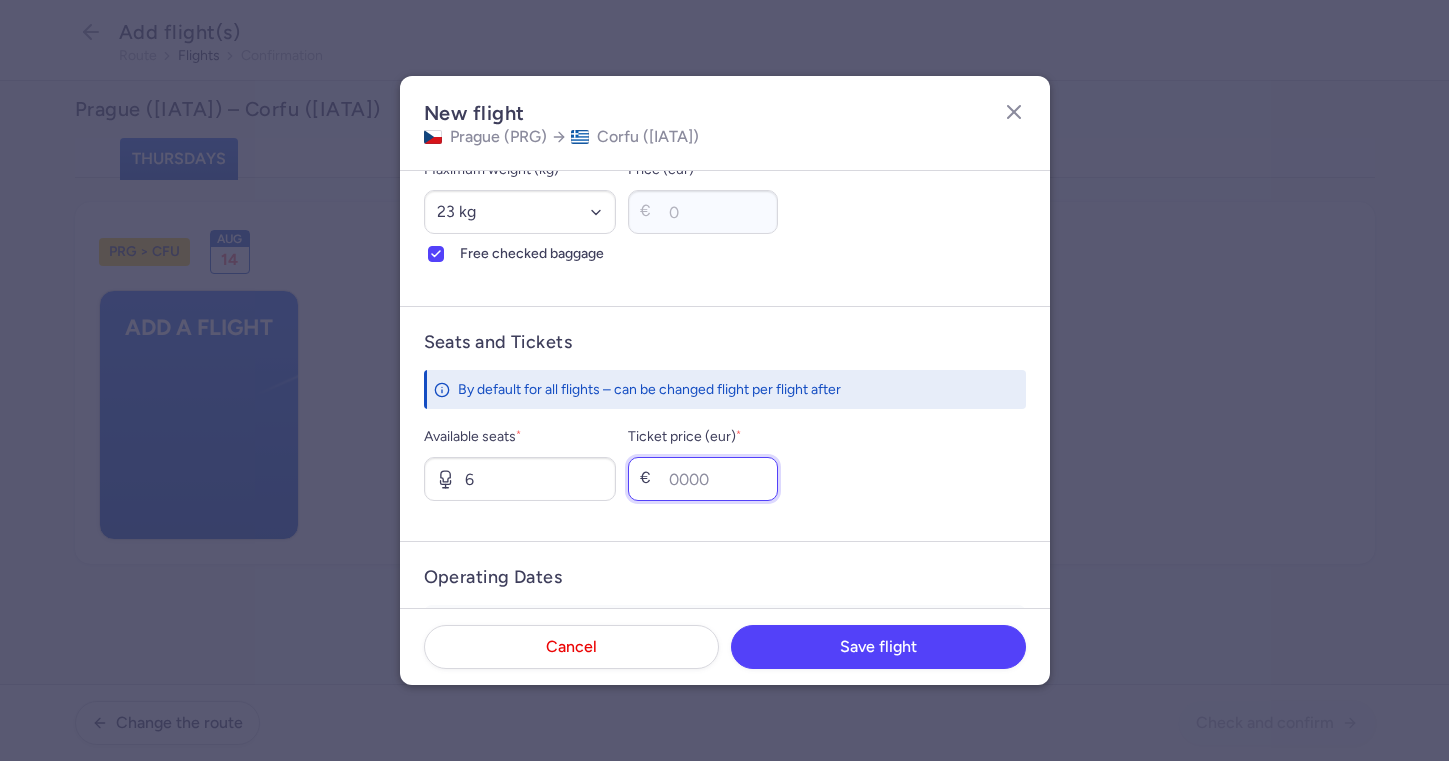 click on "Ticket price (eur)  *" at bounding box center (703, 479) 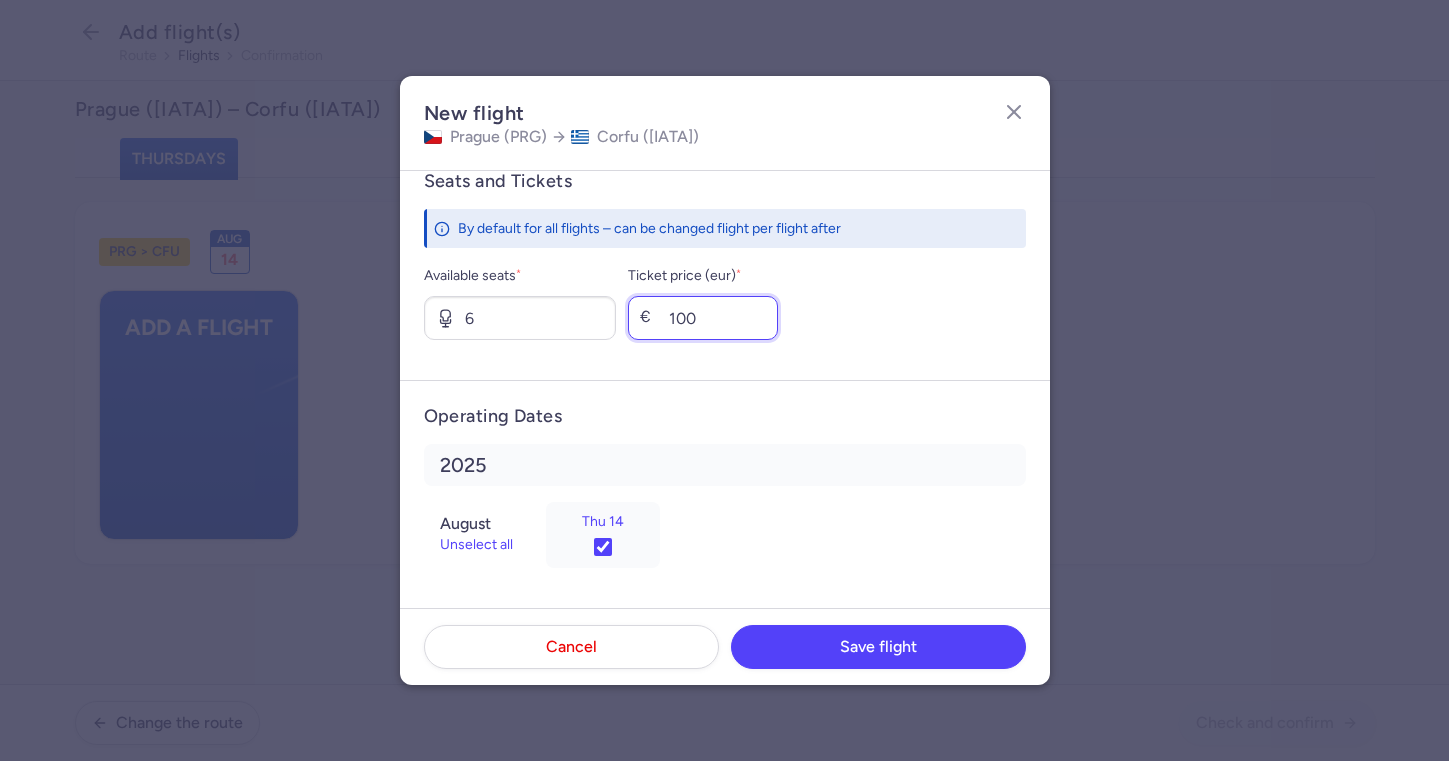scroll, scrollTop: 763, scrollLeft: 0, axis: vertical 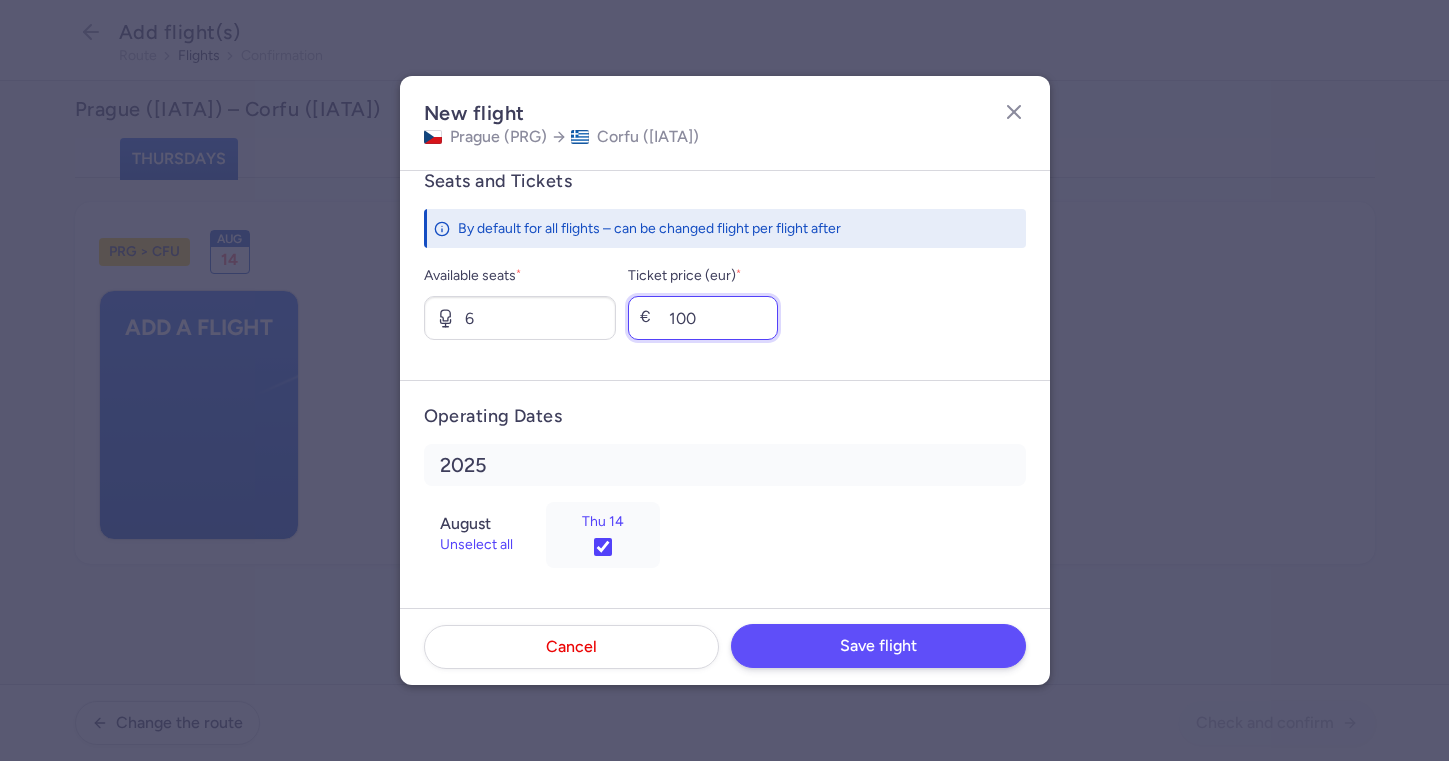 type on "100" 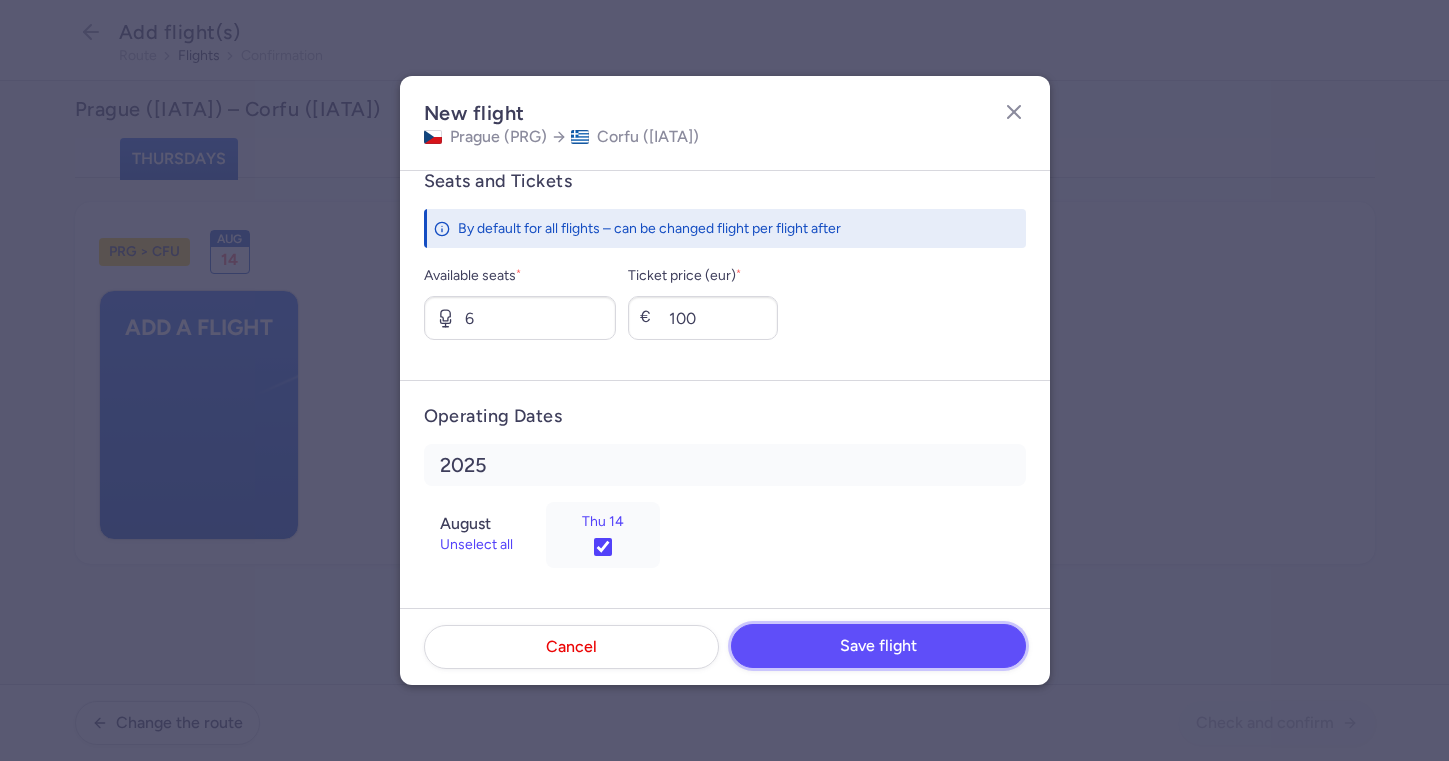 click on "Save flight" at bounding box center [878, 646] 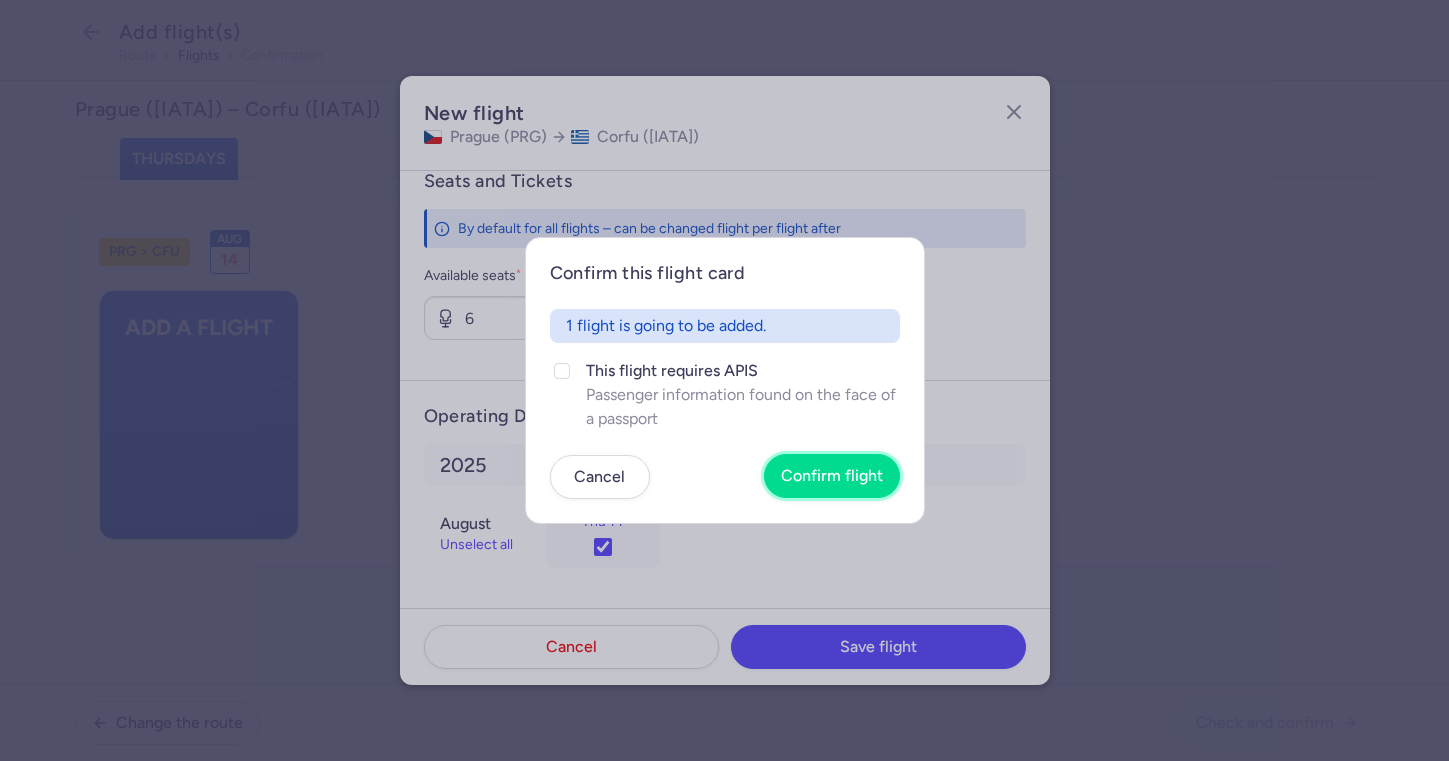 click on "Confirm flight" at bounding box center (832, 476) 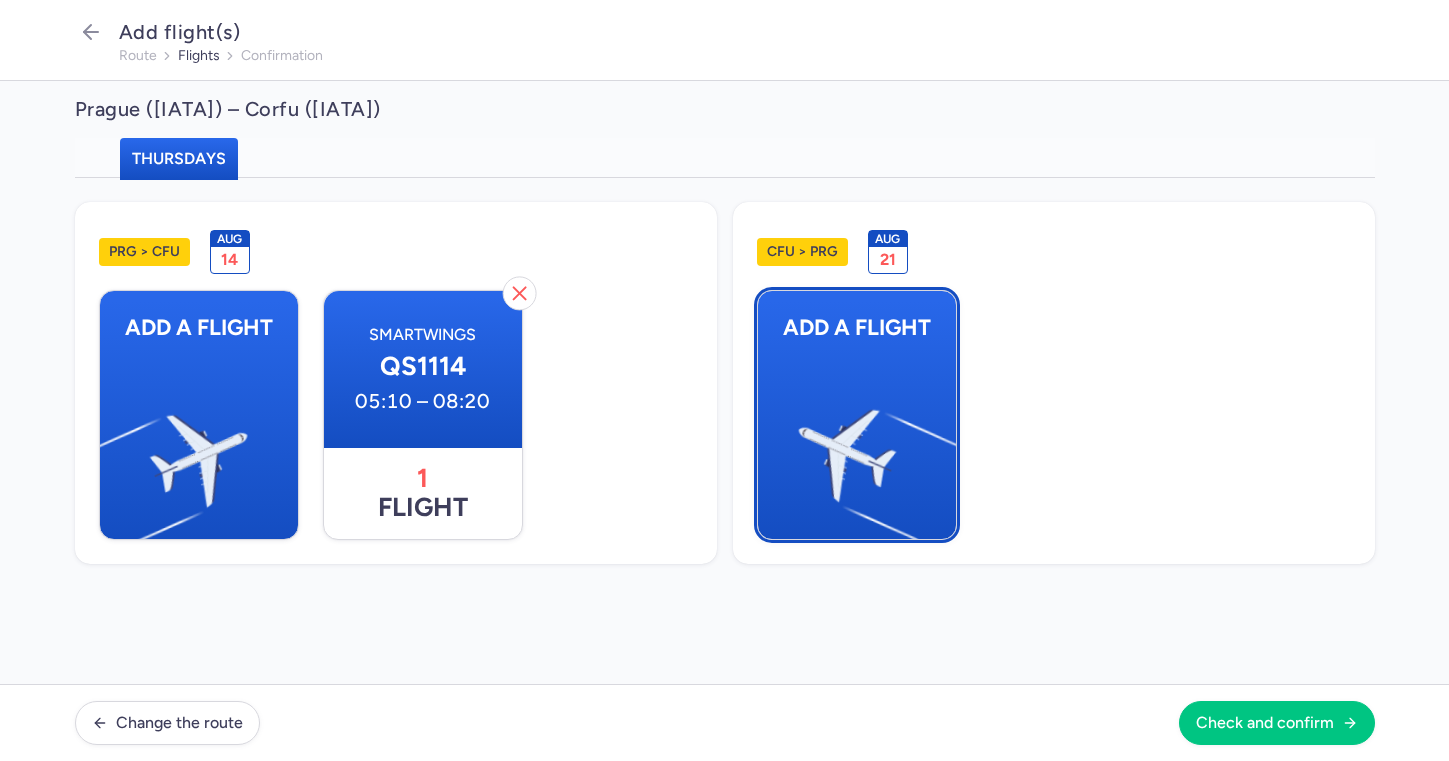 click at bounding box center [946, 448] 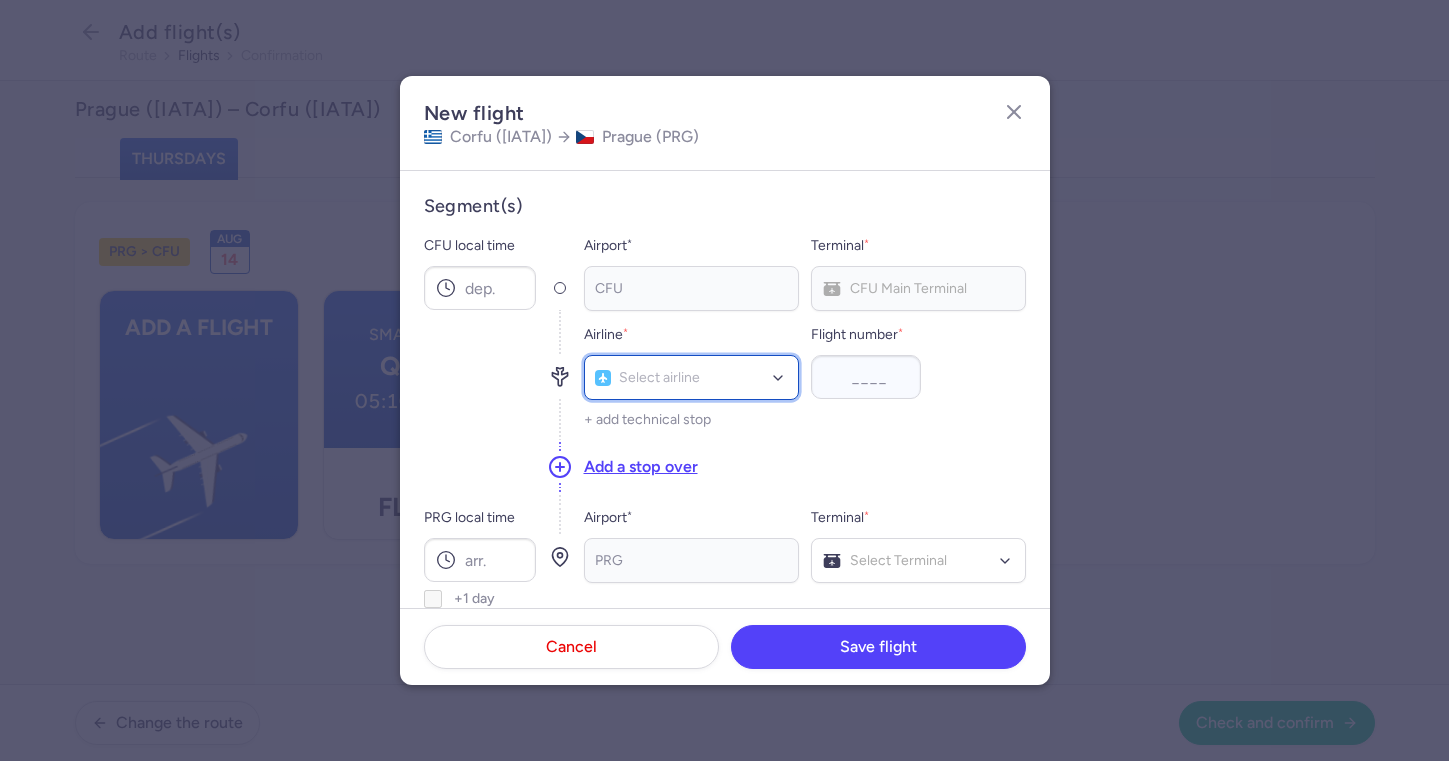 click 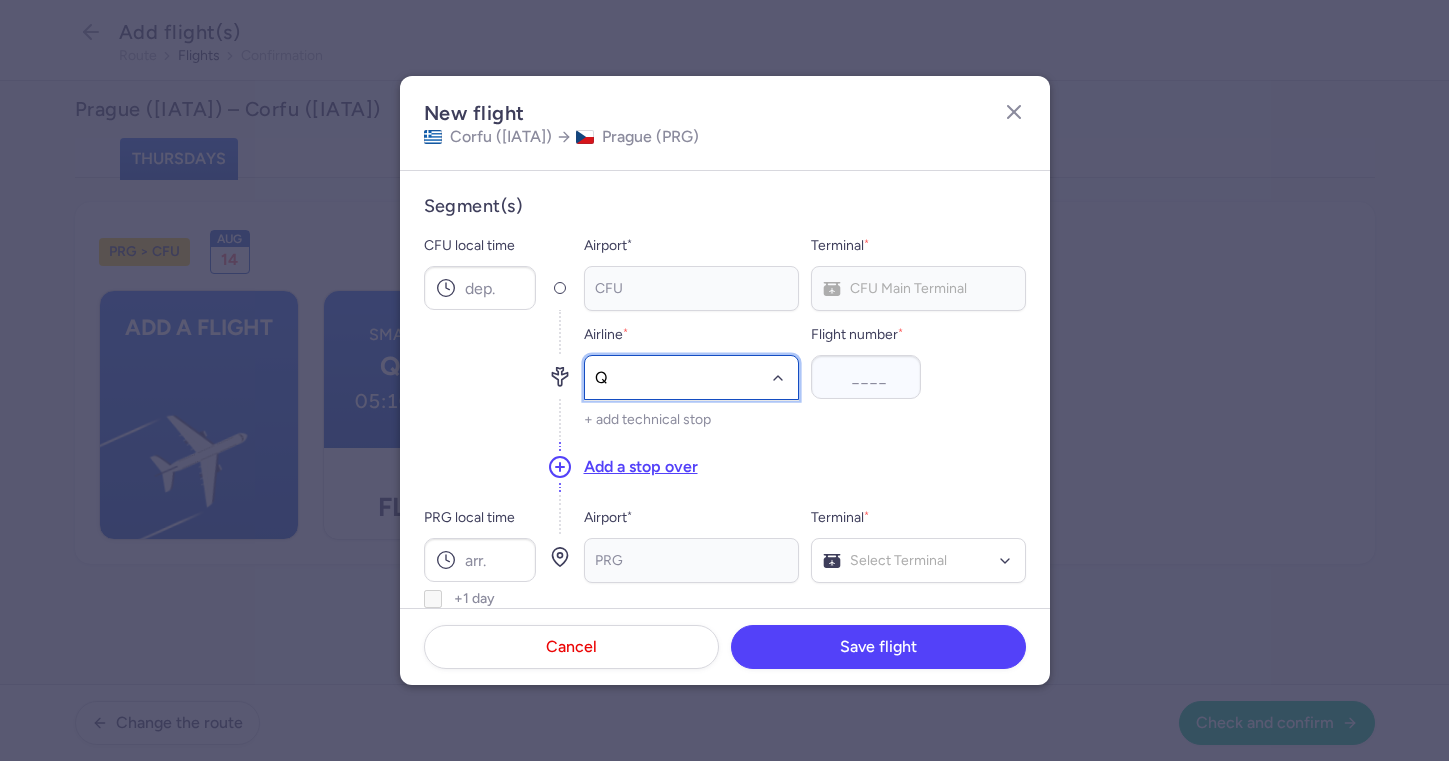 type on "QS" 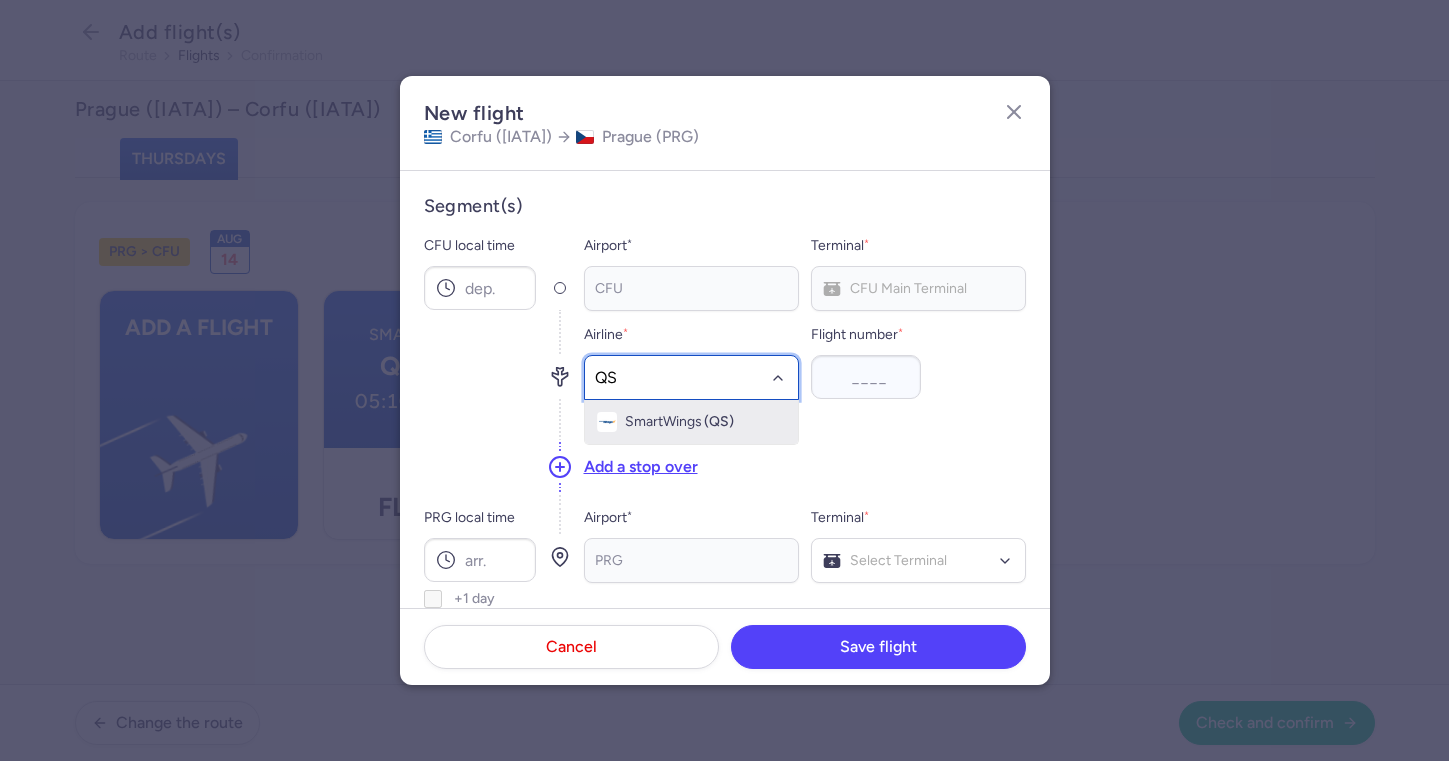 click on "SmartWings (QS)" 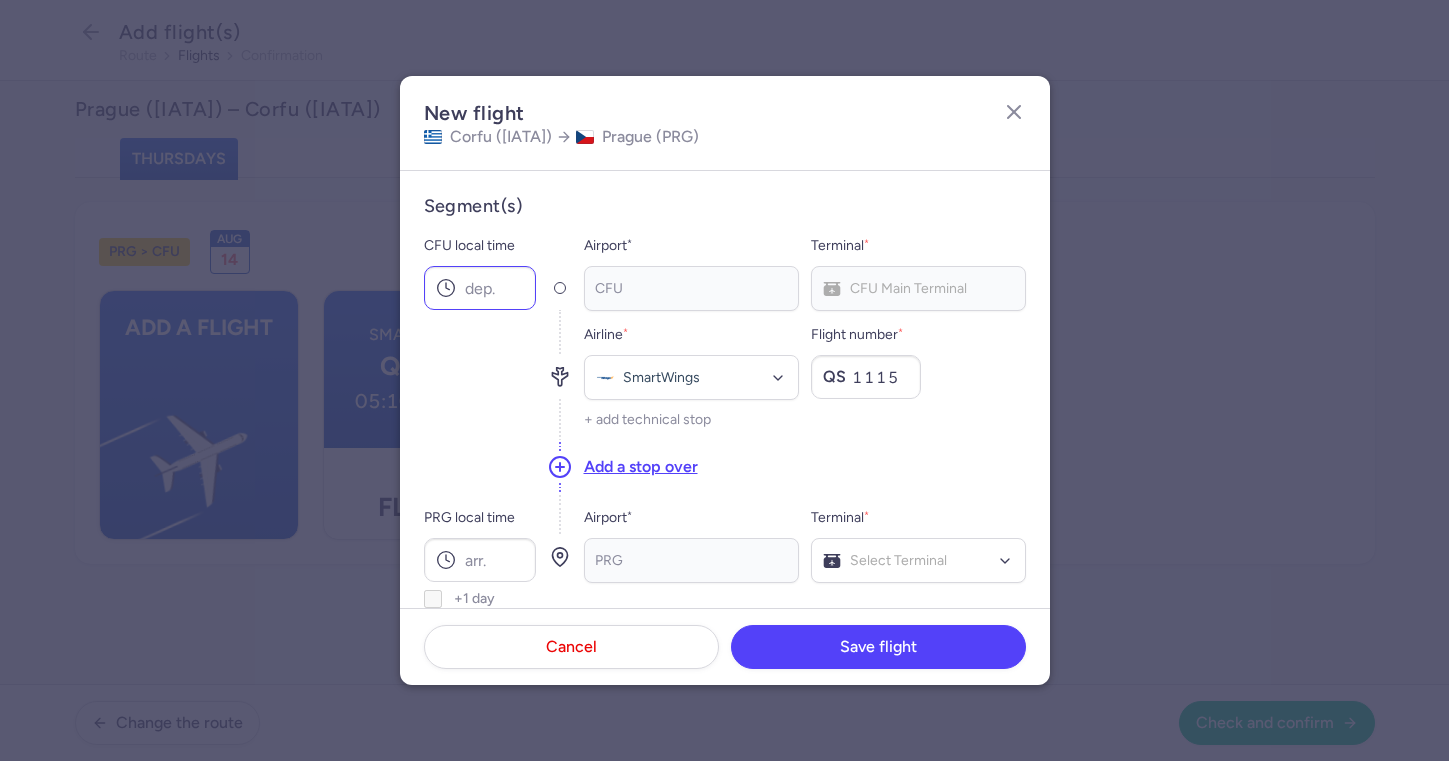 type on "1115" 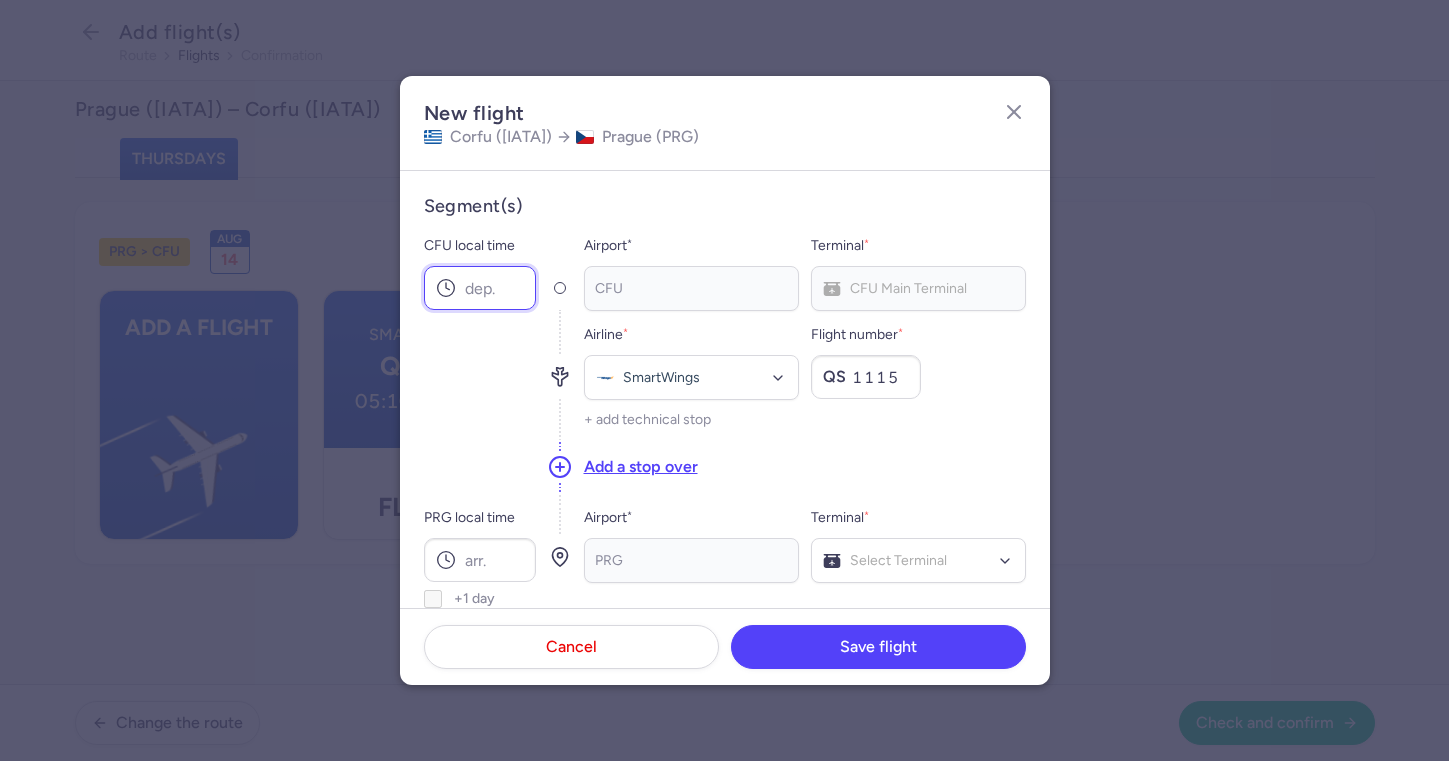 click on "CFU local time" at bounding box center (480, 288) 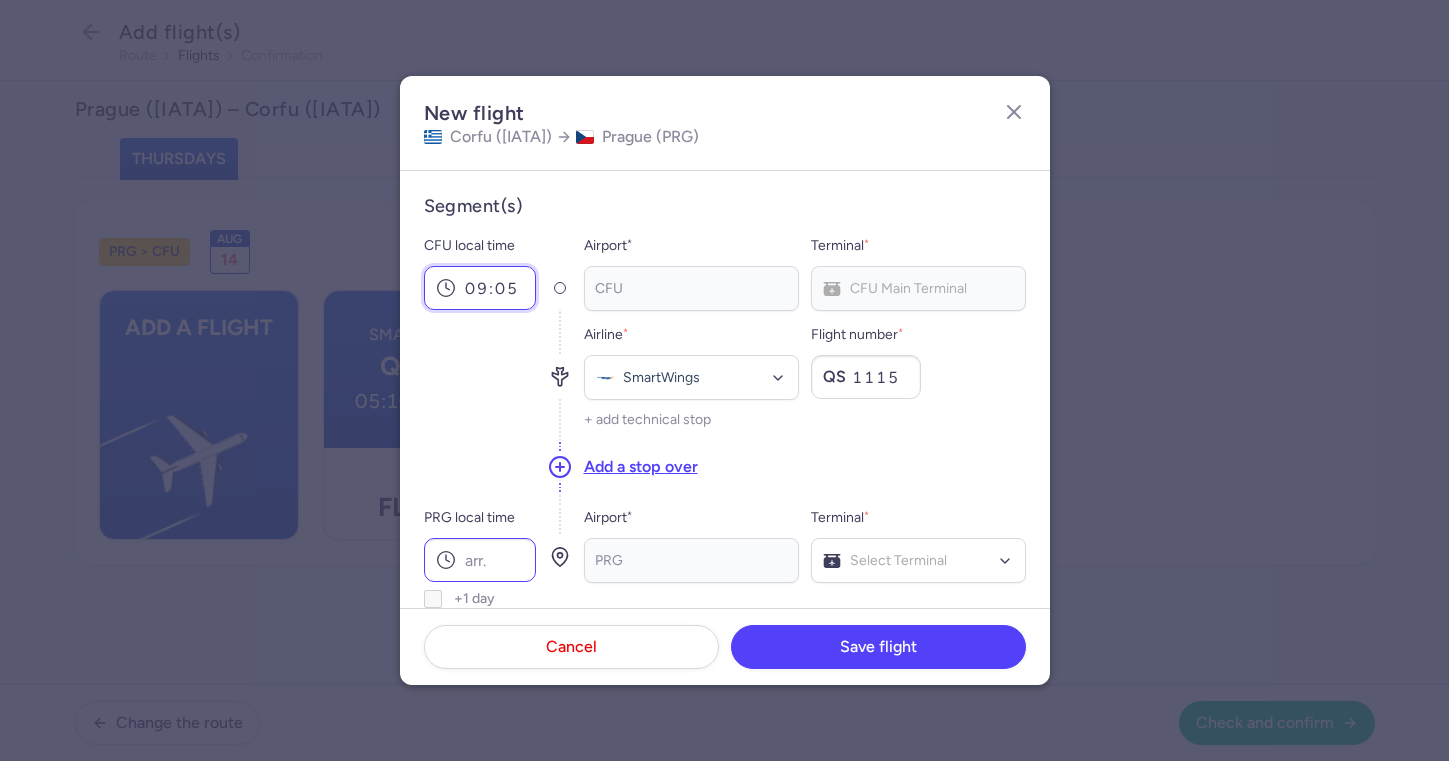 type on "09:05" 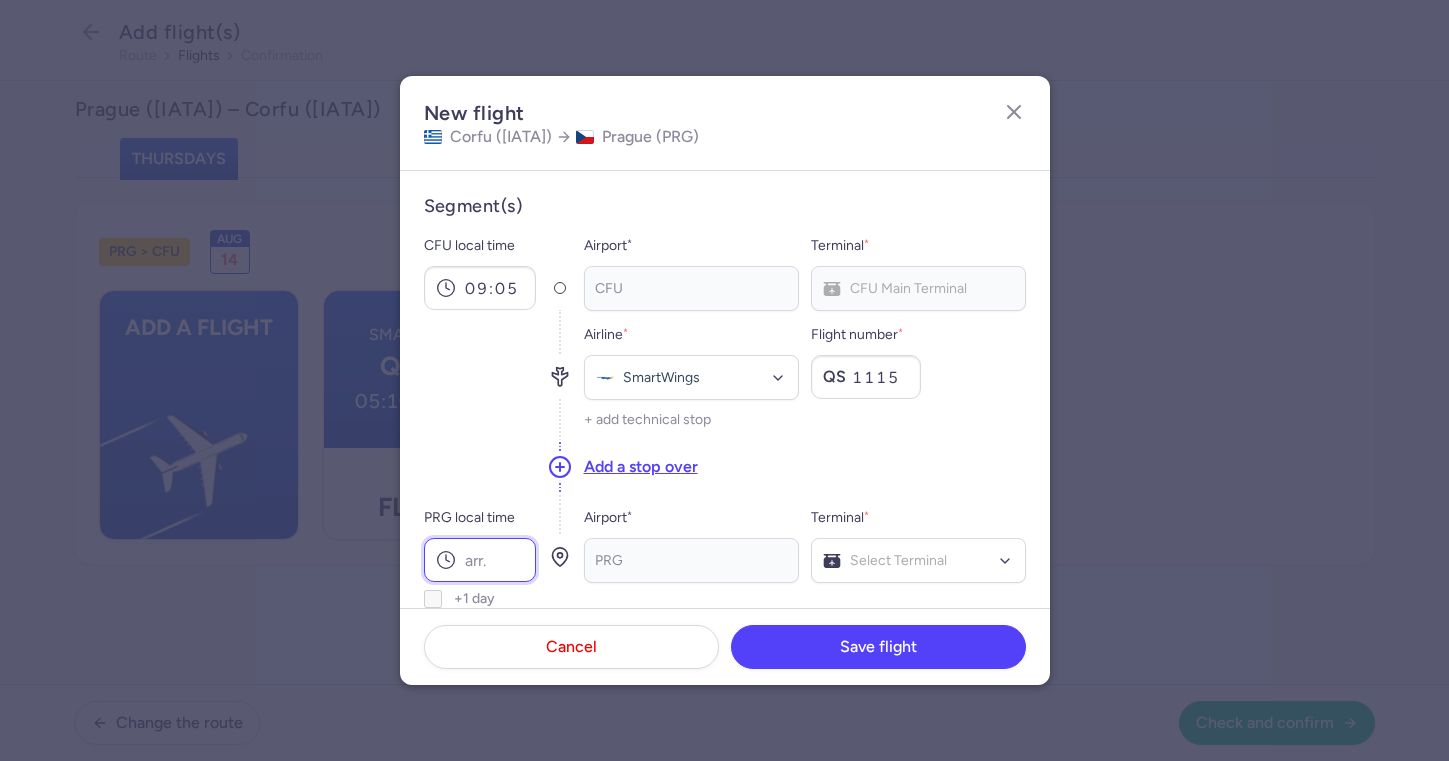 click on "PRG local time" at bounding box center [480, 560] 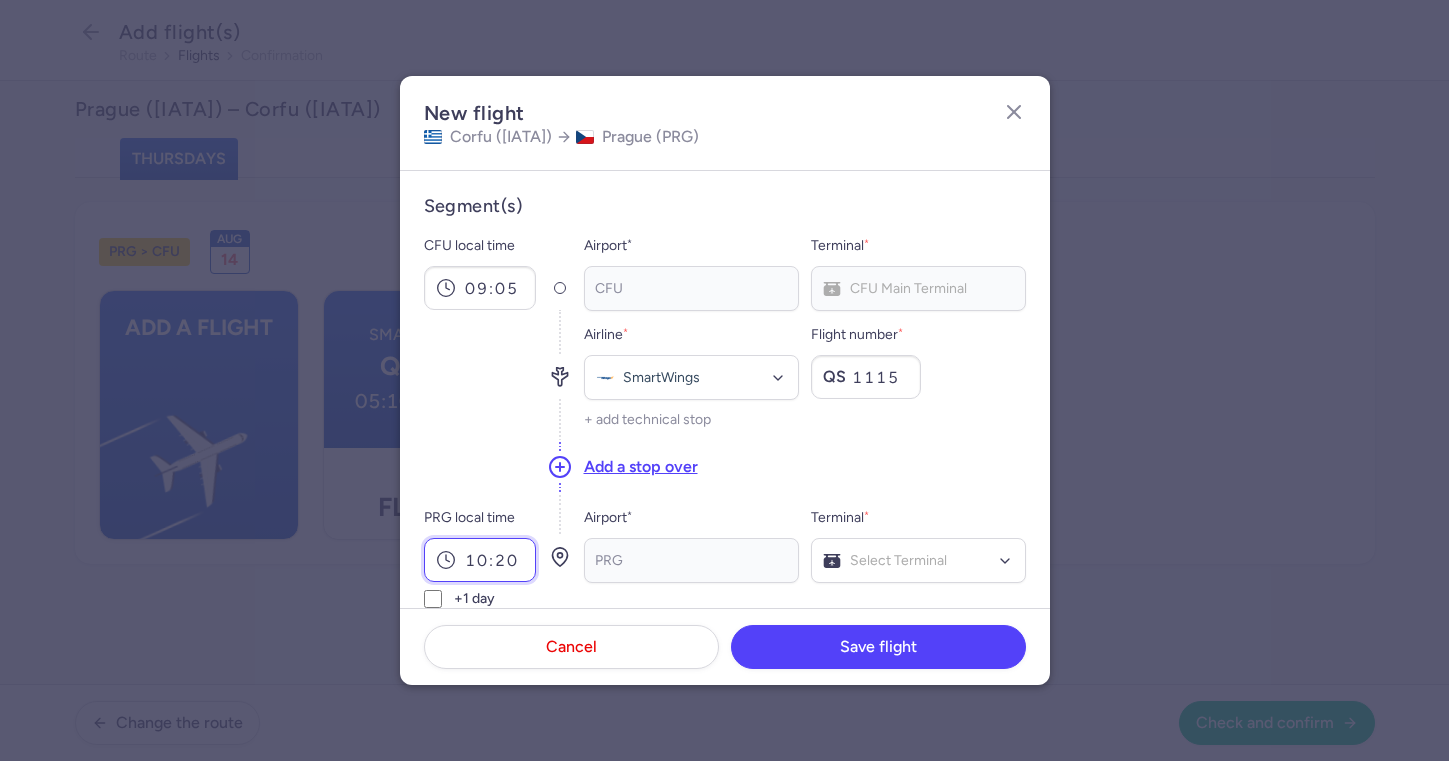 type on "10:20" 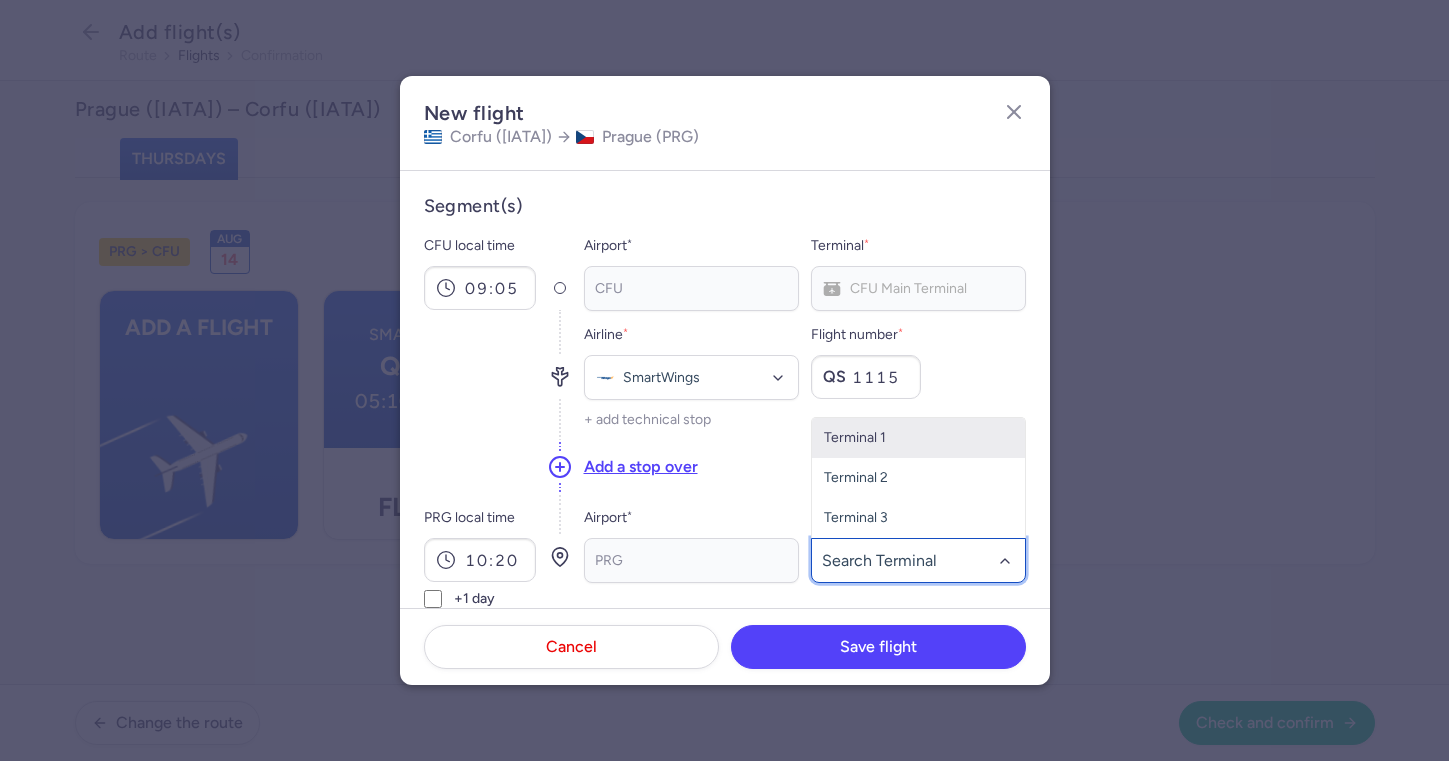 click 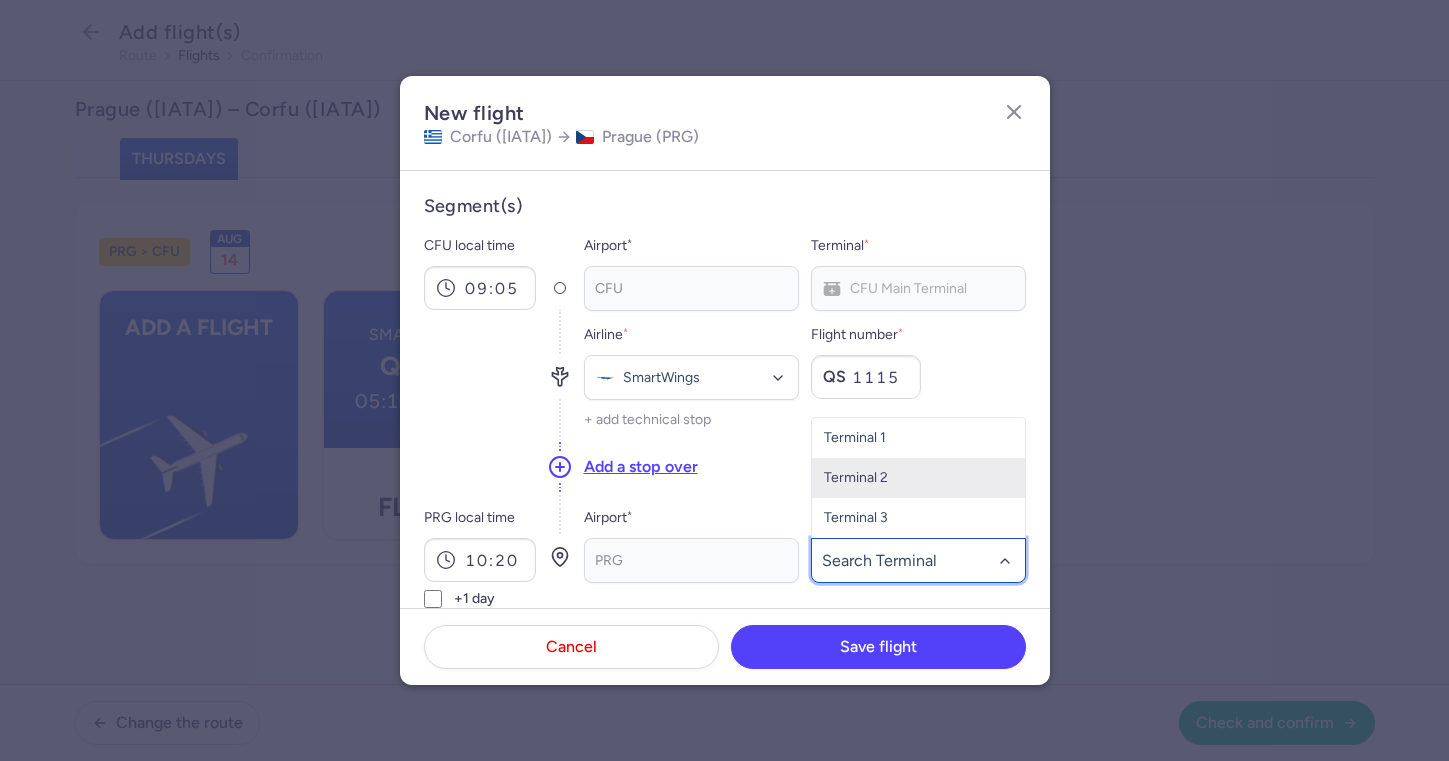 click on "Terminal 2" at bounding box center (918, 478) 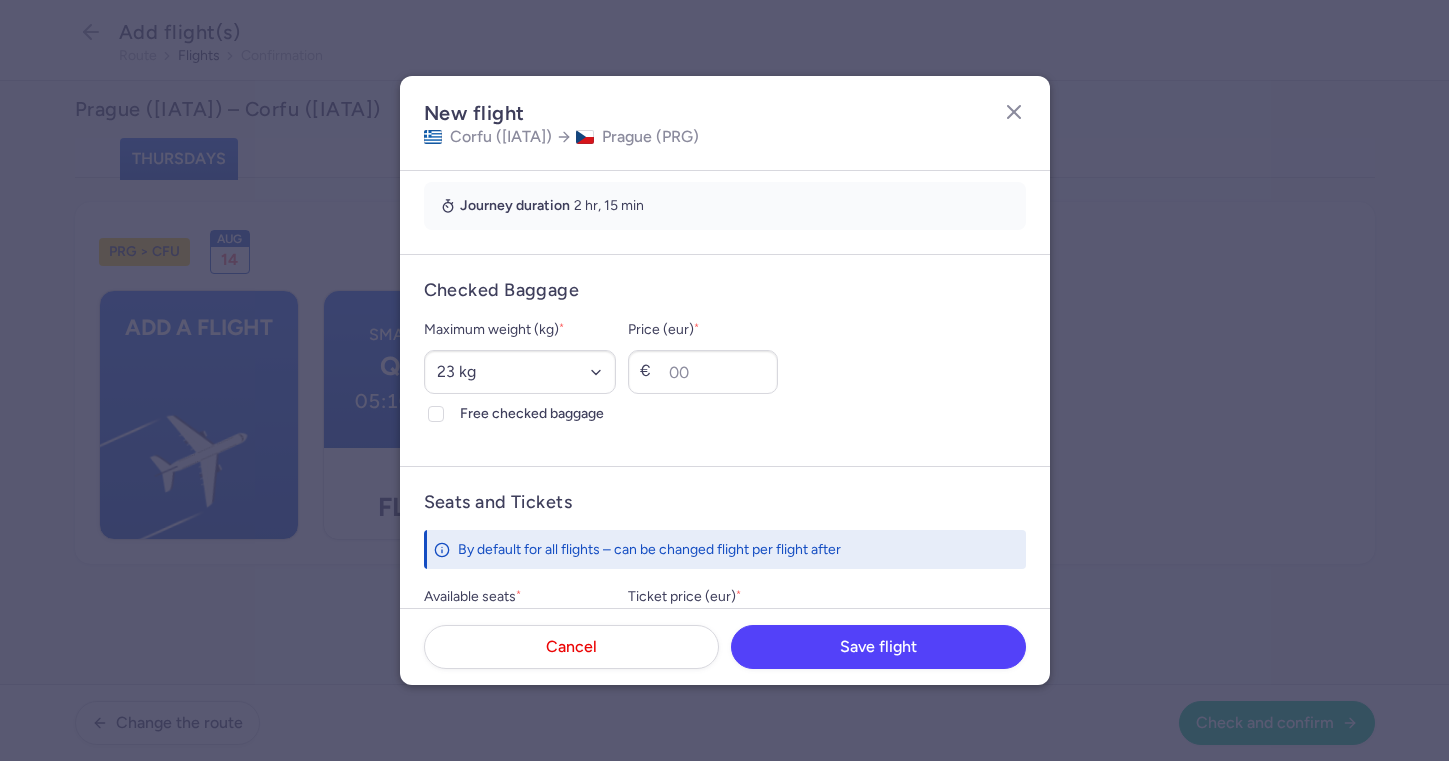 scroll, scrollTop: 471, scrollLeft: 0, axis: vertical 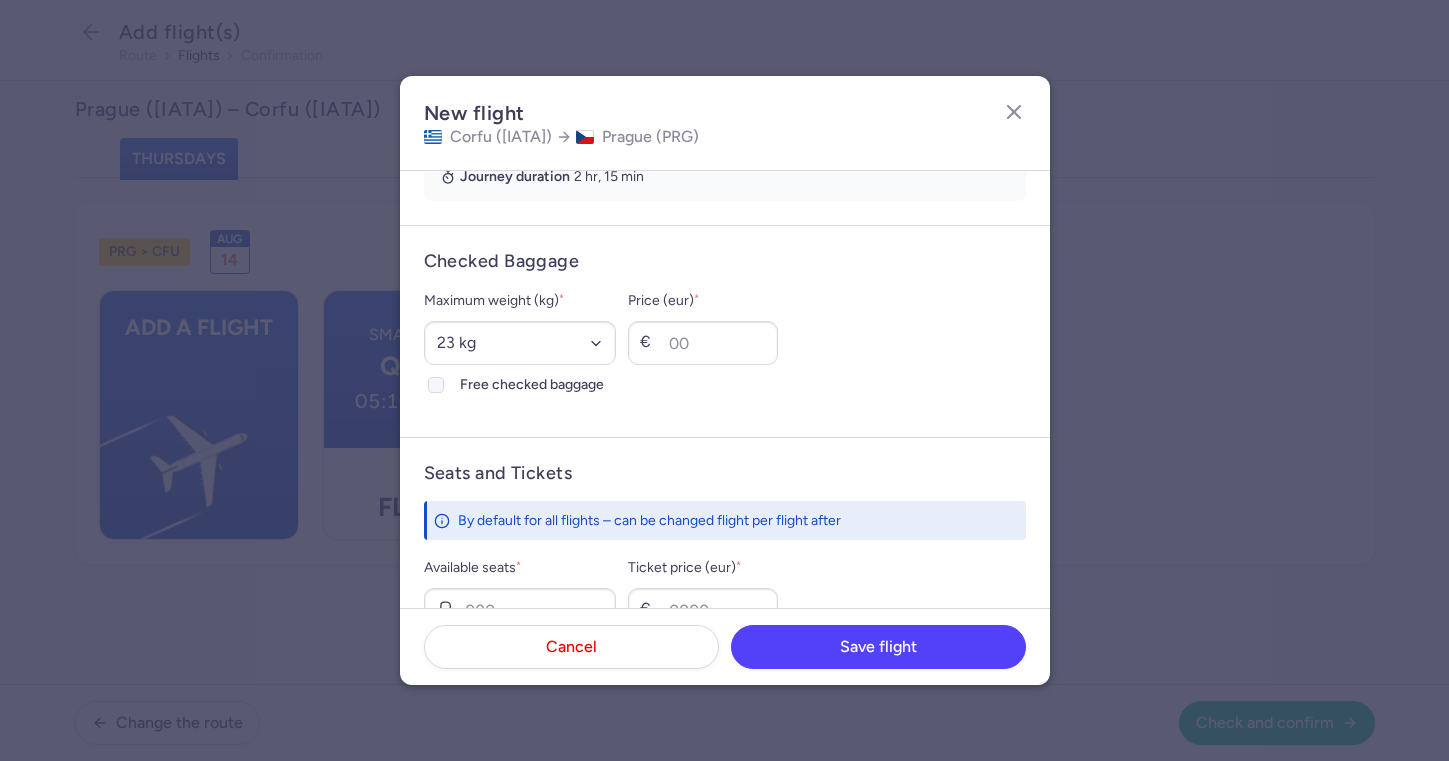click on "Free checked baggage" 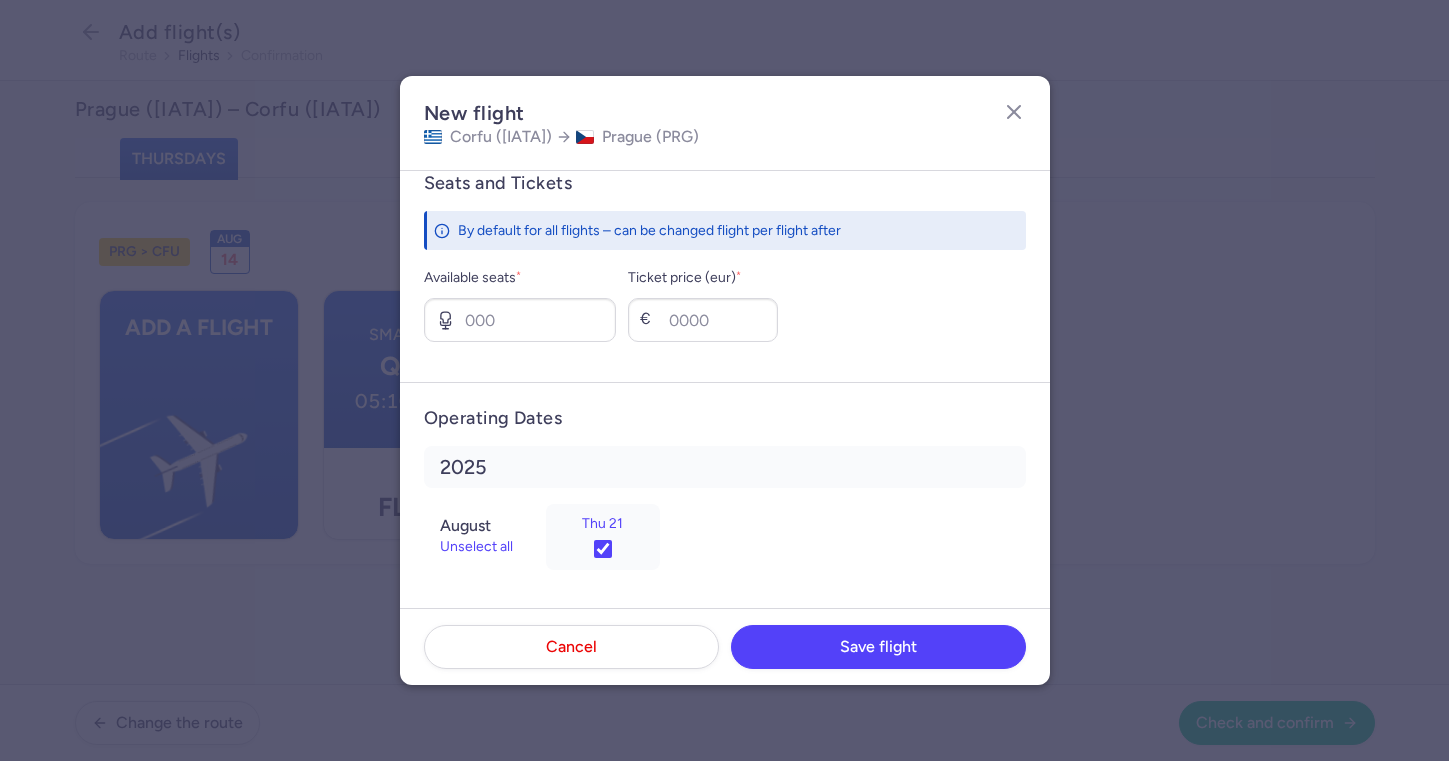 scroll, scrollTop: 763, scrollLeft: 0, axis: vertical 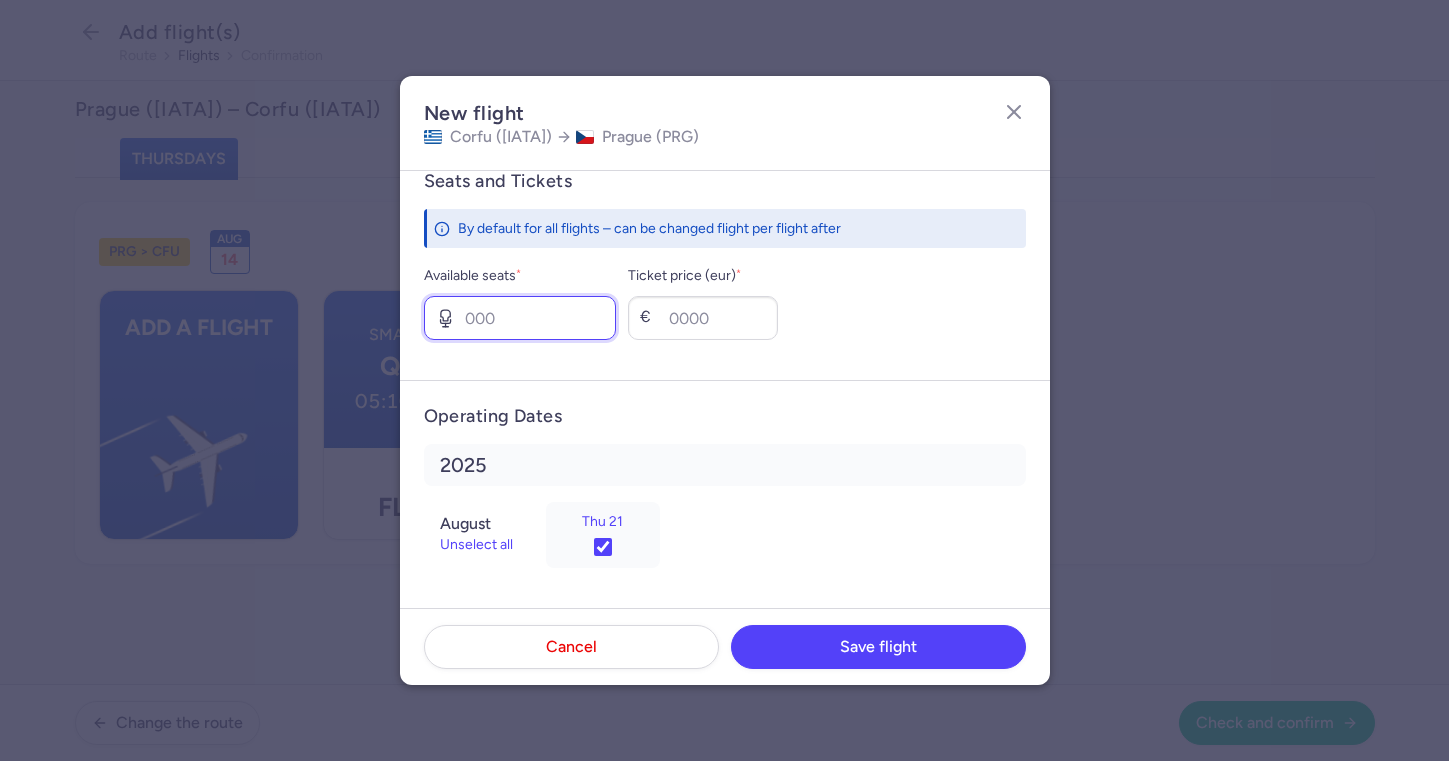 click on "Available seats  *" at bounding box center (520, 318) 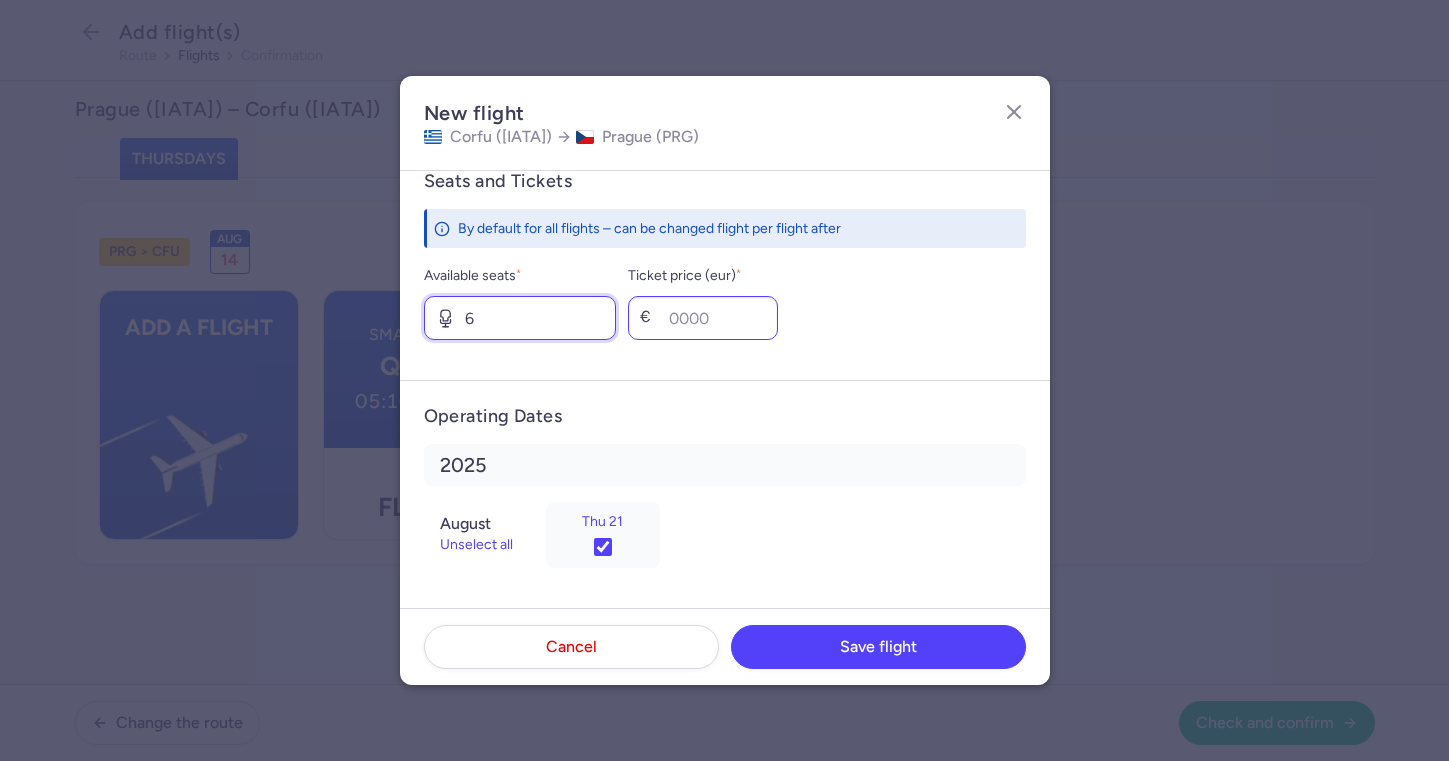 type on "6" 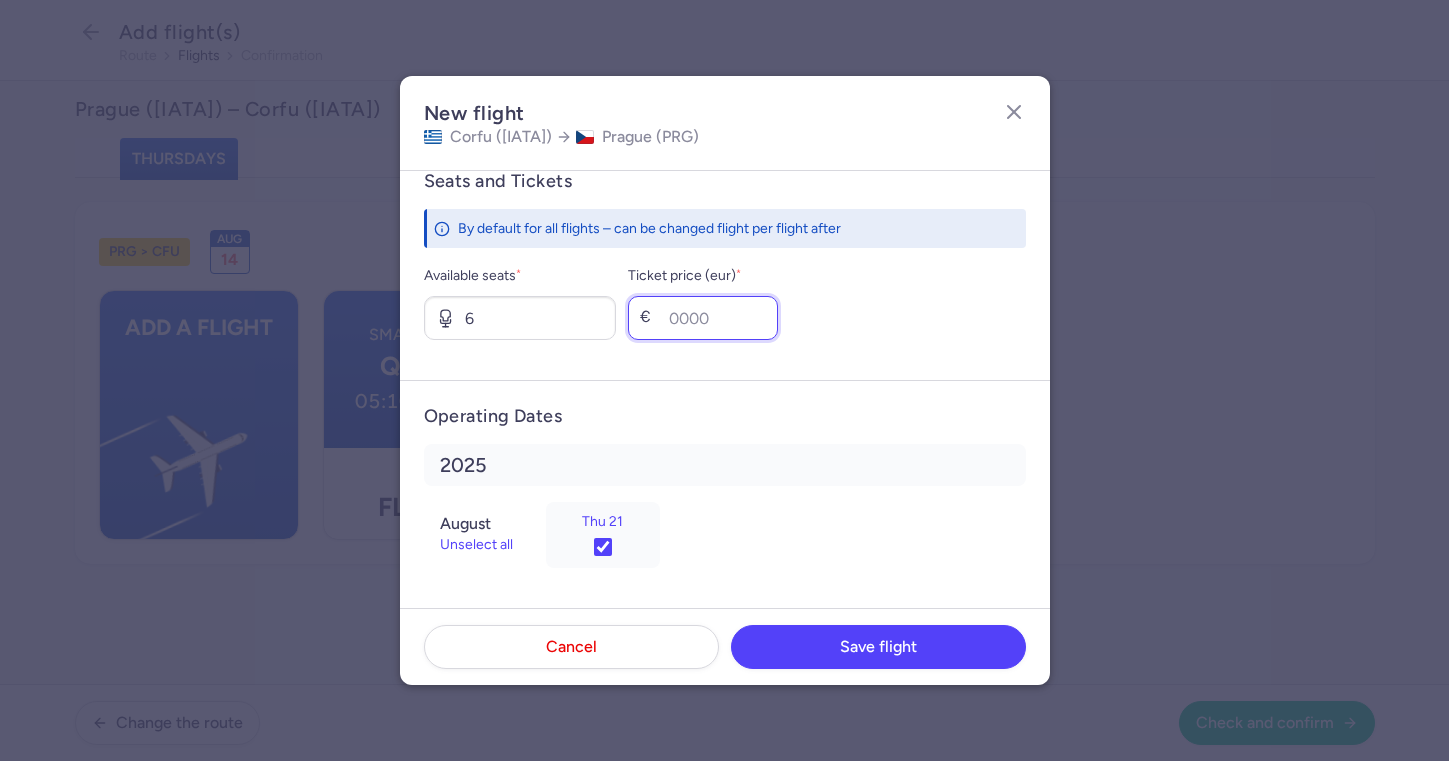 click on "Ticket price (eur)  *" at bounding box center [703, 318] 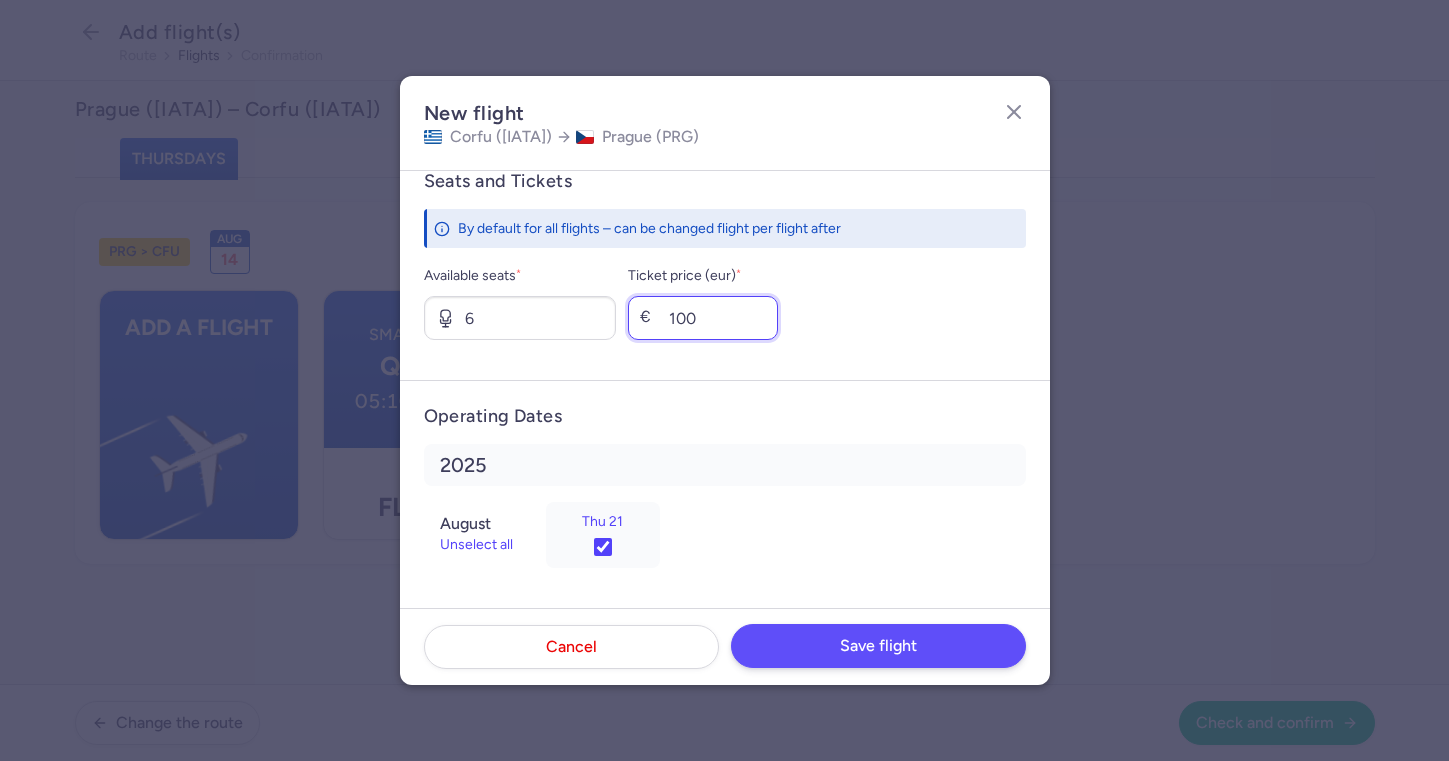 type on "100" 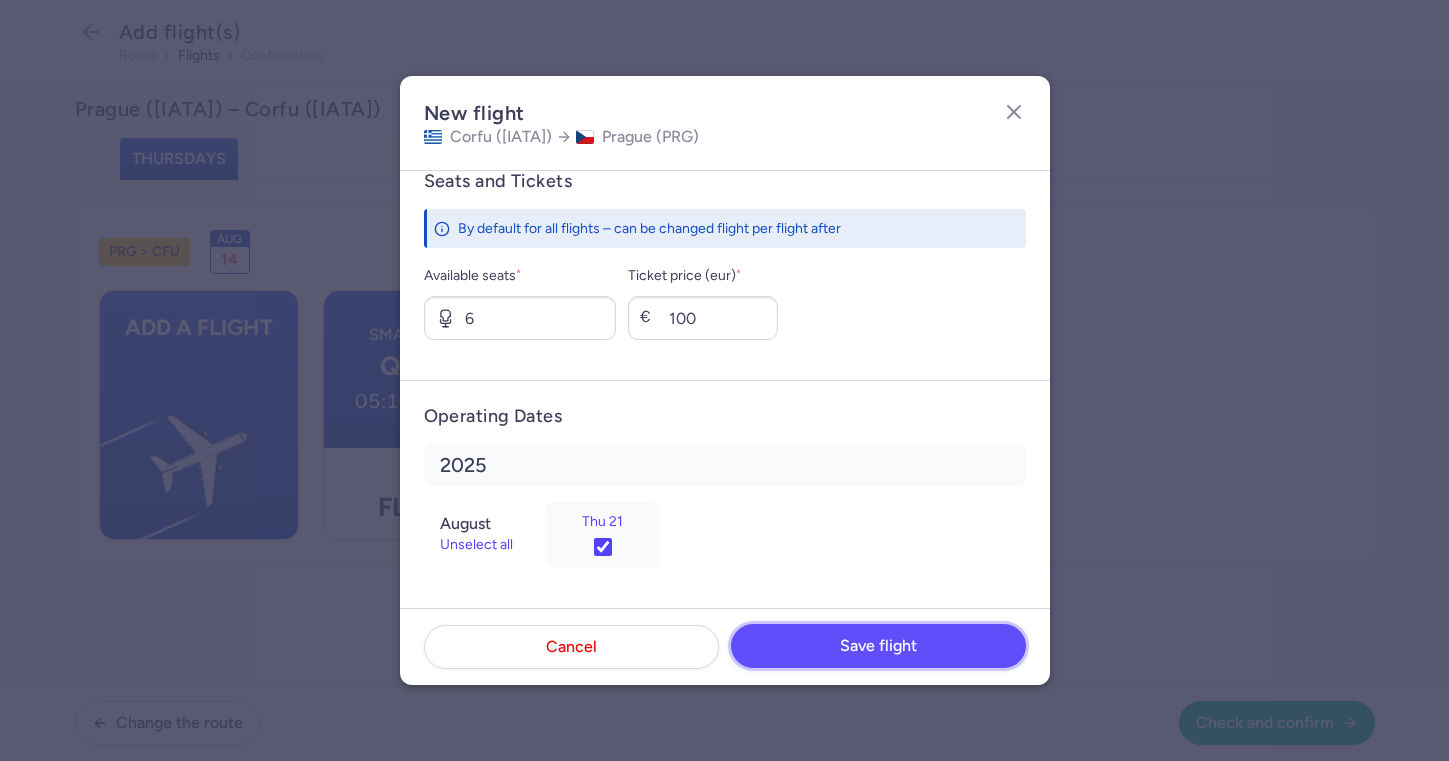 click on "Save flight" at bounding box center [878, 646] 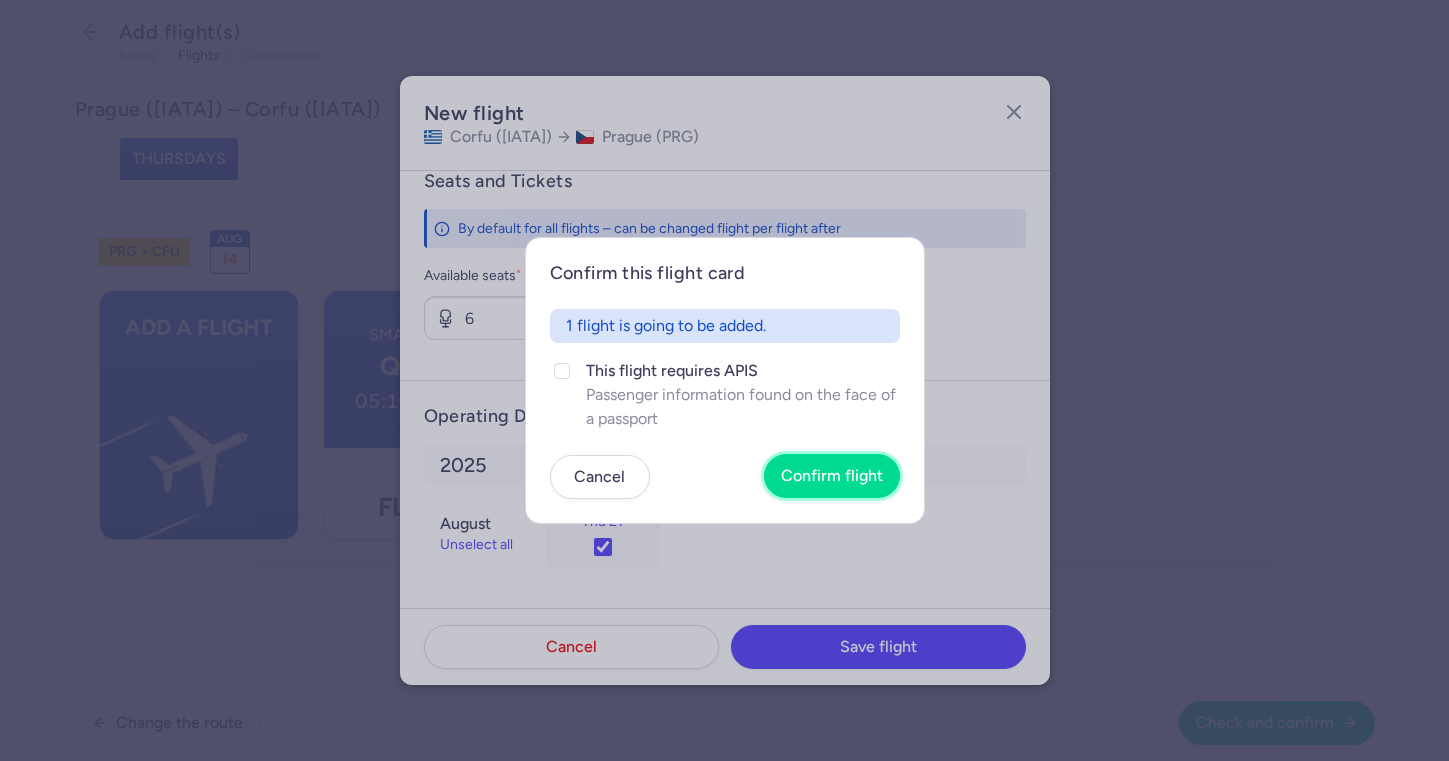 click on "Confirm flight" at bounding box center (832, 476) 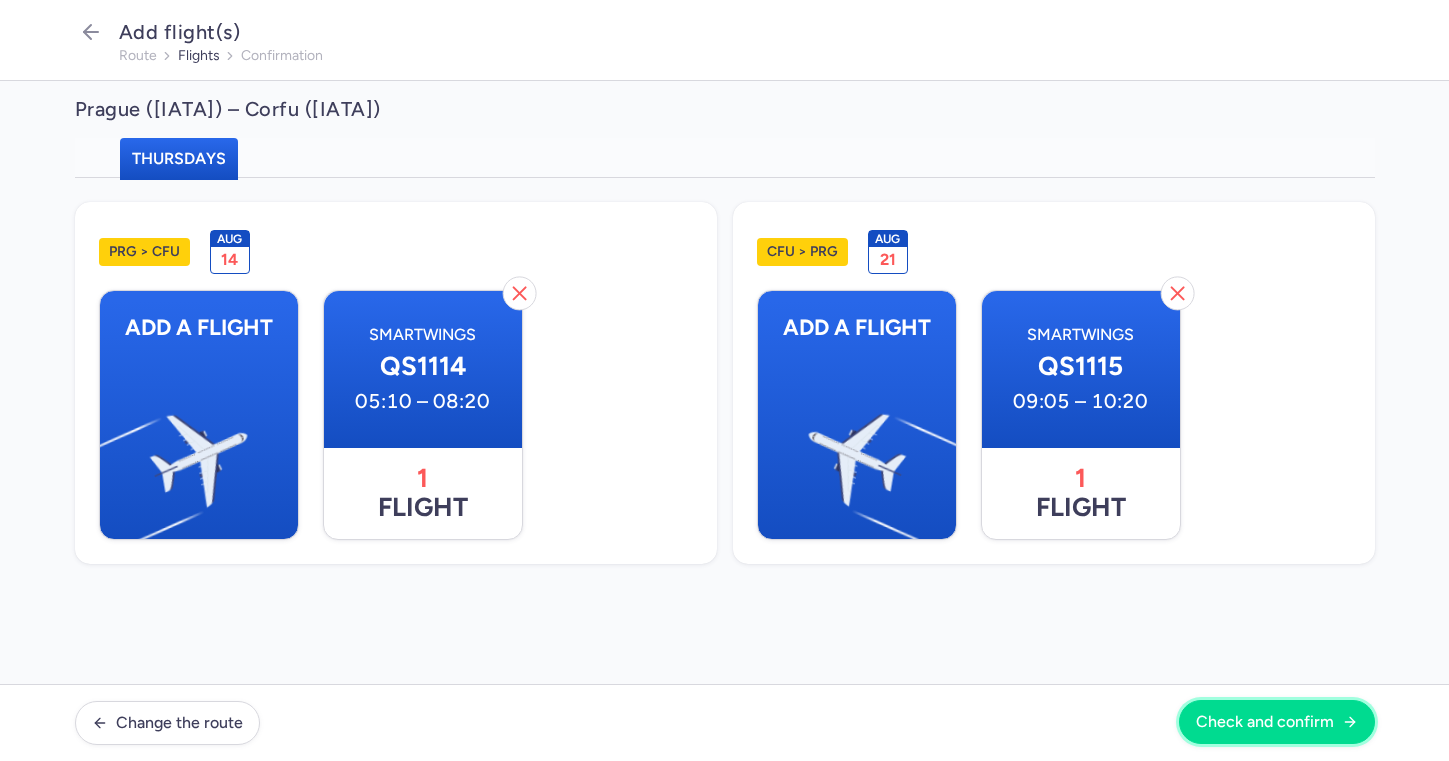click on "Check and confirm" at bounding box center (1265, 722) 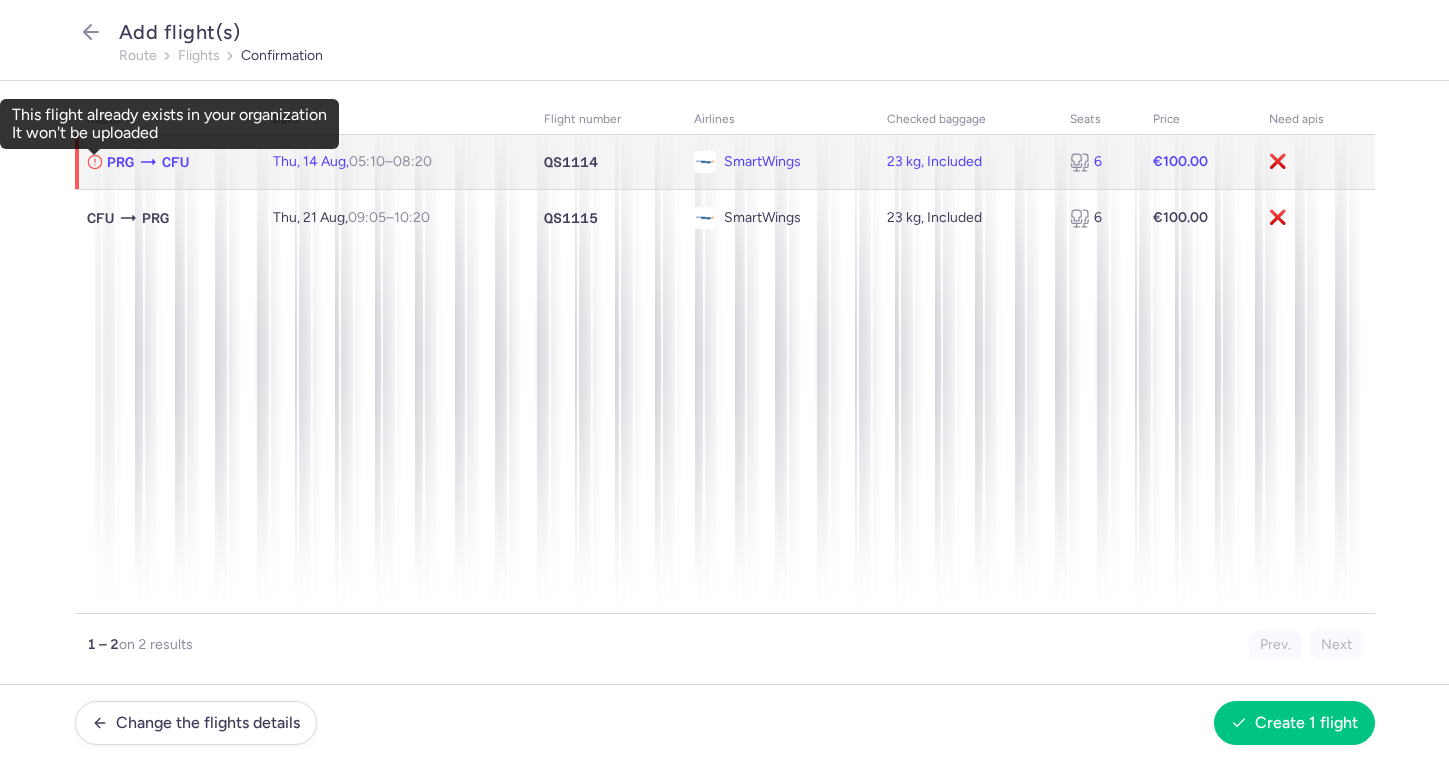 click 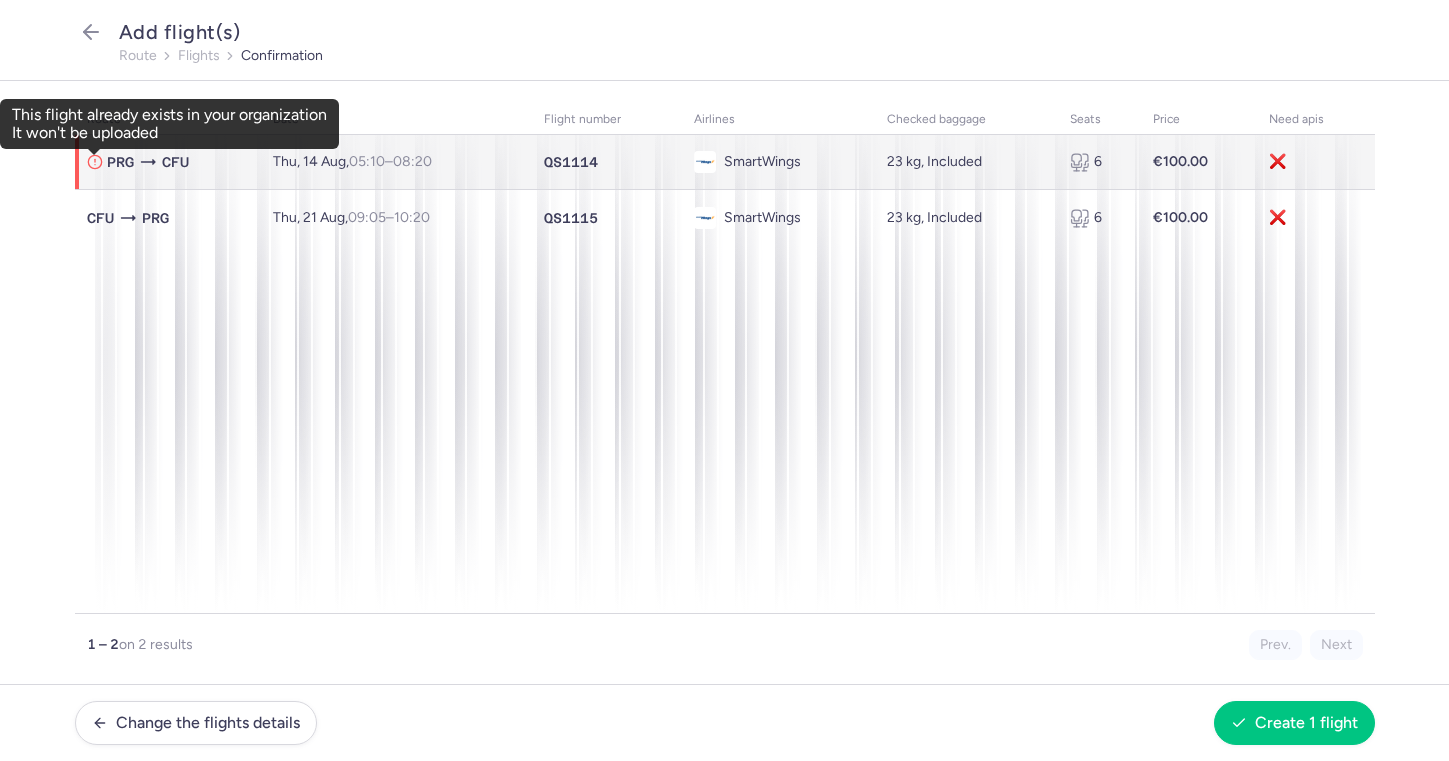 select on "23" 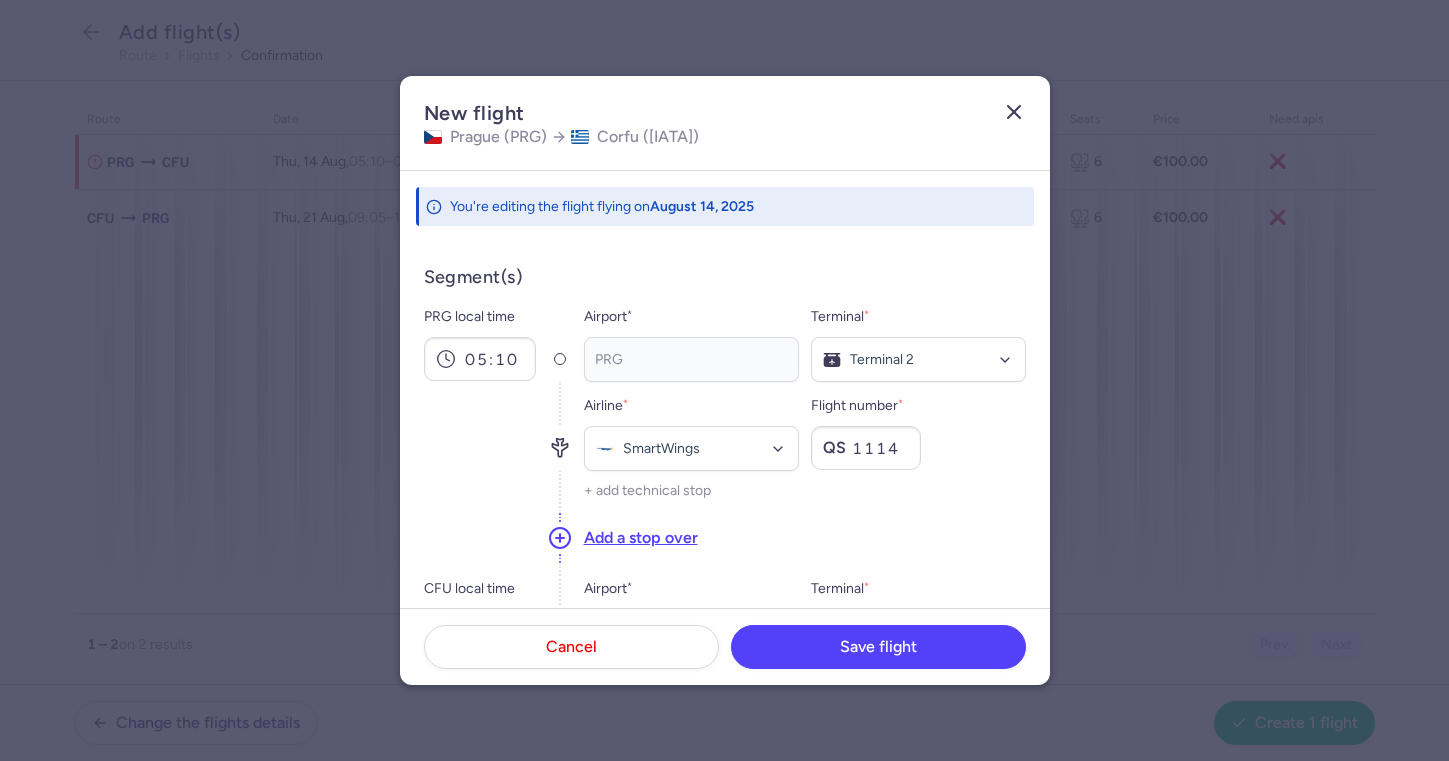 scroll, scrollTop: 0, scrollLeft: 0, axis: both 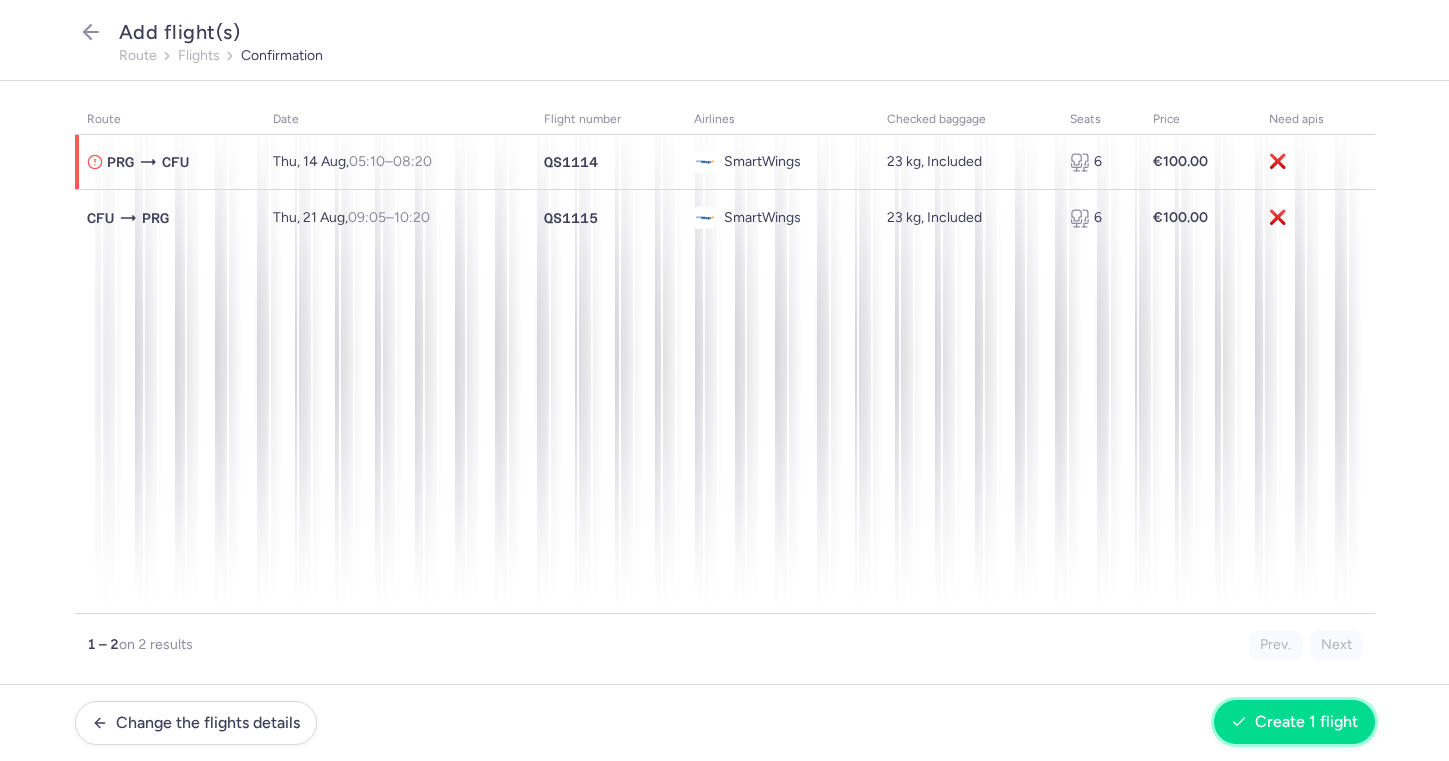 click on "Create 1 flight" at bounding box center [1306, 722] 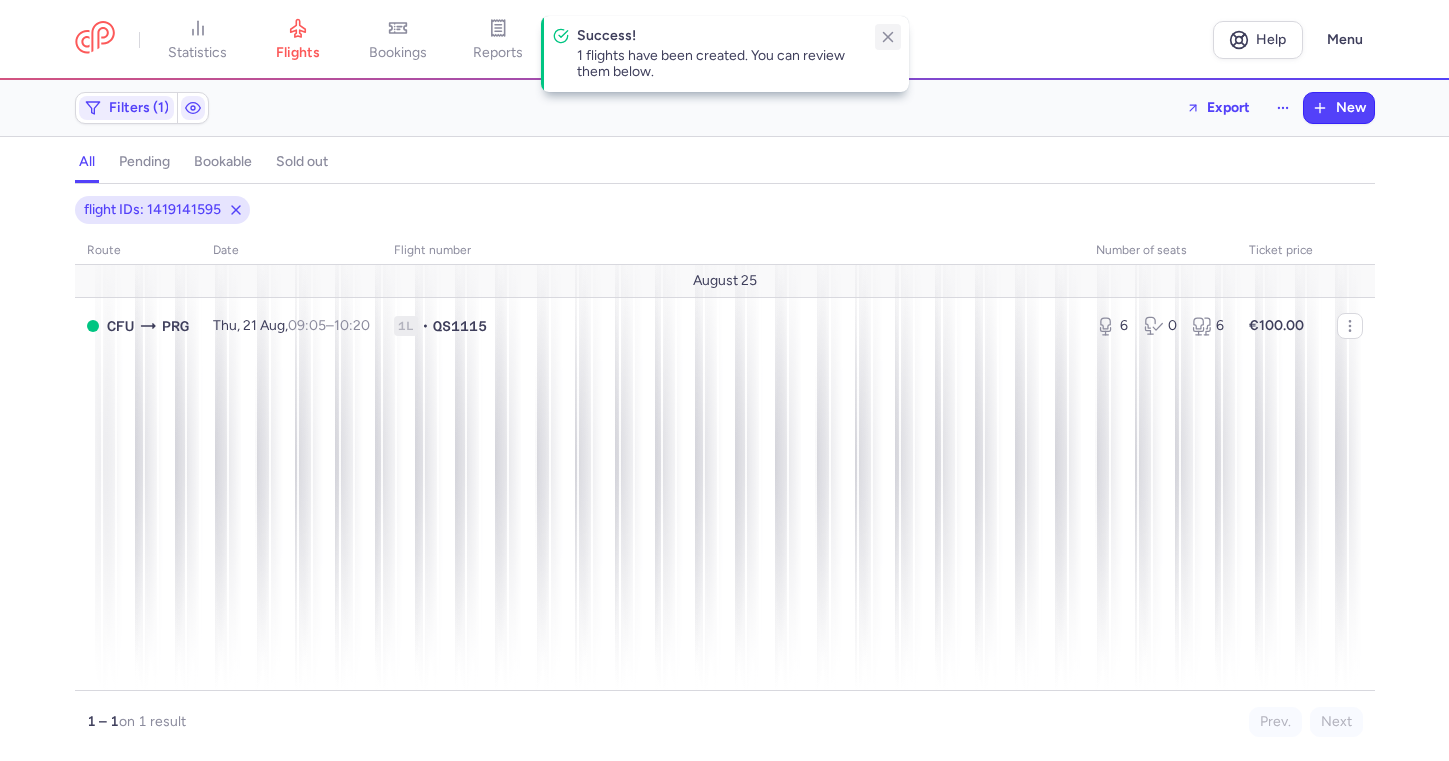 click 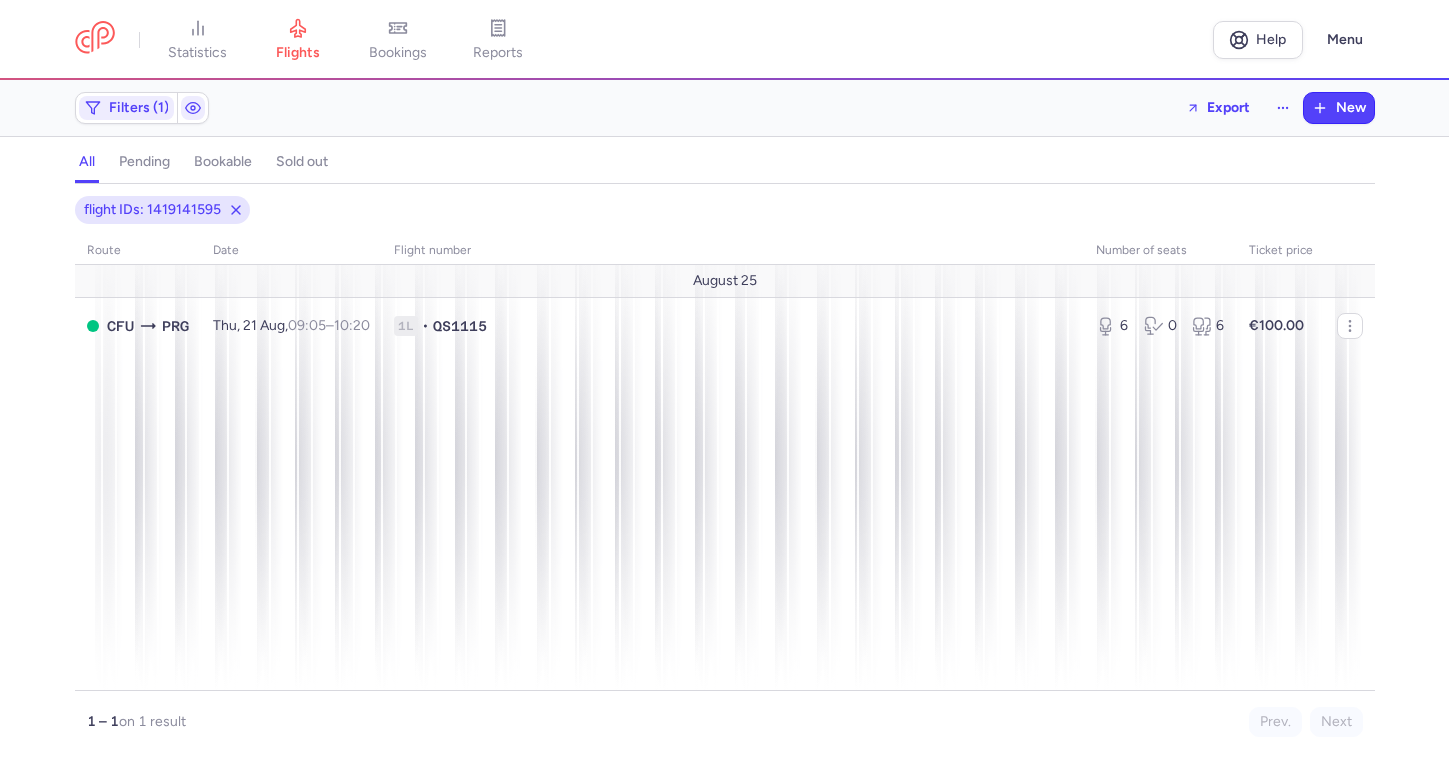 click on "bookable" at bounding box center (223, 162) 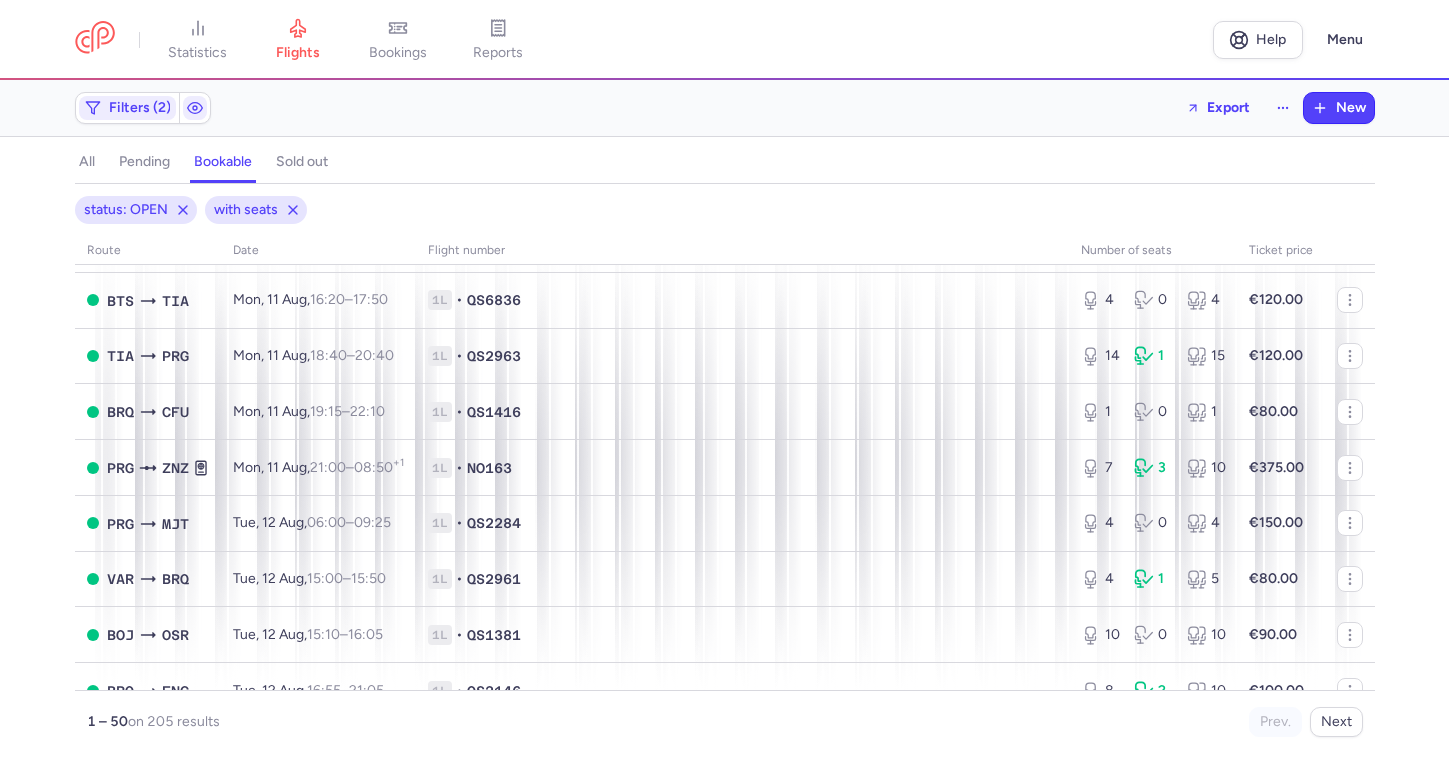 scroll, scrollTop: 1265, scrollLeft: 0, axis: vertical 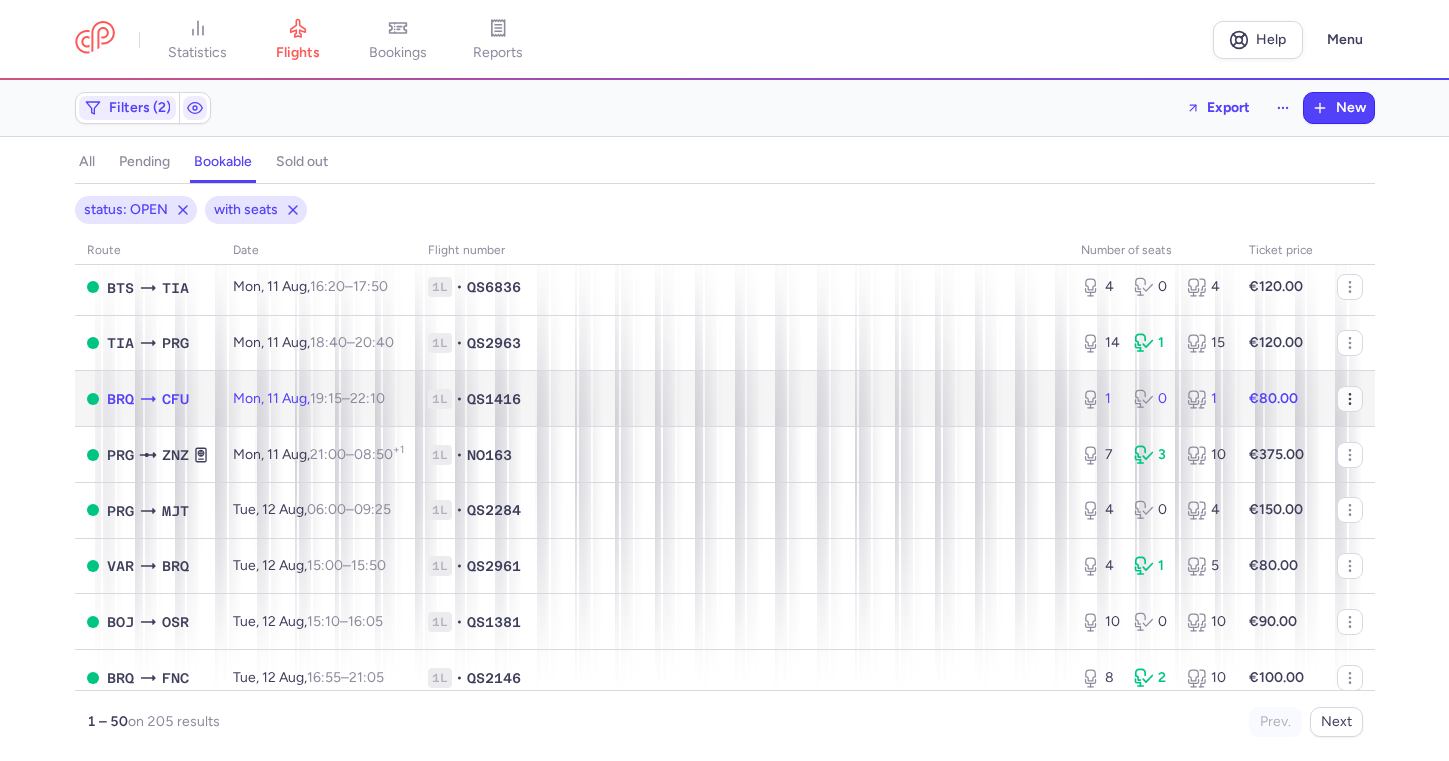 click 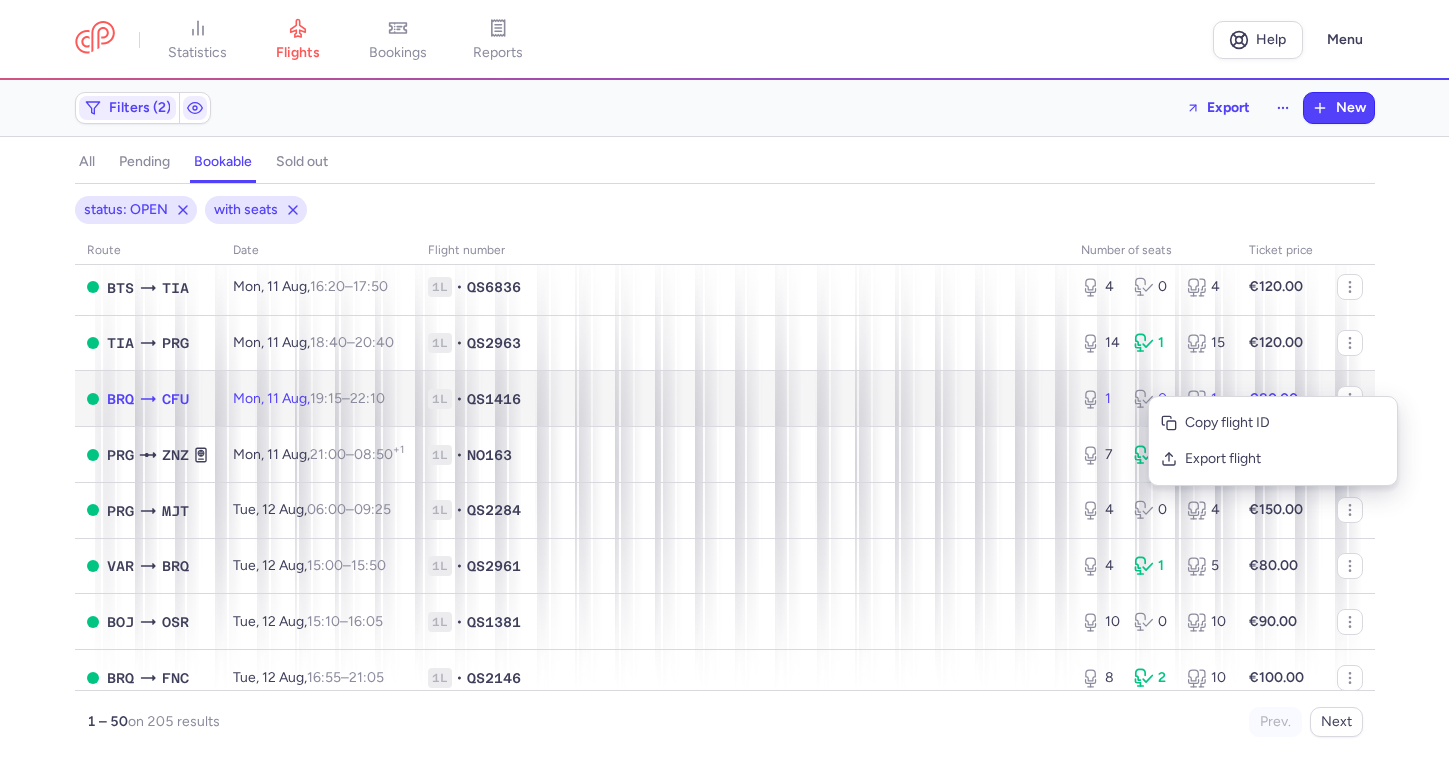click on "1L • QS1416" 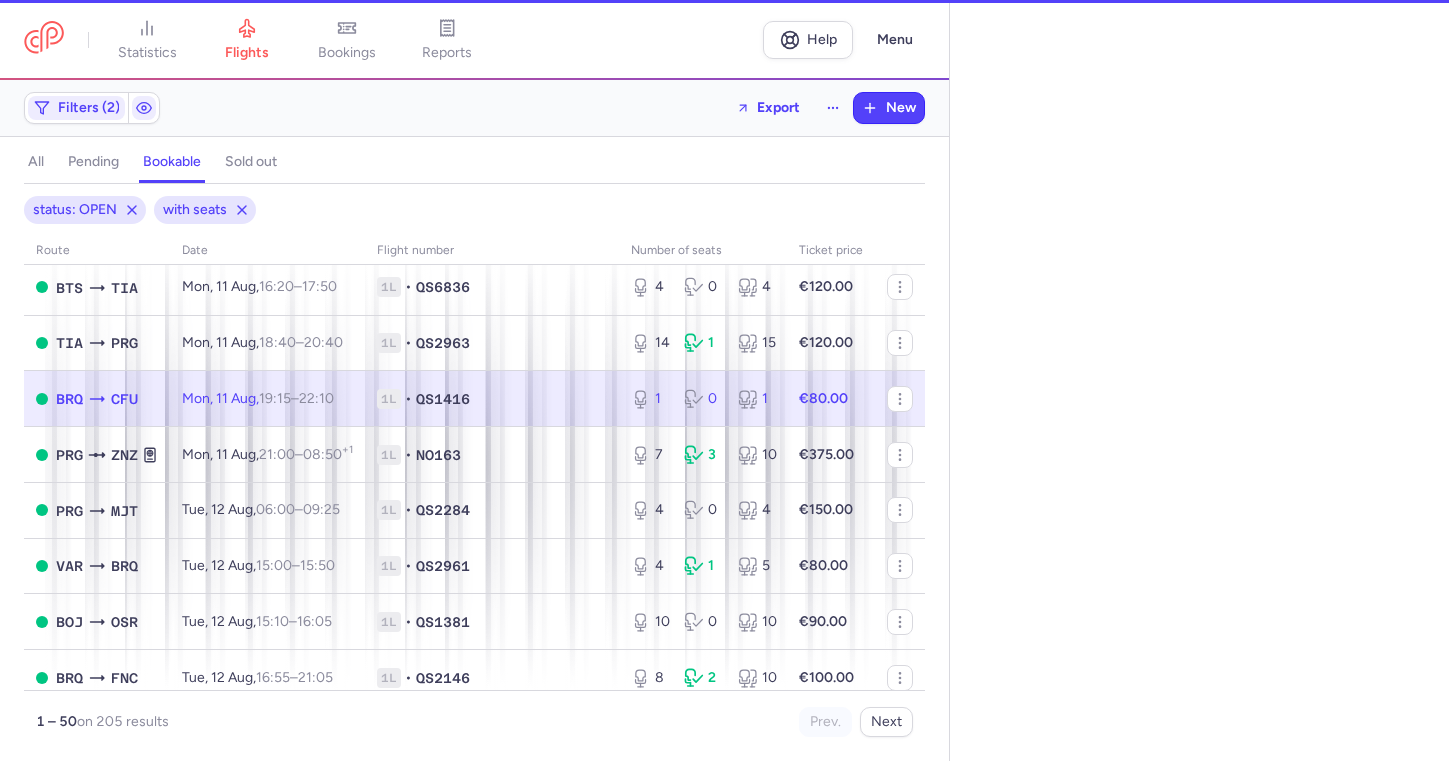 select on "days" 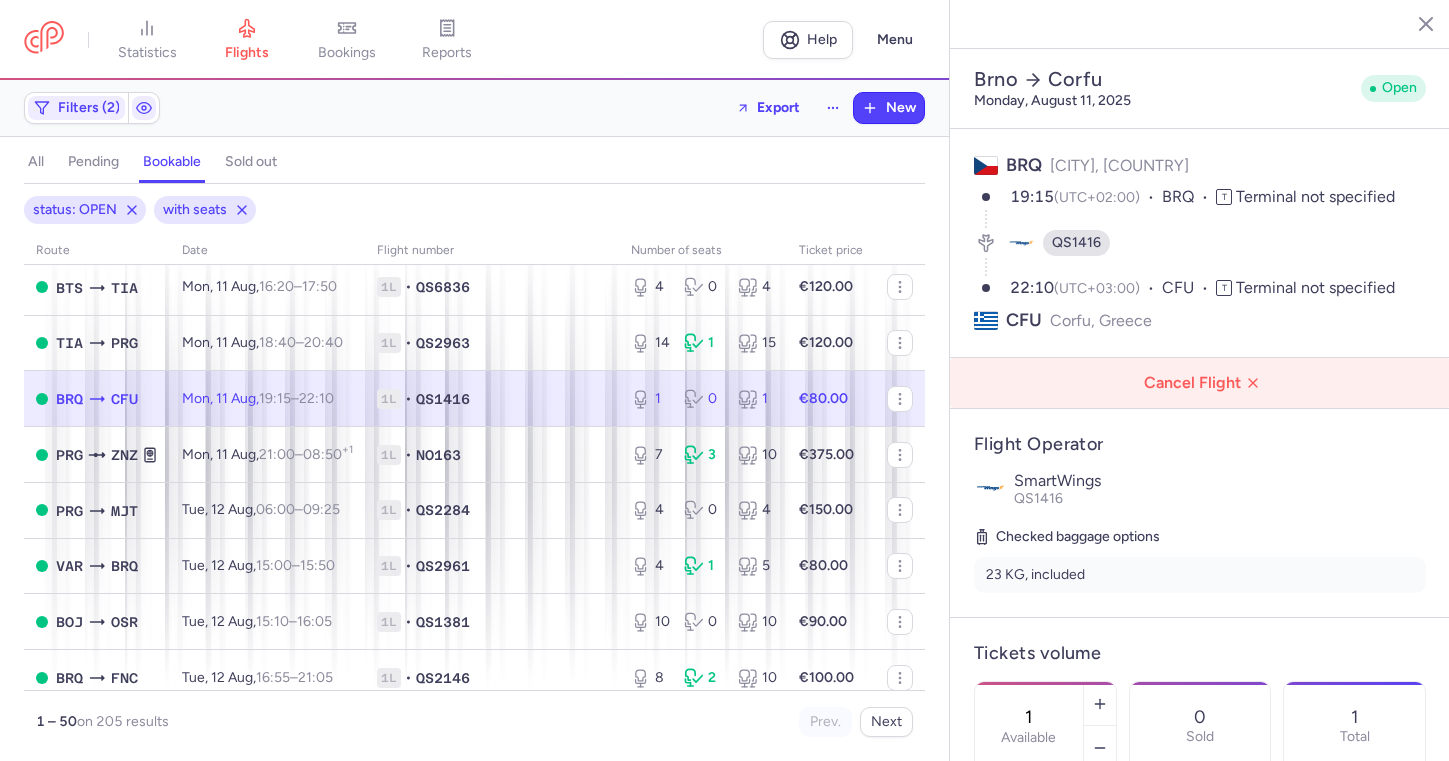 scroll, scrollTop: 0, scrollLeft: 0, axis: both 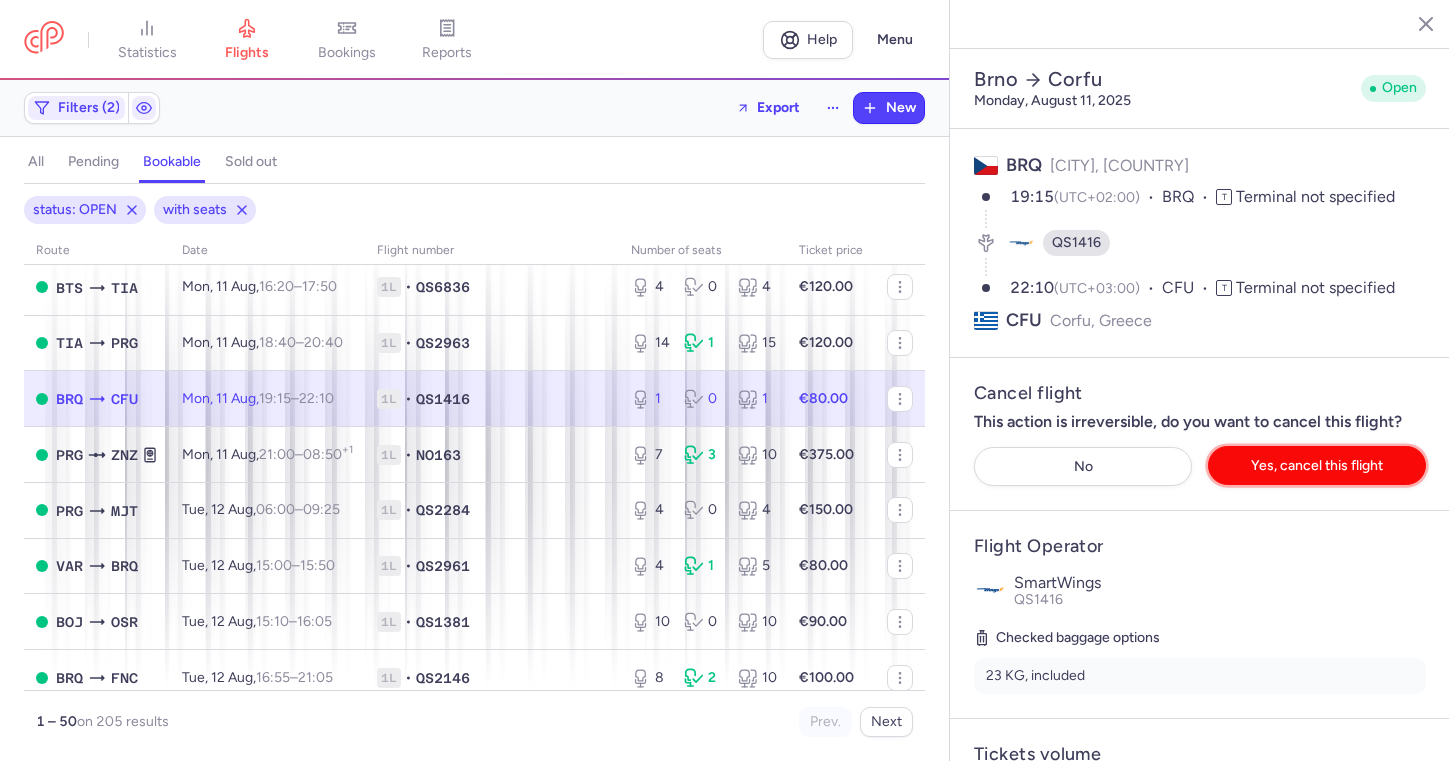 click on "Yes, cancel this flight" at bounding box center (1317, 465) 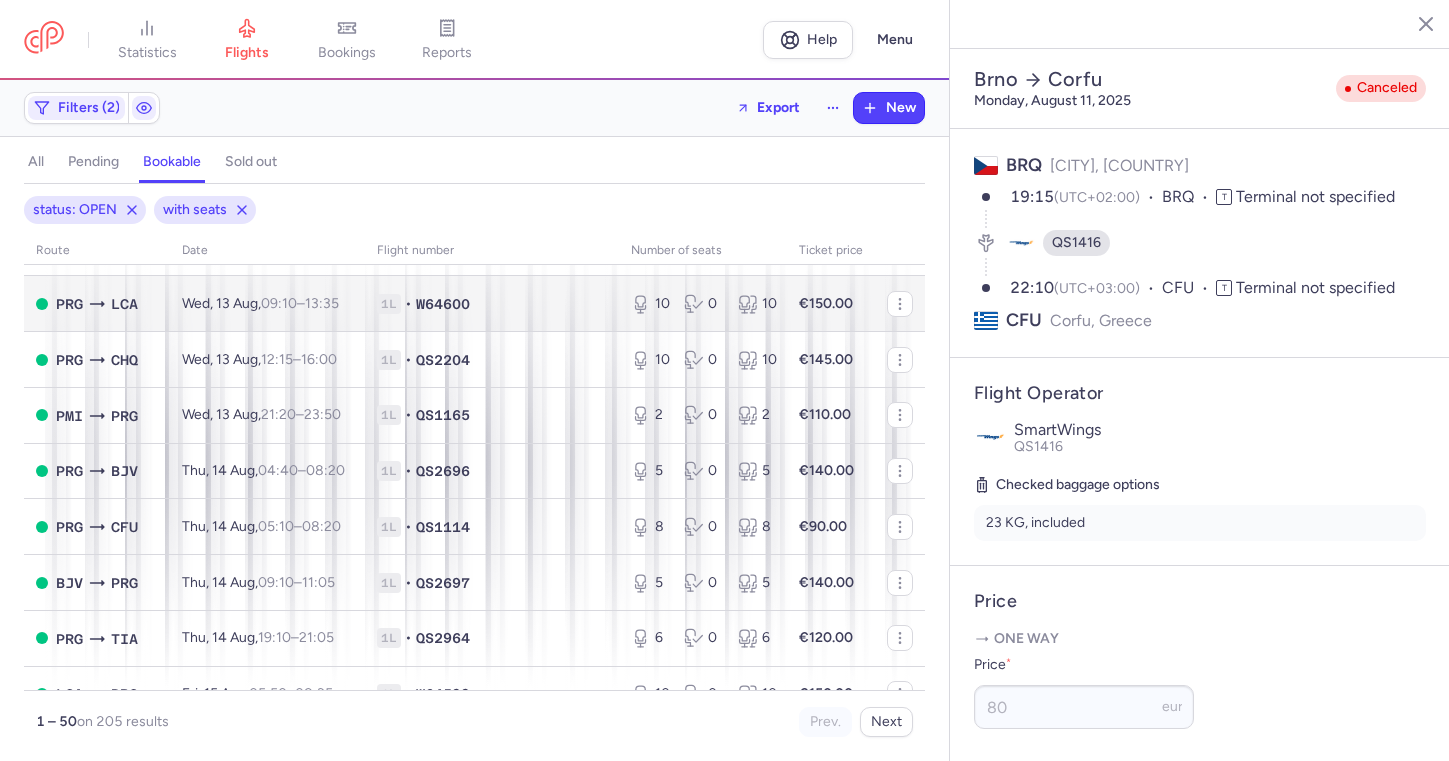 scroll, scrollTop: 2041, scrollLeft: 0, axis: vertical 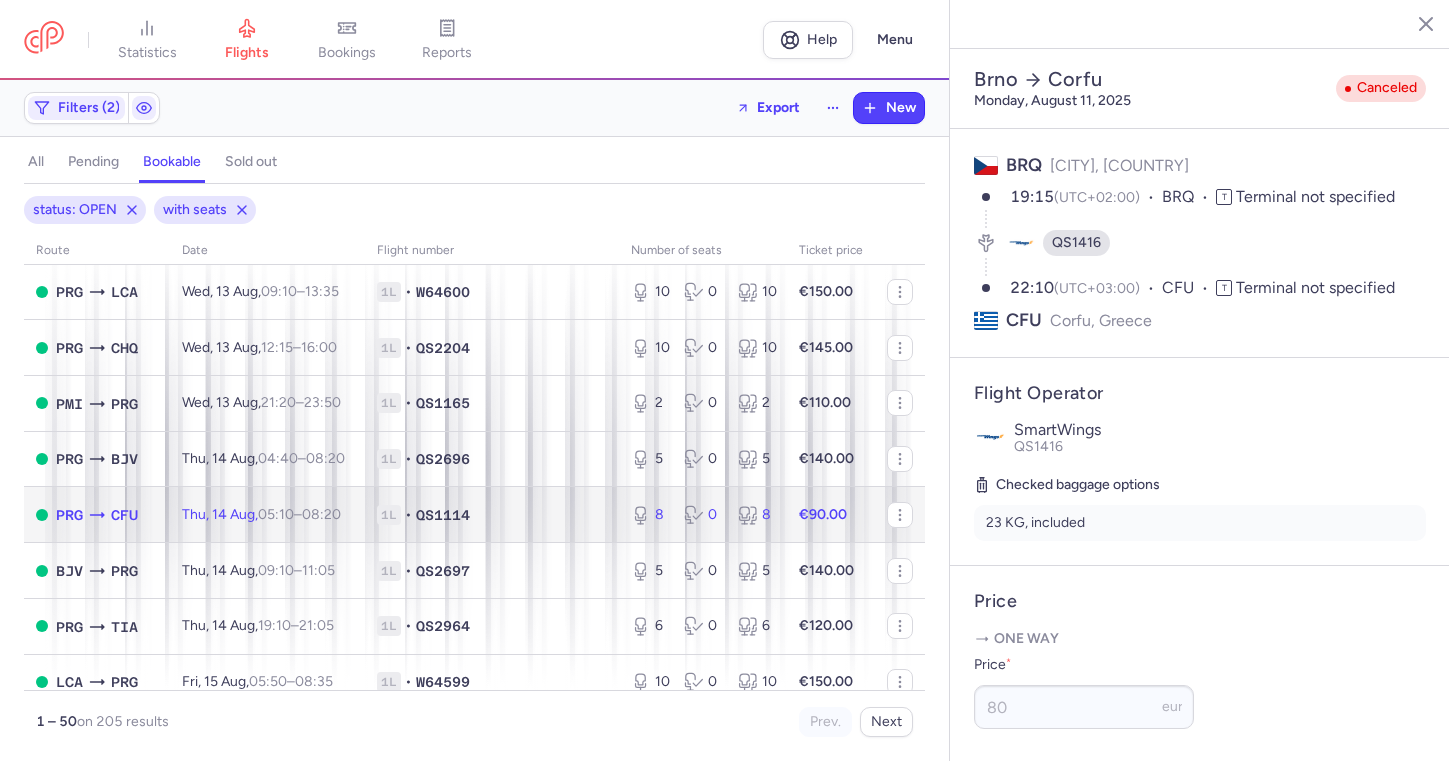 click on "[DAY], [DAY] [MONTH],  05:10  –  08:20  +0" 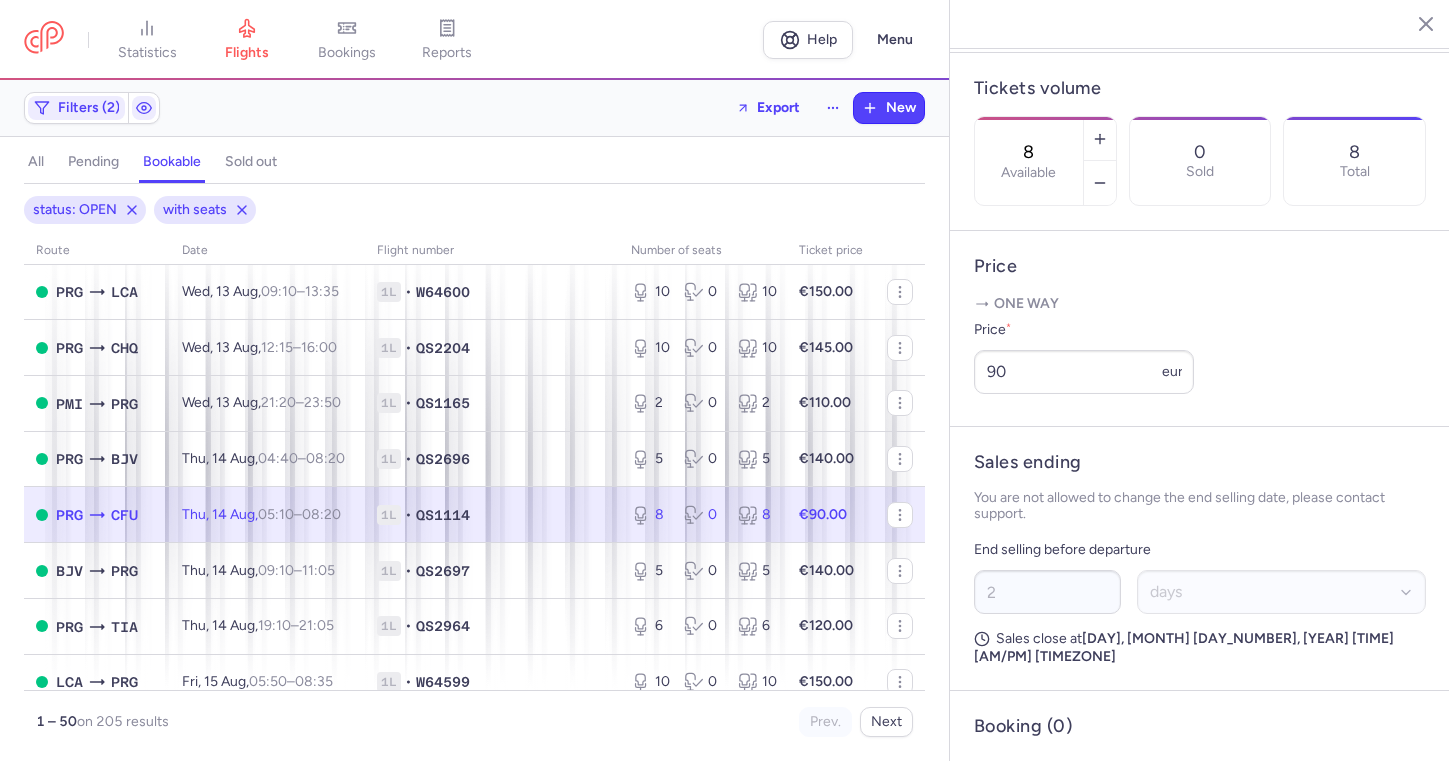scroll, scrollTop: 564, scrollLeft: 0, axis: vertical 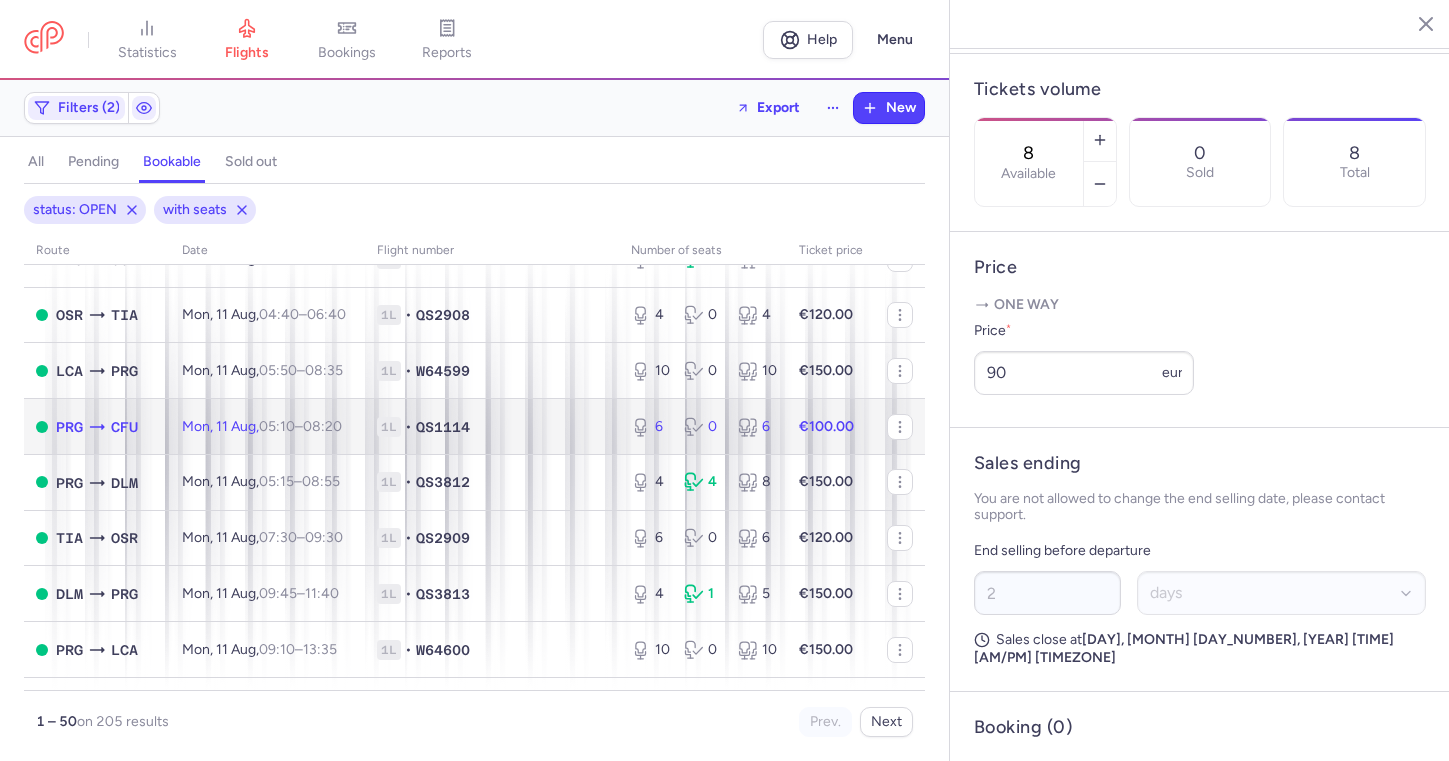 click on "1L • QS1114" 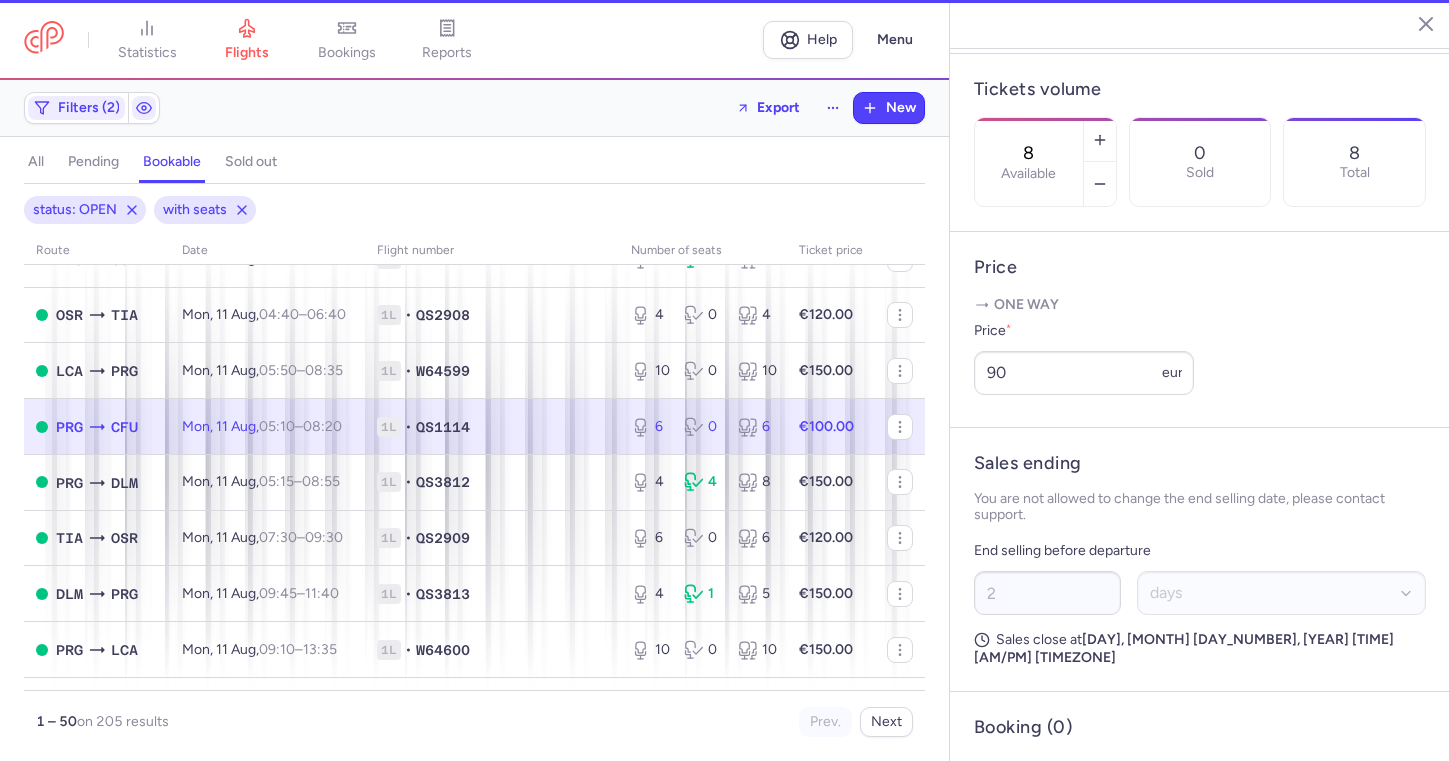 type on "6" 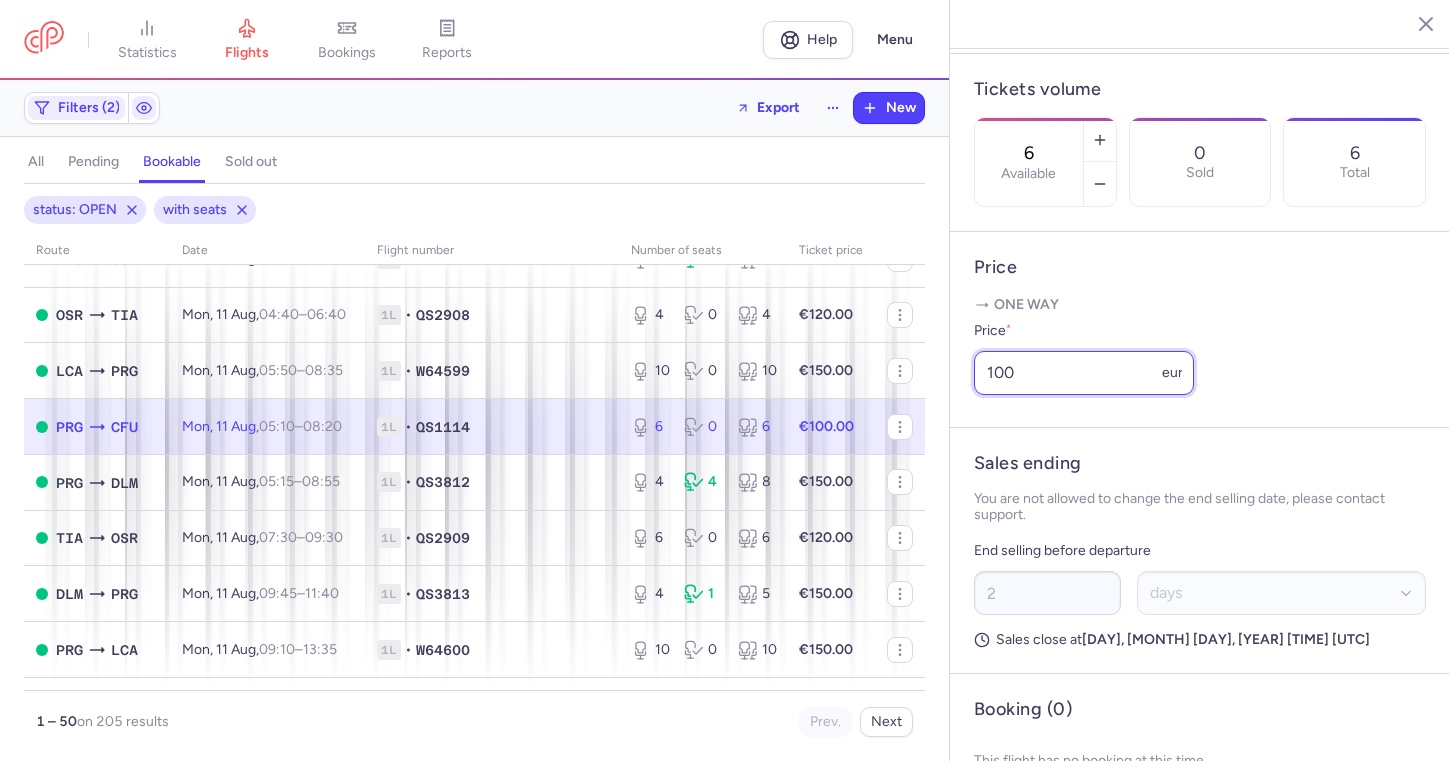 drag, startPoint x: 1038, startPoint y: 320, endPoint x: 952, endPoint y: 323, distance: 86.05231 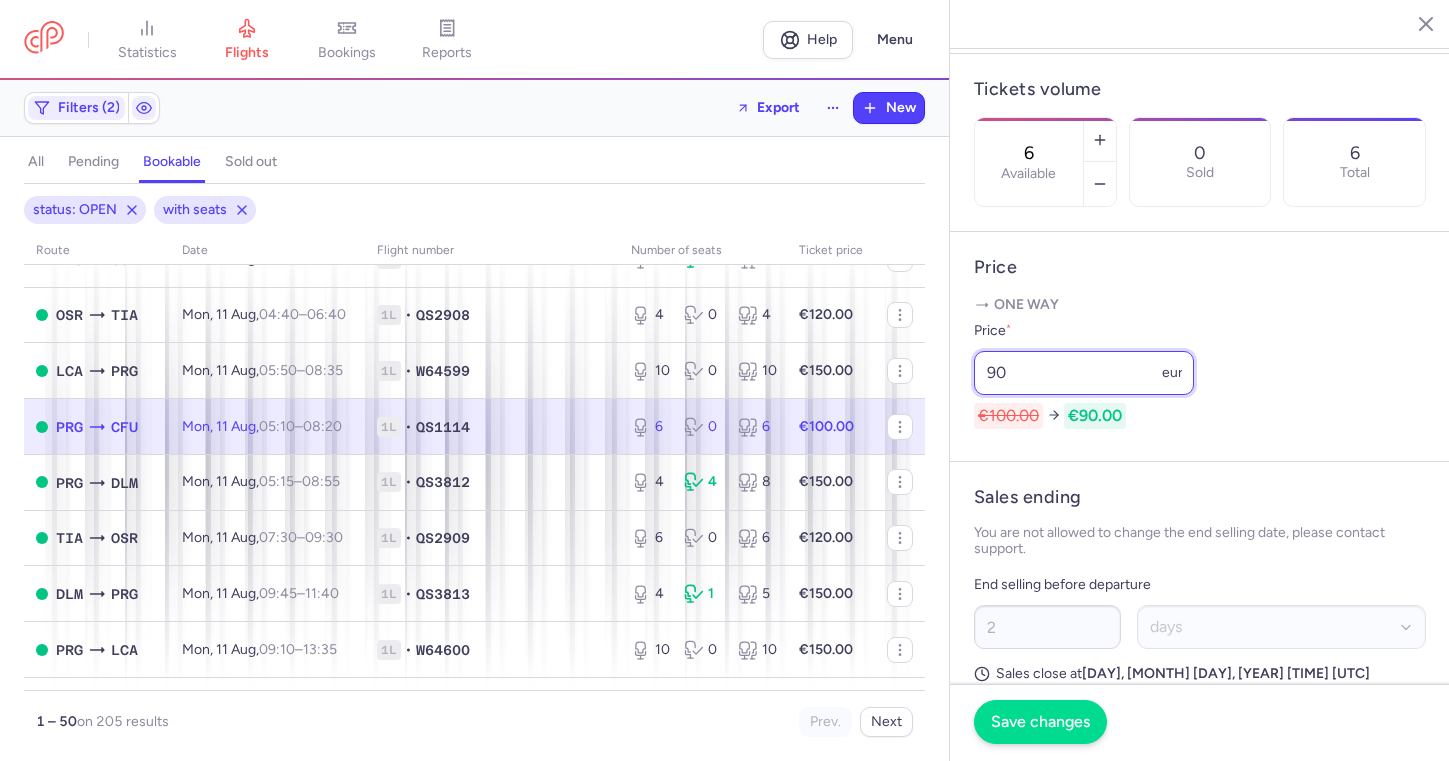 type on "90" 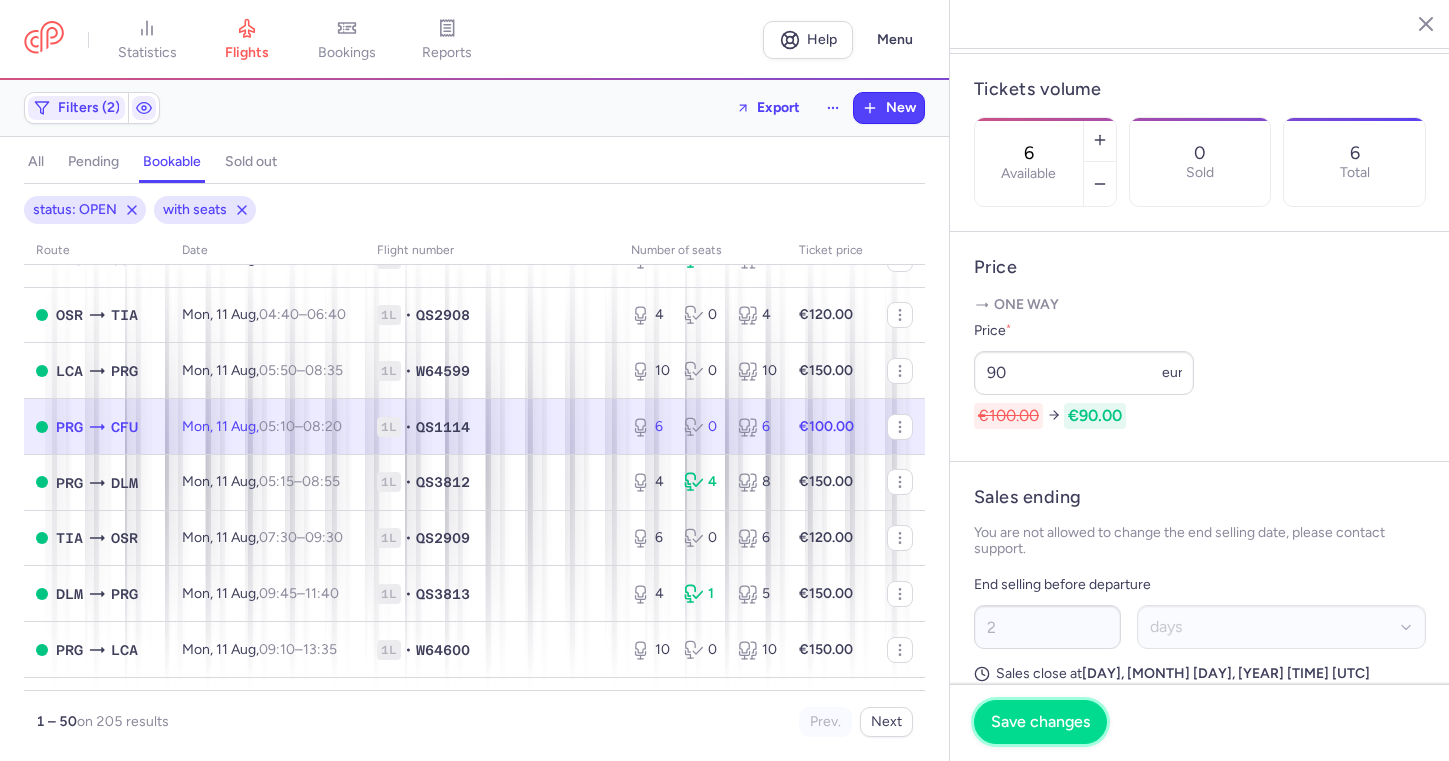 click on "Save changes" at bounding box center (1040, 722) 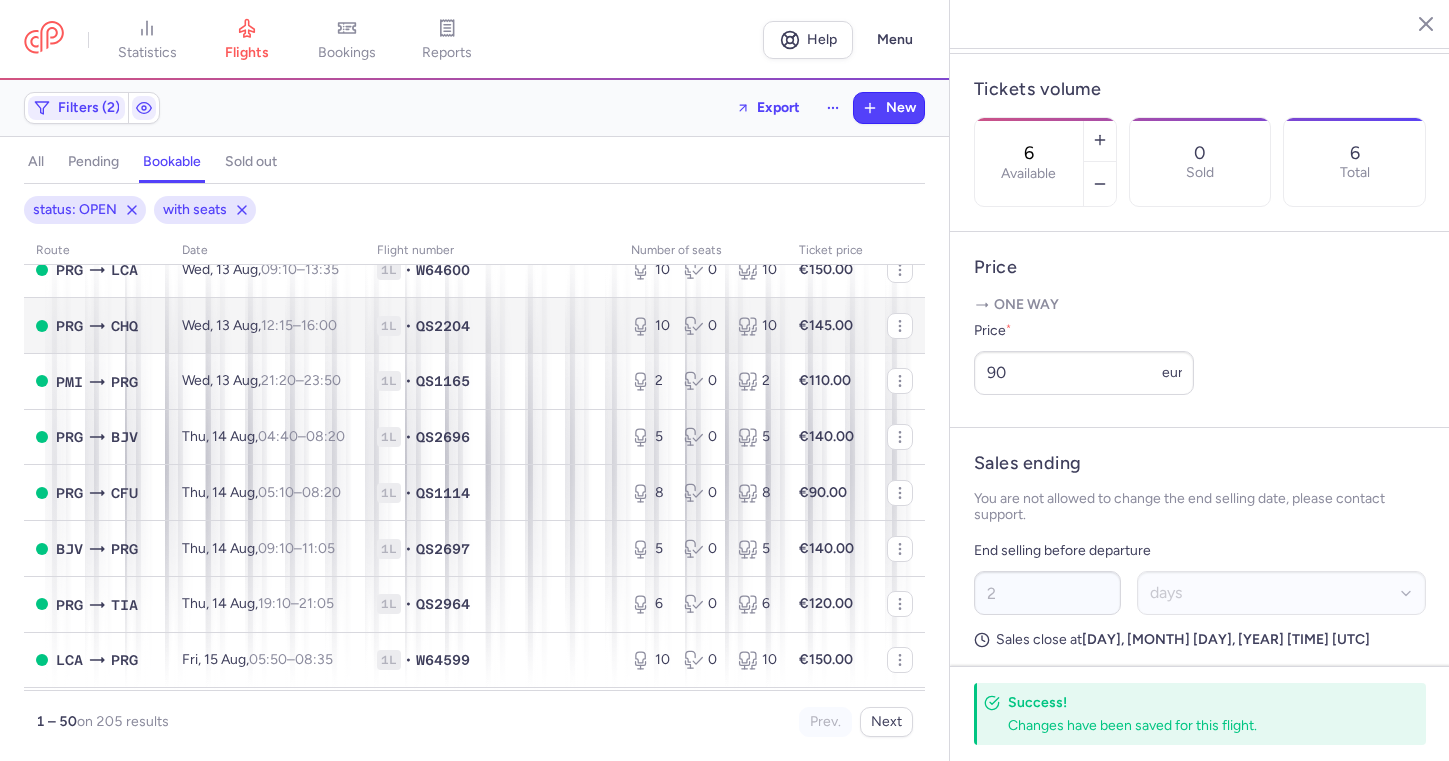 scroll, scrollTop: 2066, scrollLeft: 0, axis: vertical 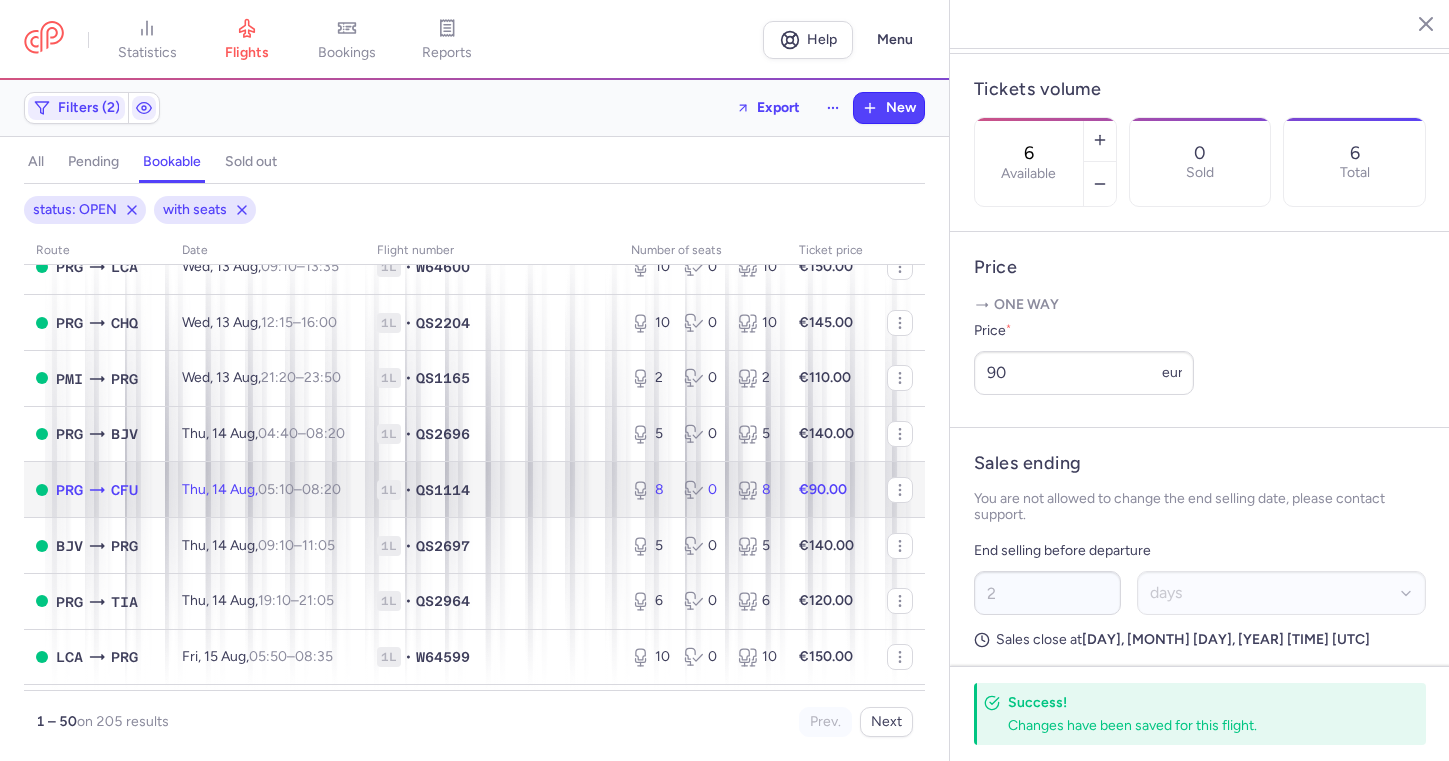 click on "1L • QS1114" 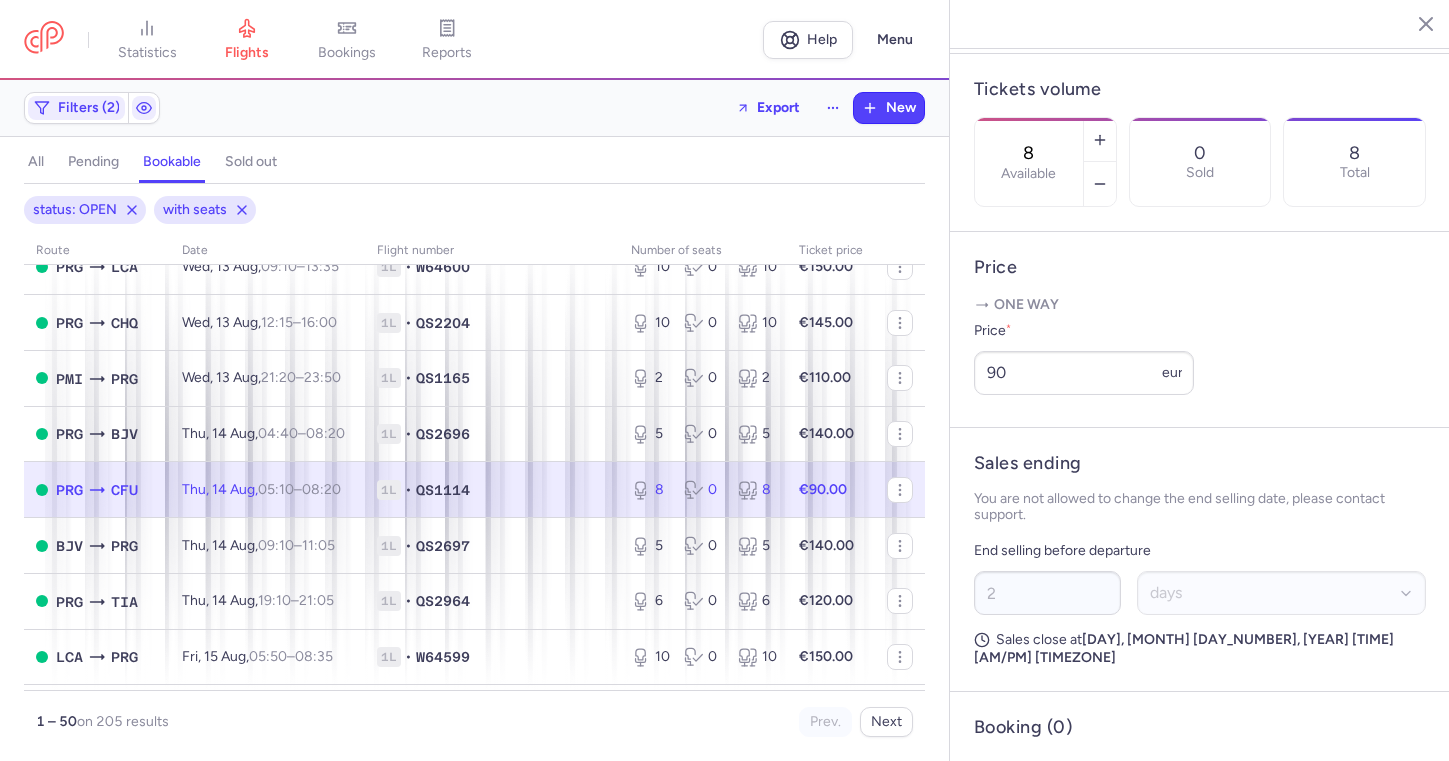 click on "1L • QS1114" 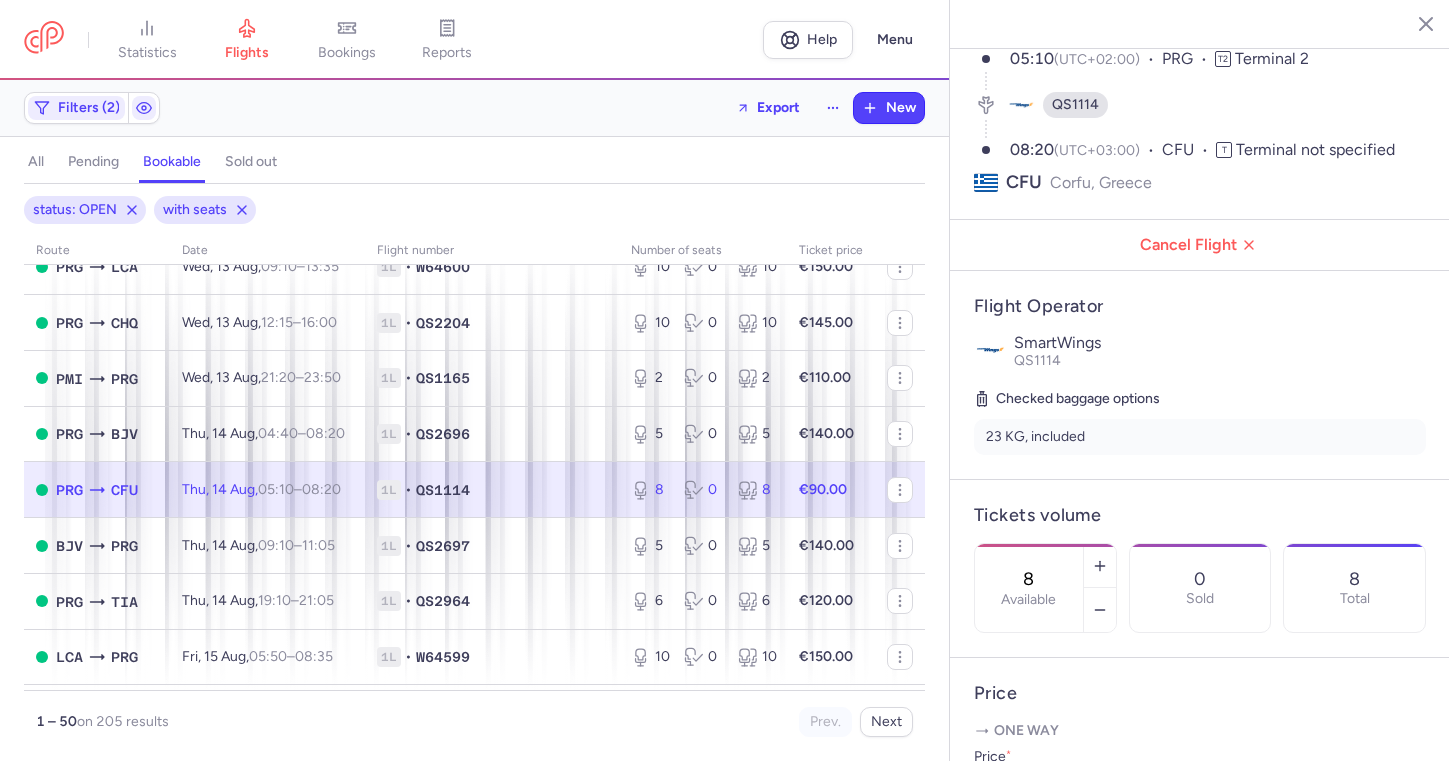 scroll, scrollTop: 130, scrollLeft: 0, axis: vertical 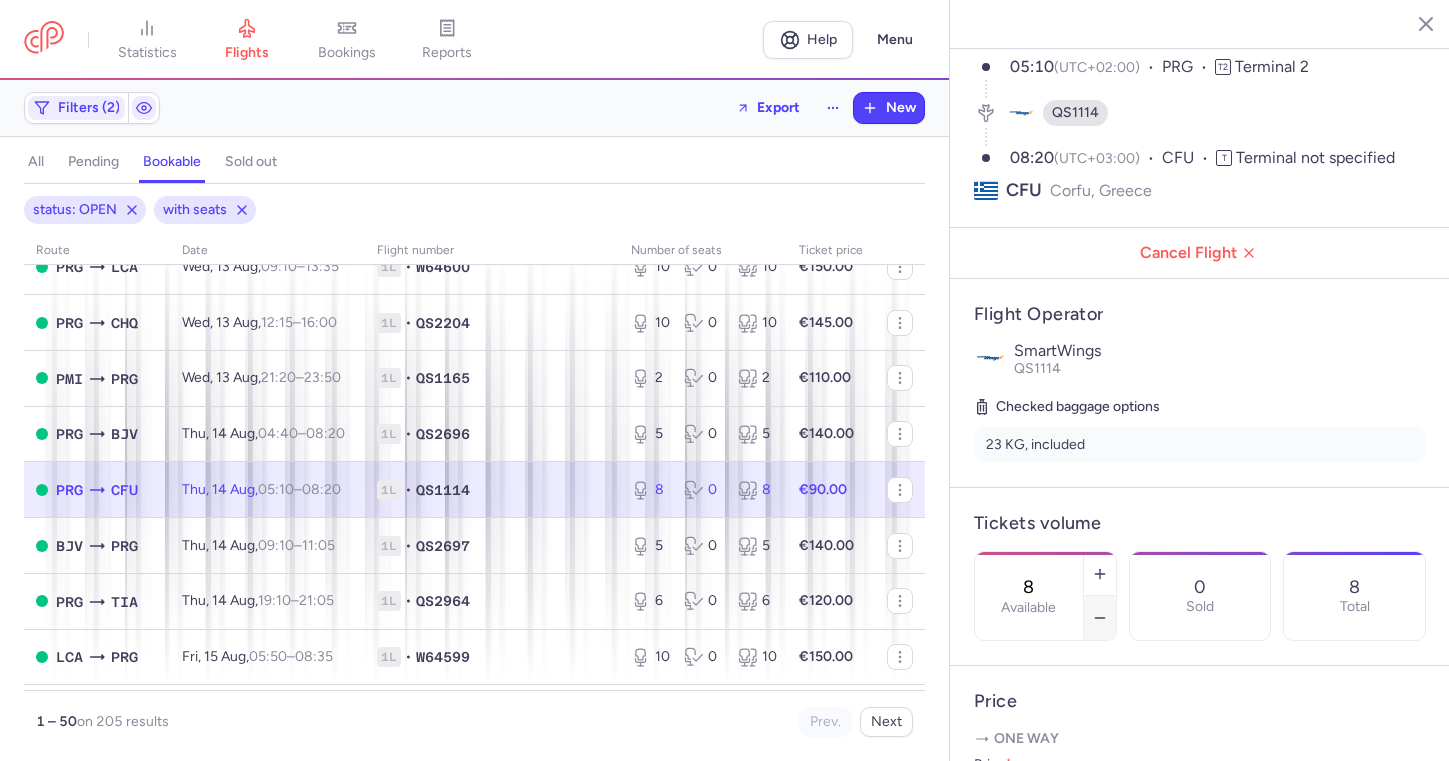 click 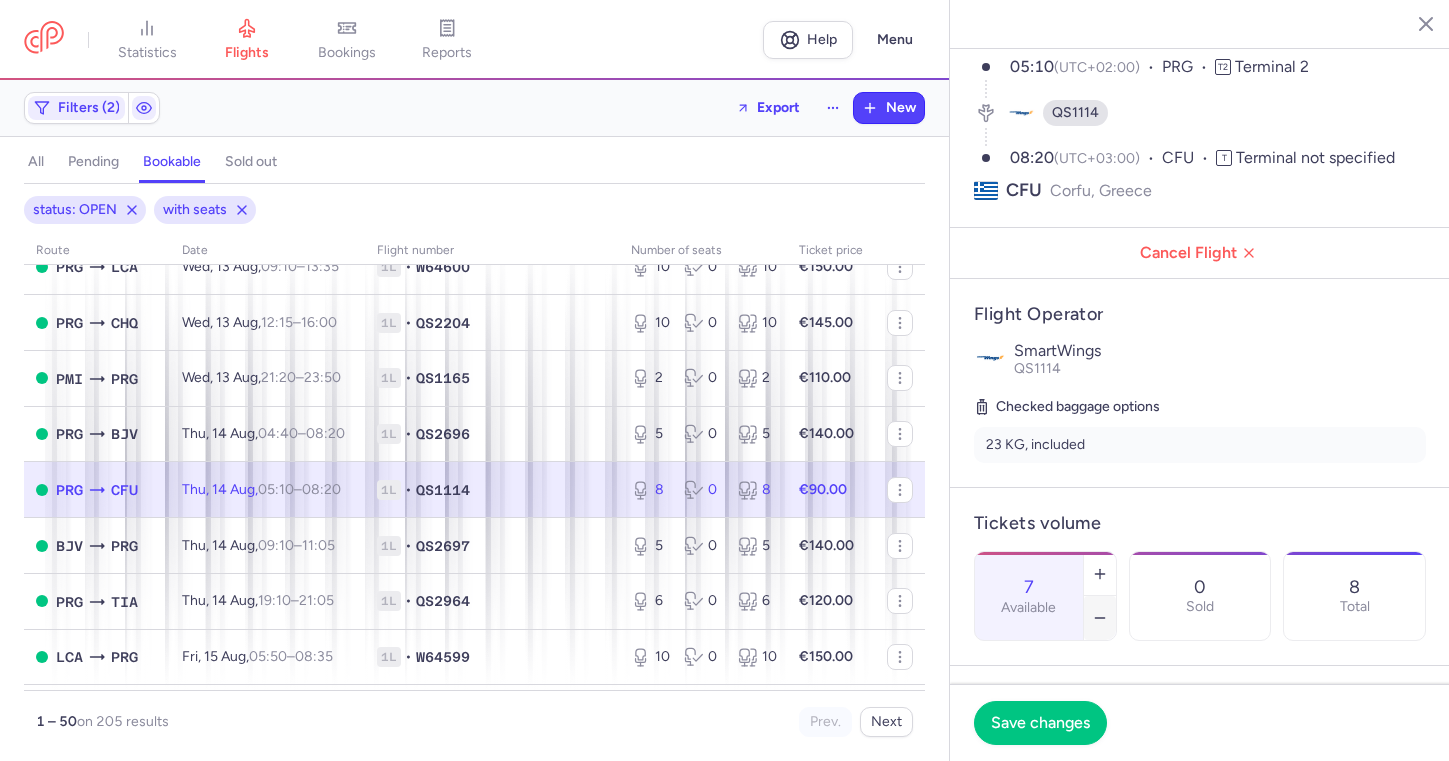 click 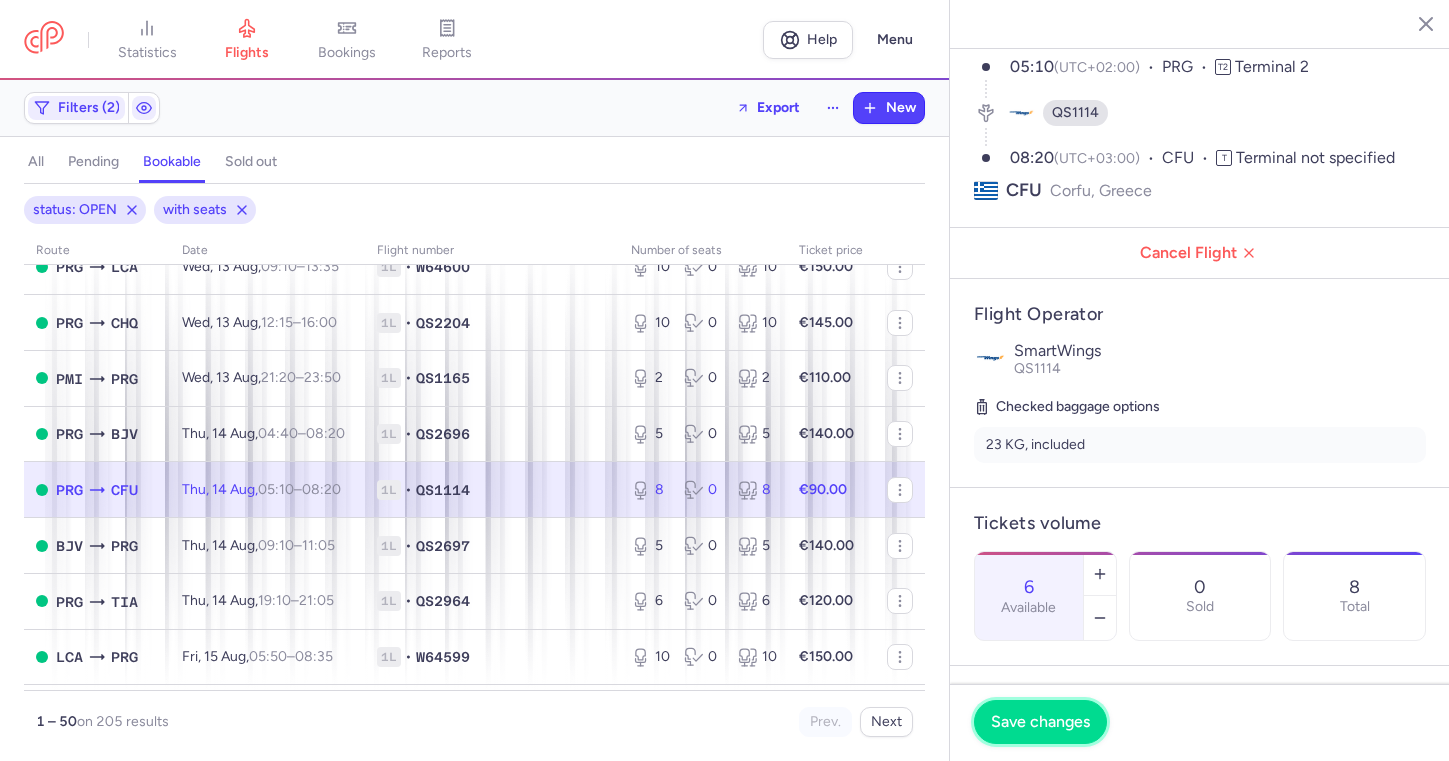 click on "Save changes" at bounding box center (1040, 722) 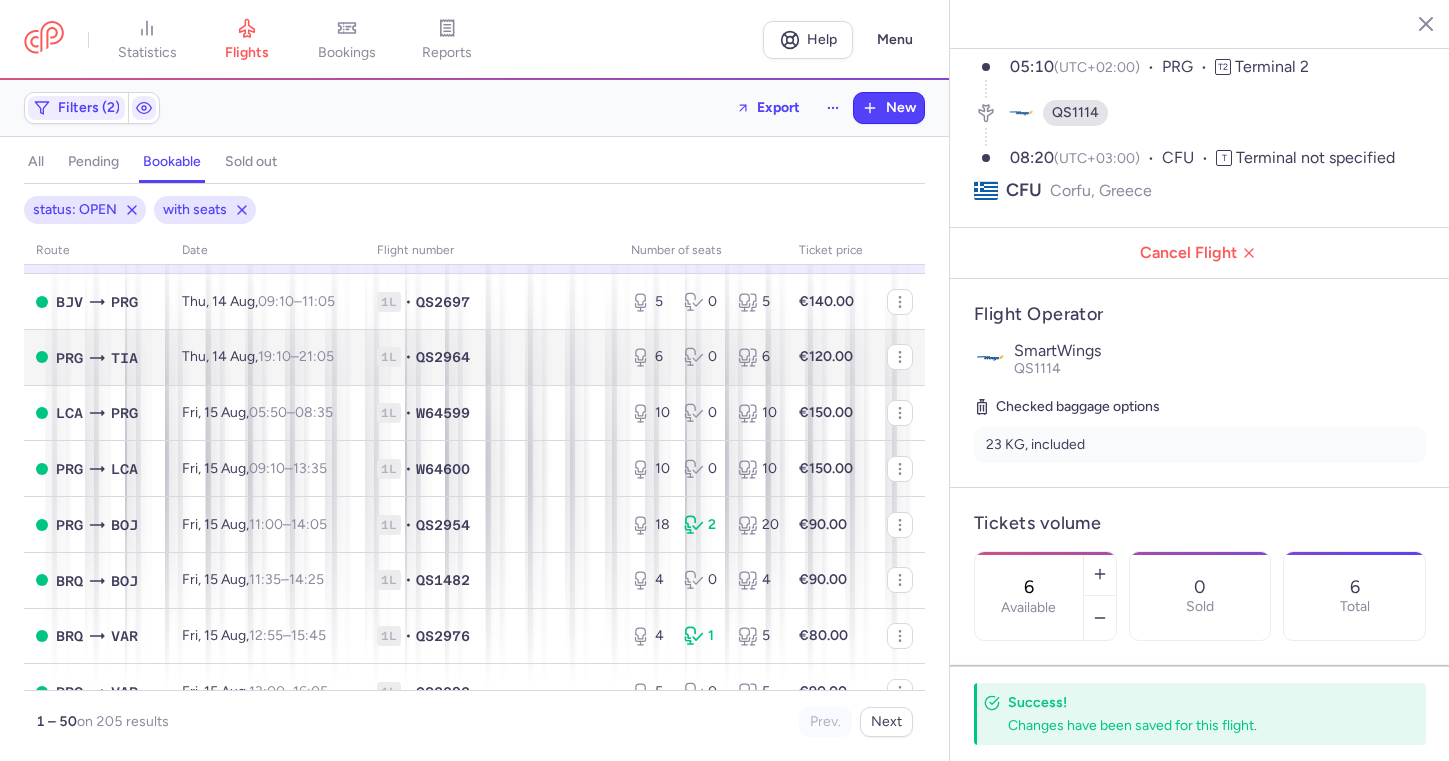 scroll, scrollTop: 2317, scrollLeft: 0, axis: vertical 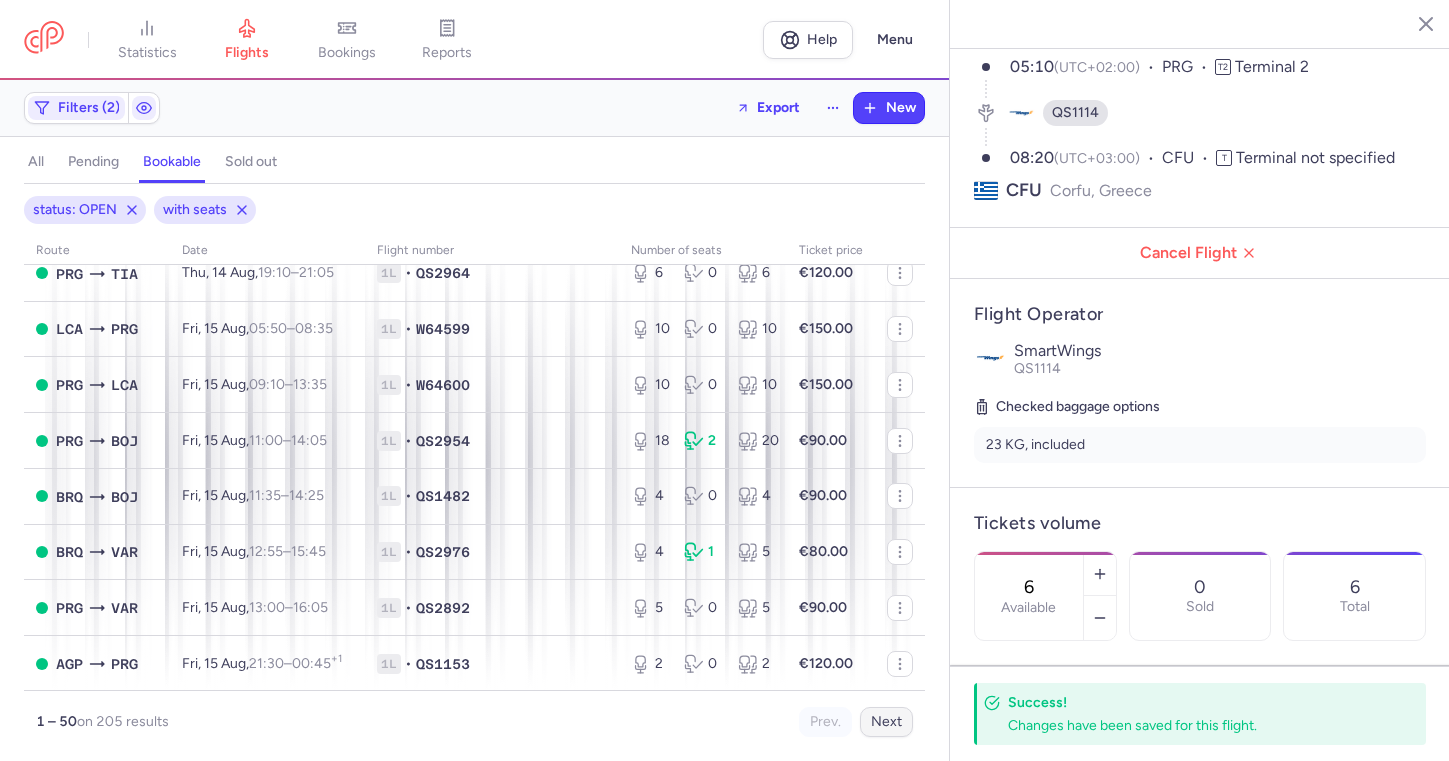 click on "Next" at bounding box center [886, 722] 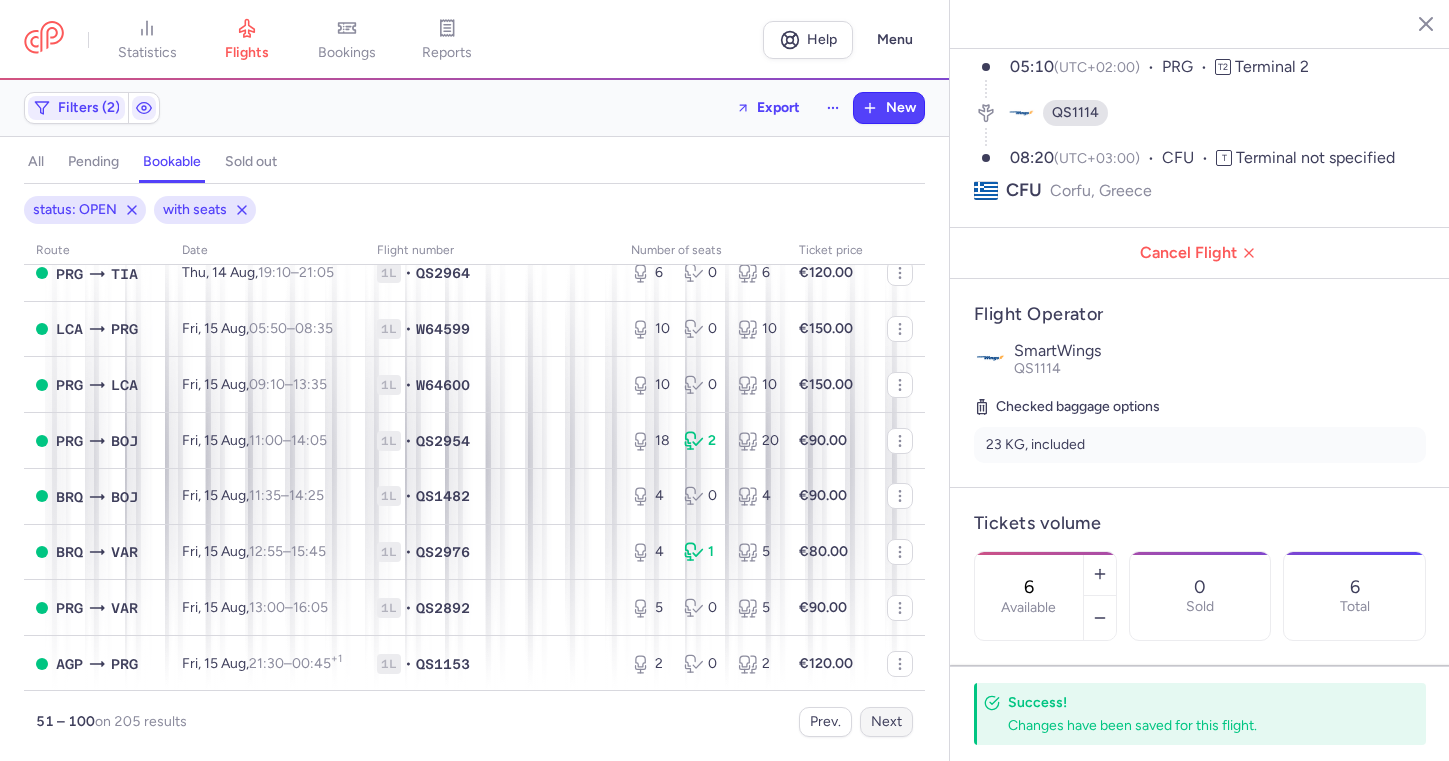 scroll, scrollTop: 0, scrollLeft: 0, axis: both 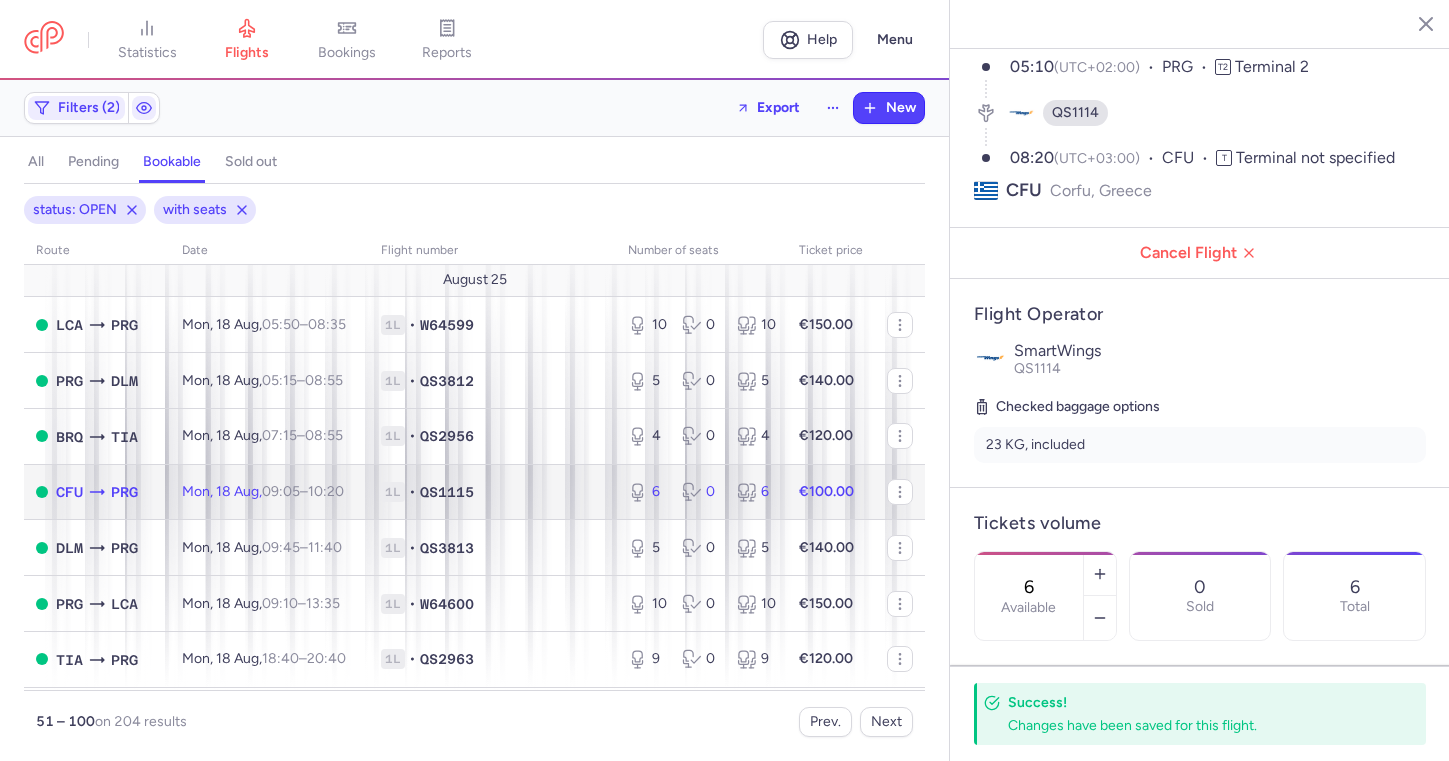 click on "1L • QS1115" 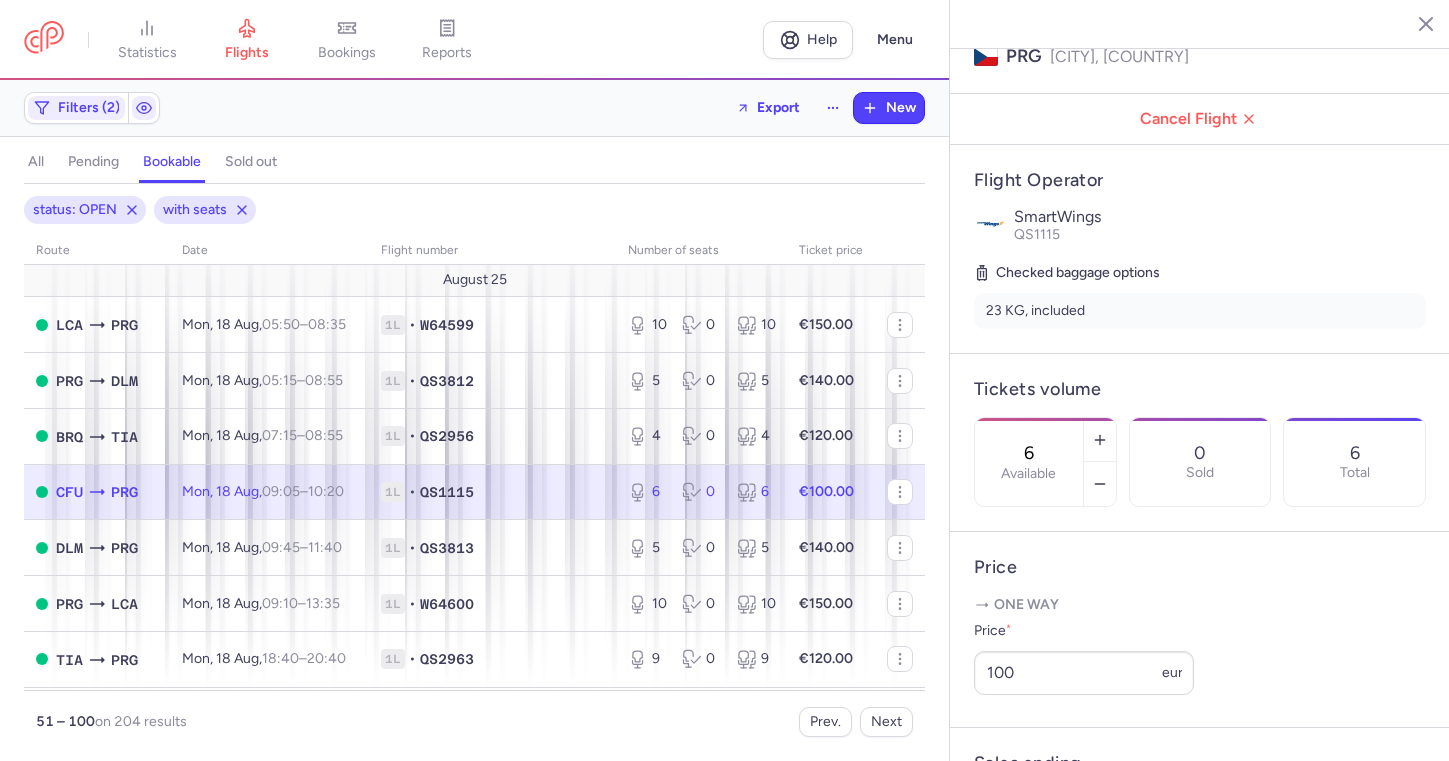 scroll, scrollTop: 318, scrollLeft: 0, axis: vertical 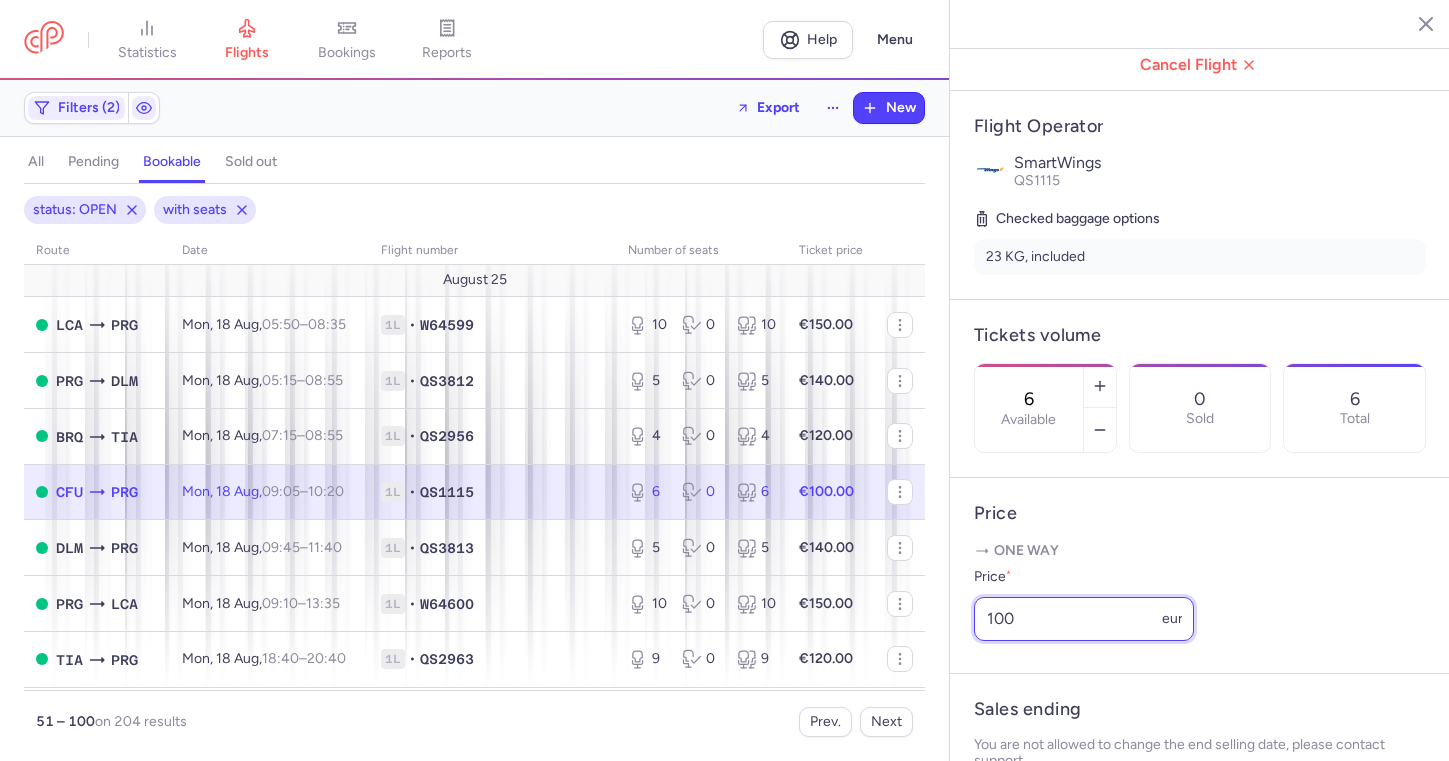 drag, startPoint x: 1028, startPoint y: 583, endPoint x: 931, endPoint y: 573, distance: 97.5141 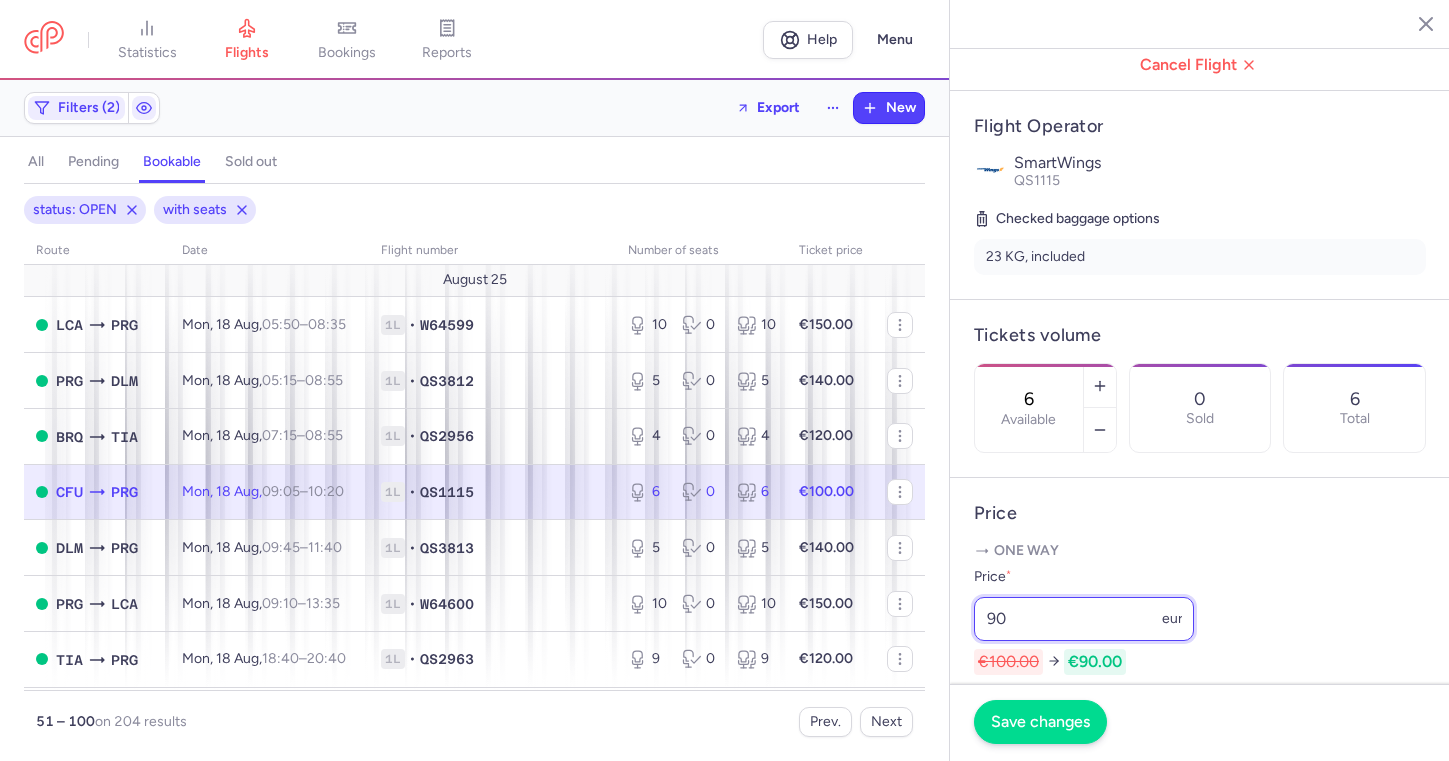 type on "90" 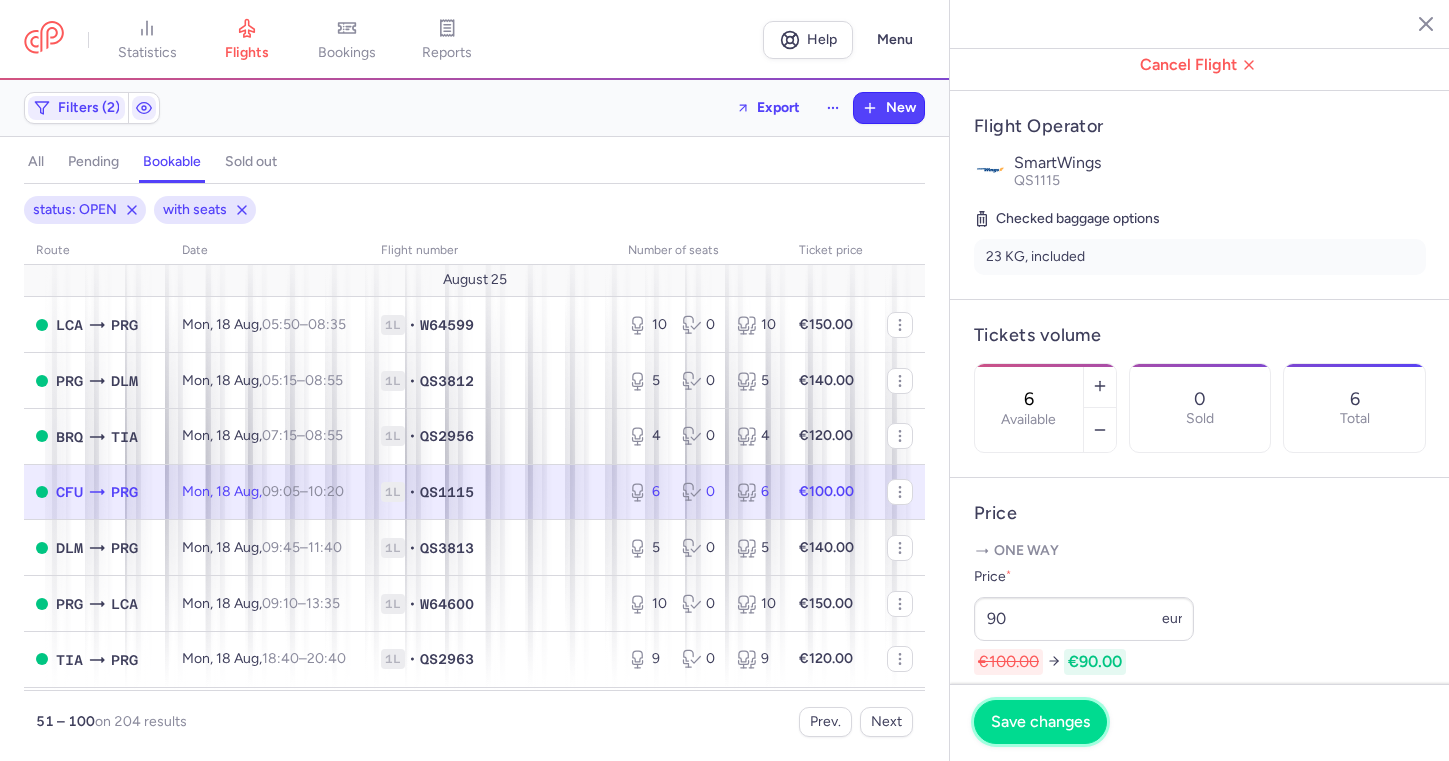 click on "Save changes" at bounding box center [1040, 722] 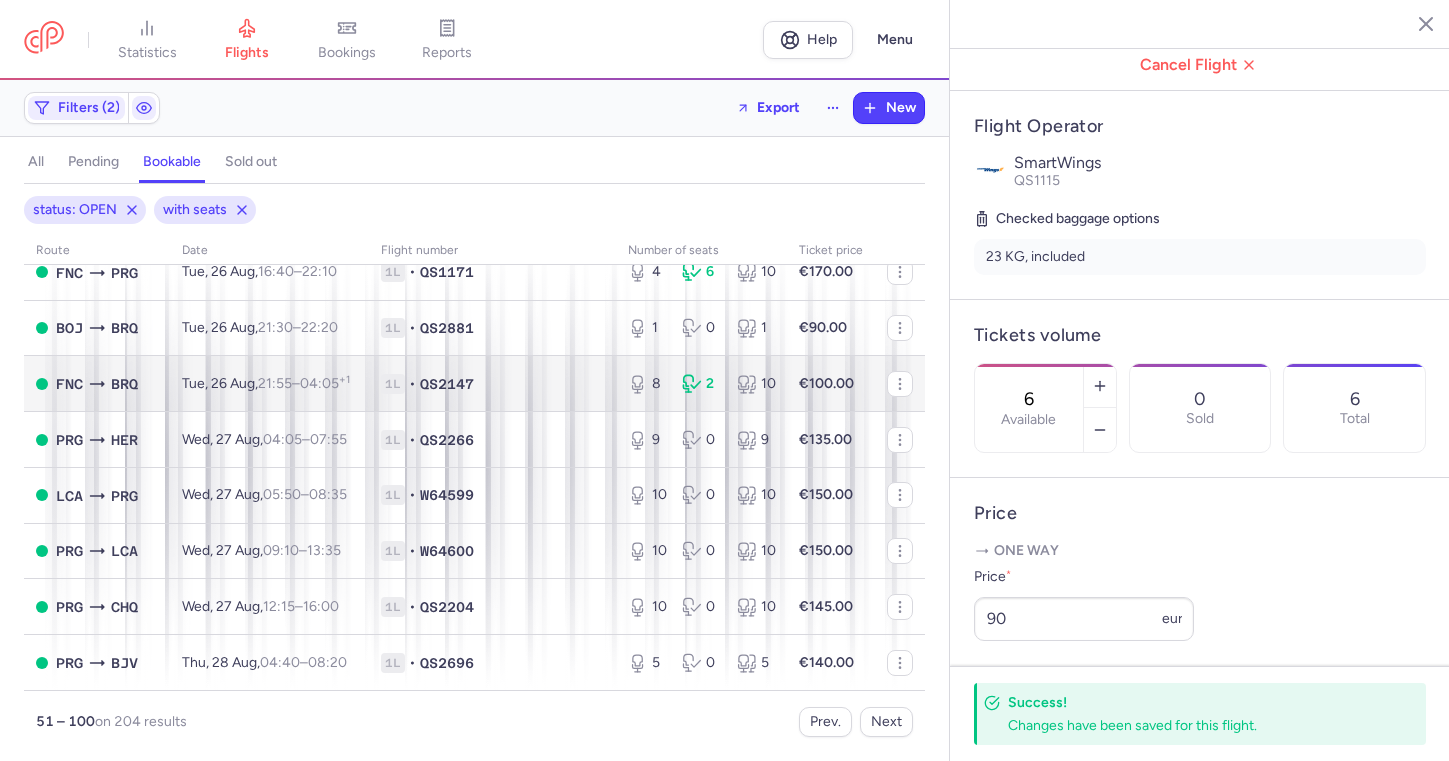 scroll, scrollTop: 2394, scrollLeft: 0, axis: vertical 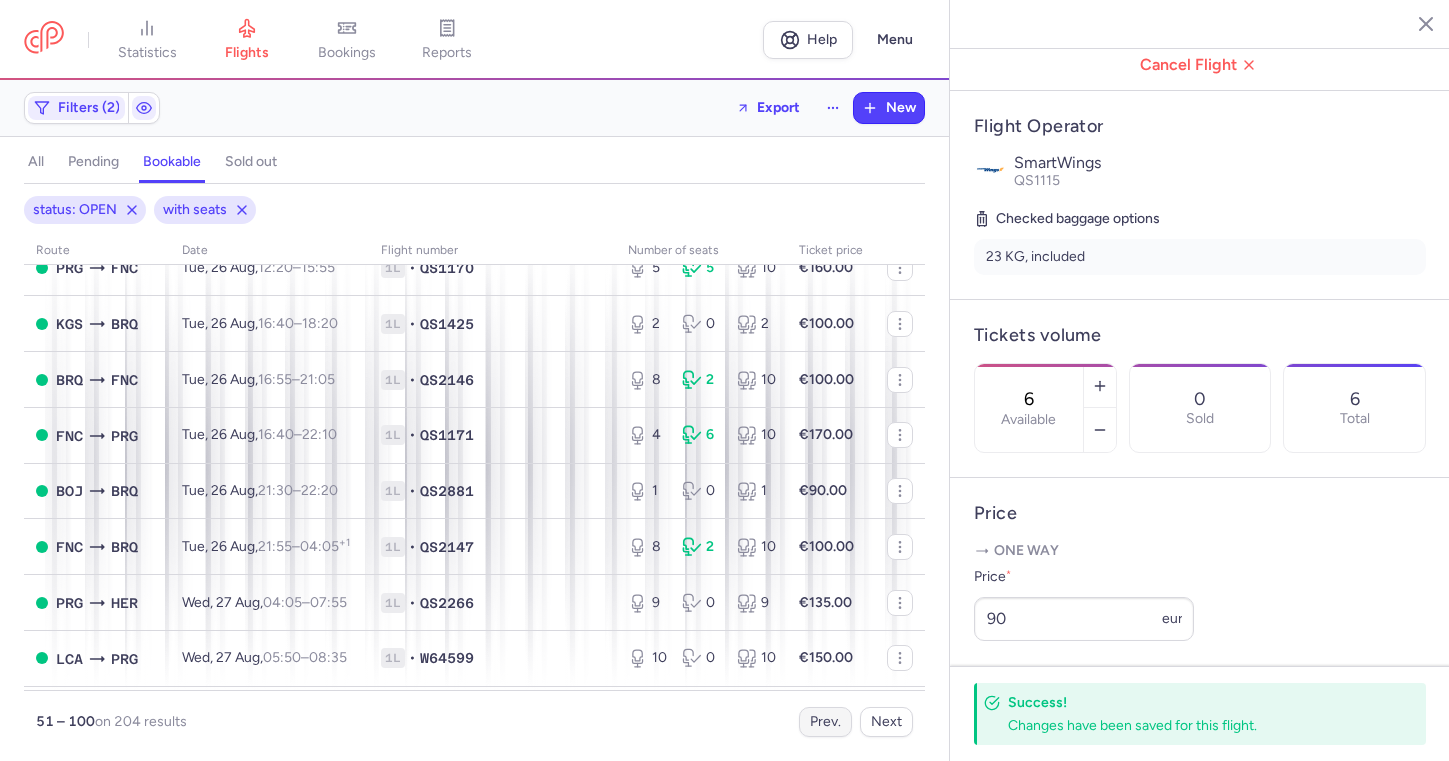click on "Prev." at bounding box center (825, 722) 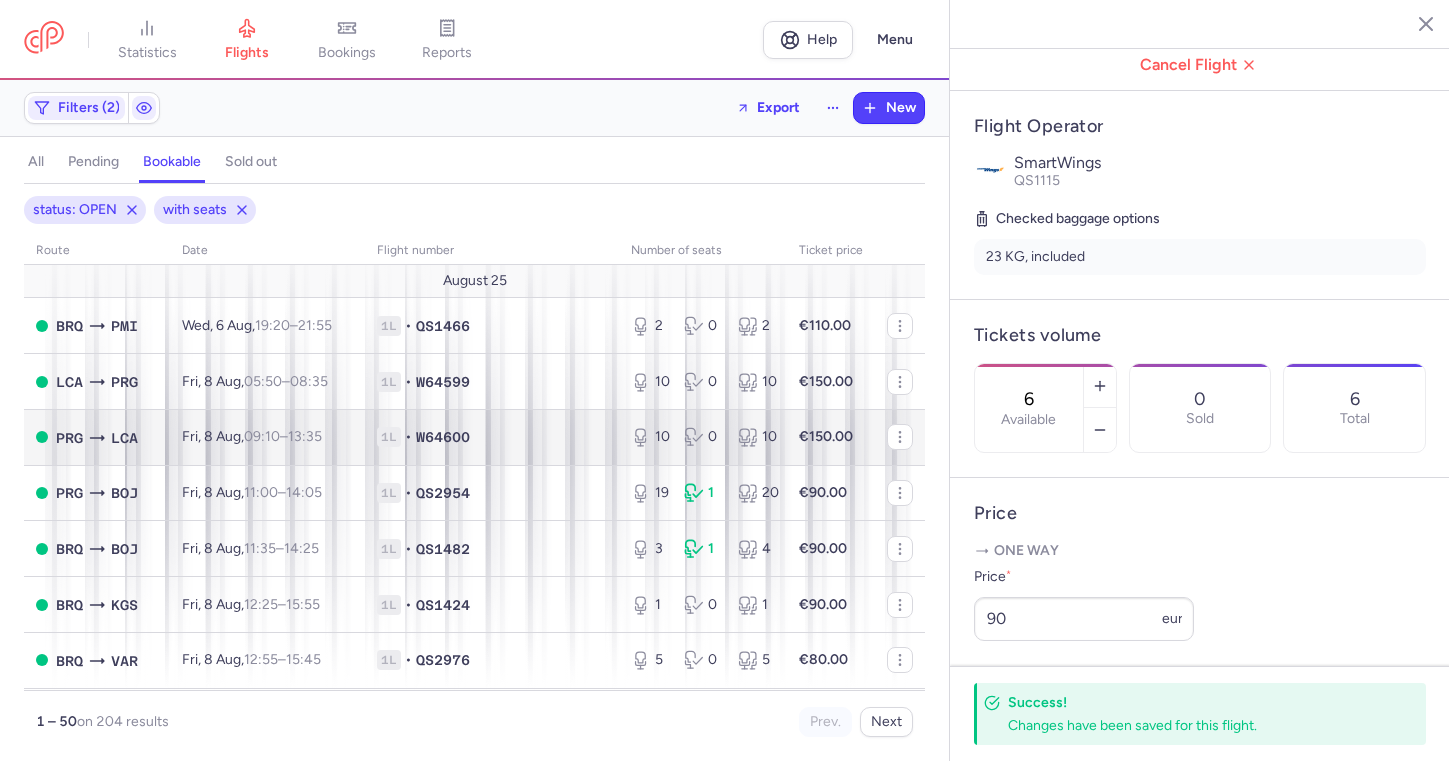scroll, scrollTop: 0, scrollLeft: 0, axis: both 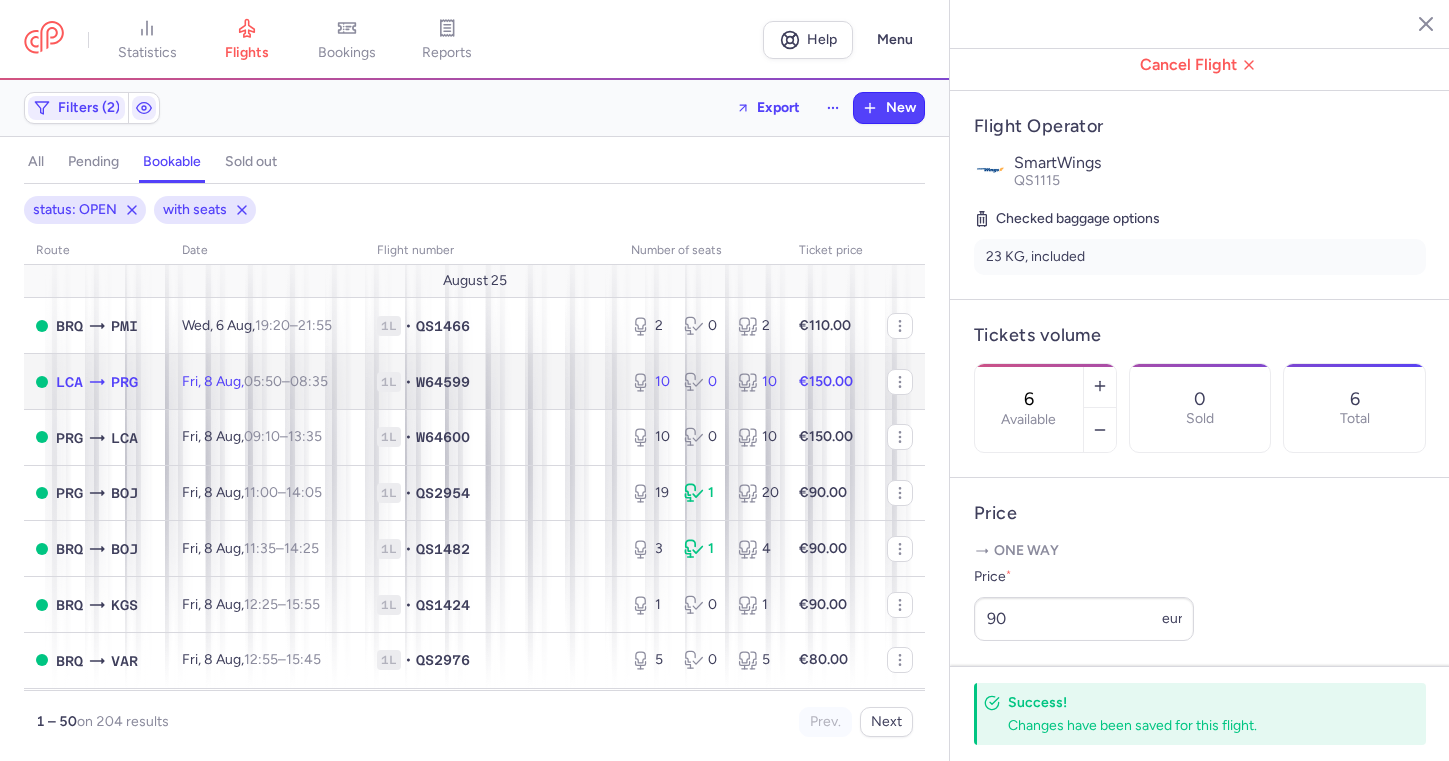 click on "10 0 10" 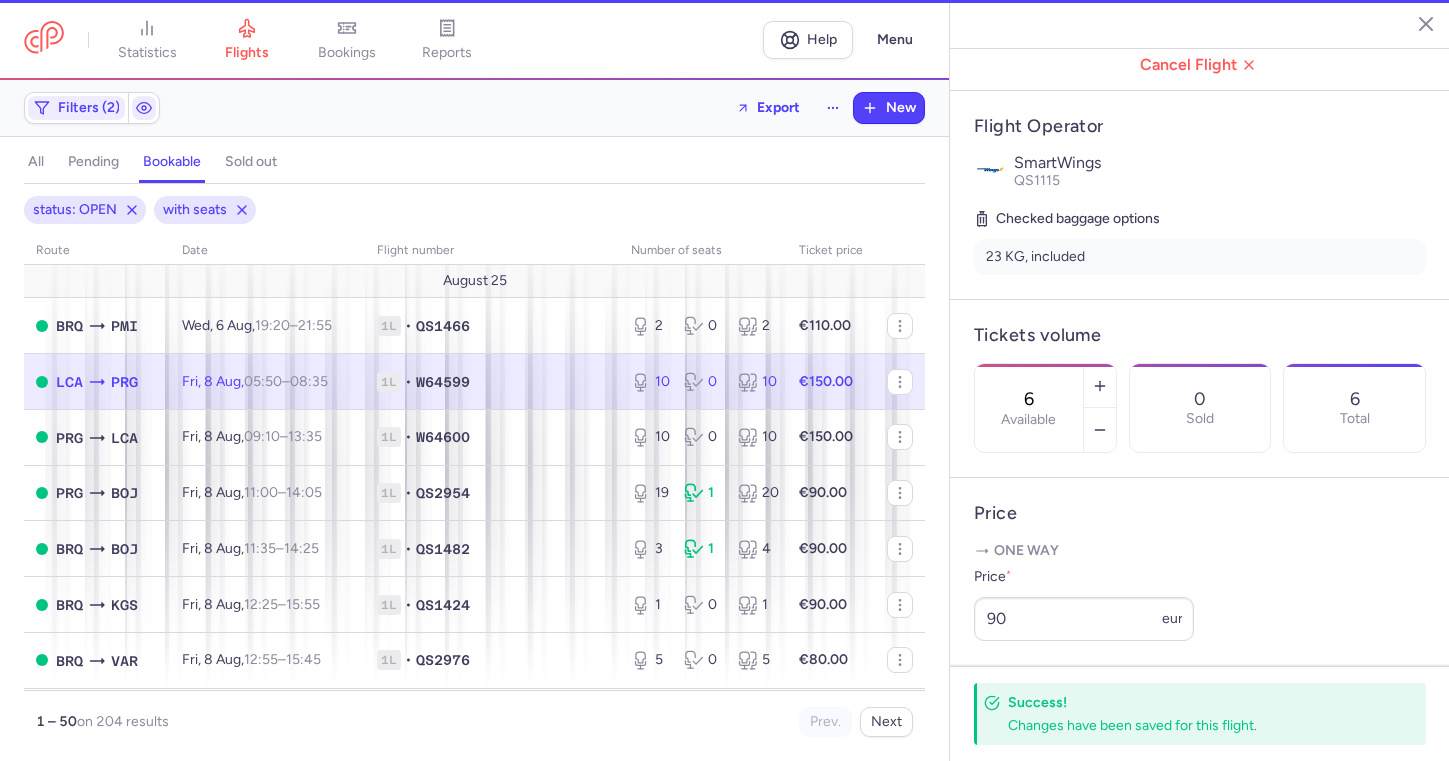 type on "10" 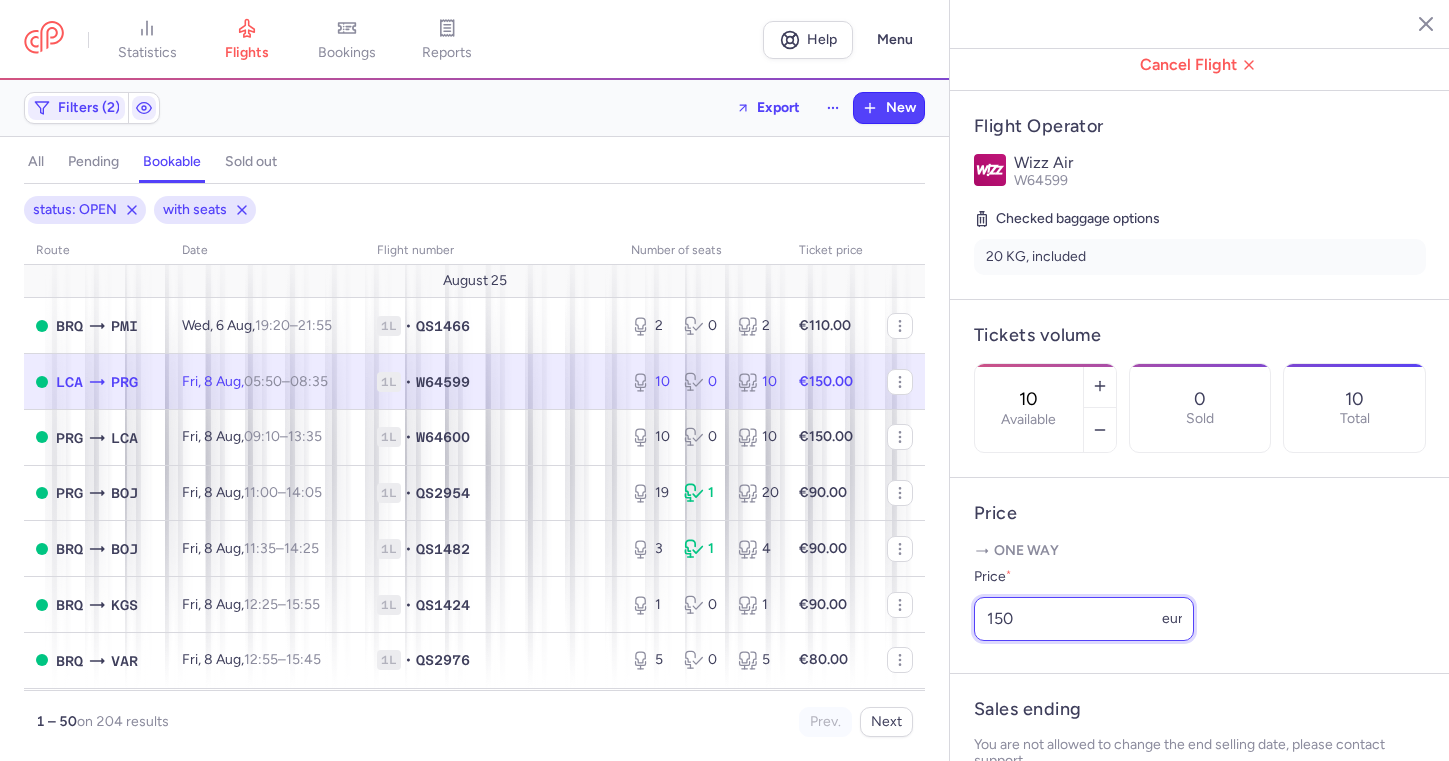 drag, startPoint x: 1038, startPoint y: 575, endPoint x: 935, endPoint y: 572, distance: 103.04368 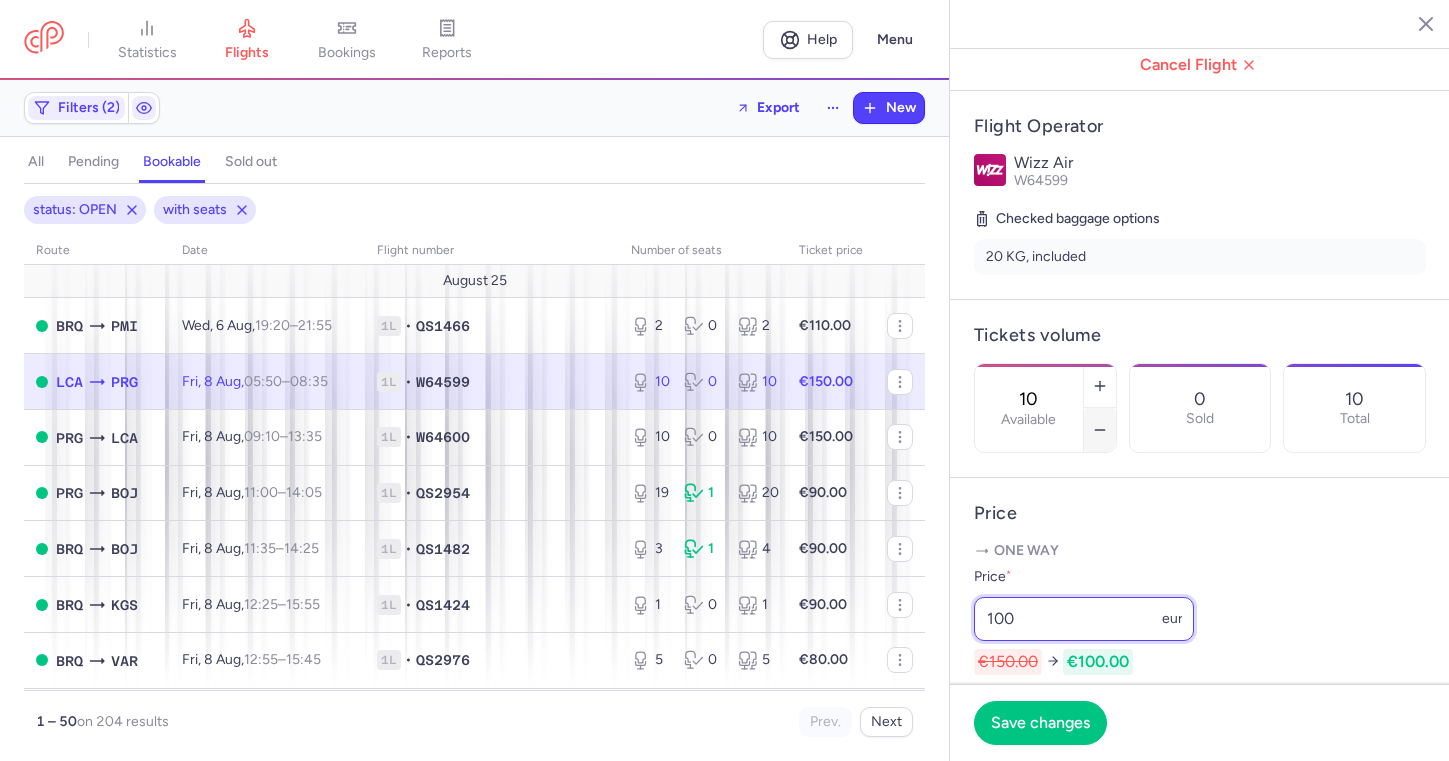 type on "100" 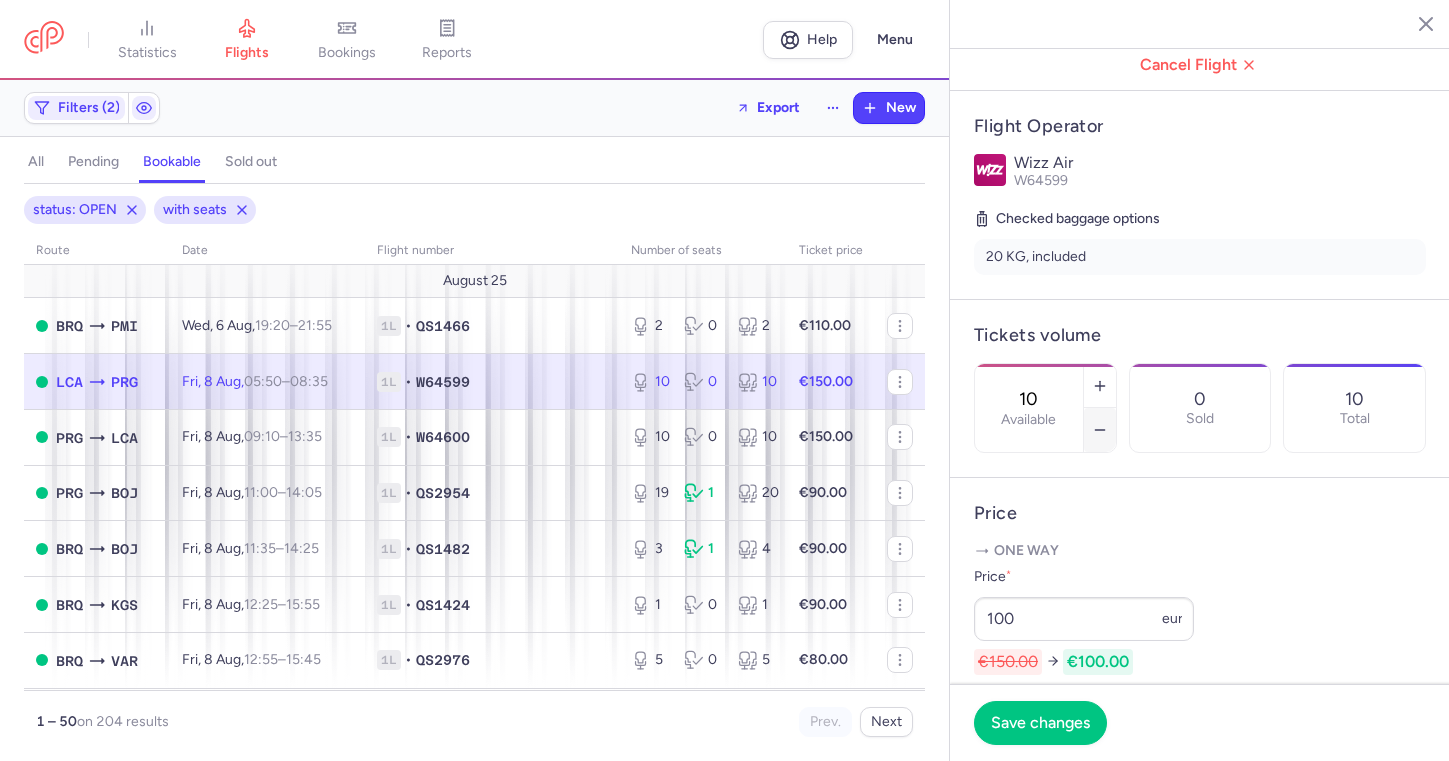 click at bounding box center [1100, 430] 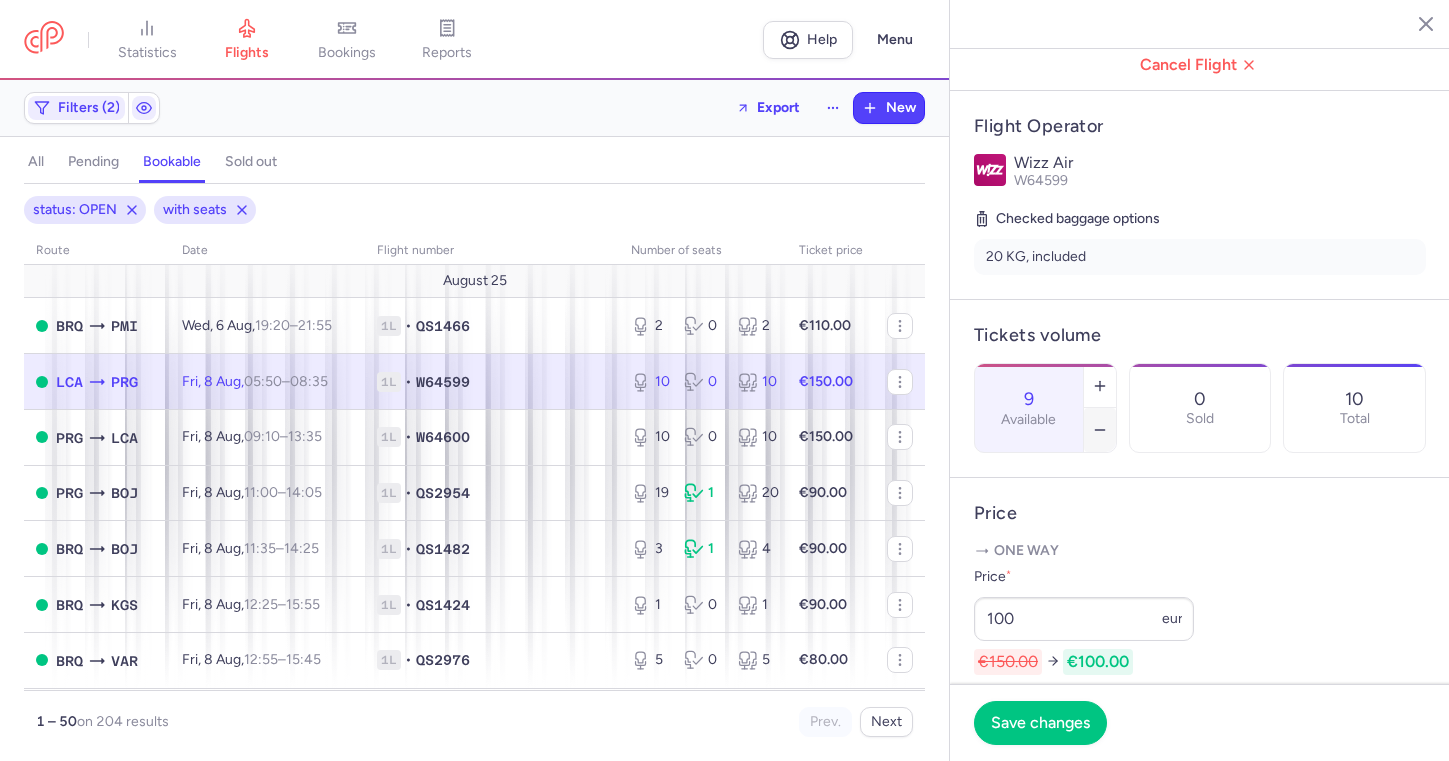 click at bounding box center (1100, 430) 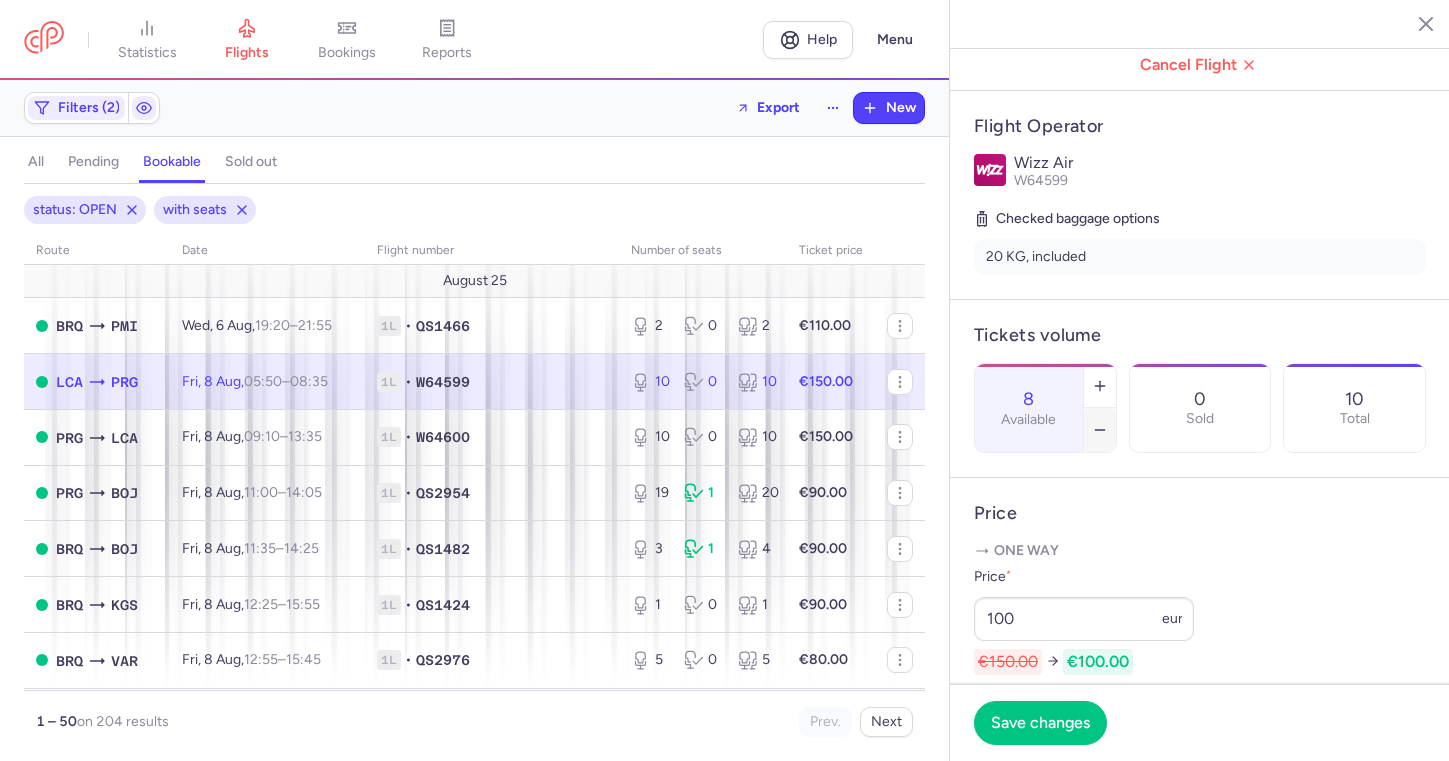 click at bounding box center (1100, 430) 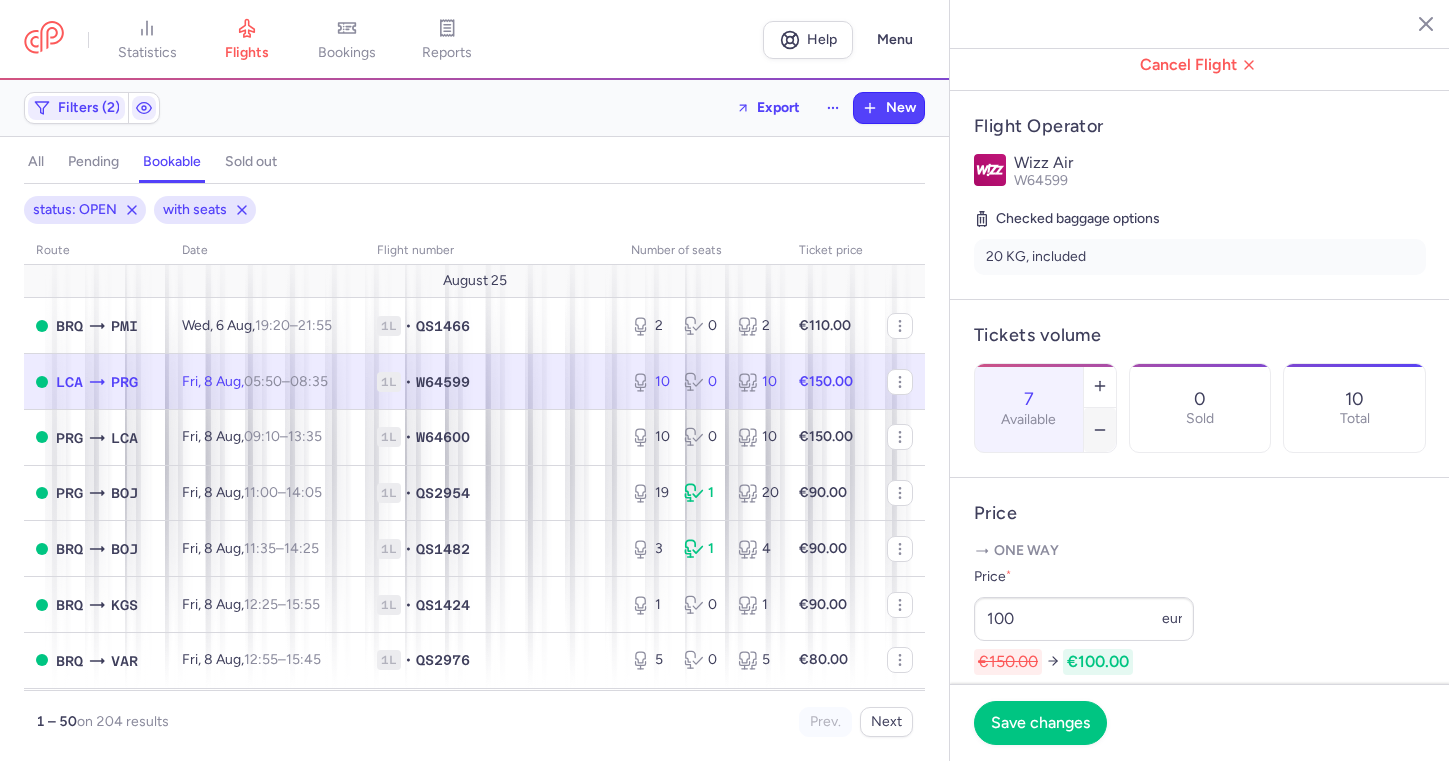 click at bounding box center (1100, 430) 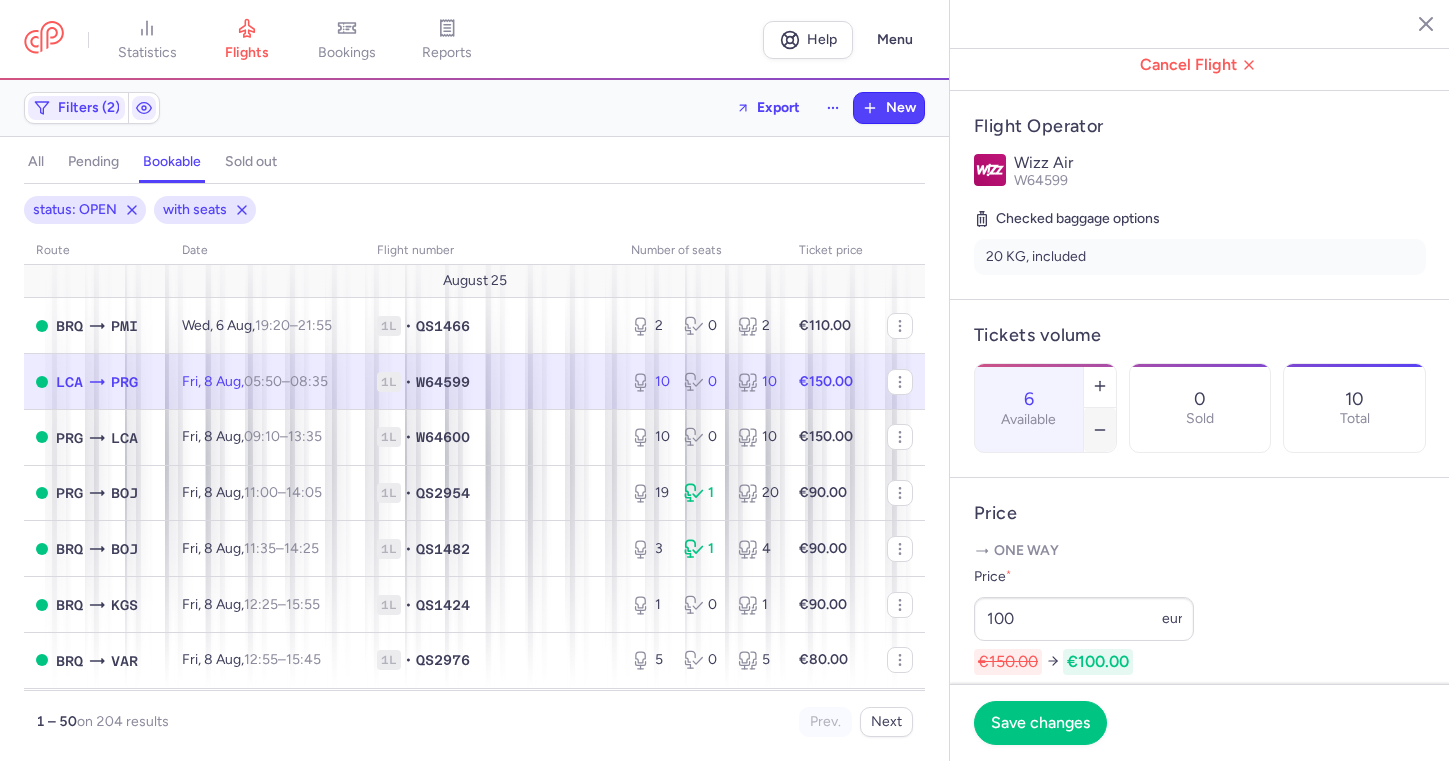 click at bounding box center (1100, 430) 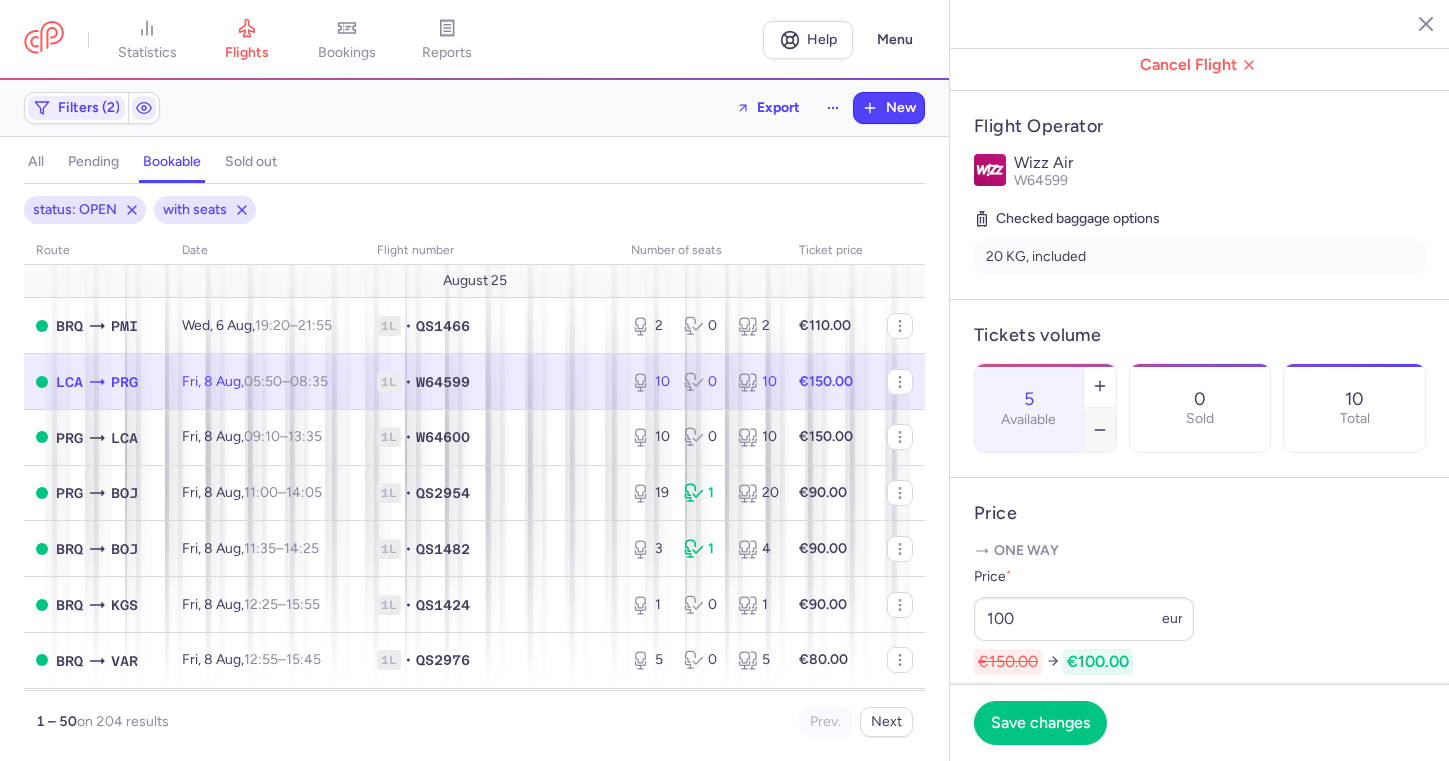 click at bounding box center [1100, 430] 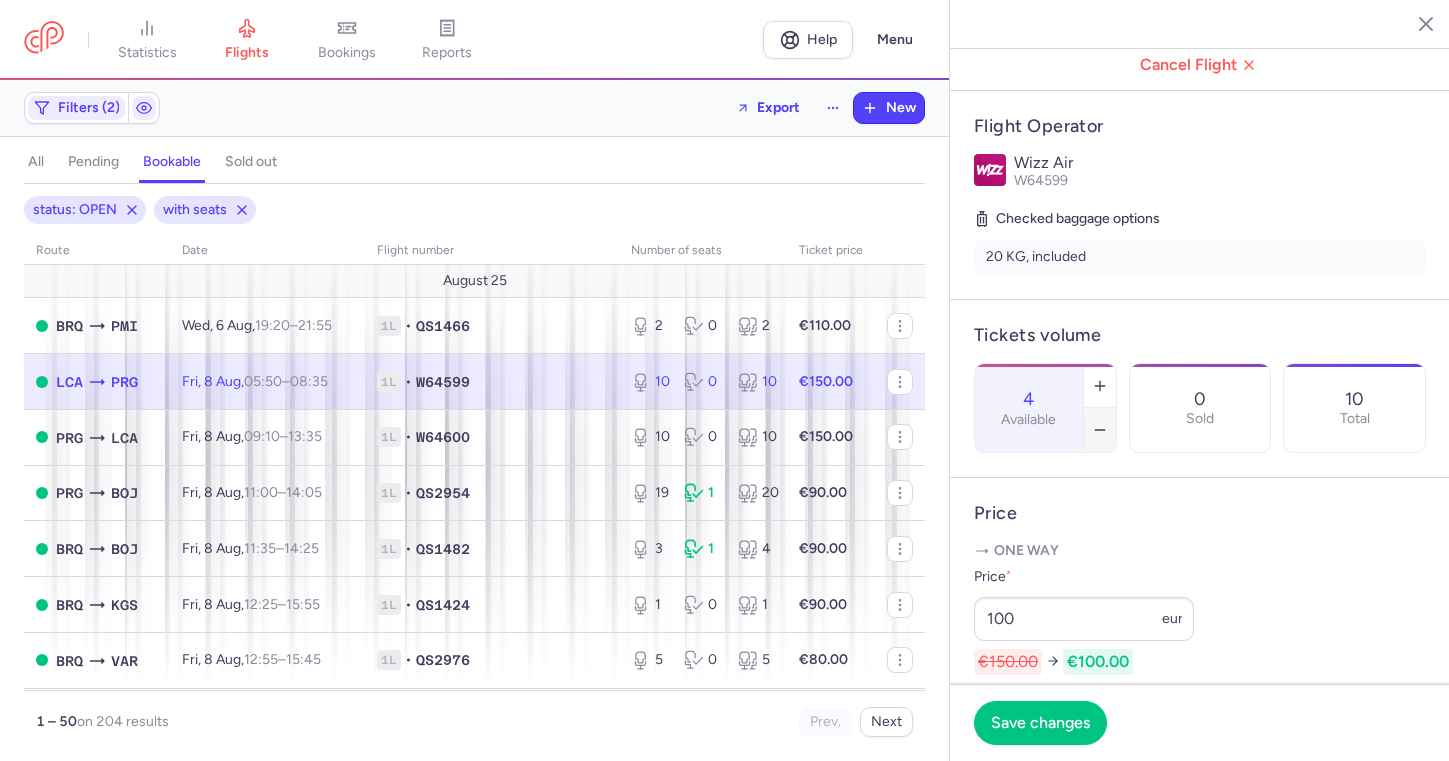click at bounding box center (1100, 430) 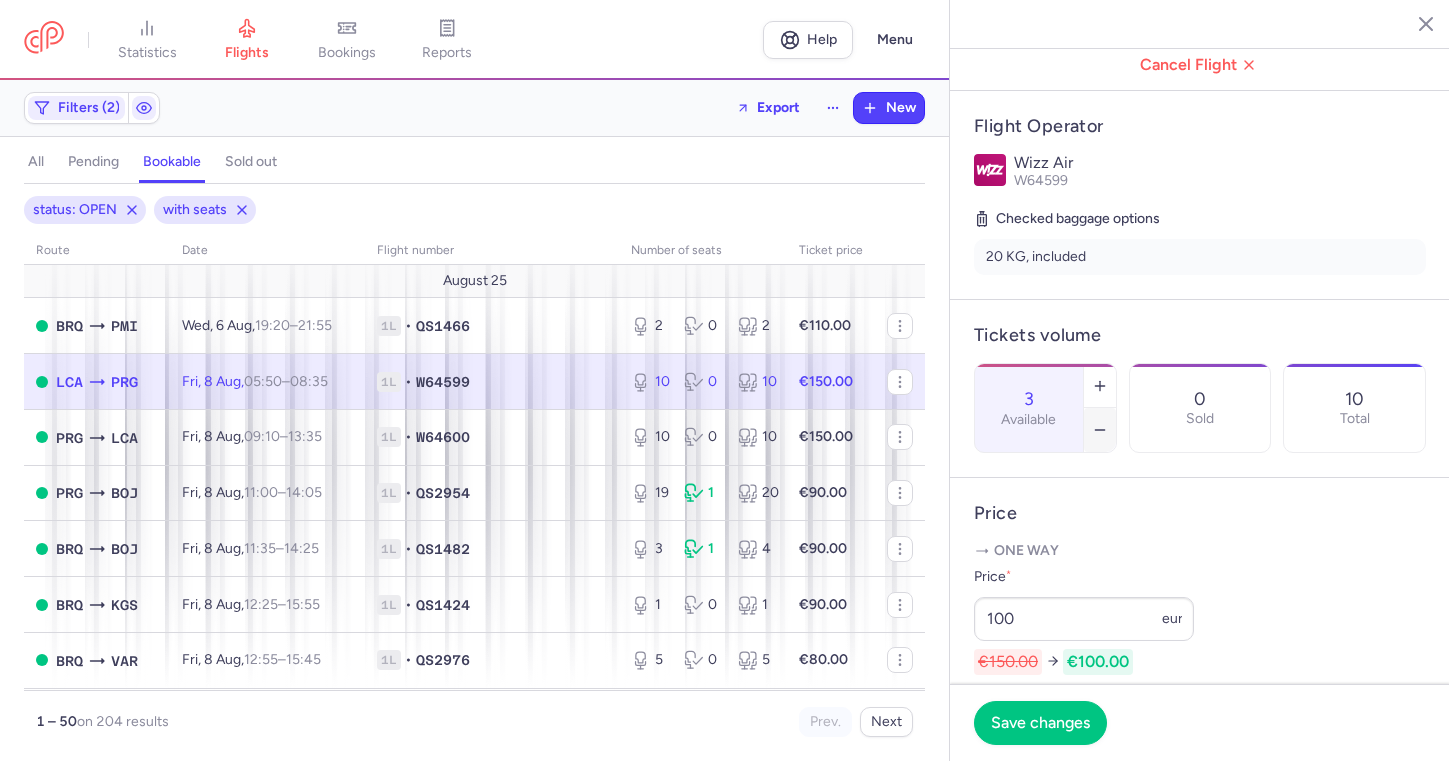 click at bounding box center (1100, 430) 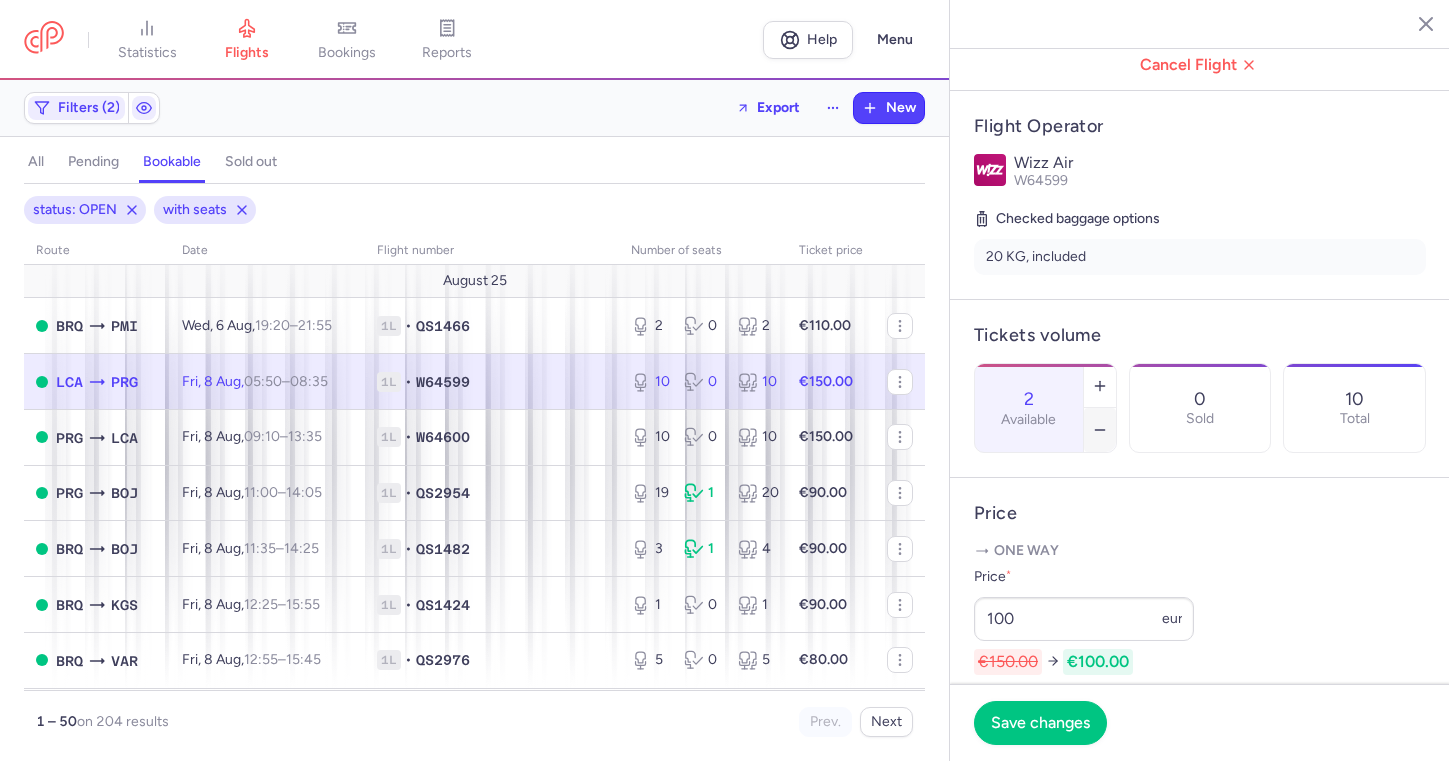 click at bounding box center (1100, 430) 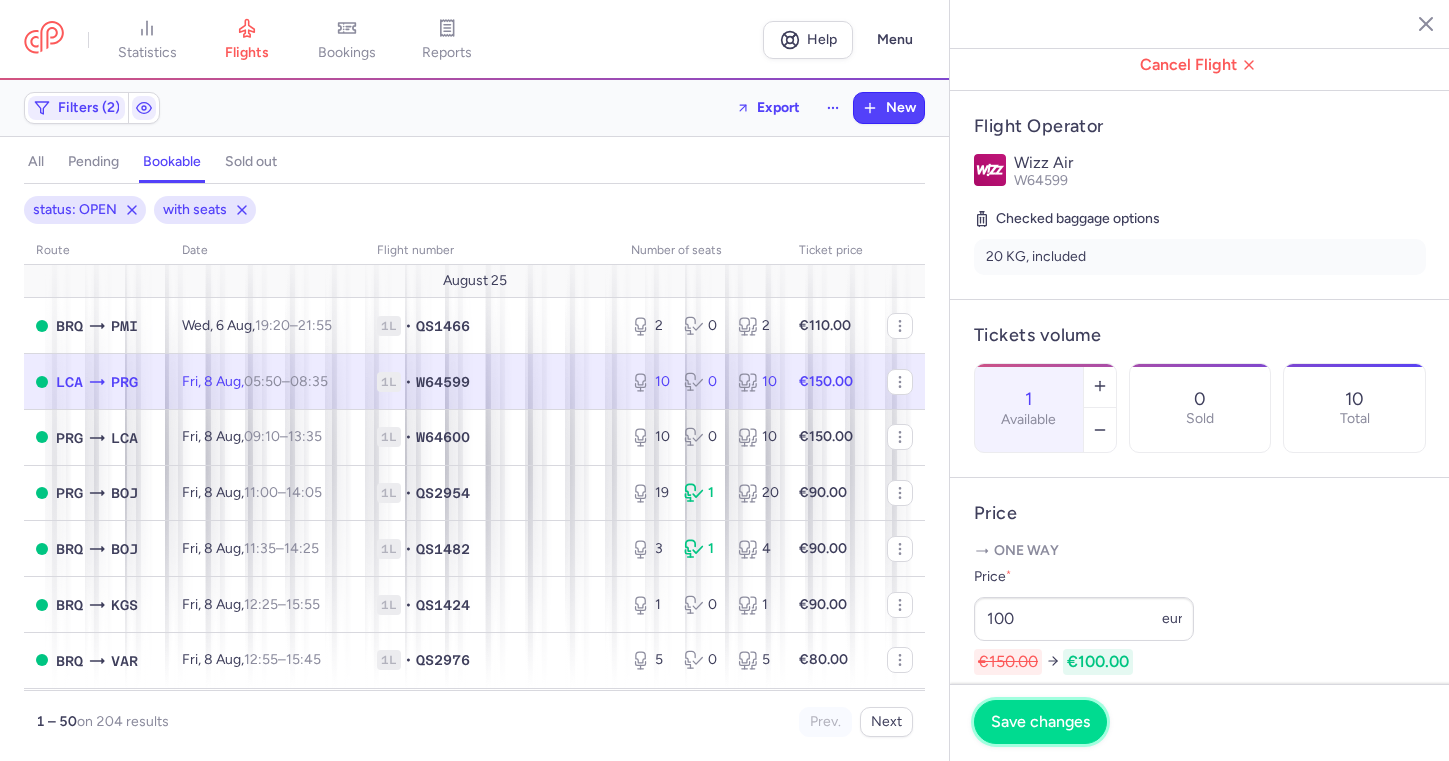 click on "Save changes" at bounding box center (1040, 722) 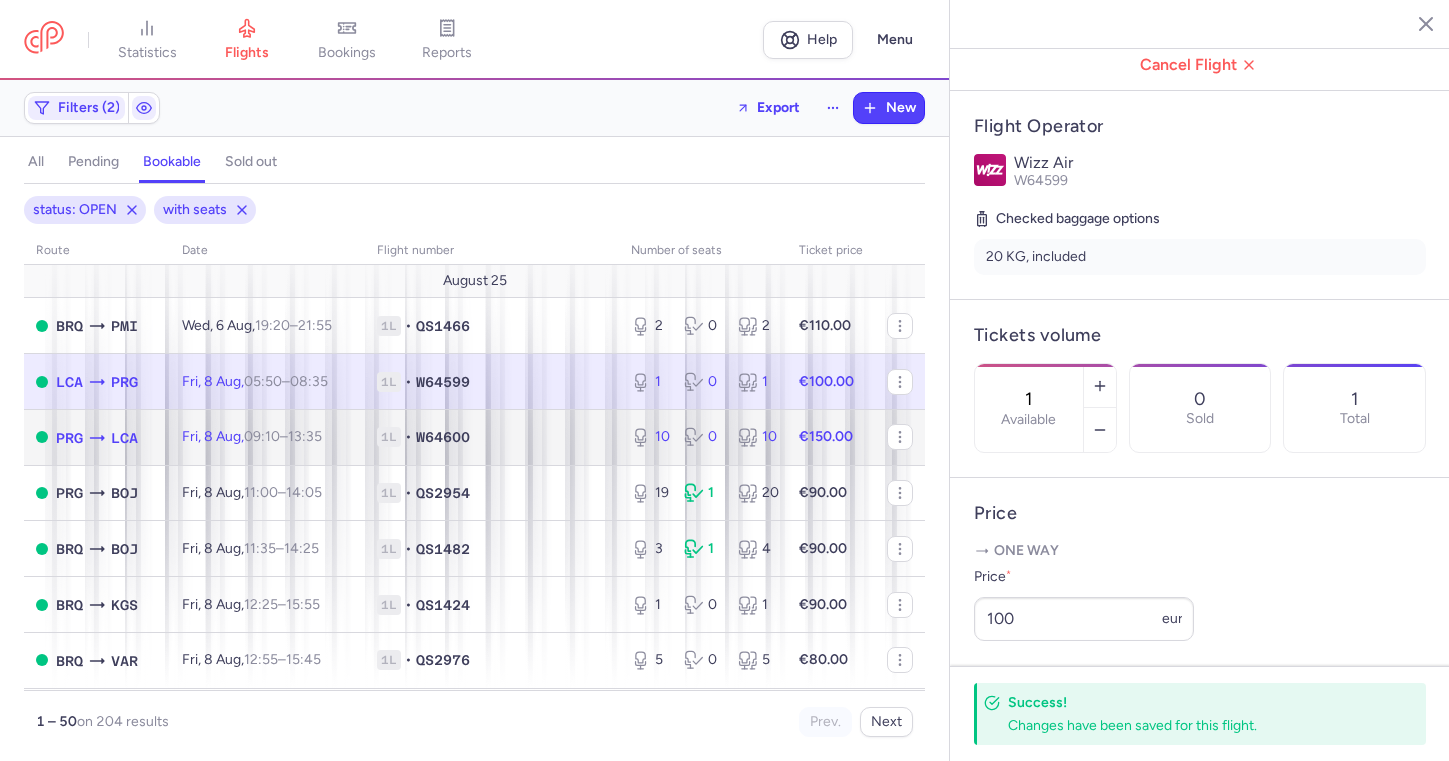 click on "09:10  –  13:35  +0" at bounding box center (283, 436) 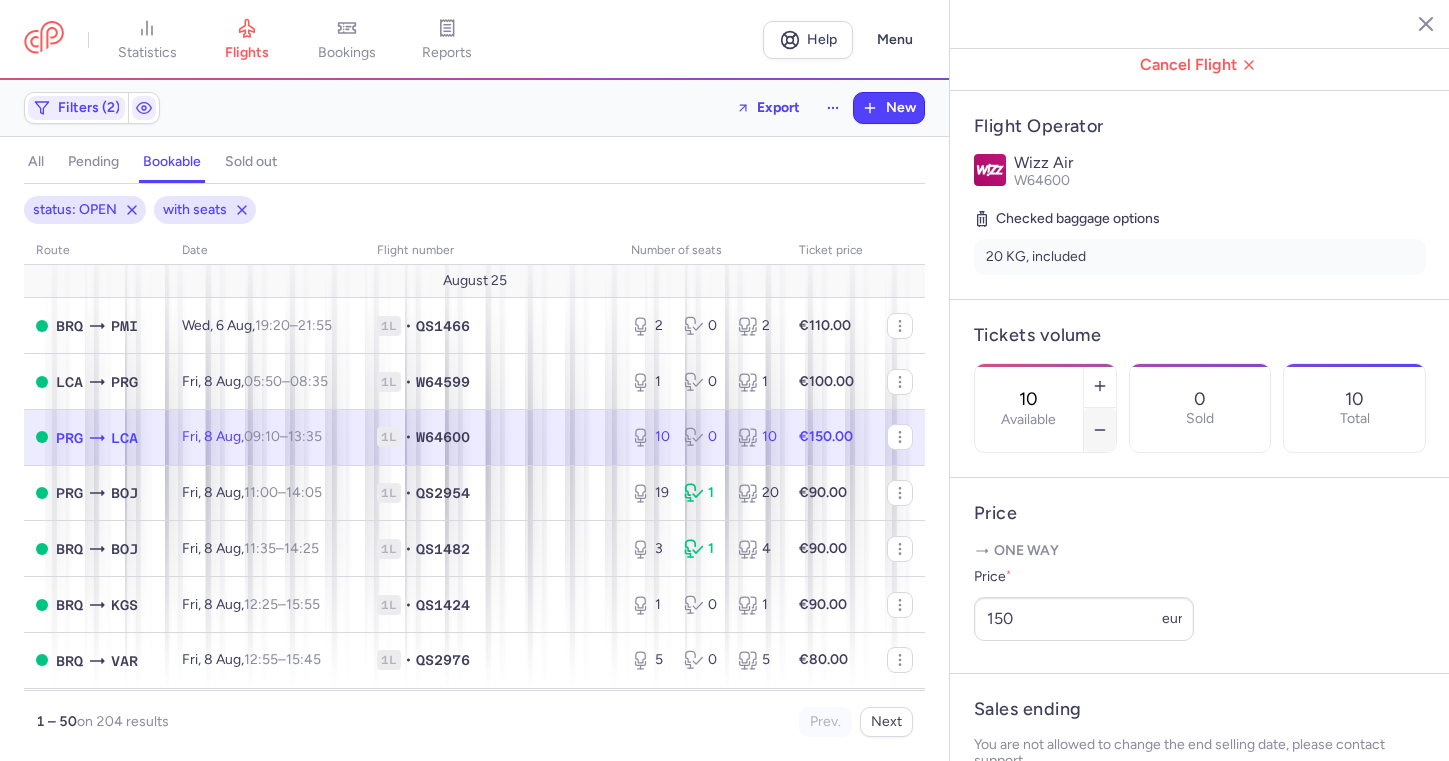 click at bounding box center (1100, 430) 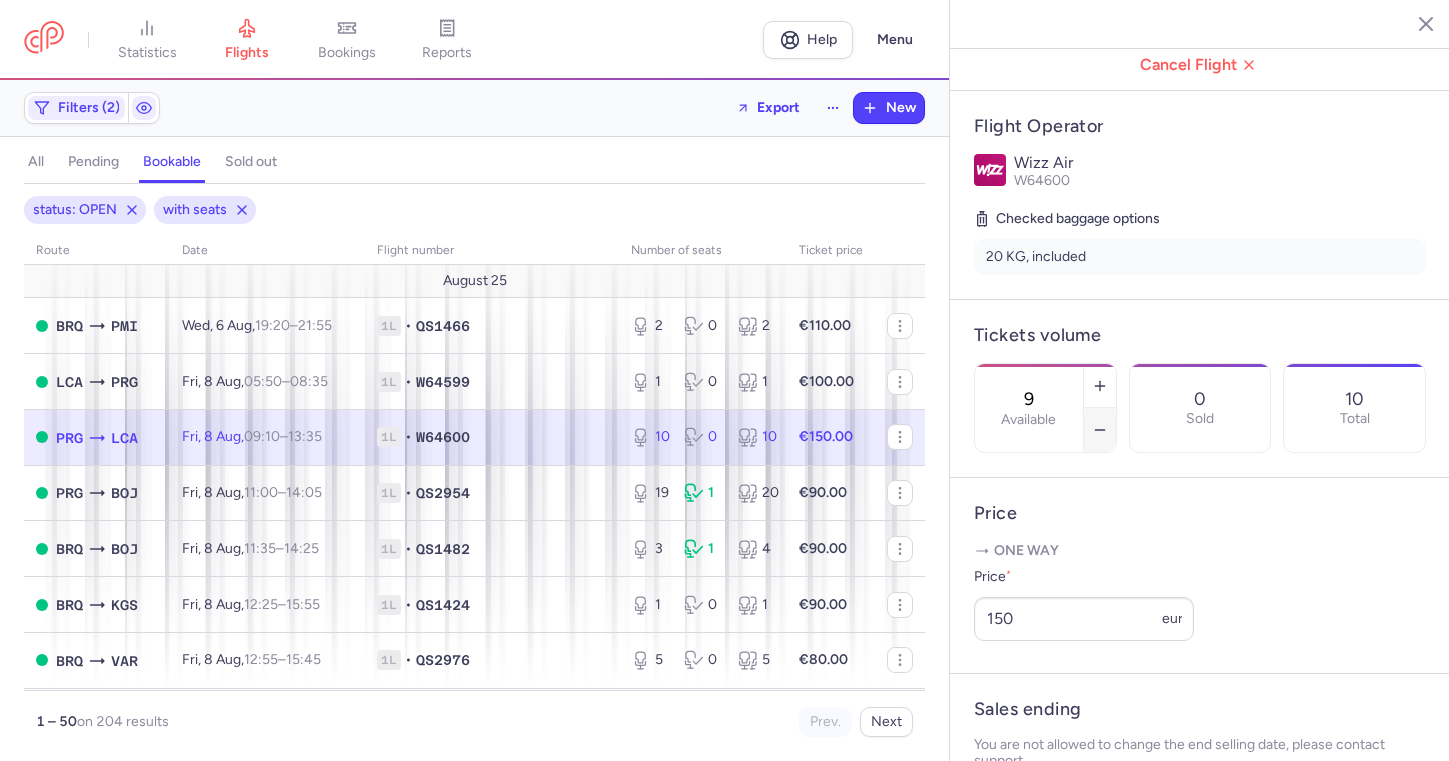 click at bounding box center [1100, 430] 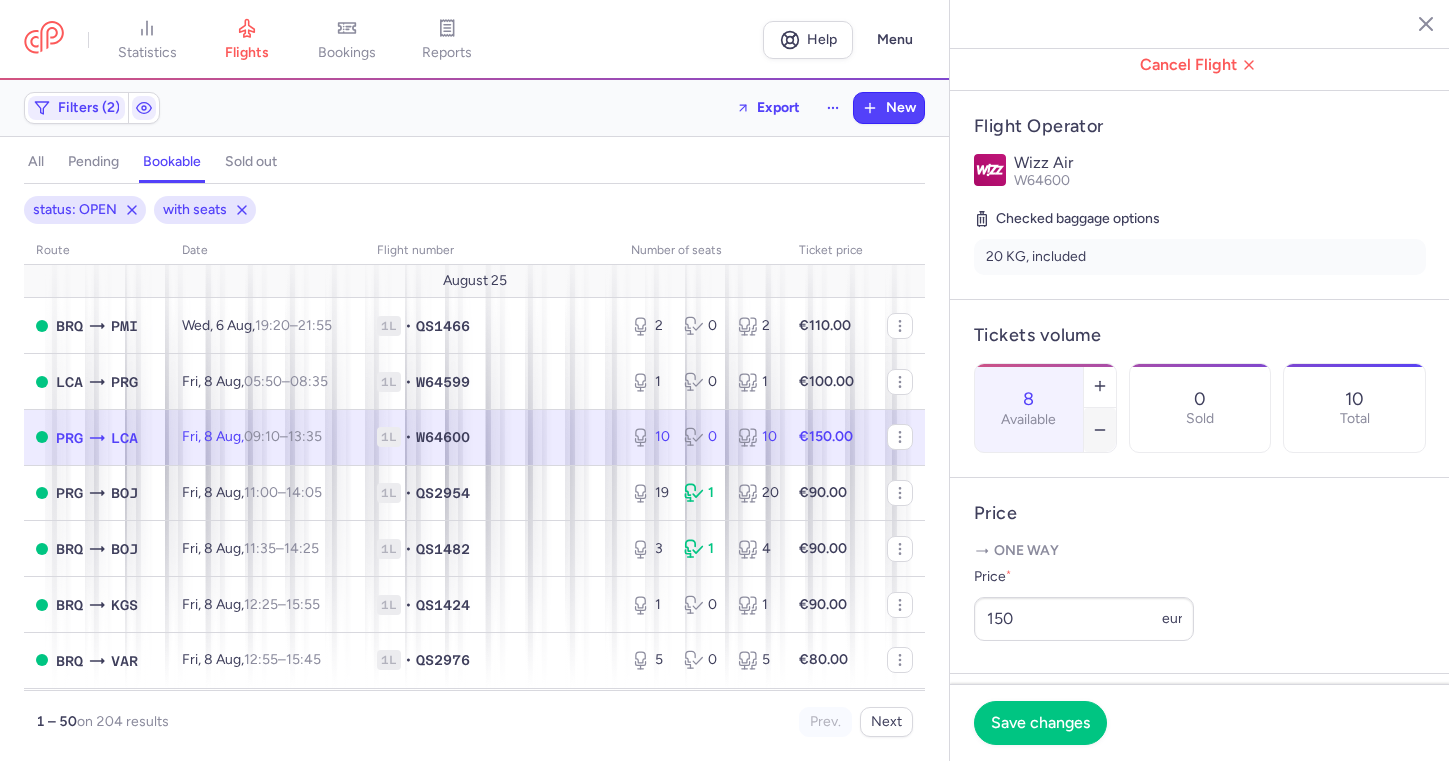 click at bounding box center [1100, 430] 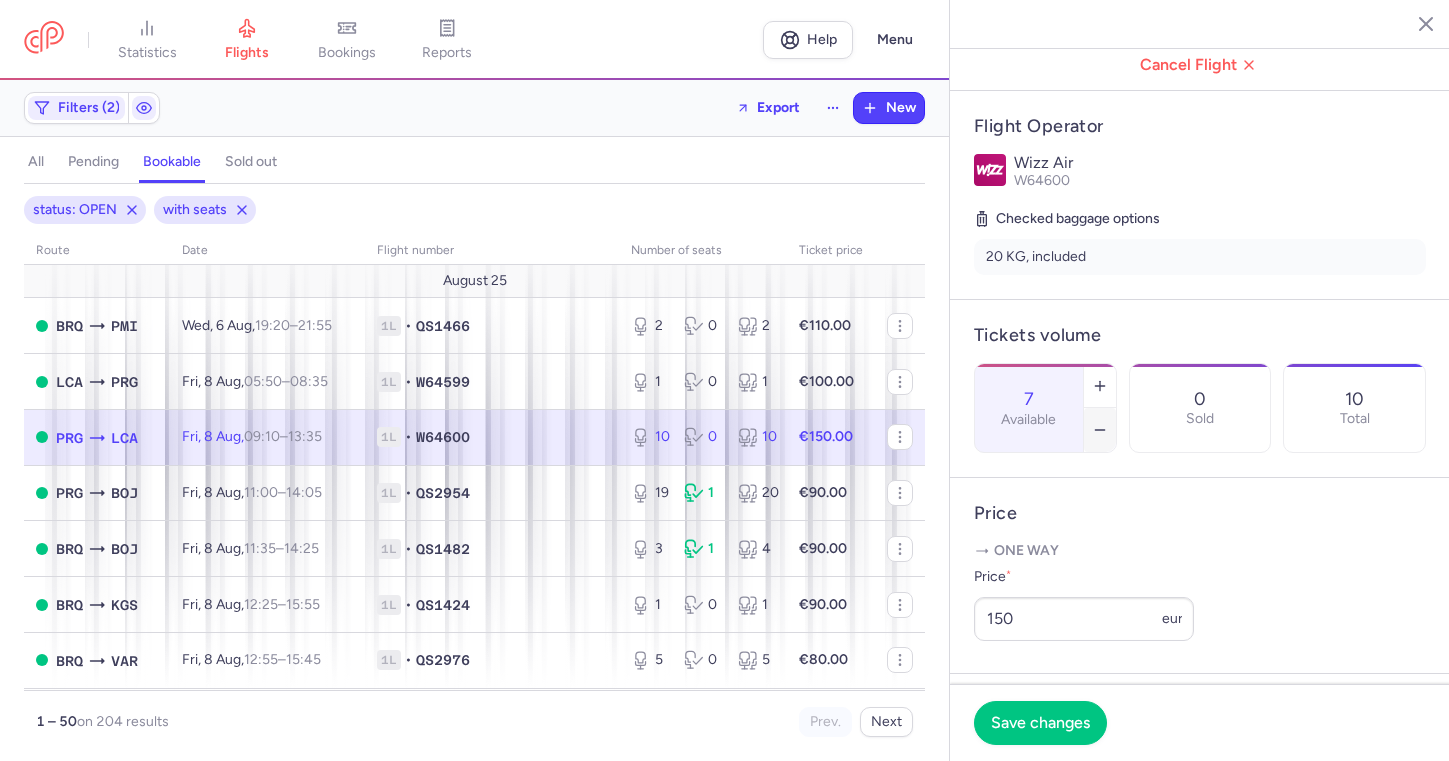 click at bounding box center (1100, 430) 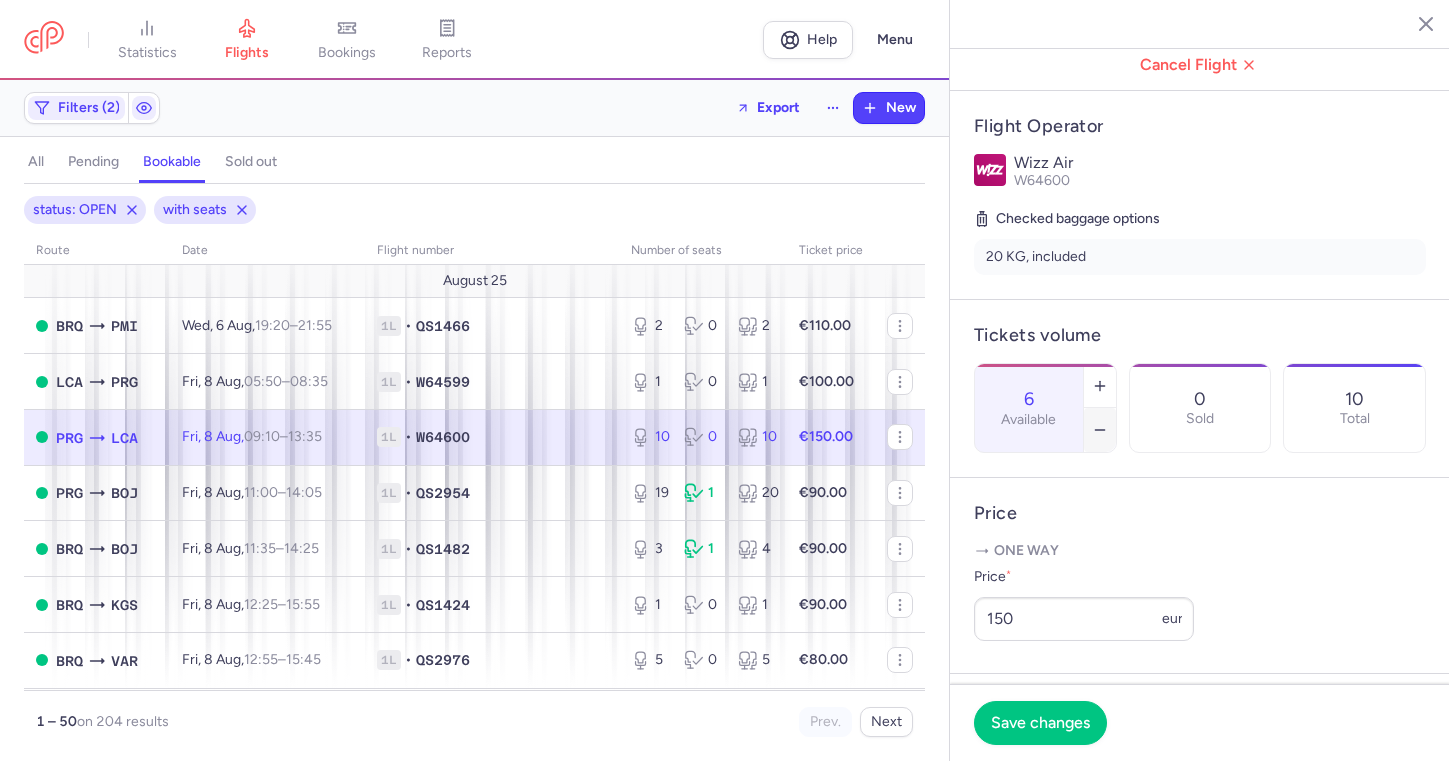 click at bounding box center [1100, 430] 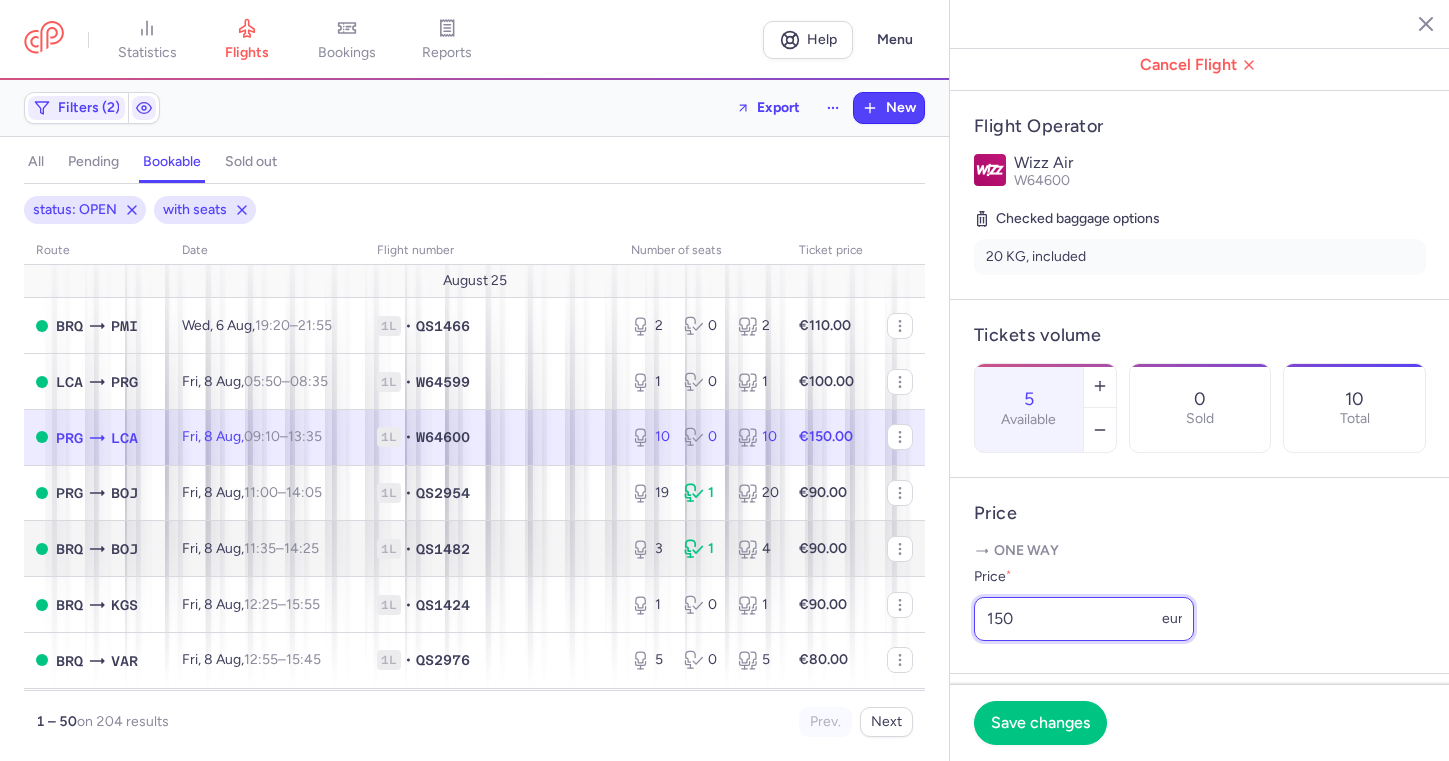 drag, startPoint x: 1041, startPoint y: 567, endPoint x: 918, endPoint y: 565, distance: 123.01626 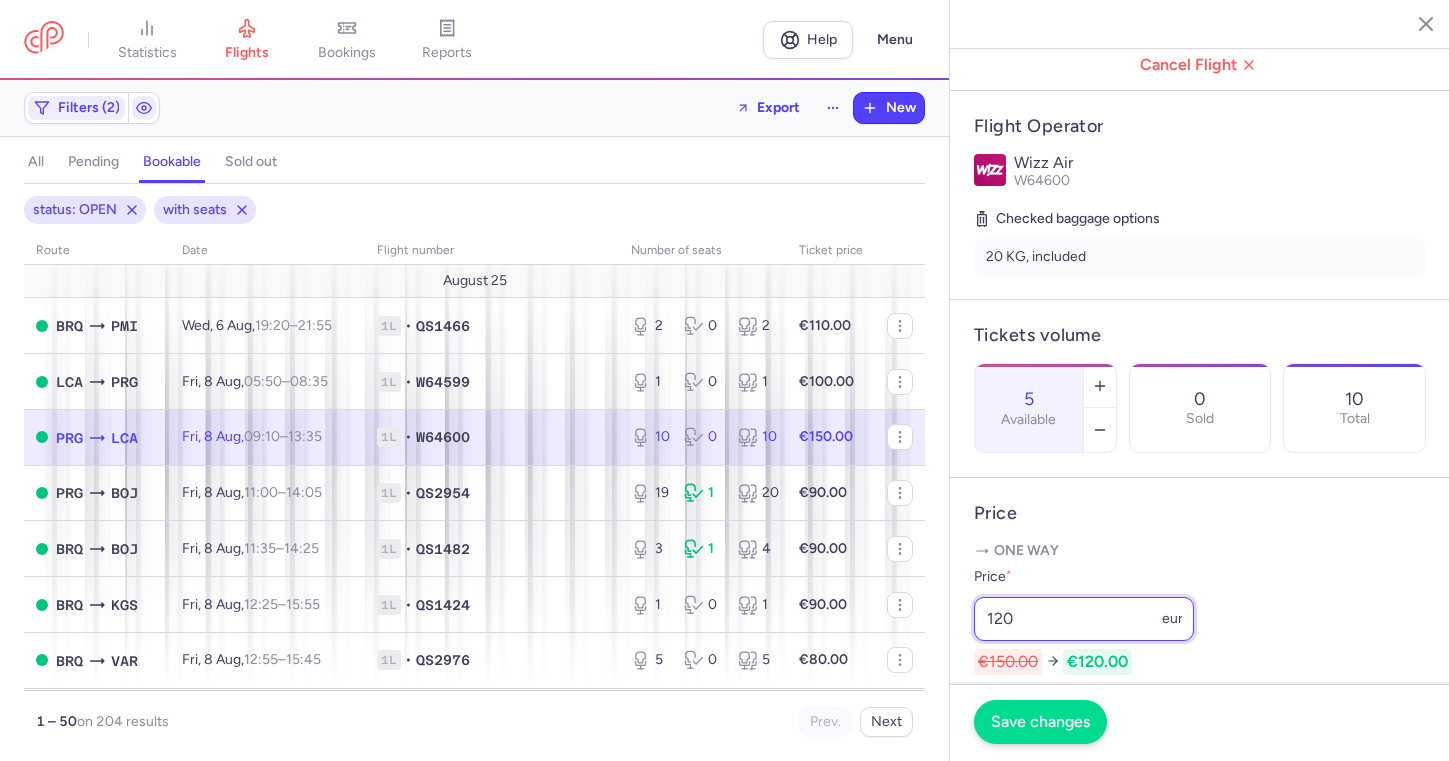 type on "120" 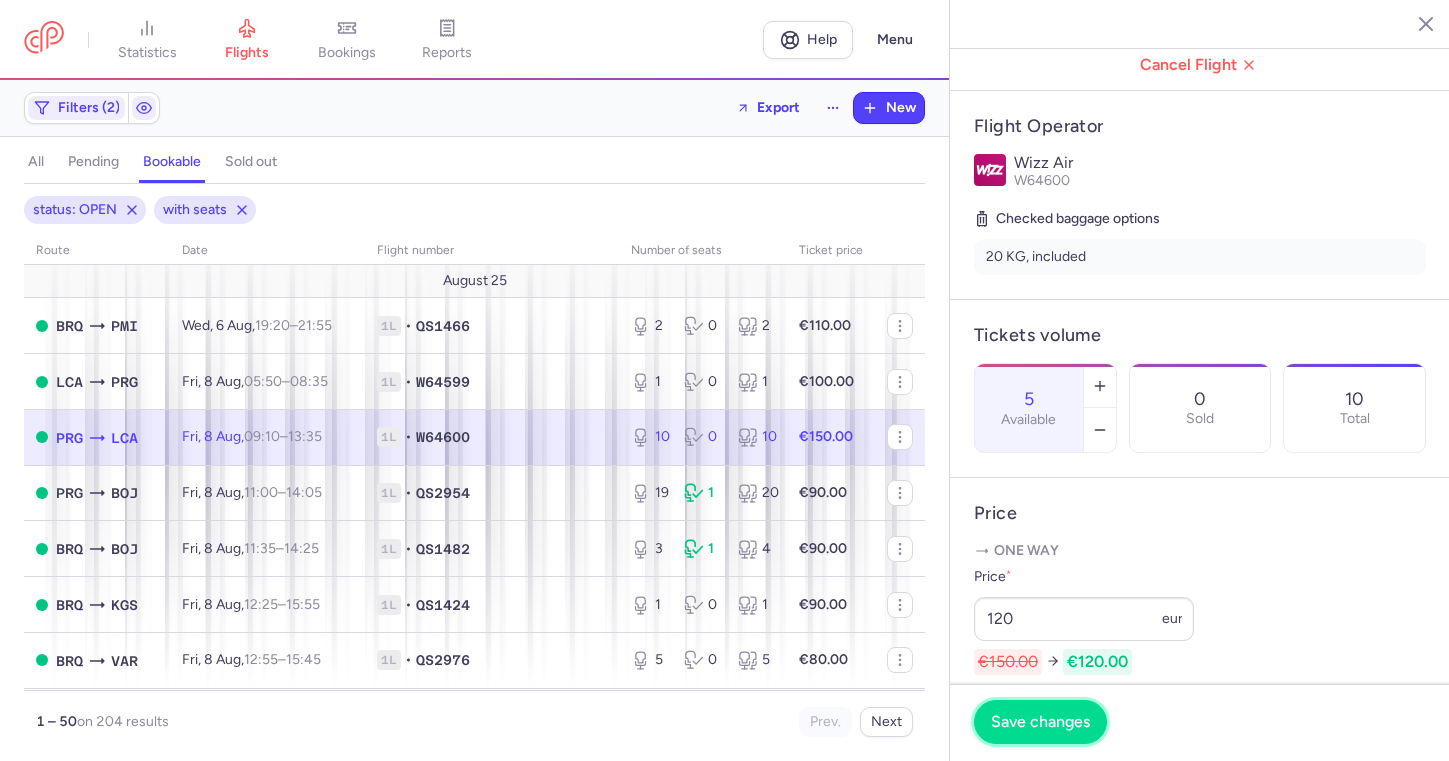 click on "Save changes" at bounding box center (1040, 722) 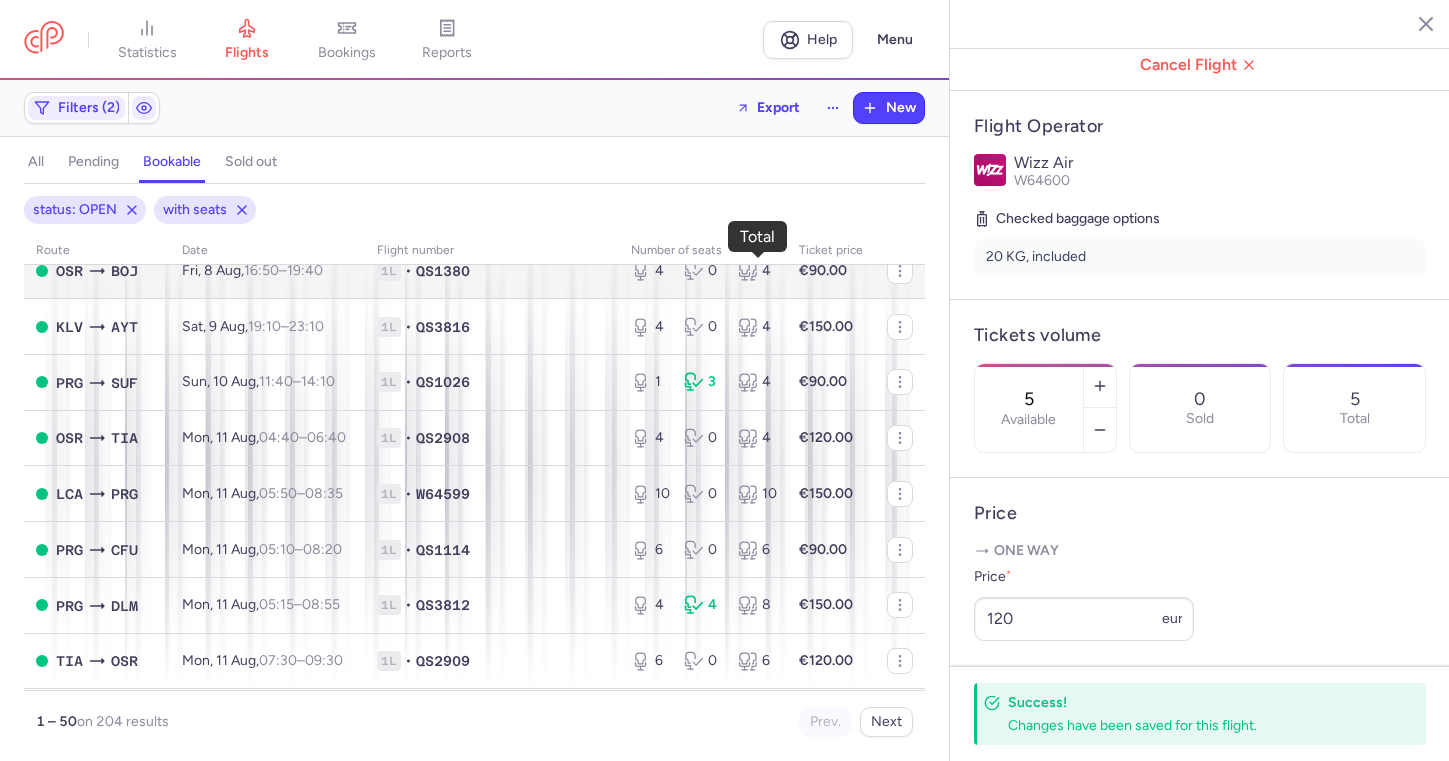 scroll, scrollTop: 503, scrollLeft: 0, axis: vertical 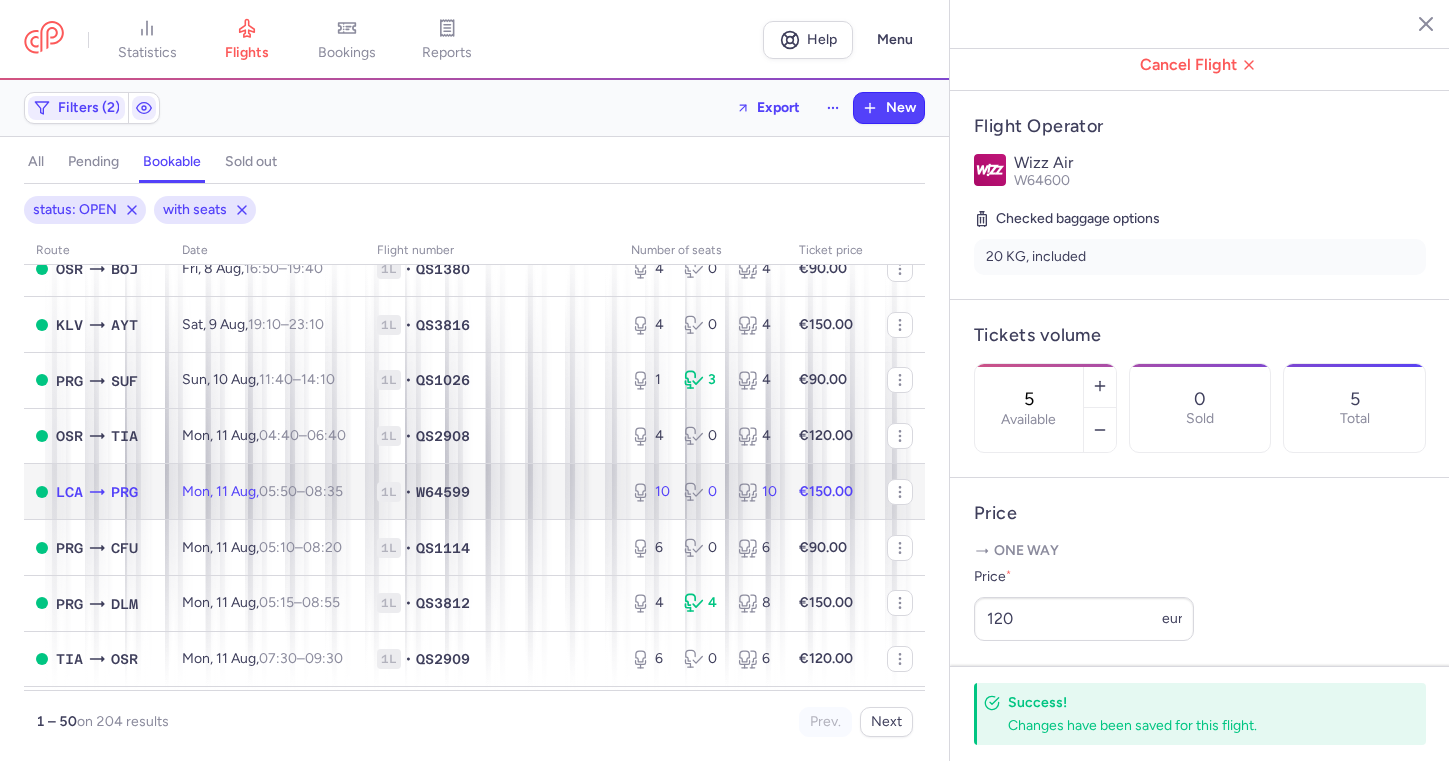 click on "1L • W64599" 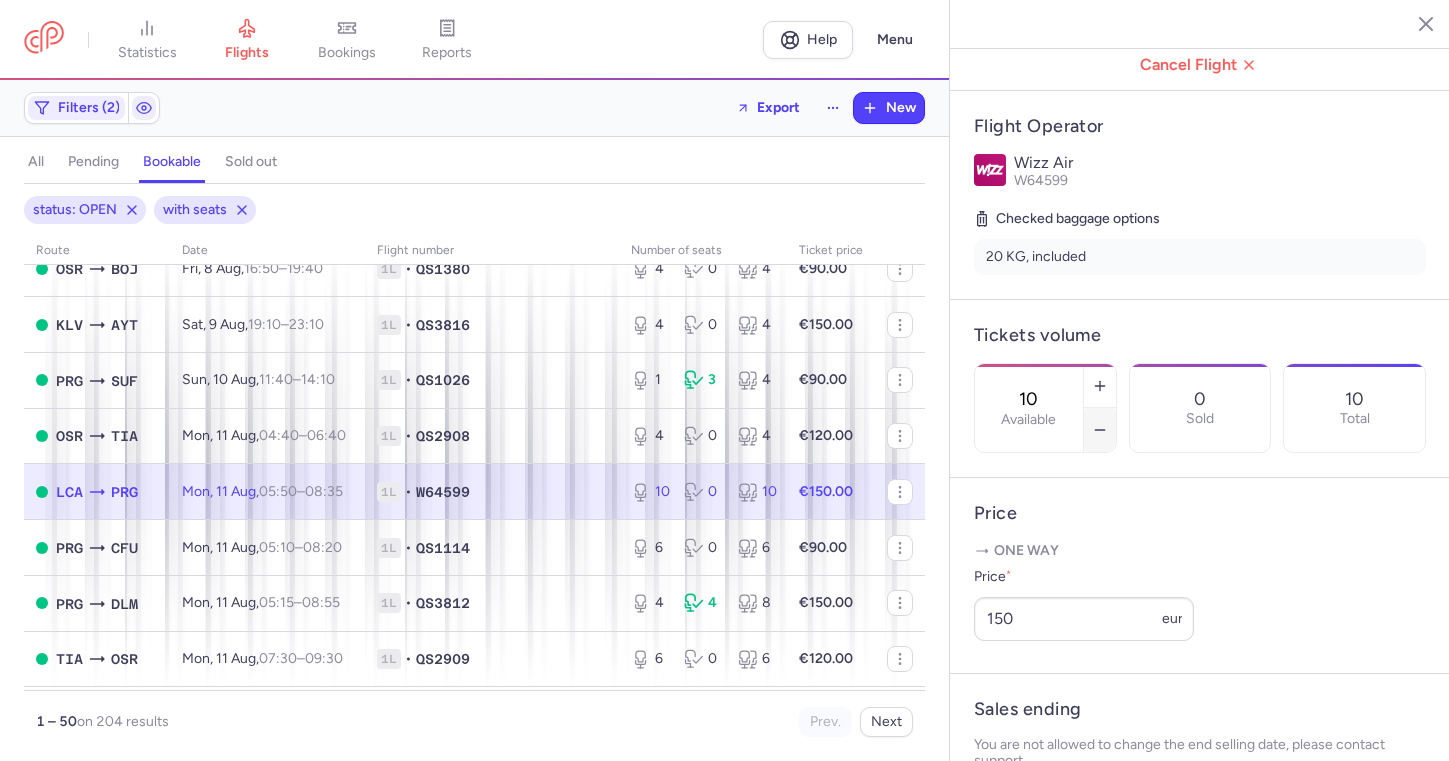 click 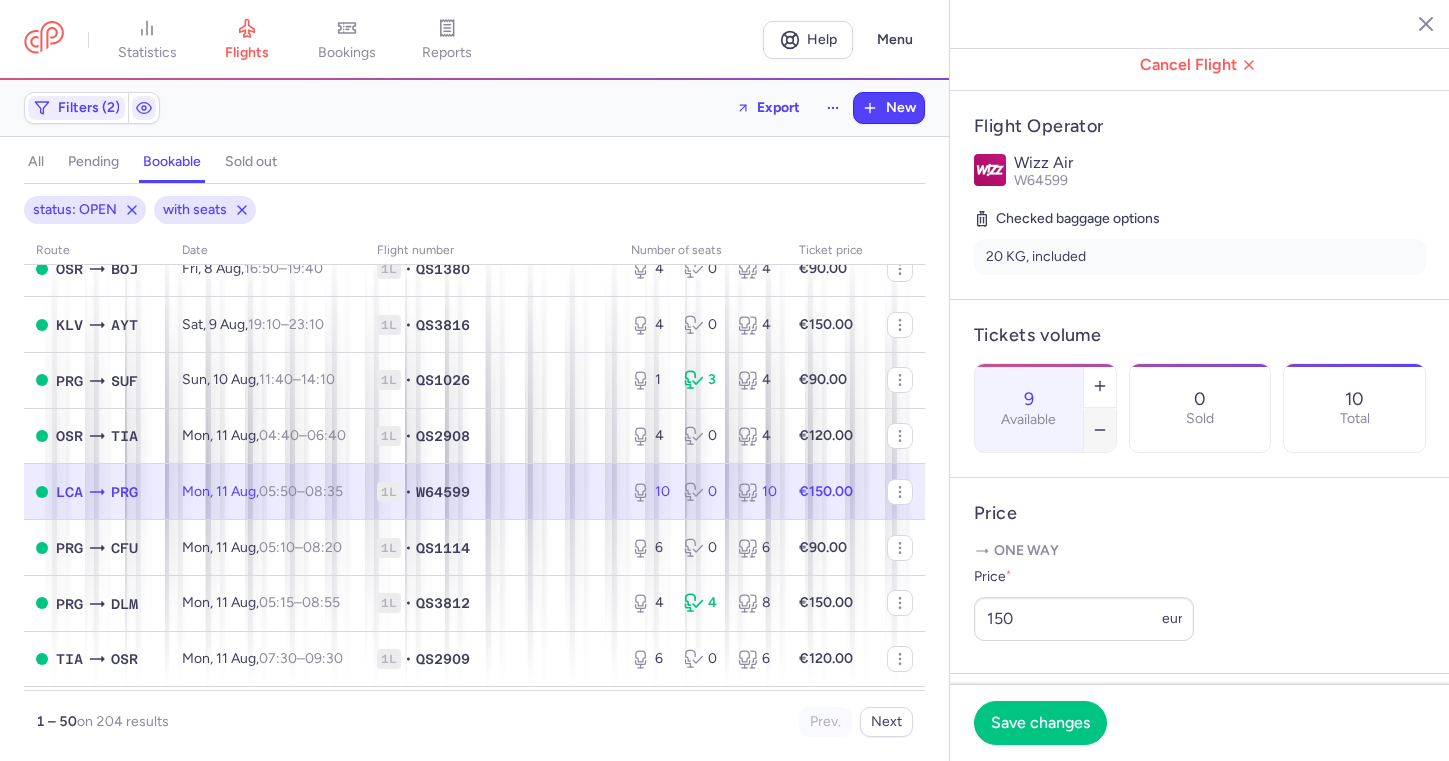 click 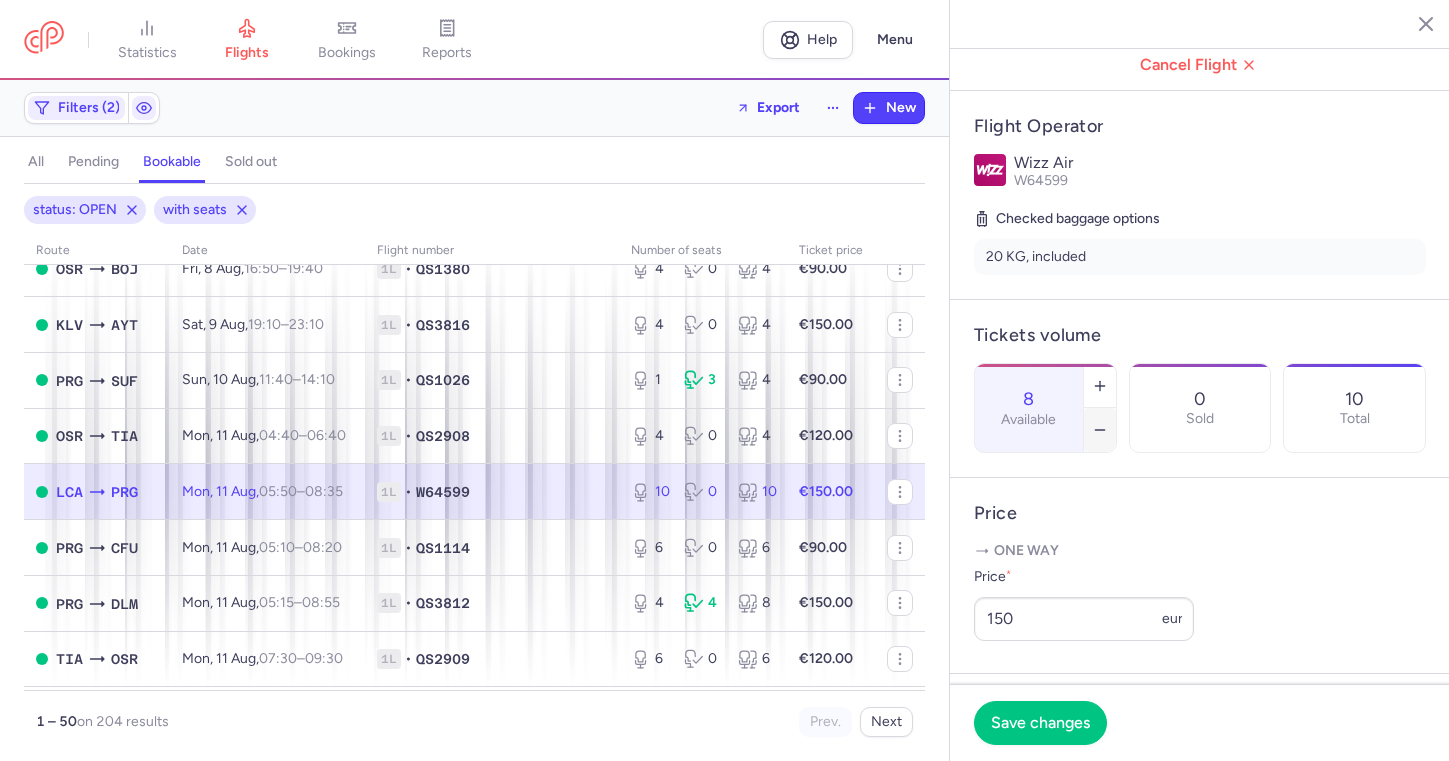 click 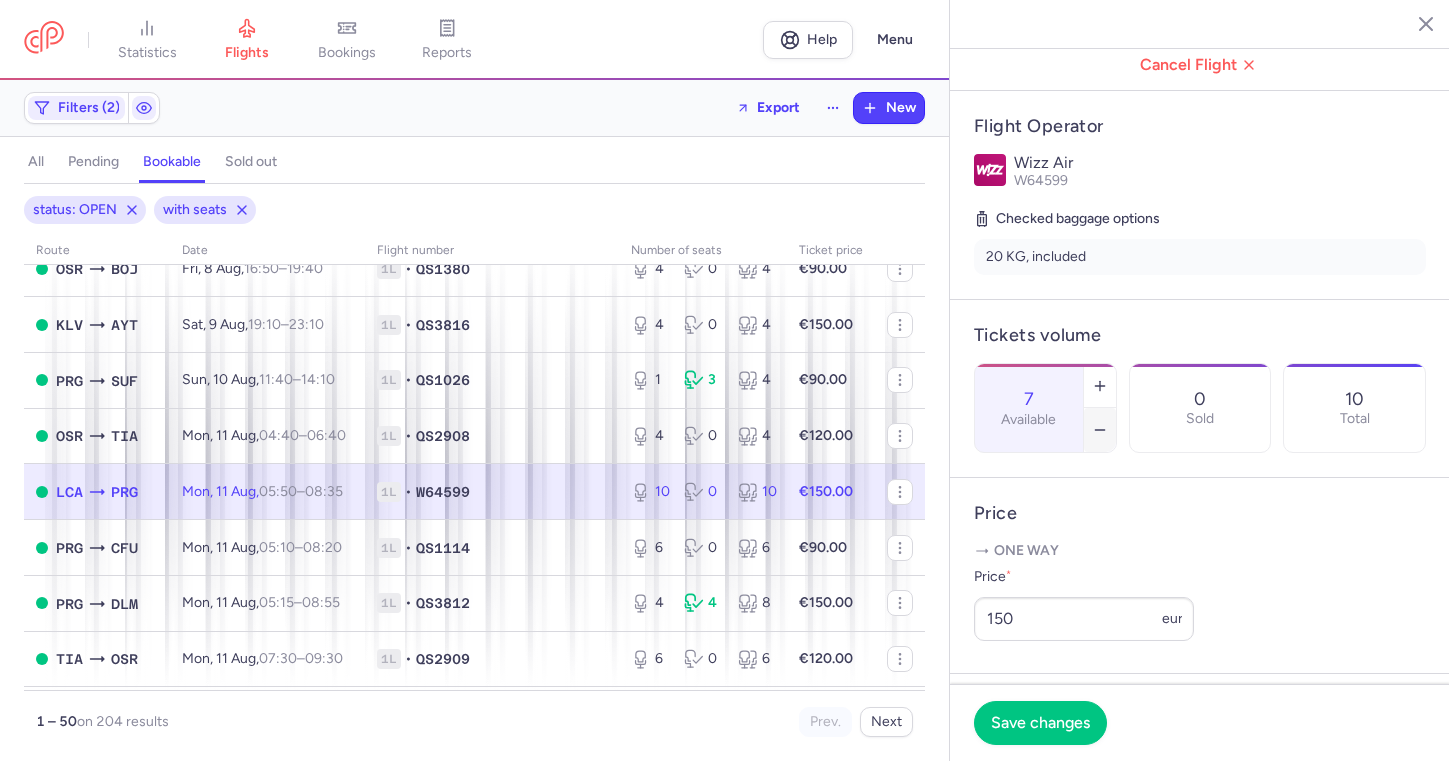 click 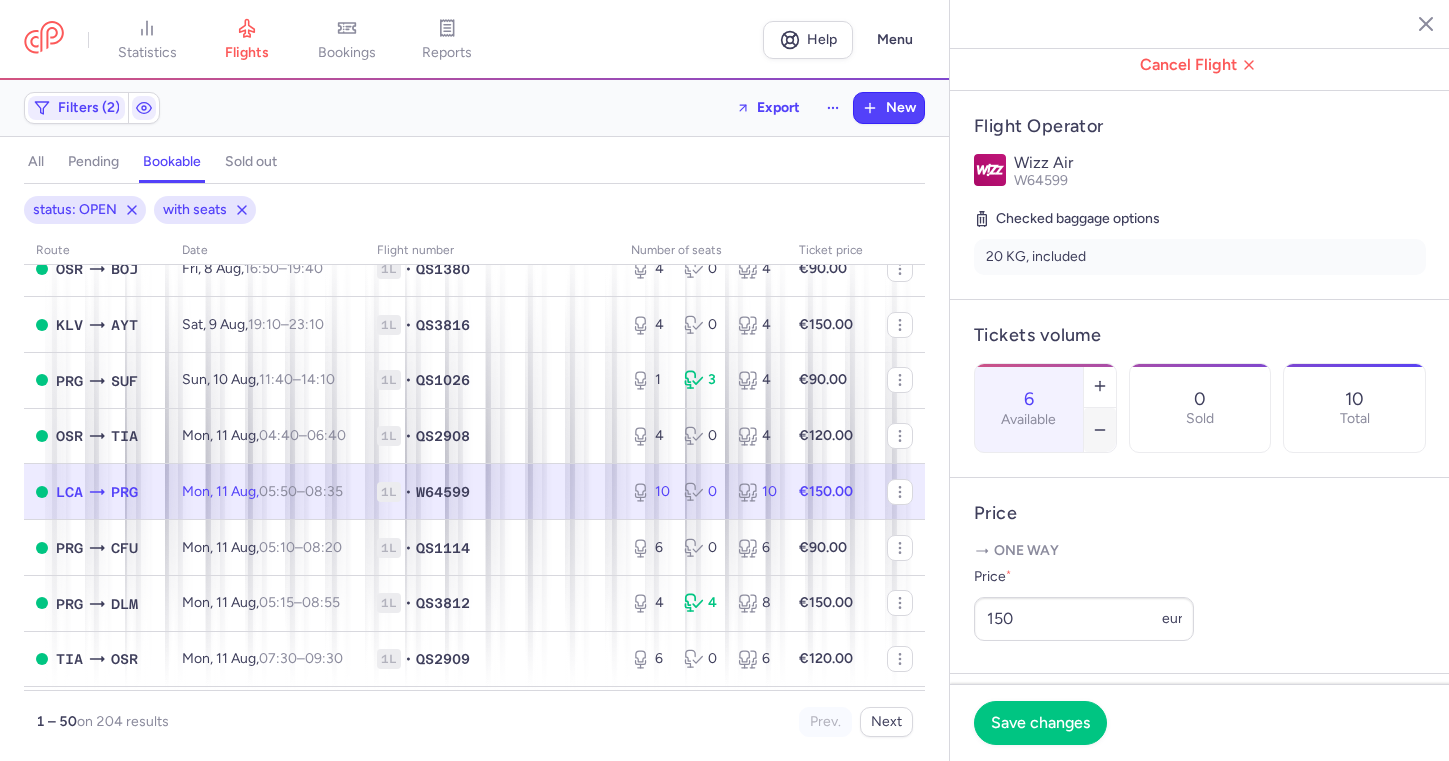 click 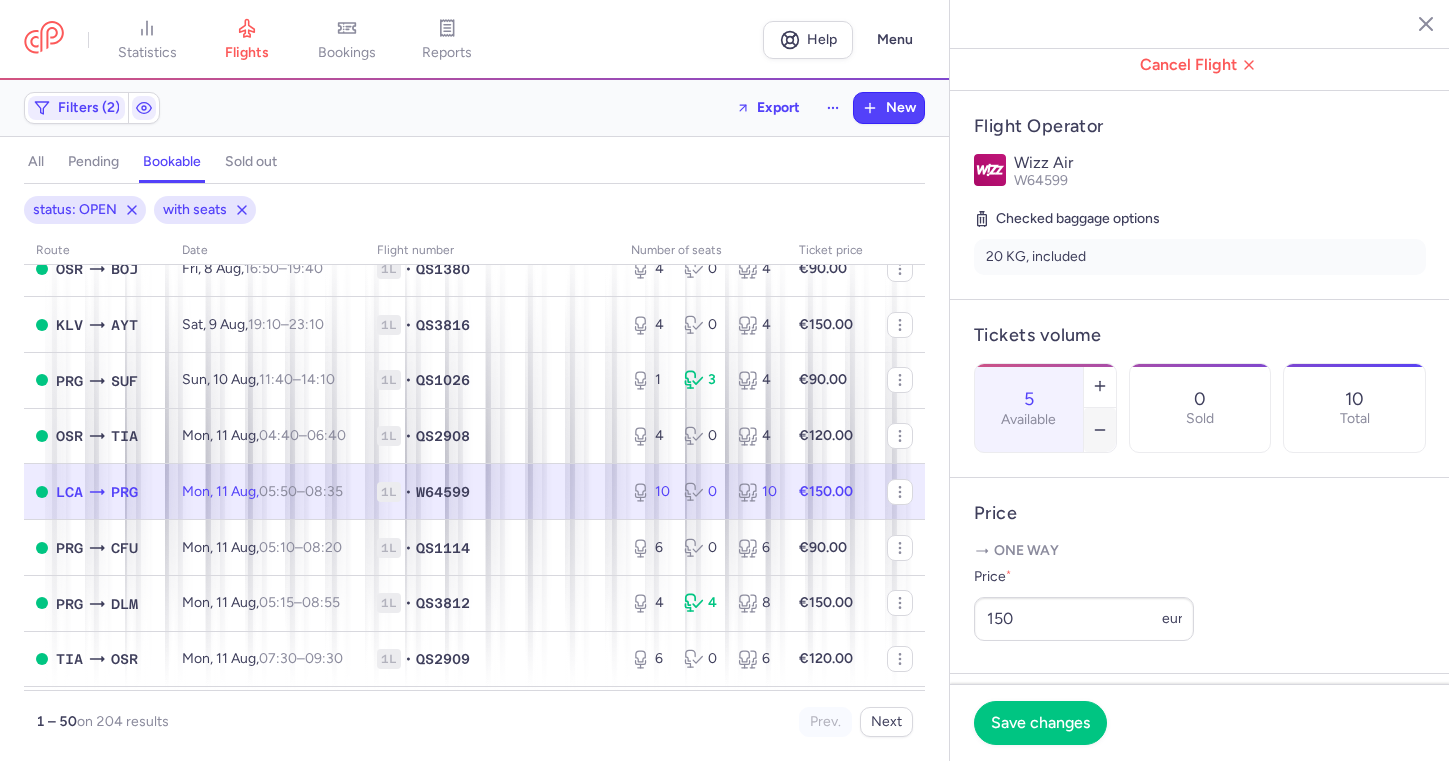 click 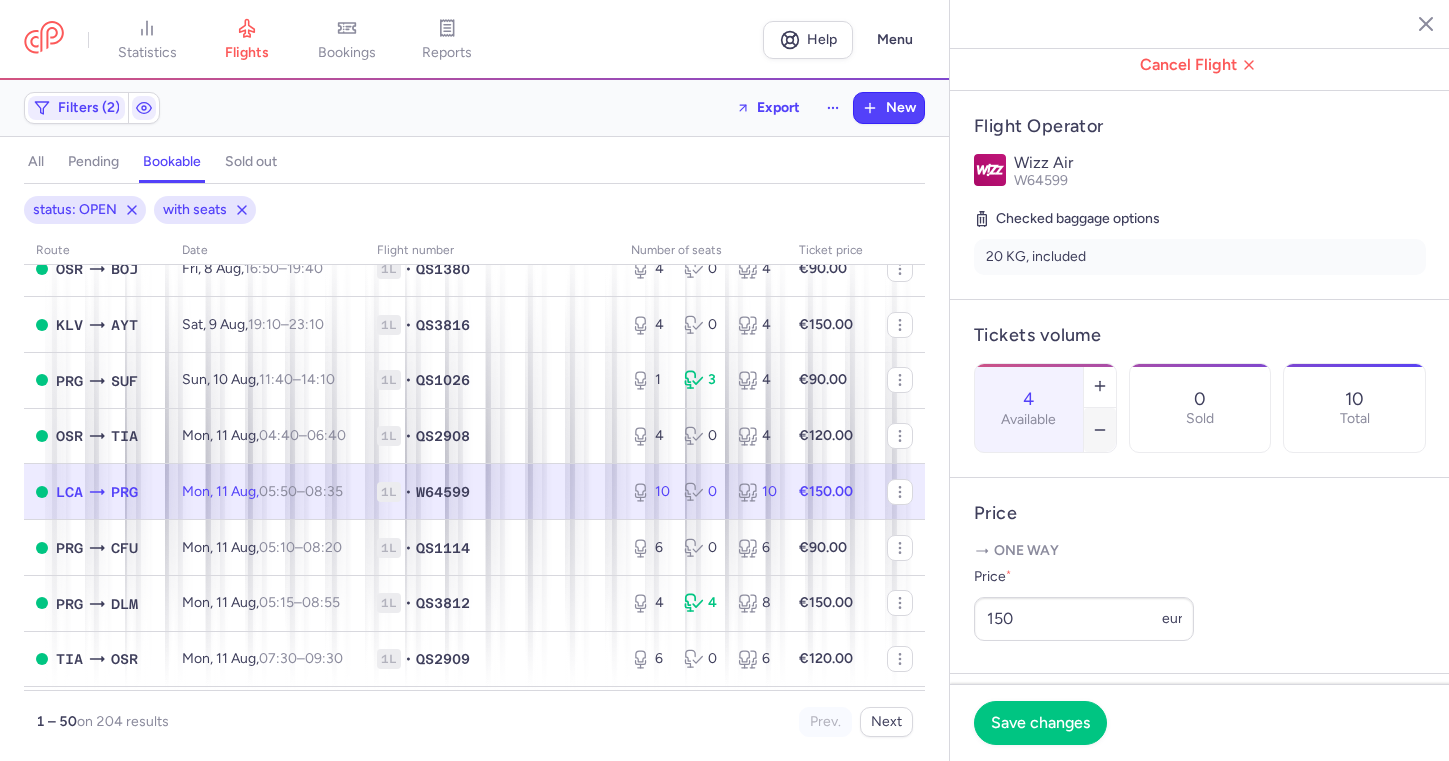click 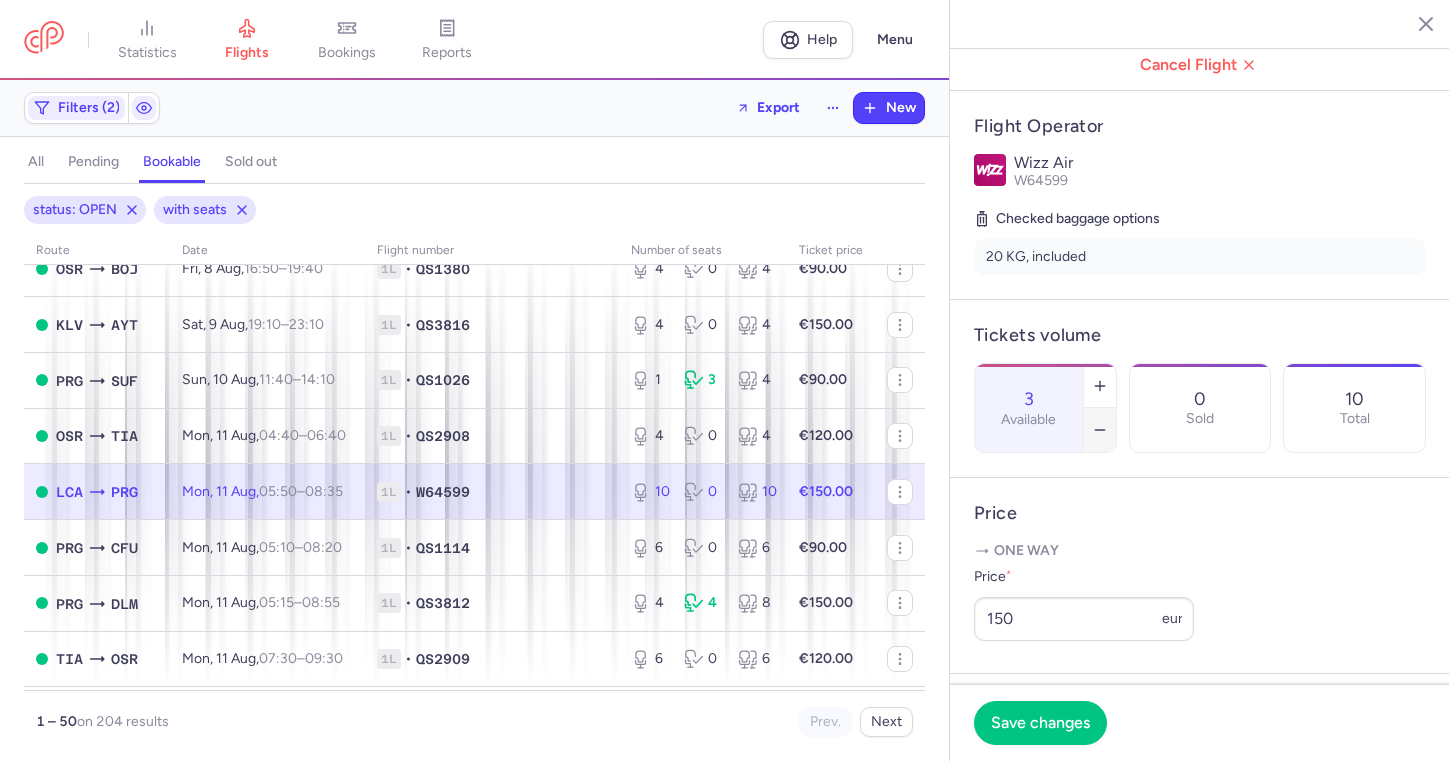 click 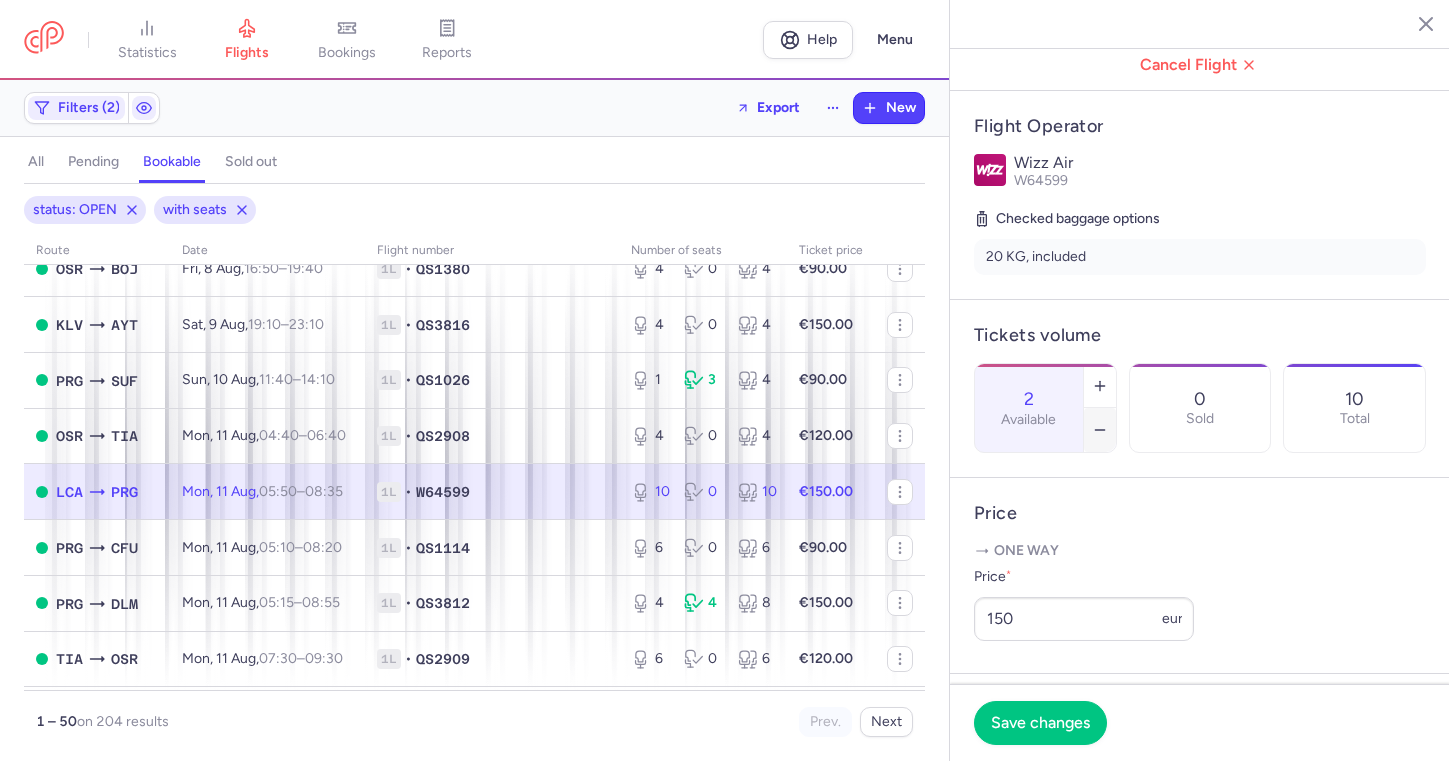 click 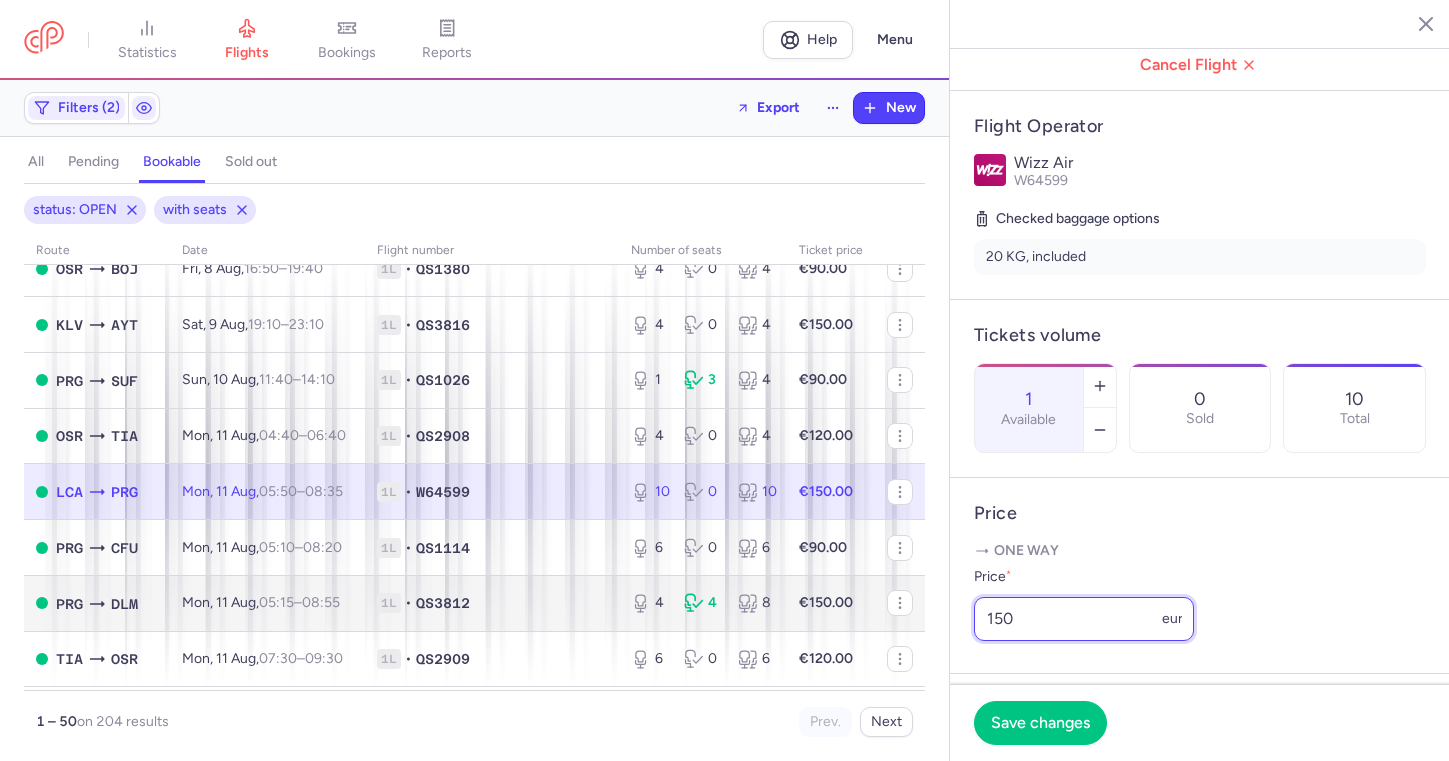 drag, startPoint x: 1031, startPoint y: 575, endPoint x: 918, endPoint y: 575, distance: 113 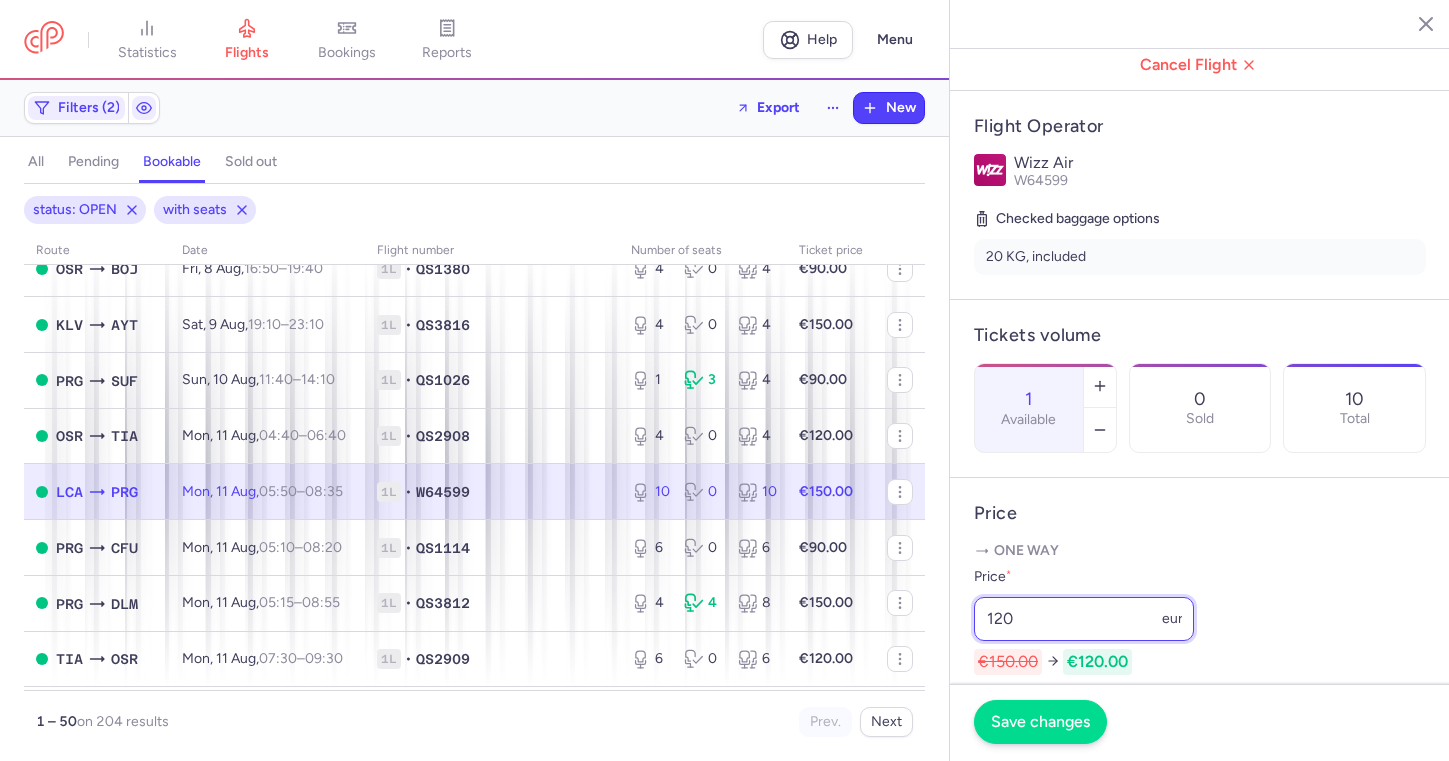 type on "120" 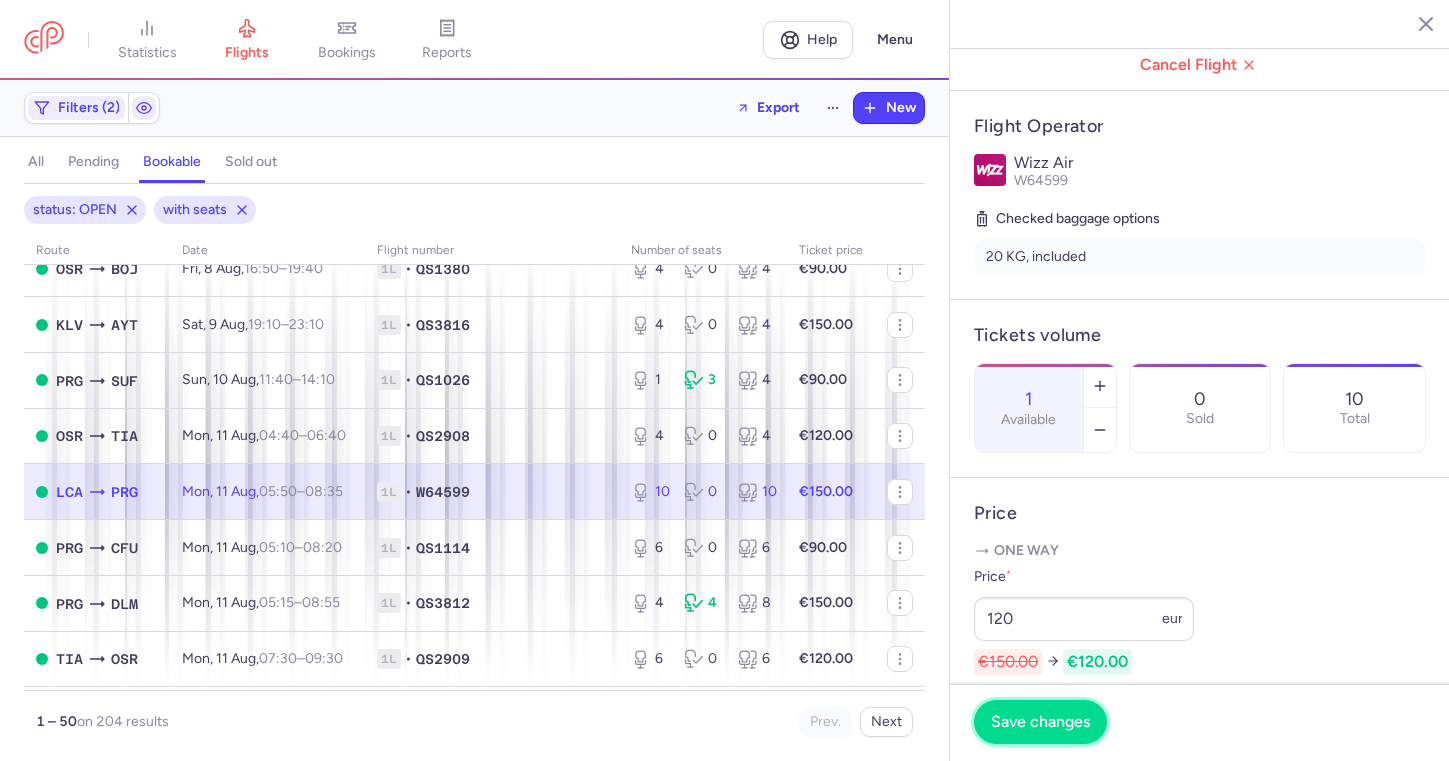 click on "Save changes" at bounding box center [1040, 722] 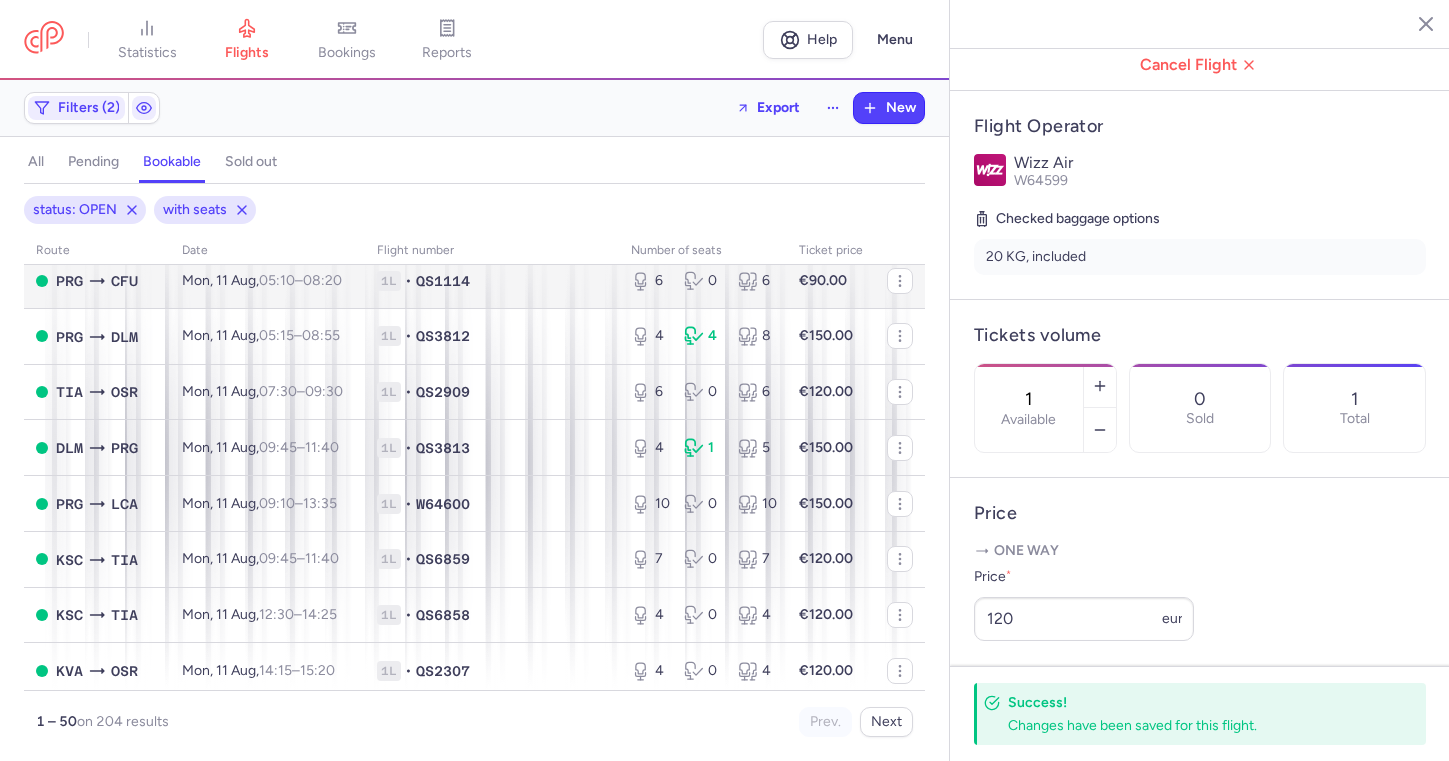 scroll, scrollTop: 772, scrollLeft: 0, axis: vertical 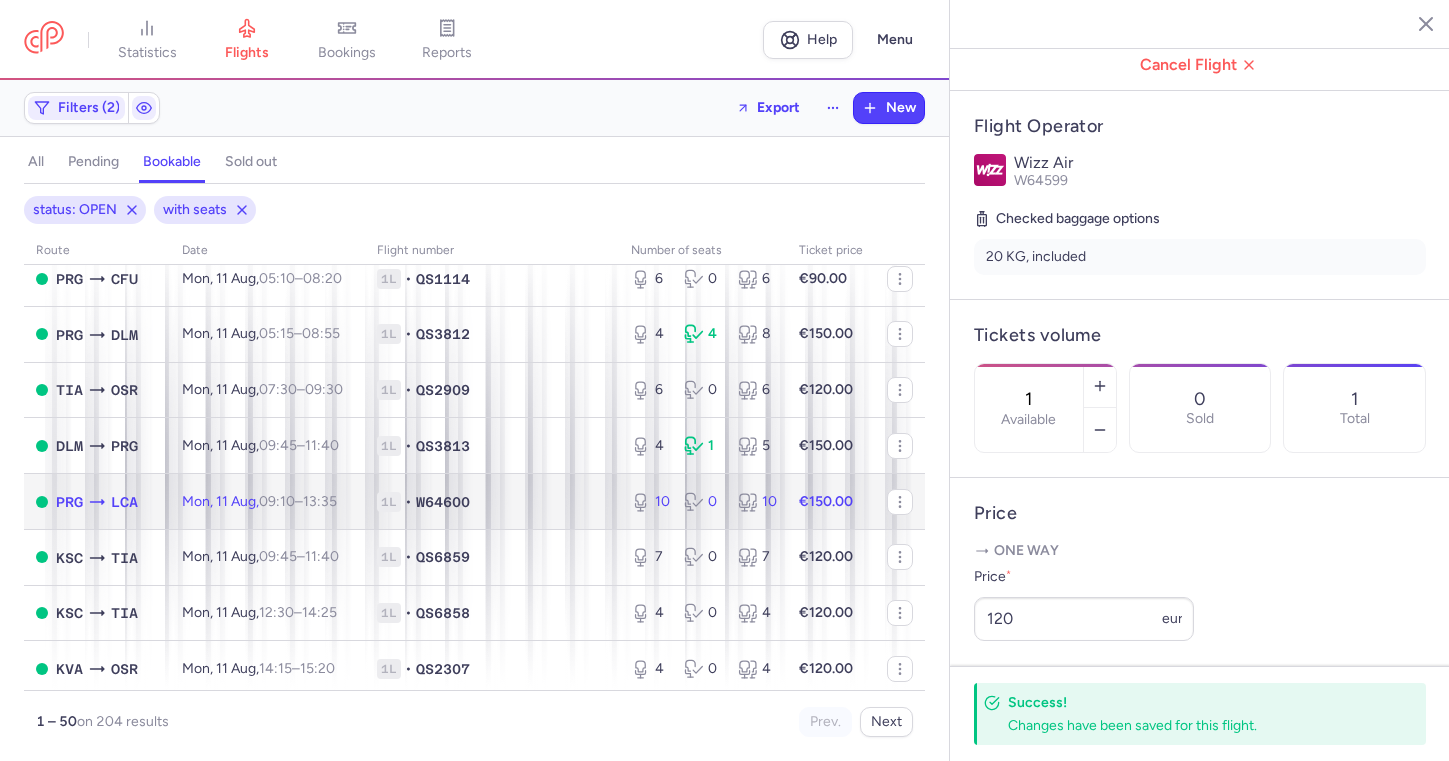 click on "1L • W64600" 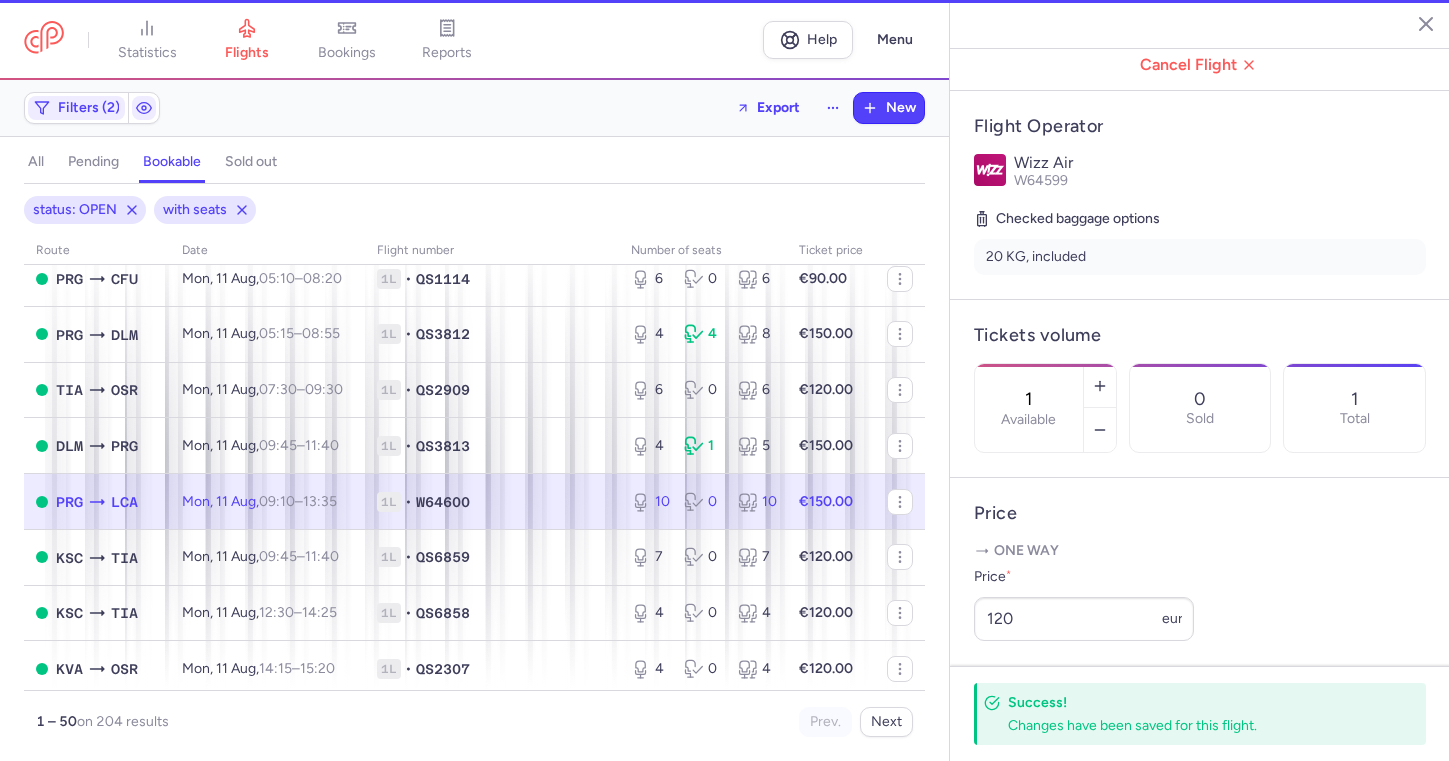 type on "10" 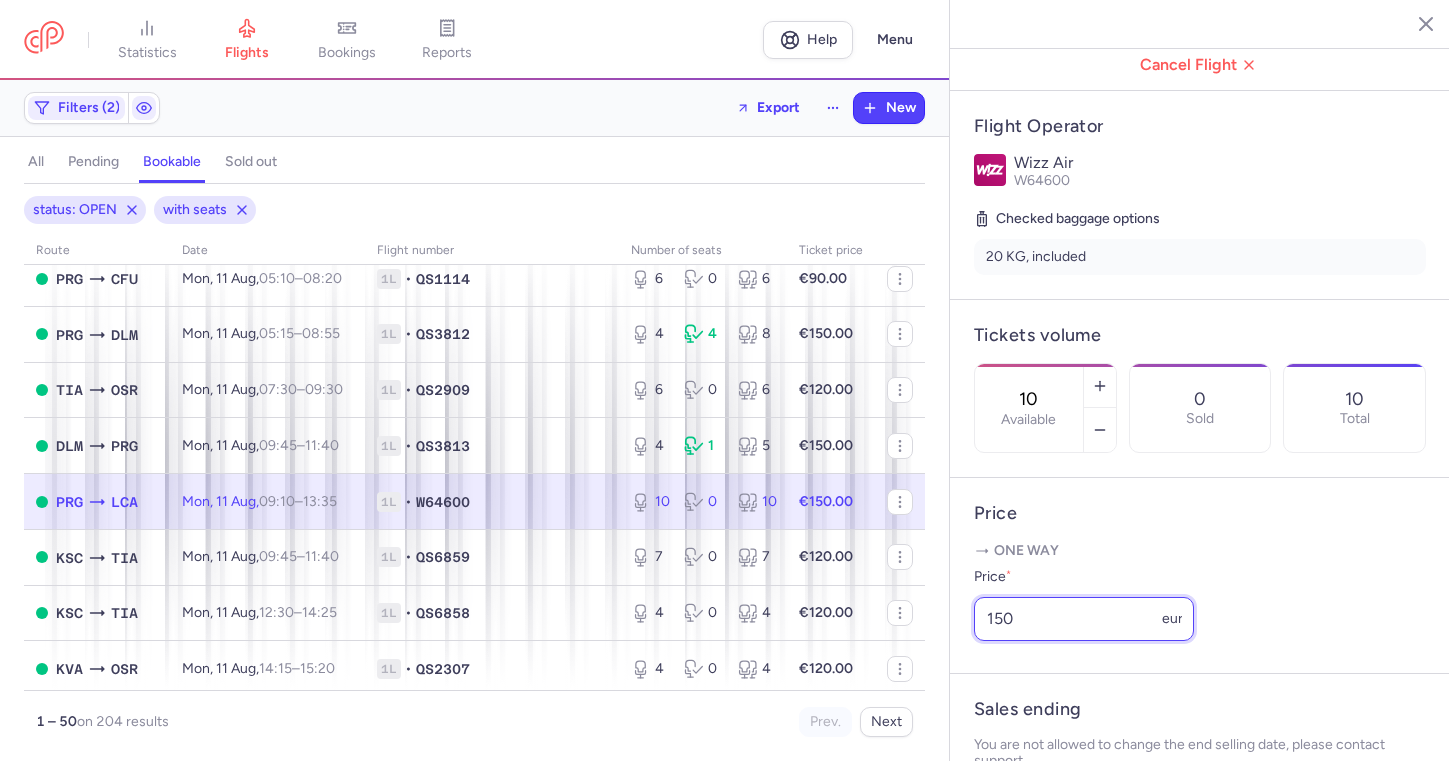 drag, startPoint x: 1061, startPoint y: 577, endPoint x: 928, endPoint y: 578, distance: 133.00375 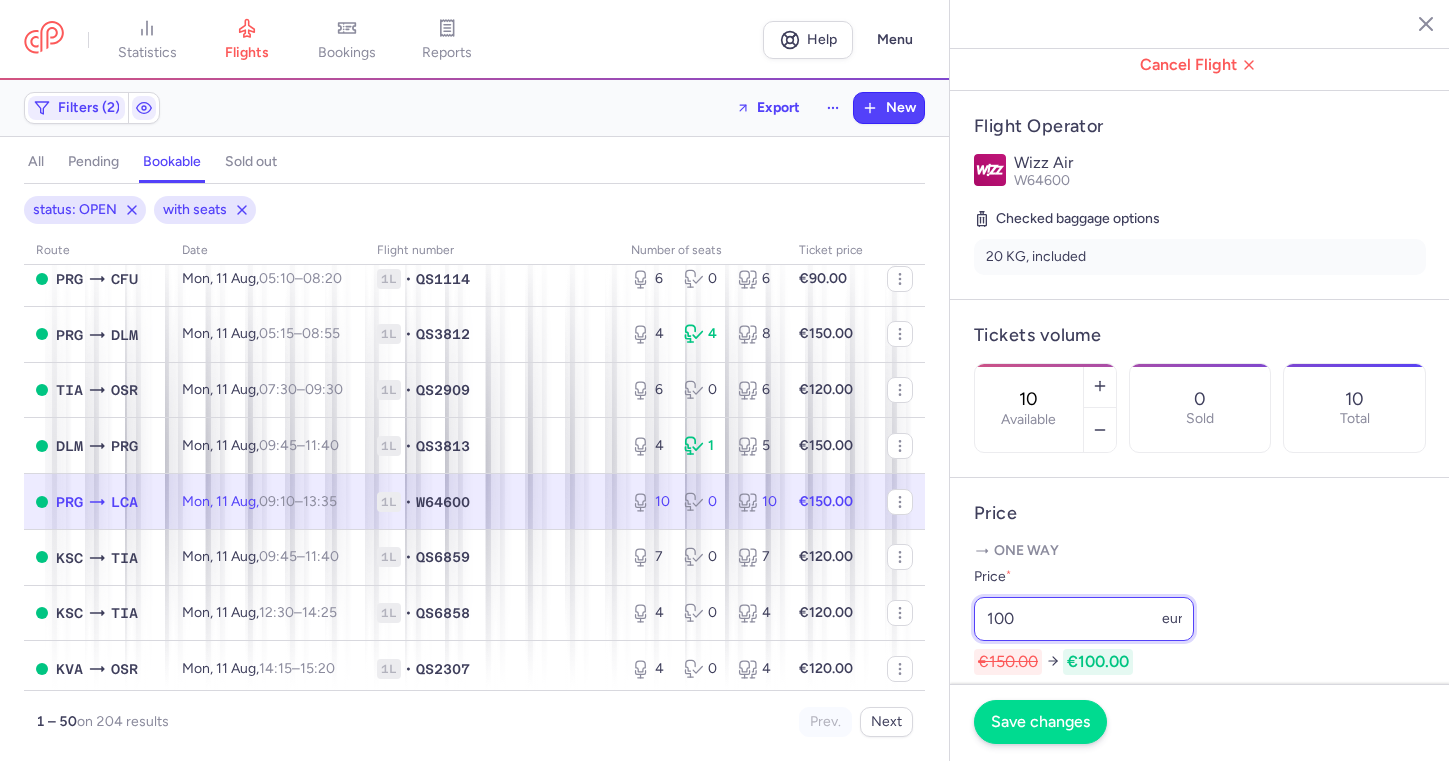 type on "100" 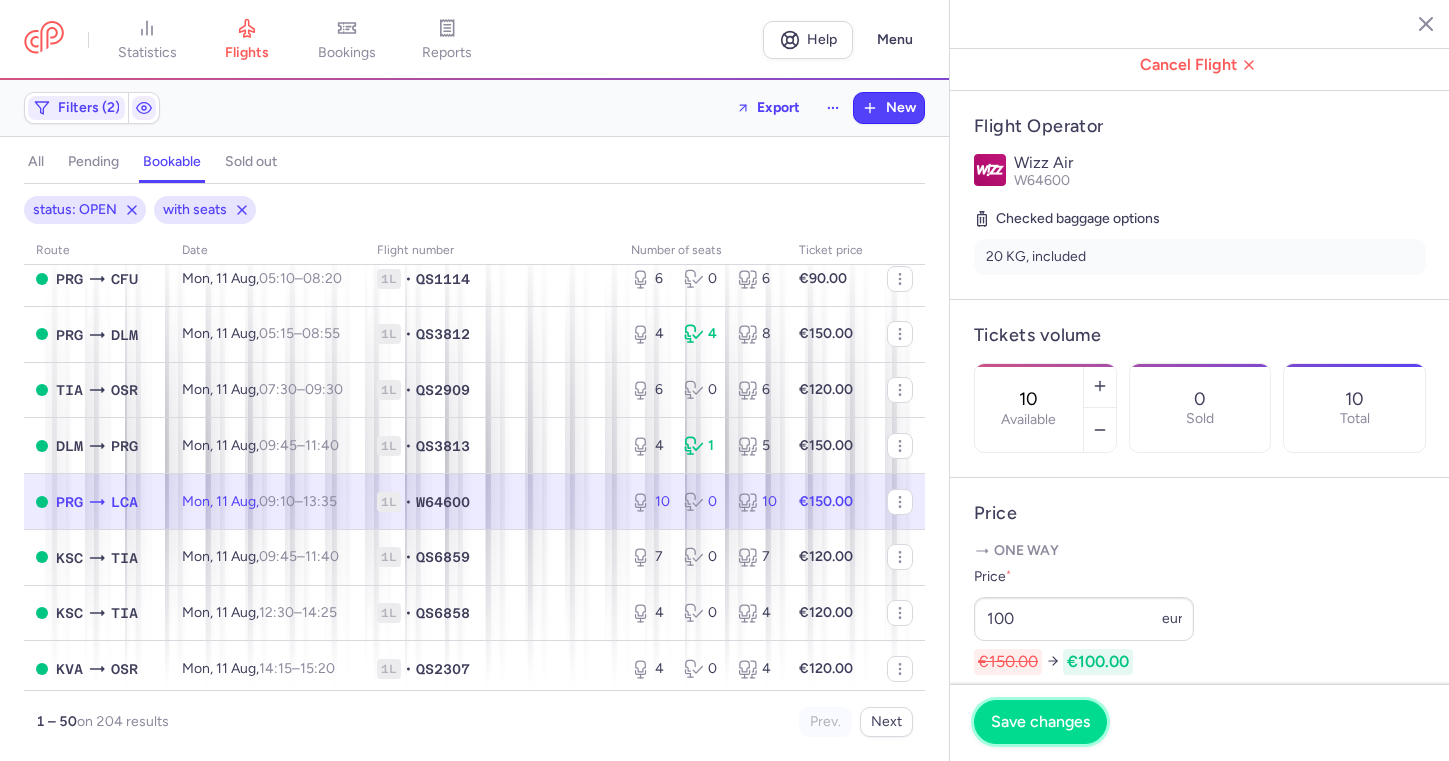 click on "Save changes" at bounding box center [1040, 722] 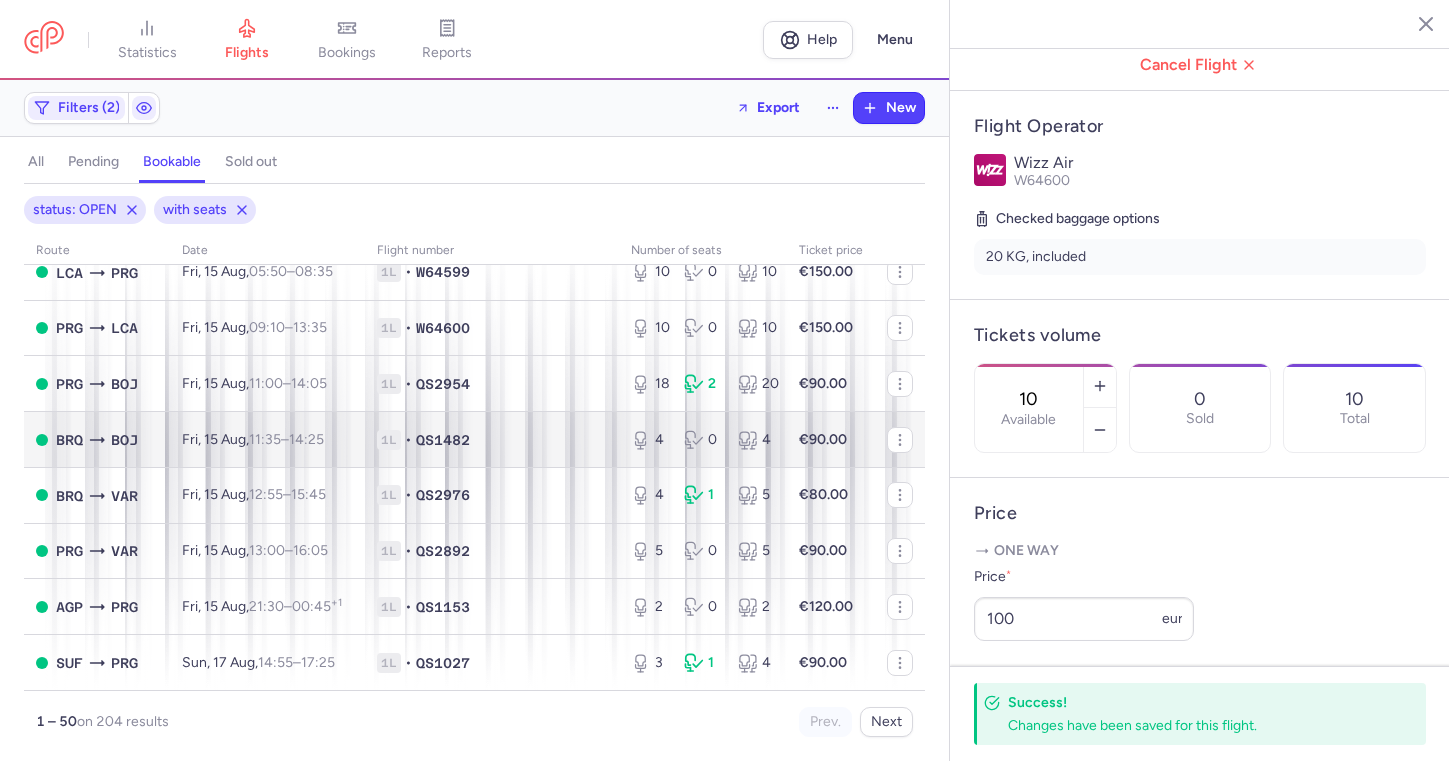 scroll, scrollTop: 2394, scrollLeft: 0, axis: vertical 